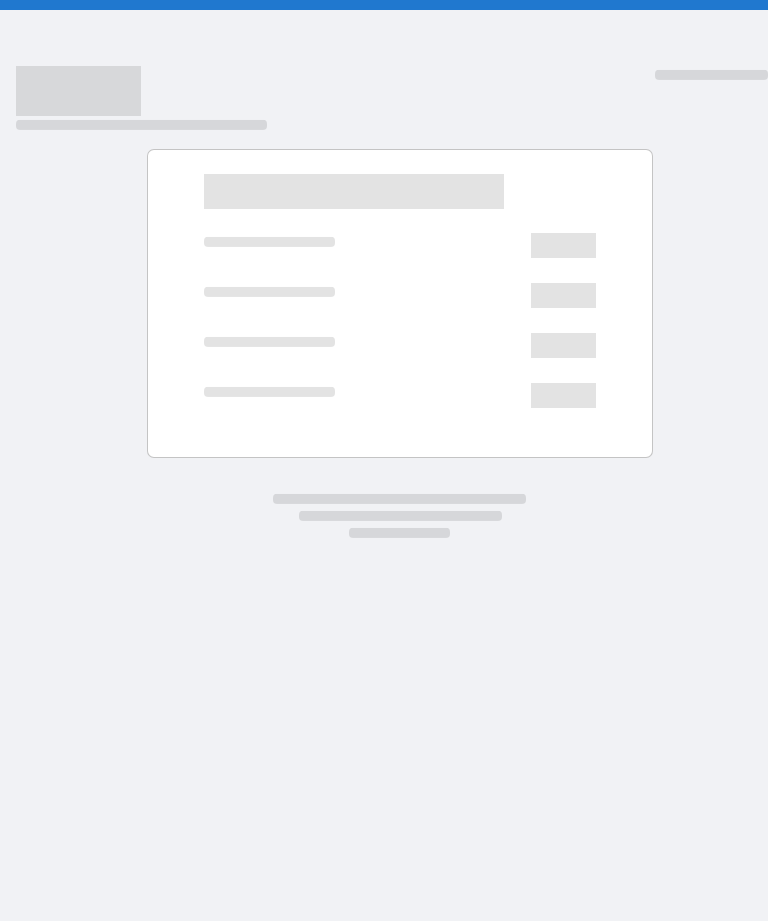 scroll, scrollTop: 0, scrollLeft: 0, axis: both 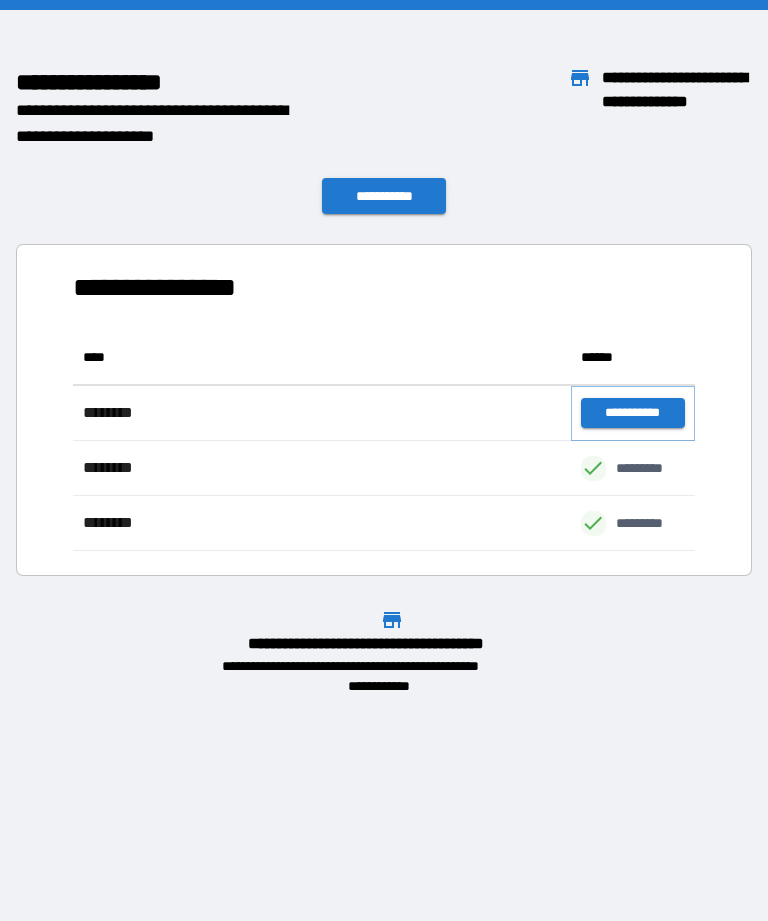 click on "**********" at bounding box center (633, 413) 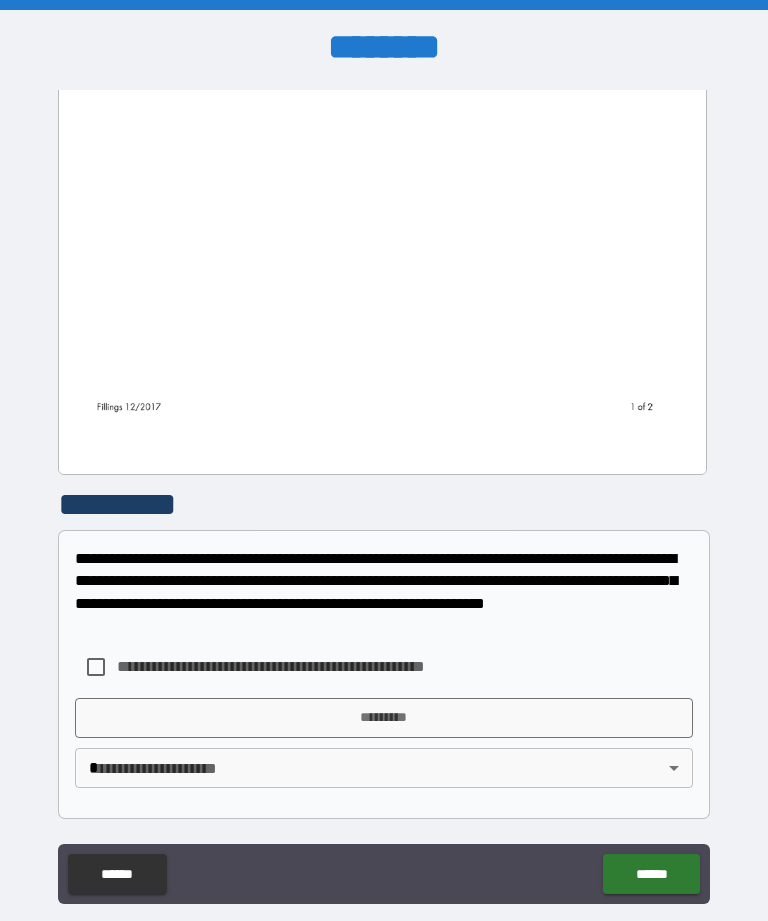 scroll, scrollTop: 1359, scrollLeft: 0, axis: vertical 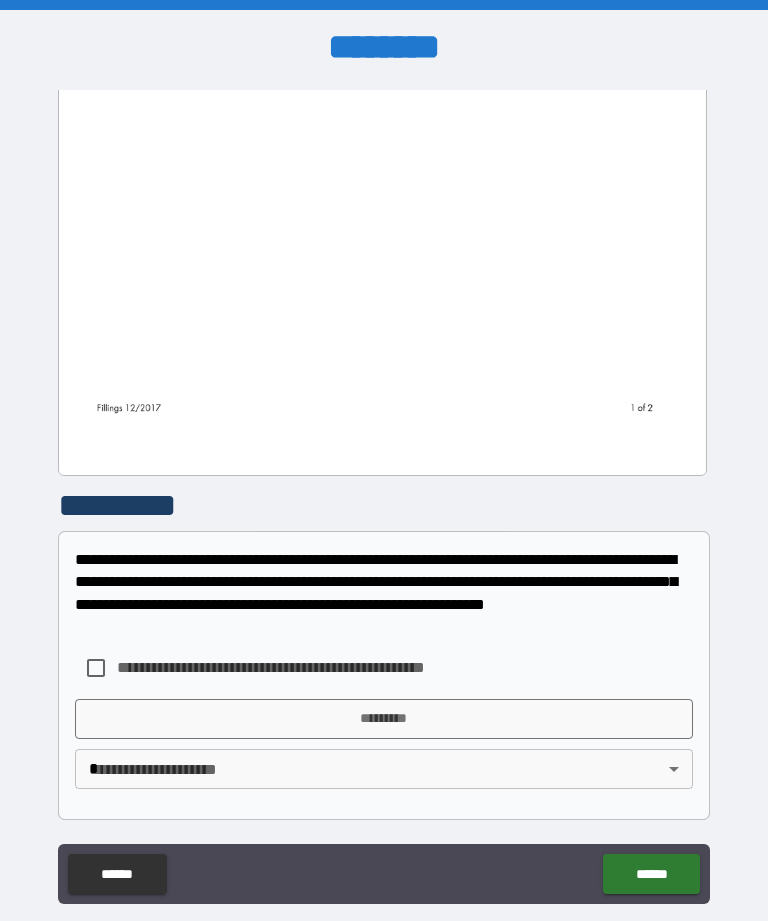 click on "**********" at bounding box center [384, 492] 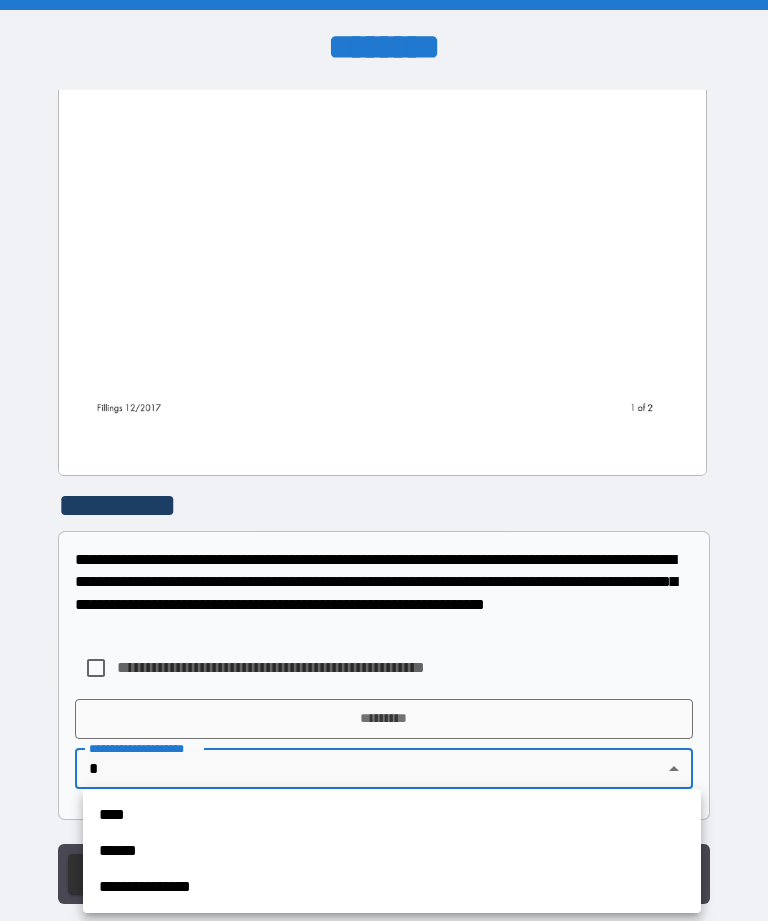 click on "****" at bounding box center (392, 815) 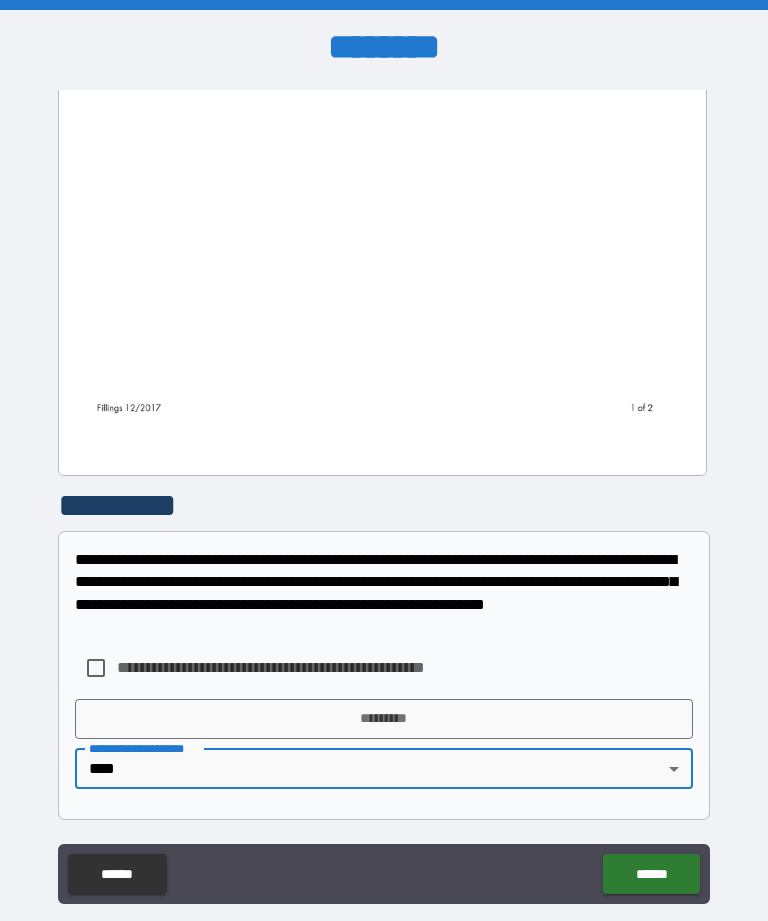 click on "*********" at bounding box center [384, 719] 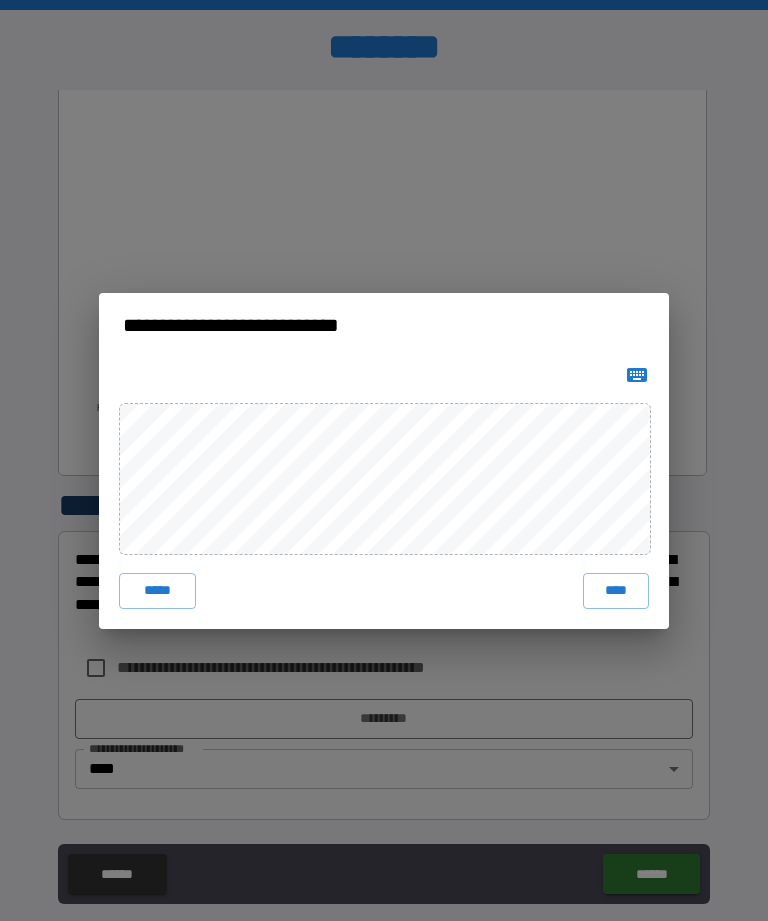 click on "****" at bounding box center [616, 591] 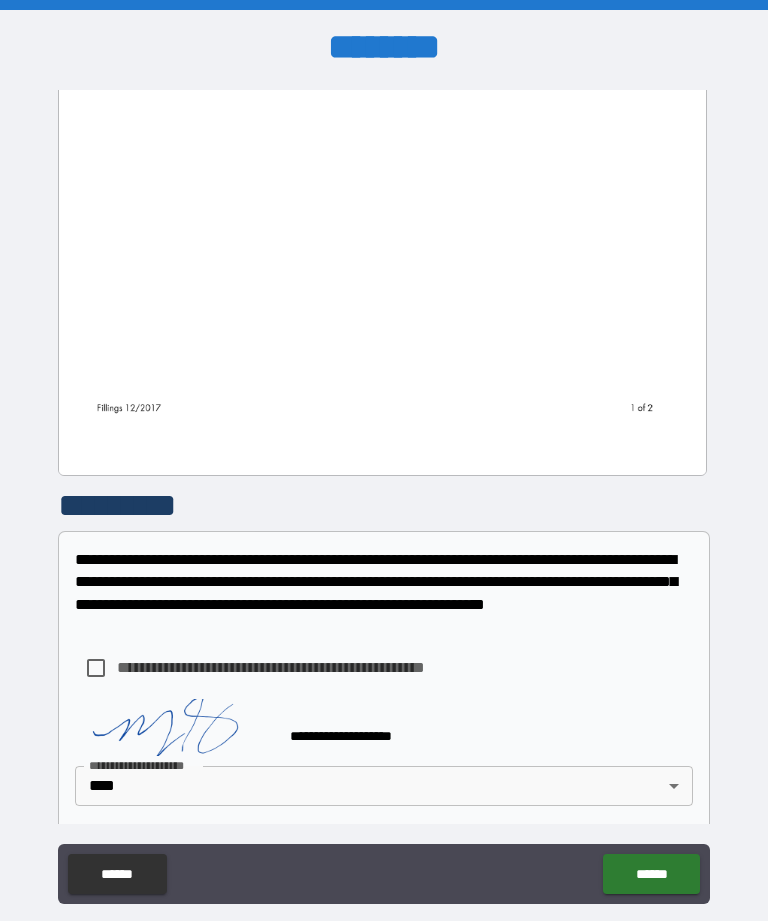 scroll, scrollTop: 1349, scrollLeft: 0, axis: vertical 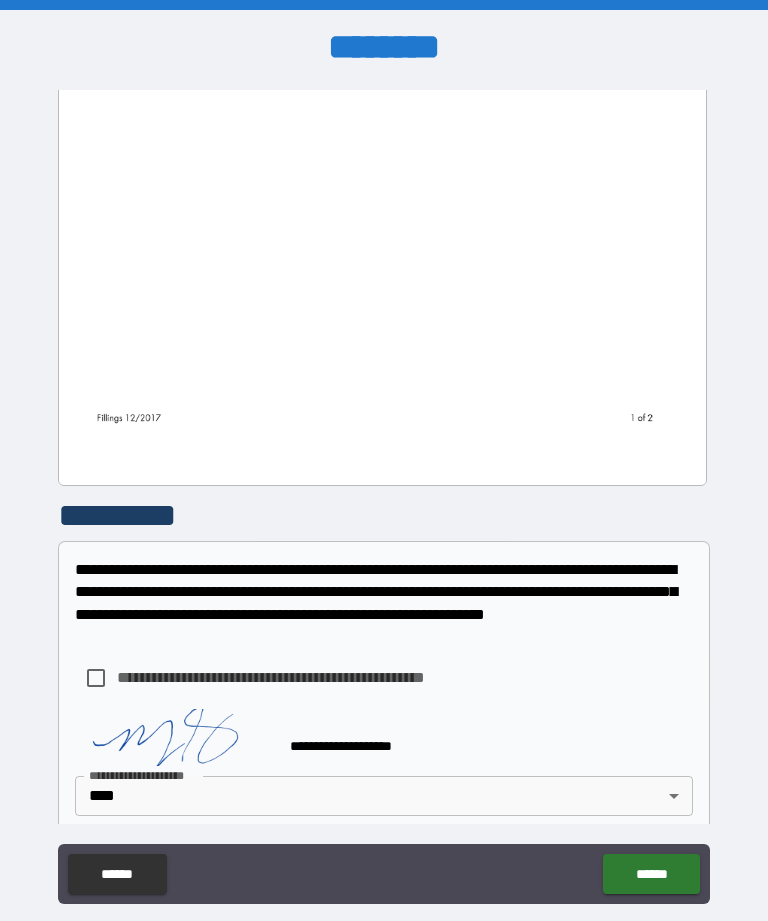 click on "******" at bounding box center [651, 874] 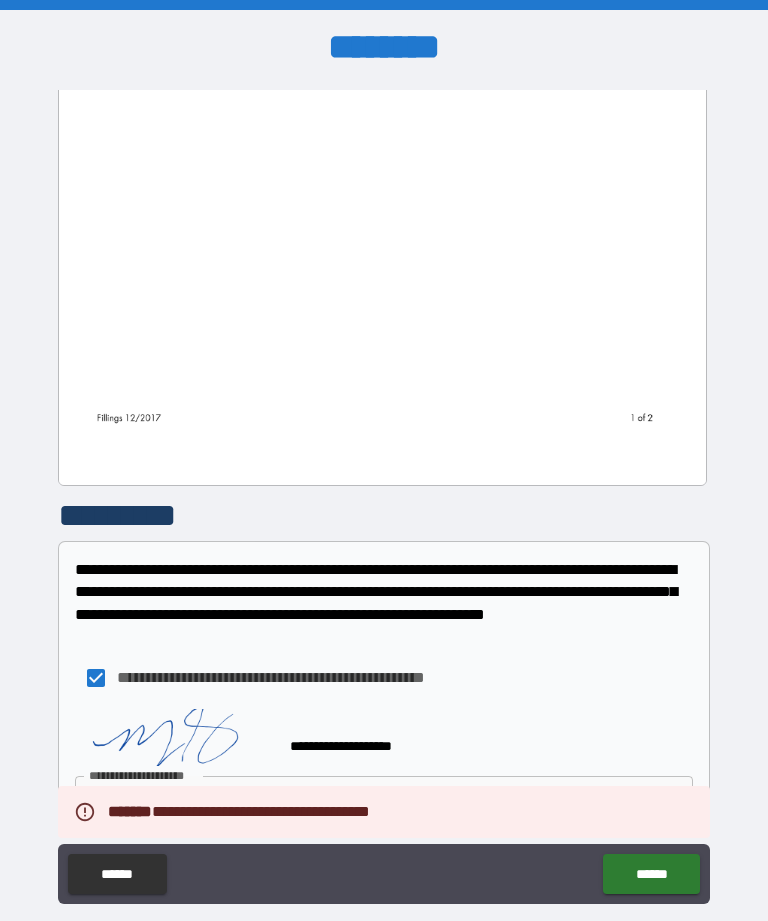 click on "******" 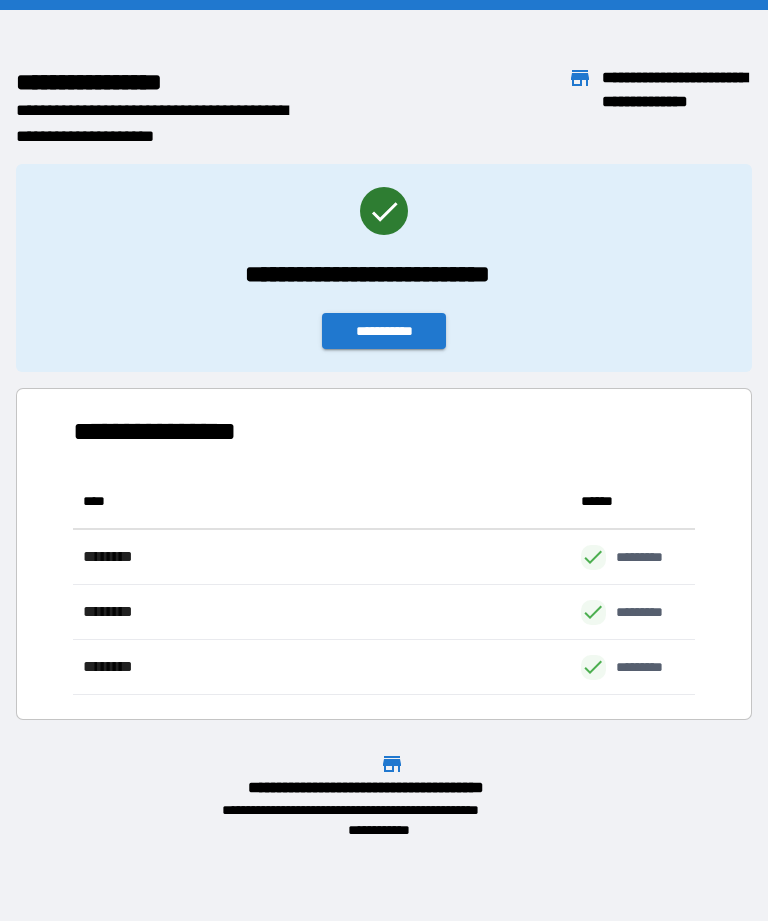 scroll, scrollTop: 221, scrollLeft: 622, axis: both 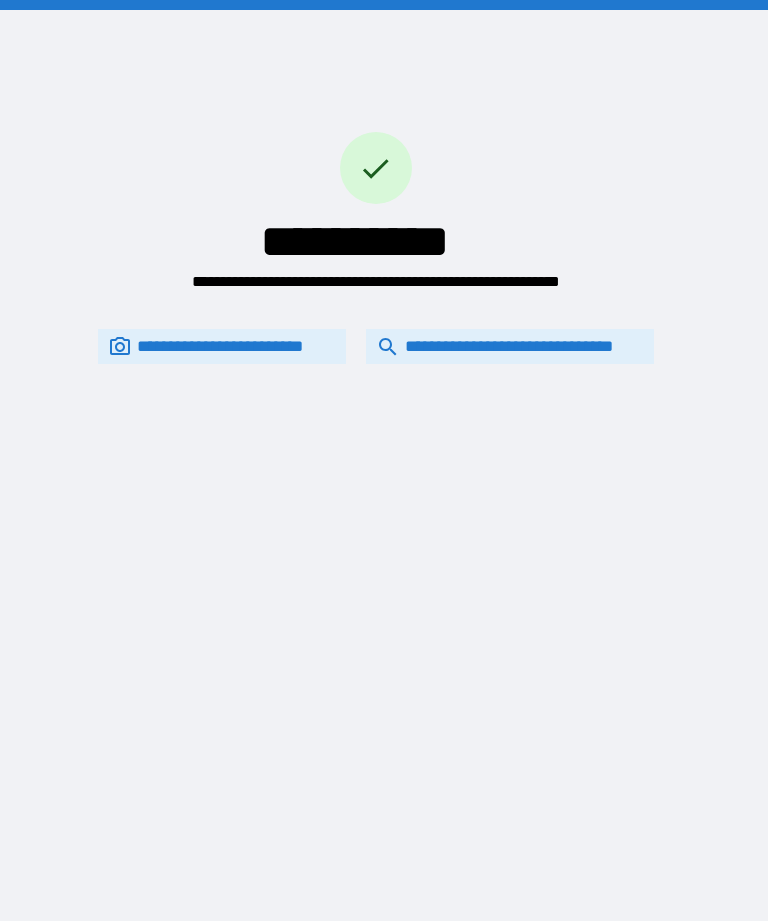 click on "**********" at bounding box center [510, 346] 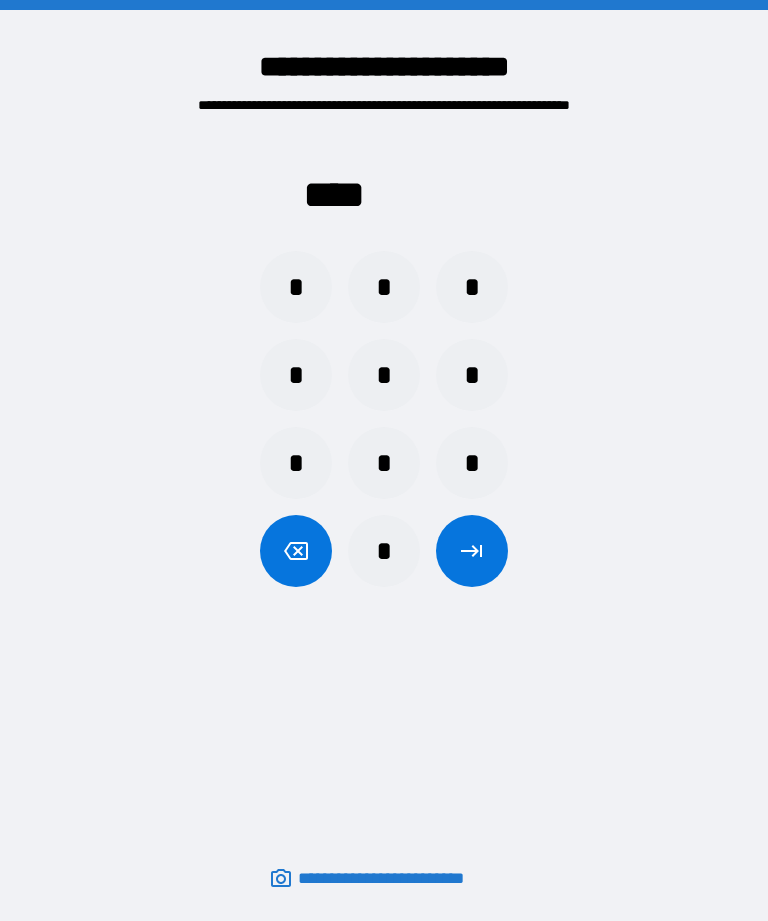 click on "*" at bounding box center (384, 287) 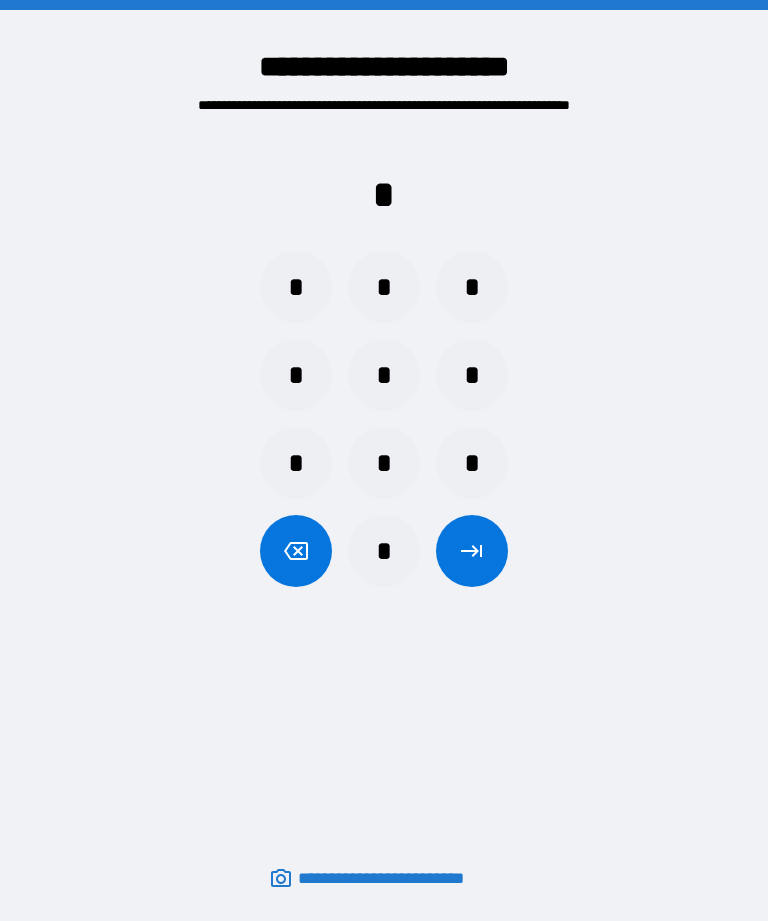 click on "*" at bounding box center (296, 287) 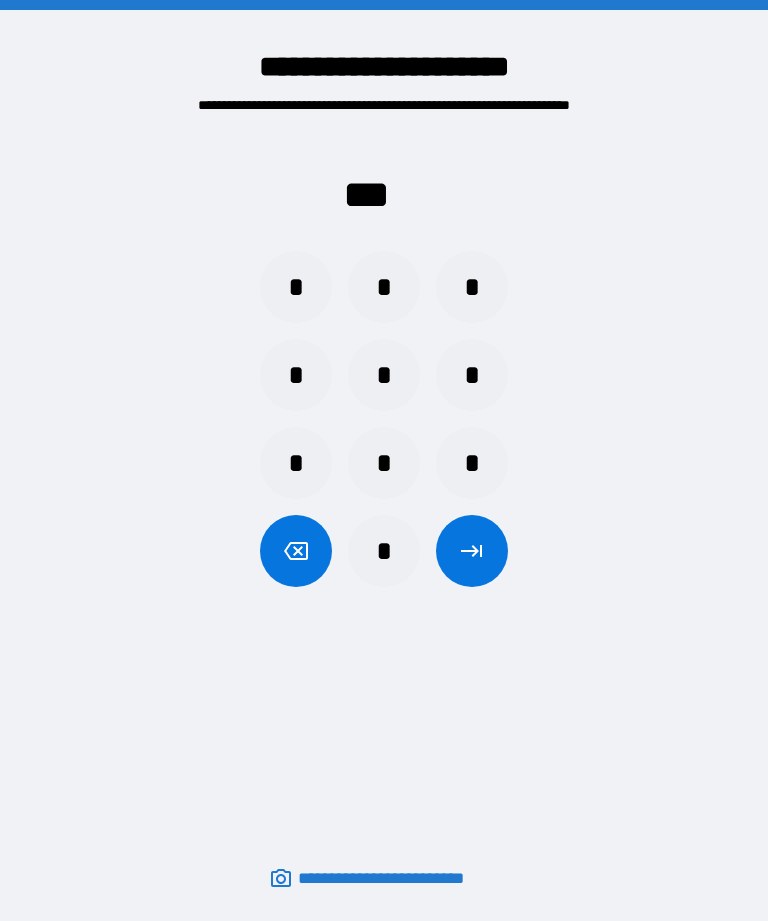 click on "*" at bounding box center (472, 375) 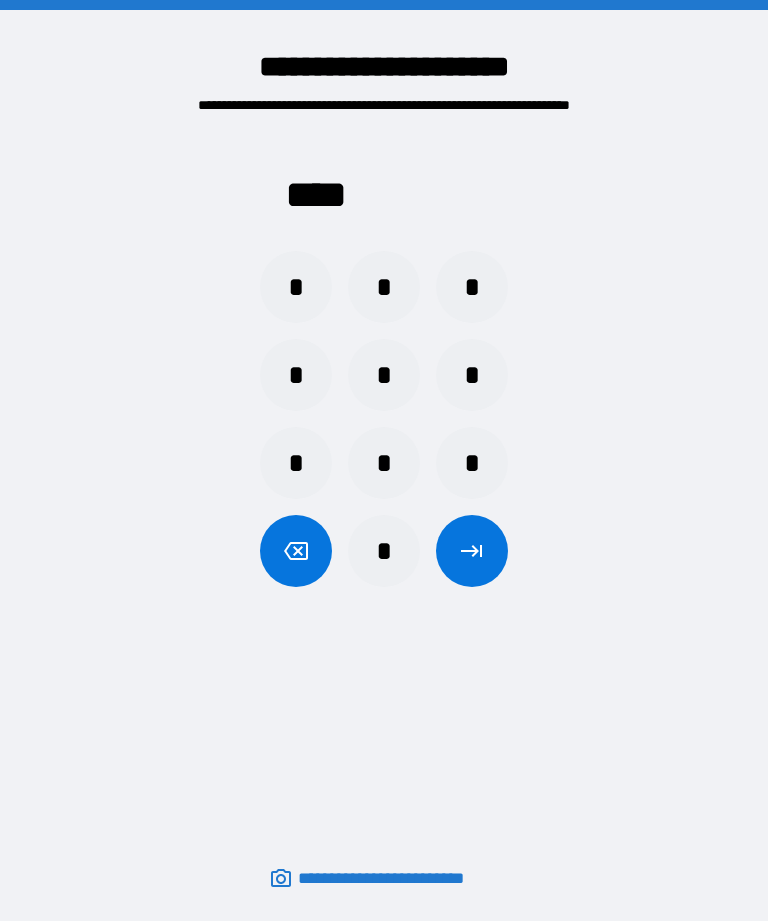 click 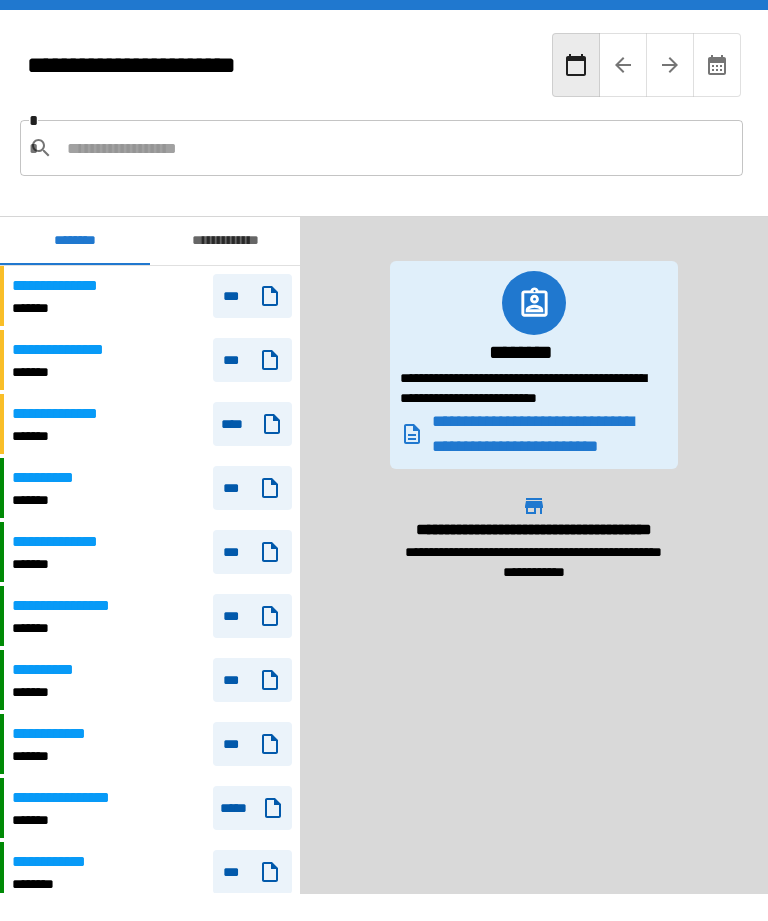 scroll, scrollTop: 540, scrollLeft: 0, axis: vertical 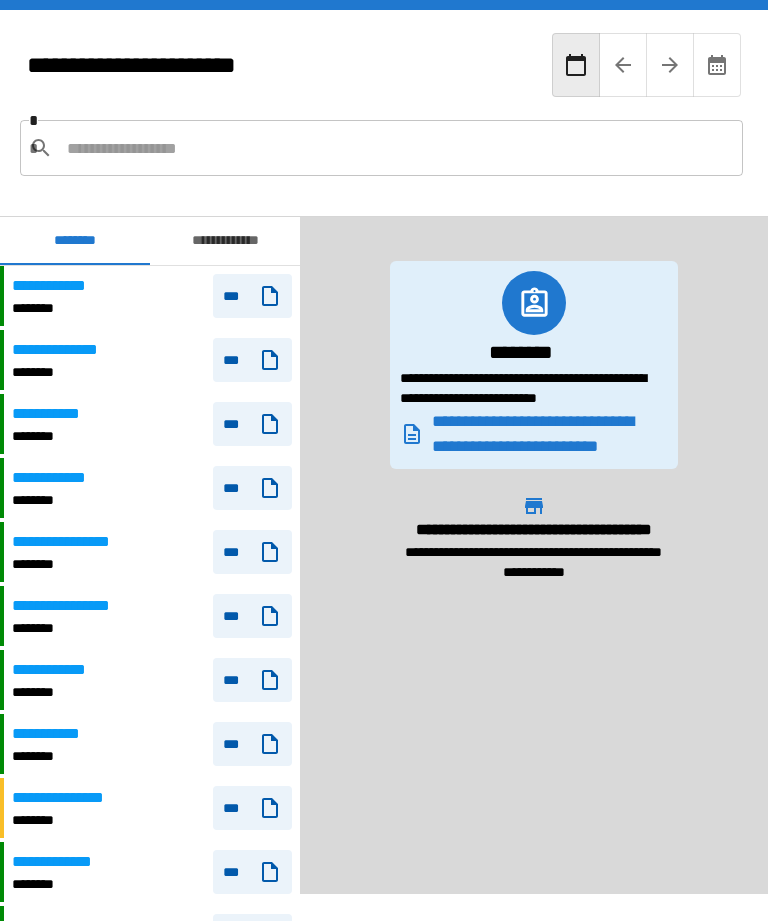 click at bounding box center (397, 148) 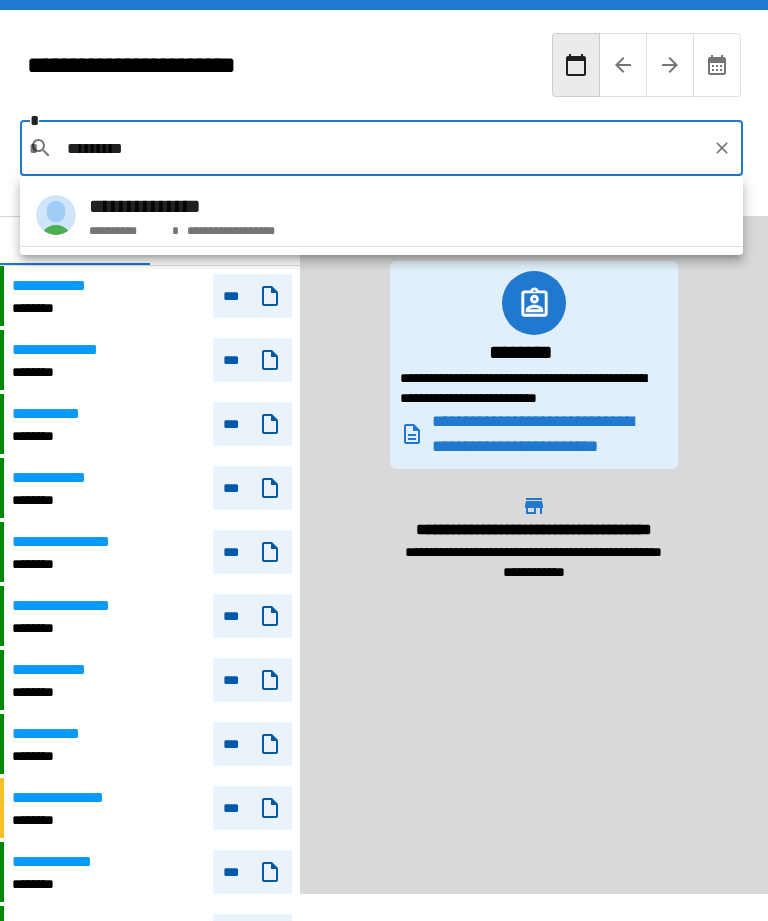 click on "**********" at bounding box center [381, 215] 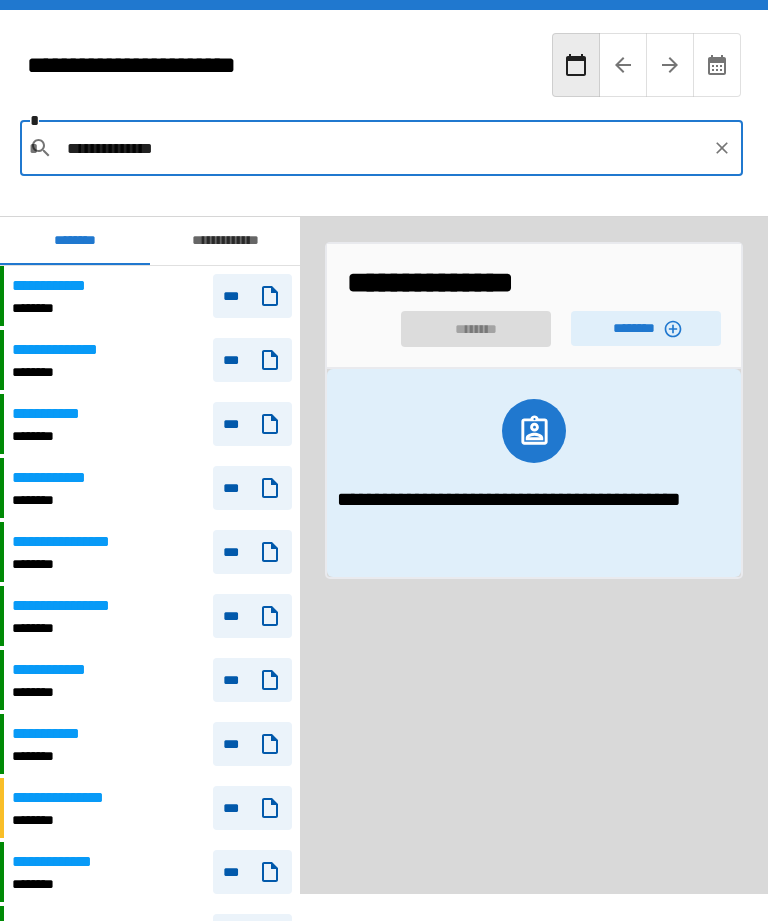click 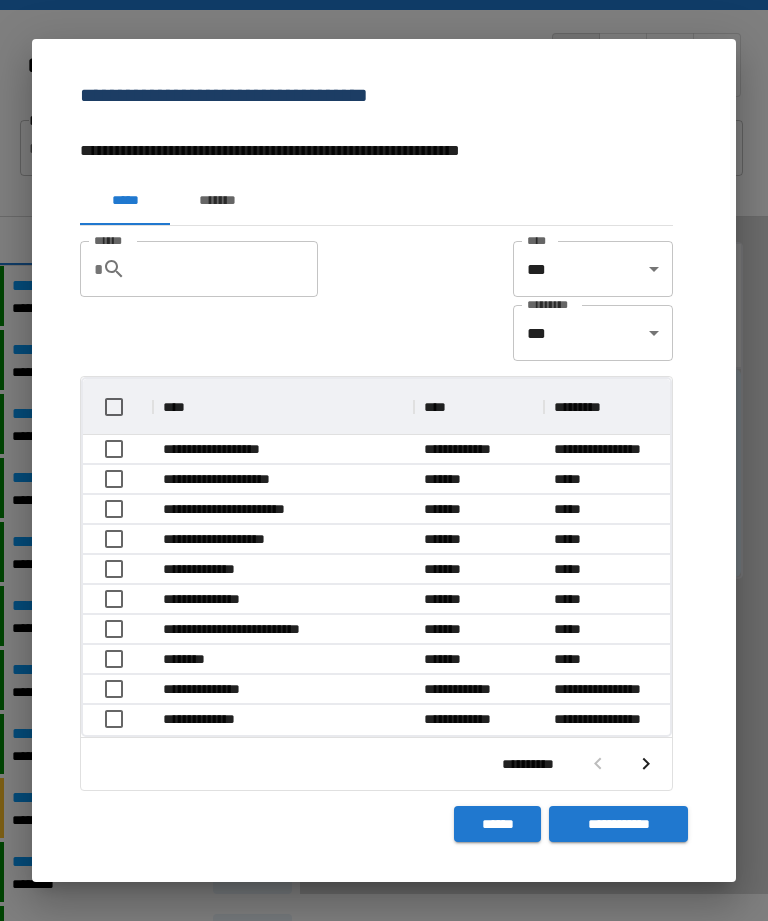 scroll, scrollTop: 356, scrollLeft: 587, axis: both 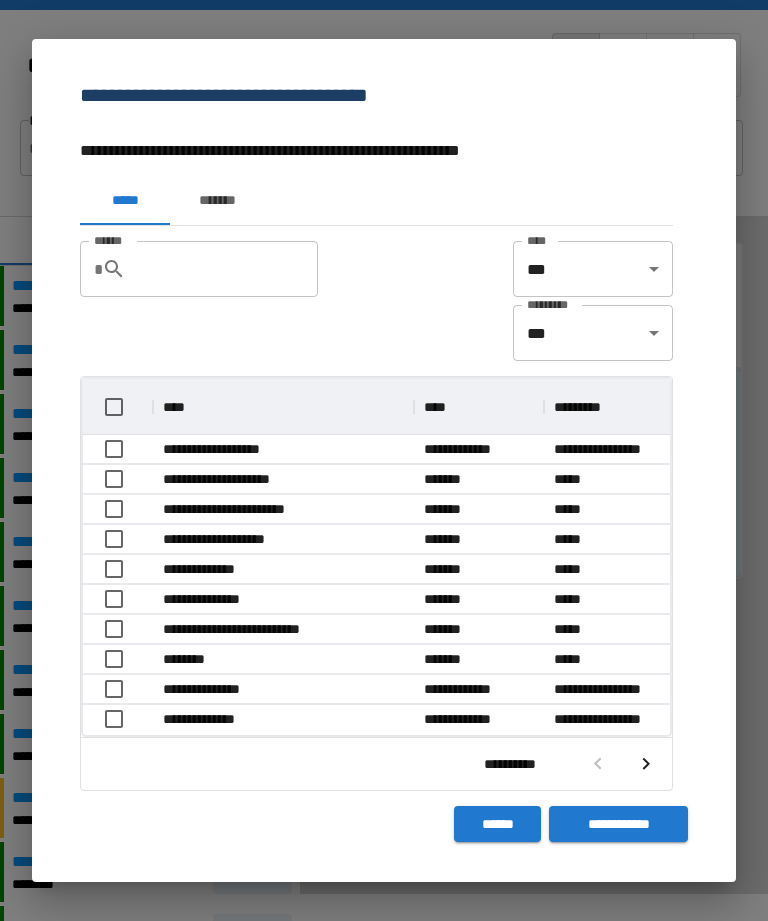 click on "*******" at bounding box center (217, 201) 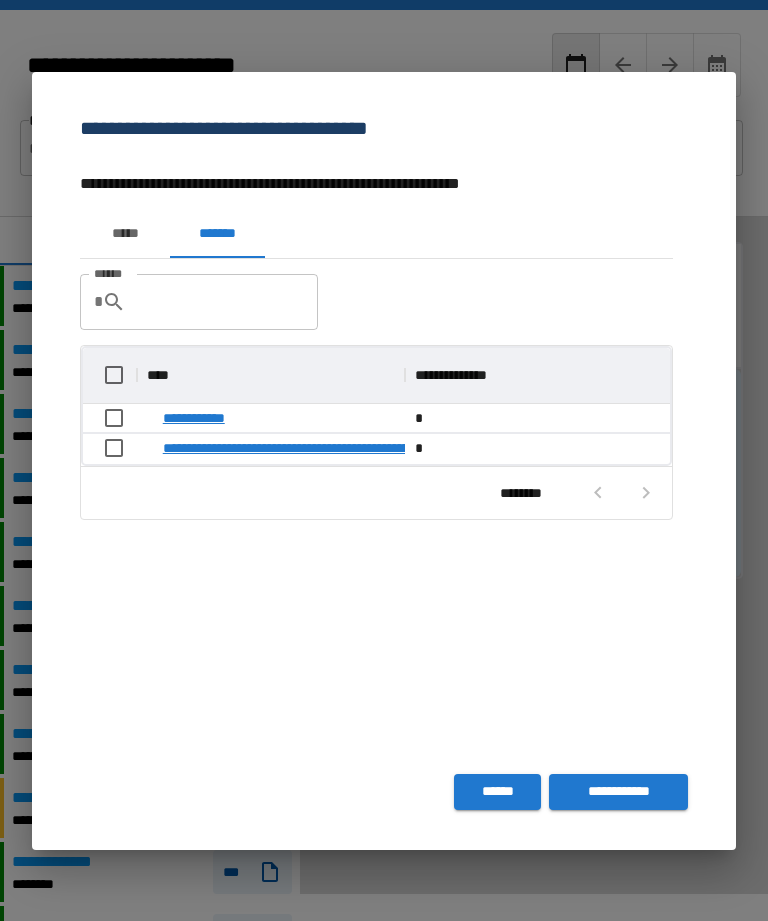 scroll, scrollTop: 116, scrollLeft: 587, axis: both 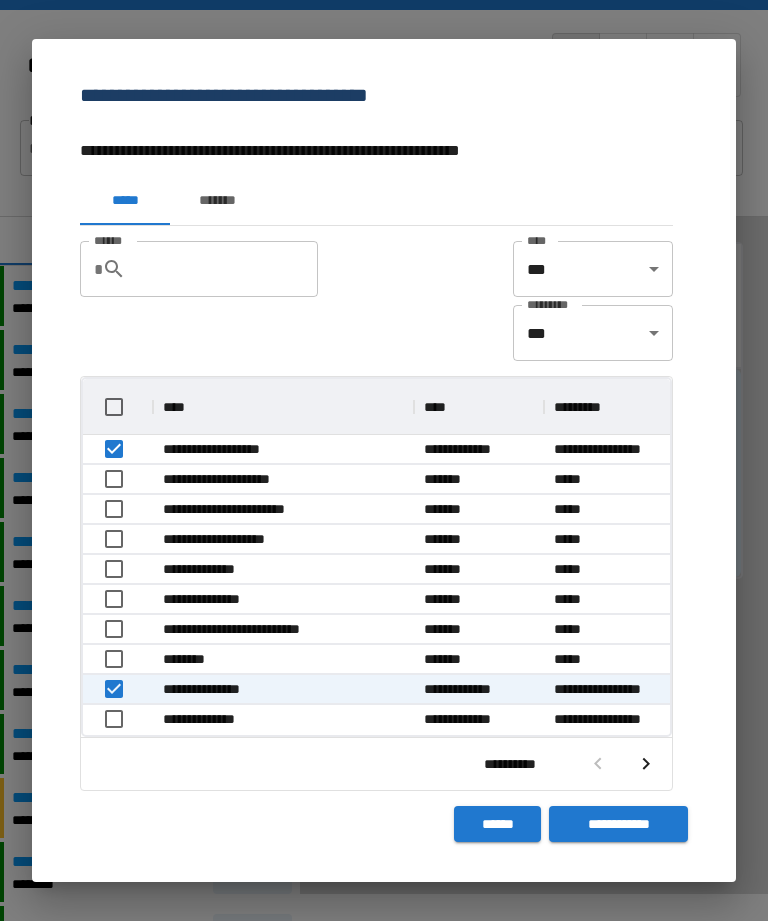 click 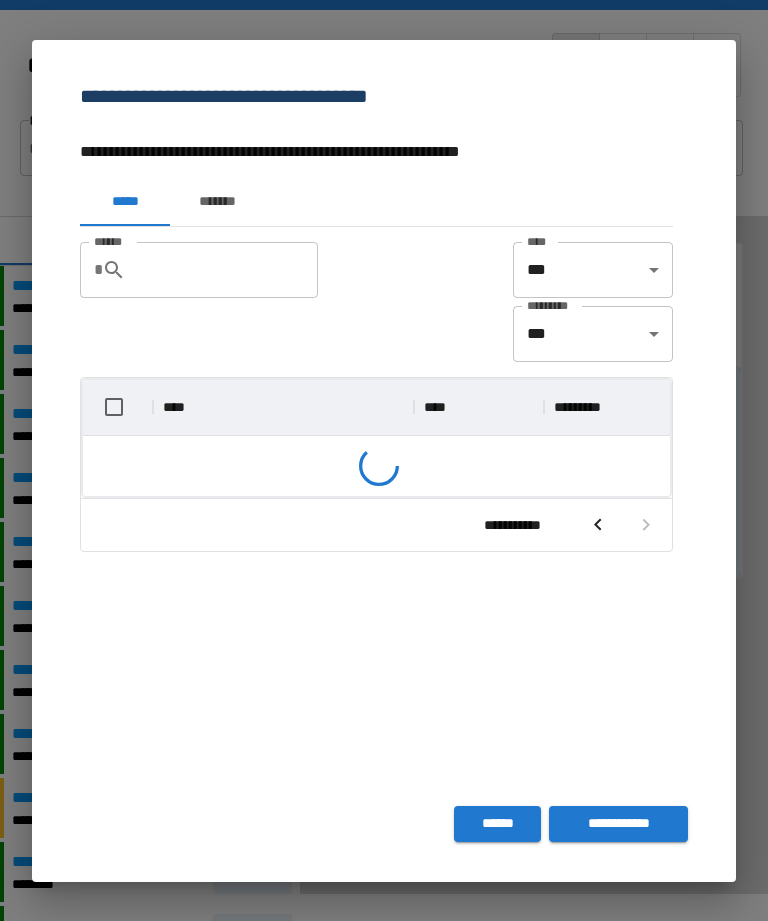 scroll, scrollTop: 326, scrollLeft: 587, axis: both 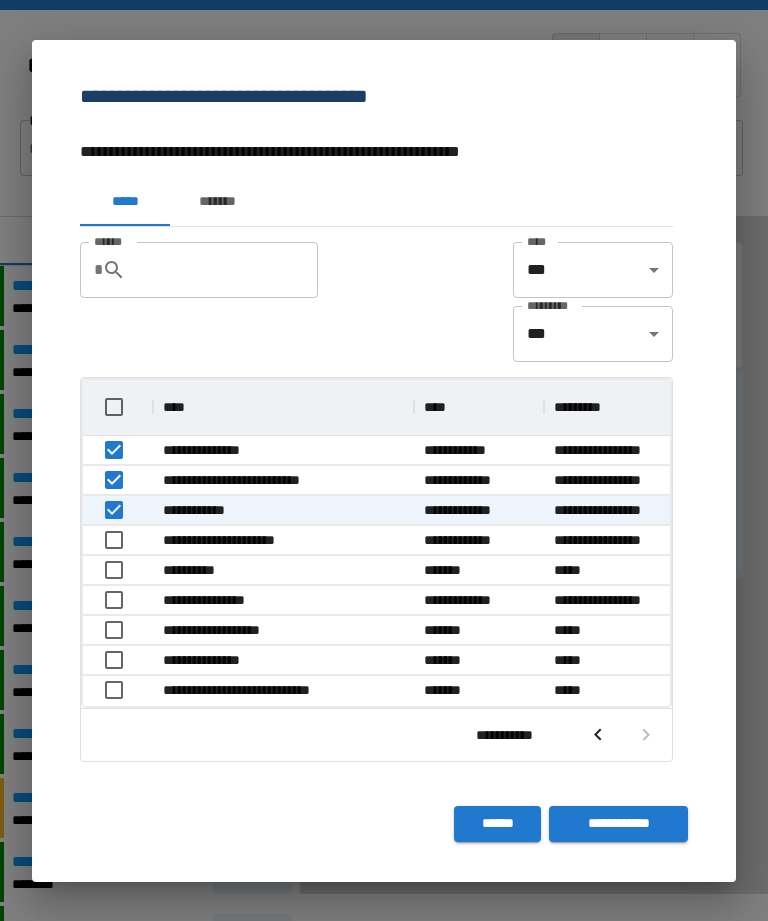 click on "**********" at bounding box center (618, 824) 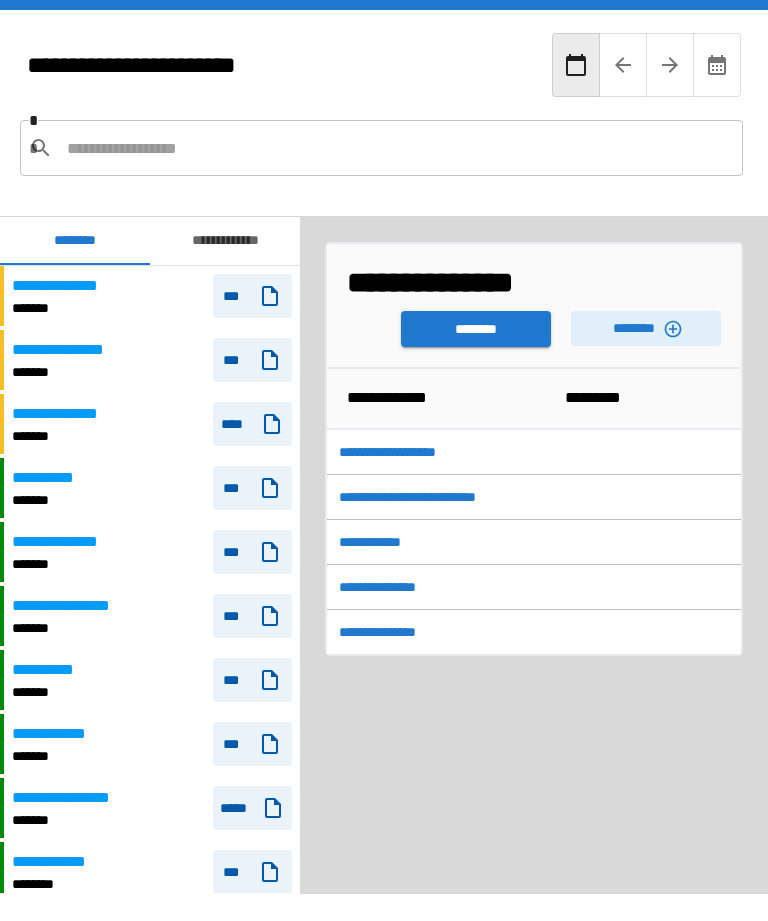 scroll, scrollTop: 540, scrollLeft: 0, axis: vertical 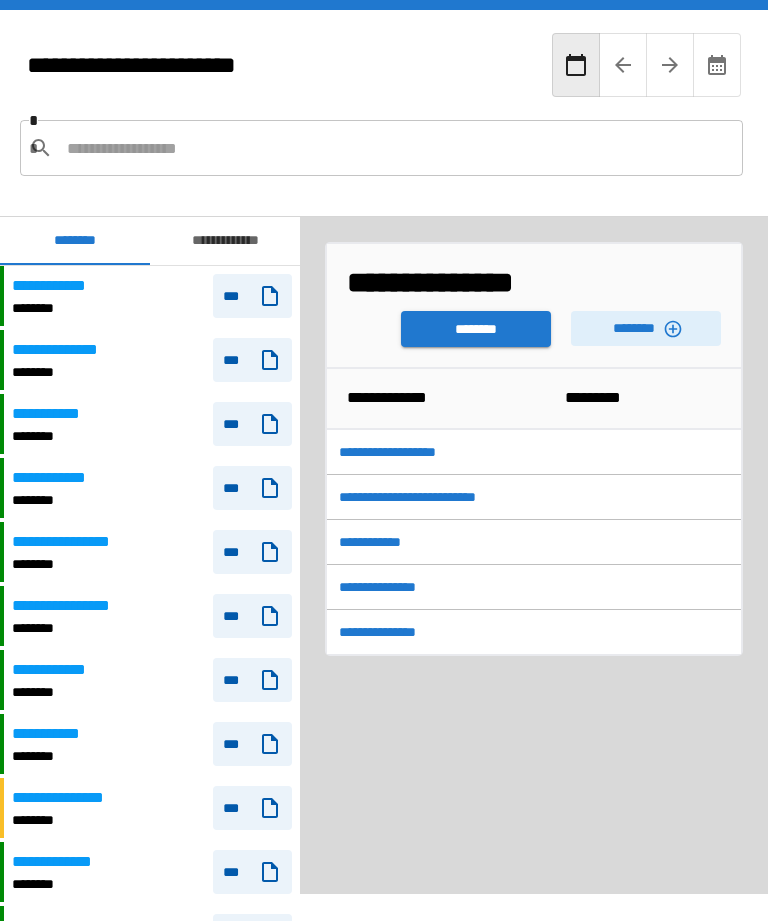 click on "********" at bounding box center (476, 329) 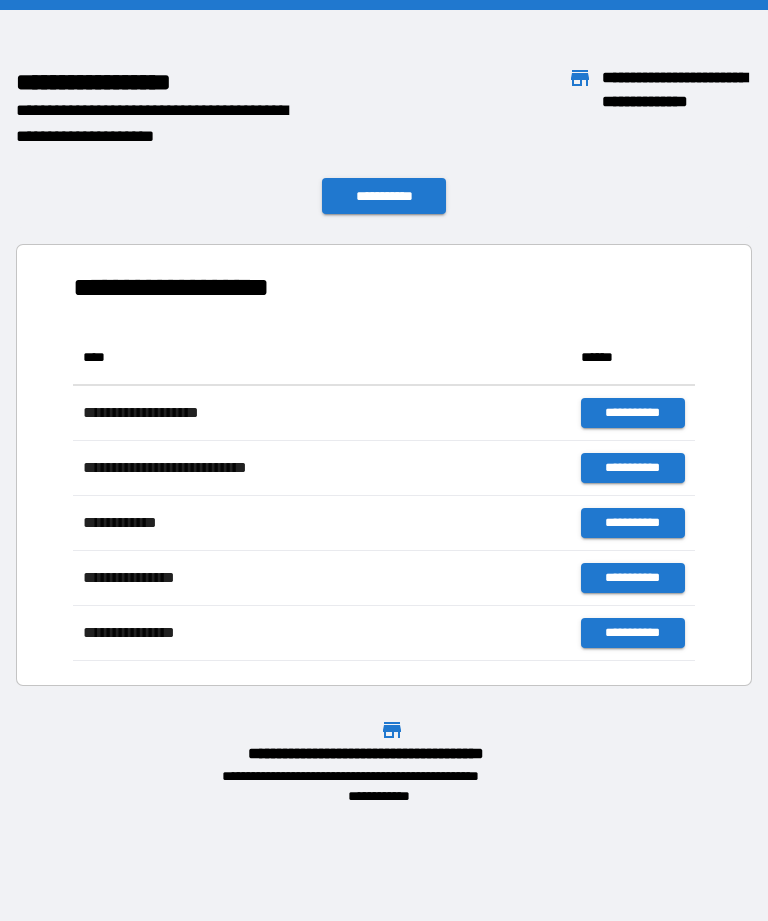 scroll, scrollTop: 331, scrollLeft: 622, axis: both 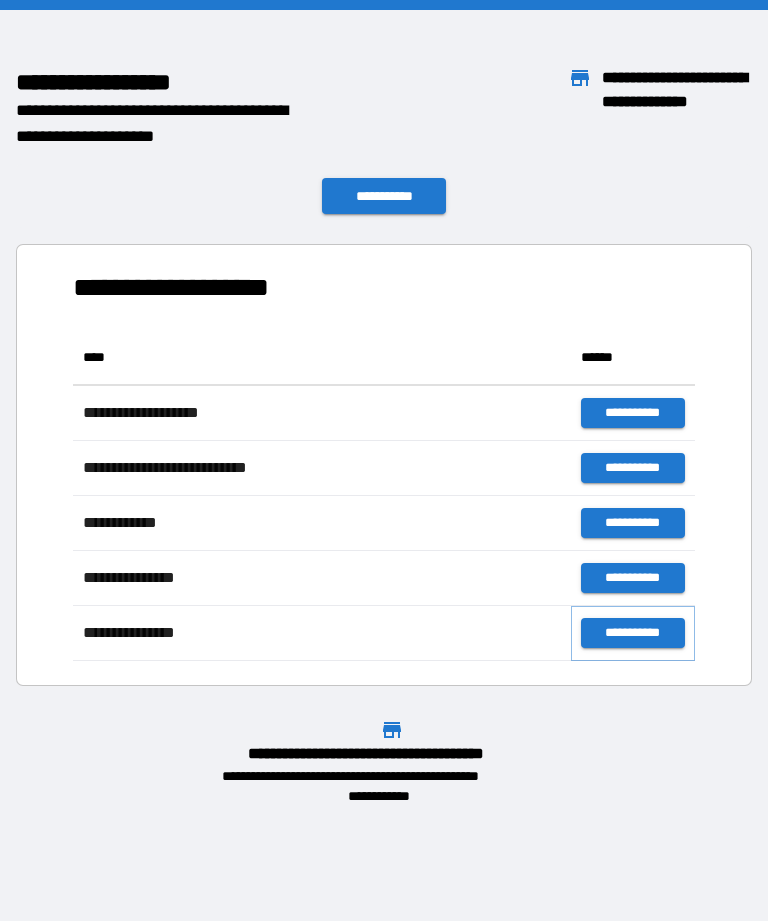 click on "**********" at bounding box center [633, 633] 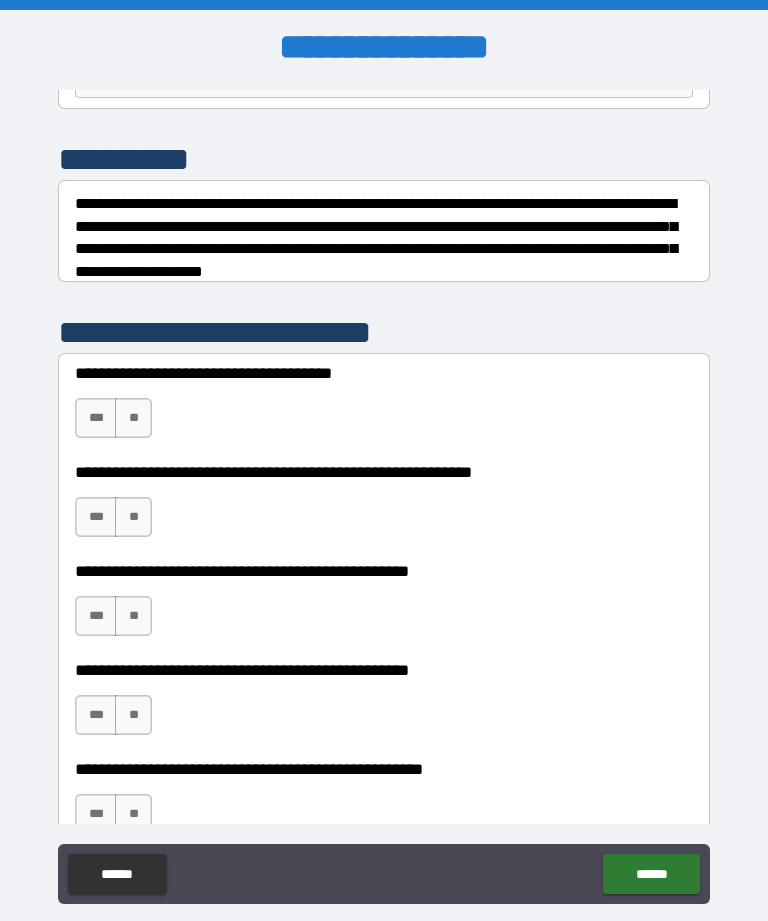 scroll, scrollTop: 224, scrollLeft: 0, axis: vertical 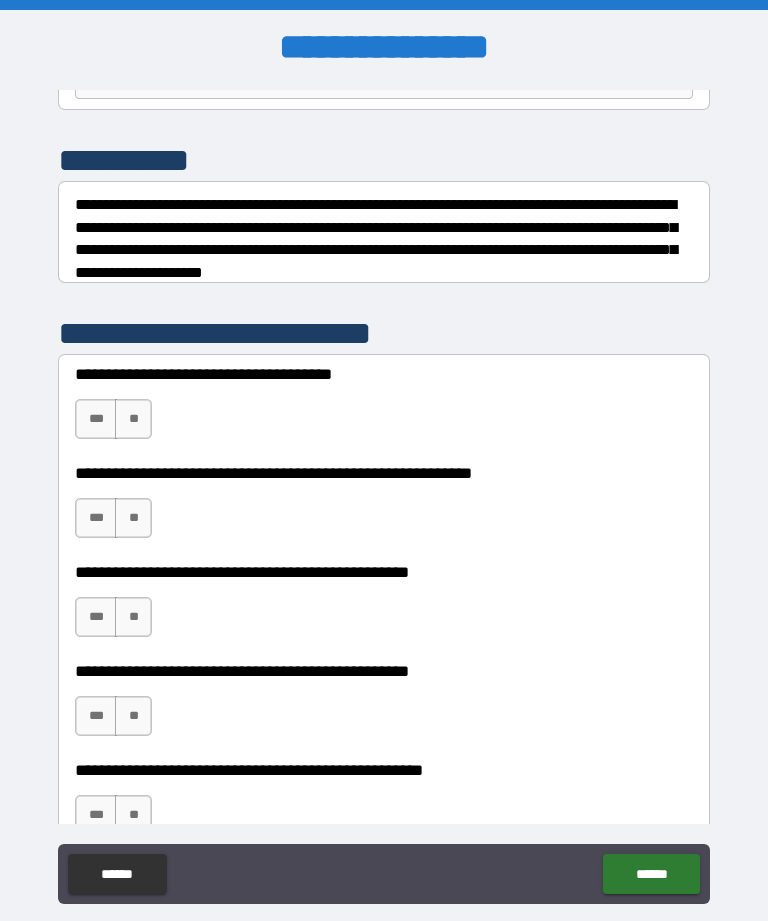 click on "***" at bounding box center [96, 419] 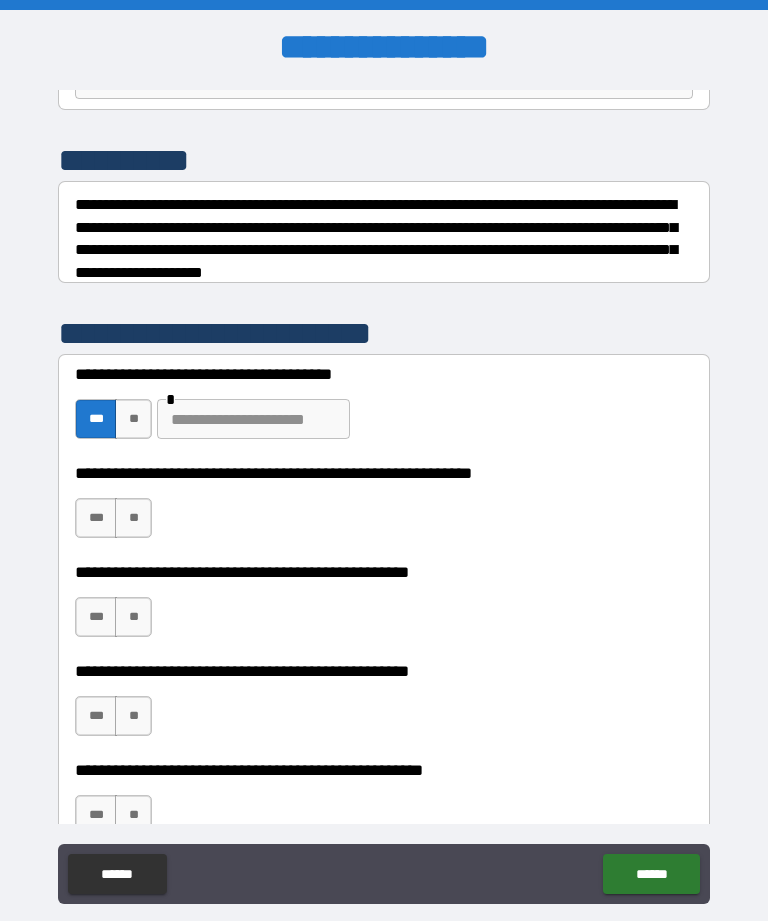 click on "***" at bounding box center (96, 419) 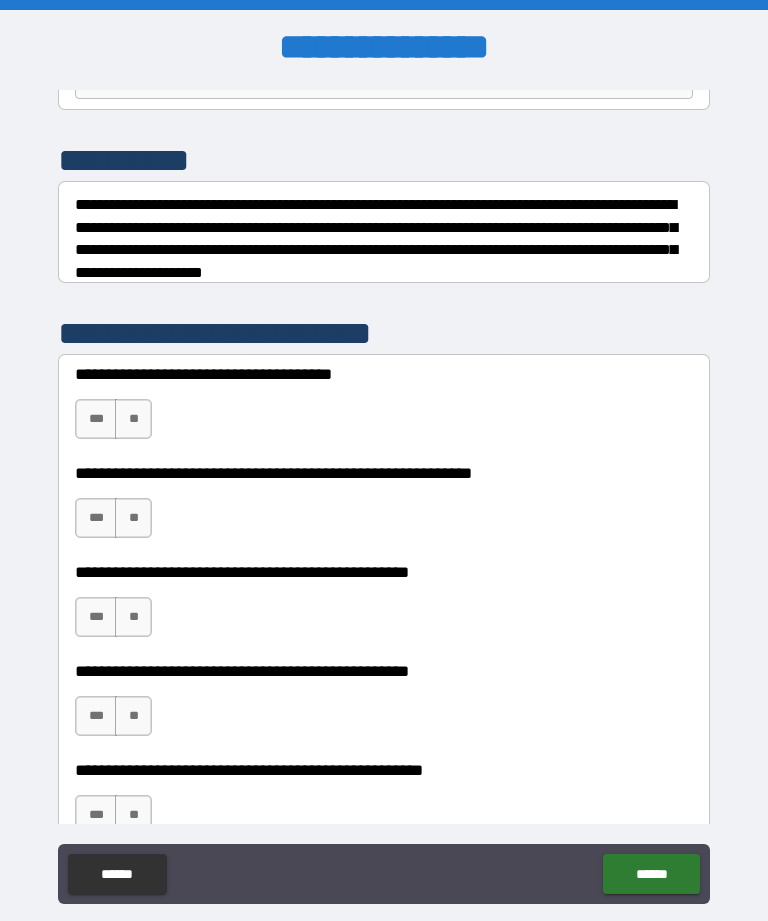 click on "***" at bounding box center (96, 419) 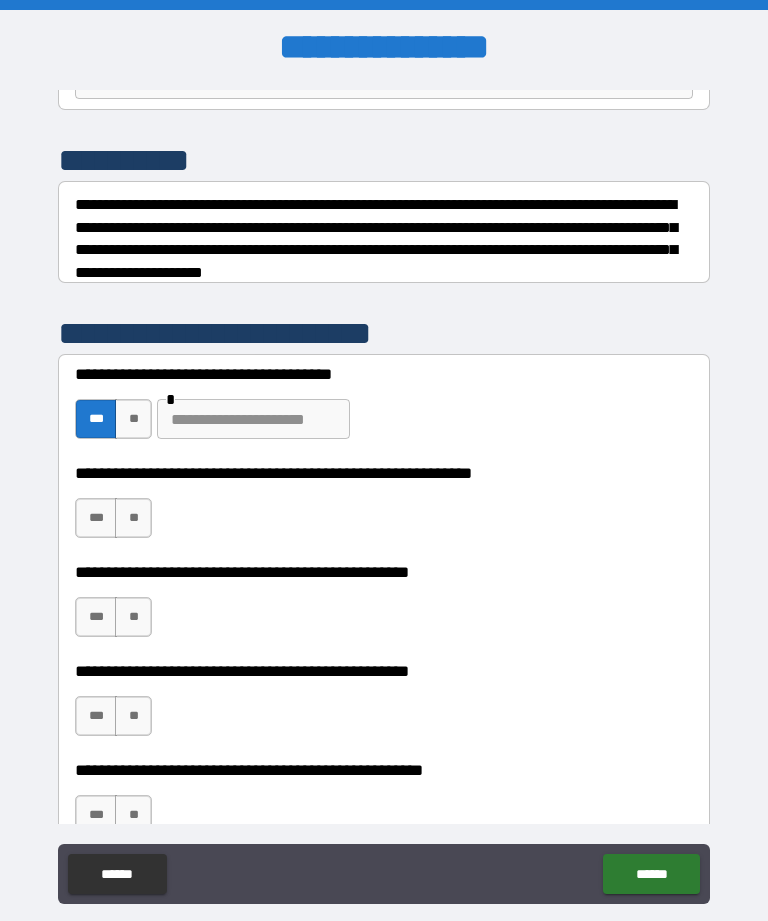 click on "**" at bounding box center (133, 419) 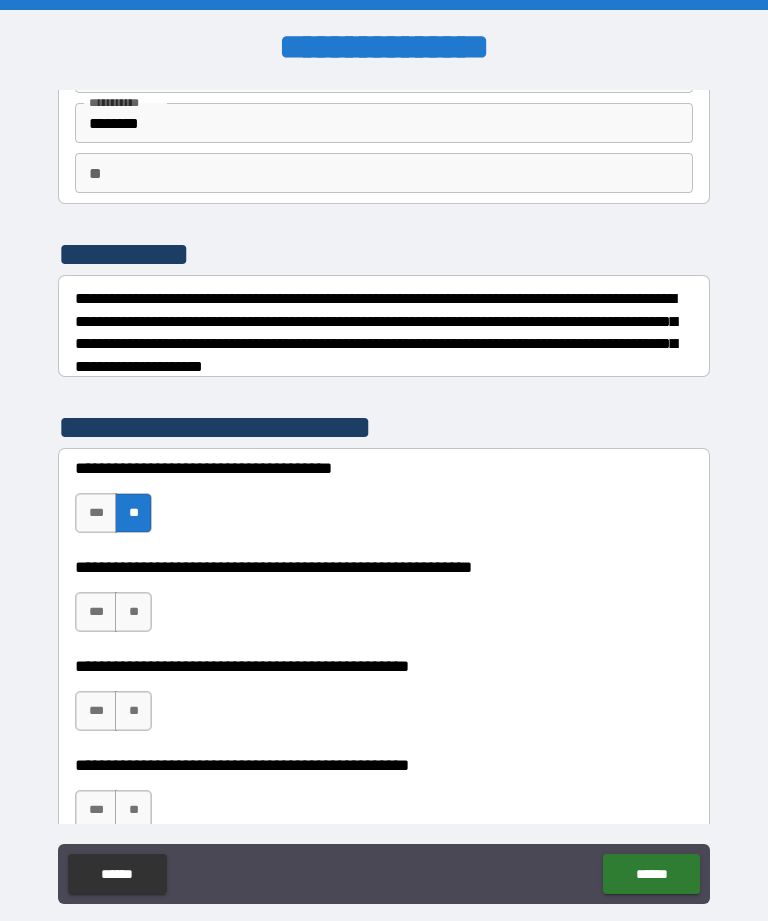 scroll, scrollTop: 132, scrollLeft: 0, axis: vertical 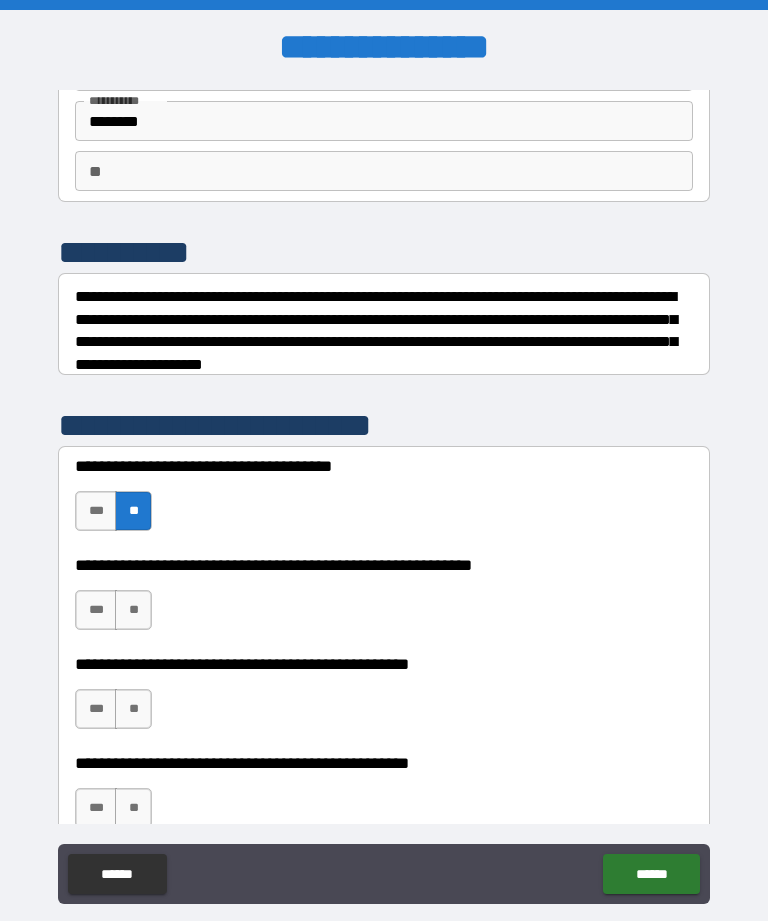 click on "**" at bounding box center (133, 610) 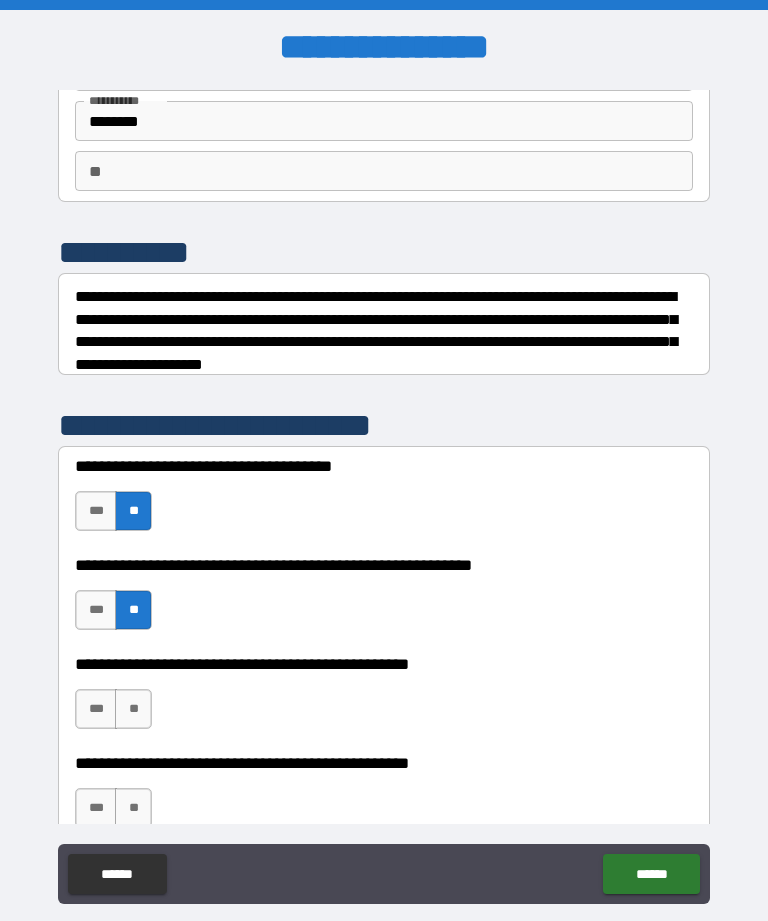 click on "**" at bounding box center (133, 709) 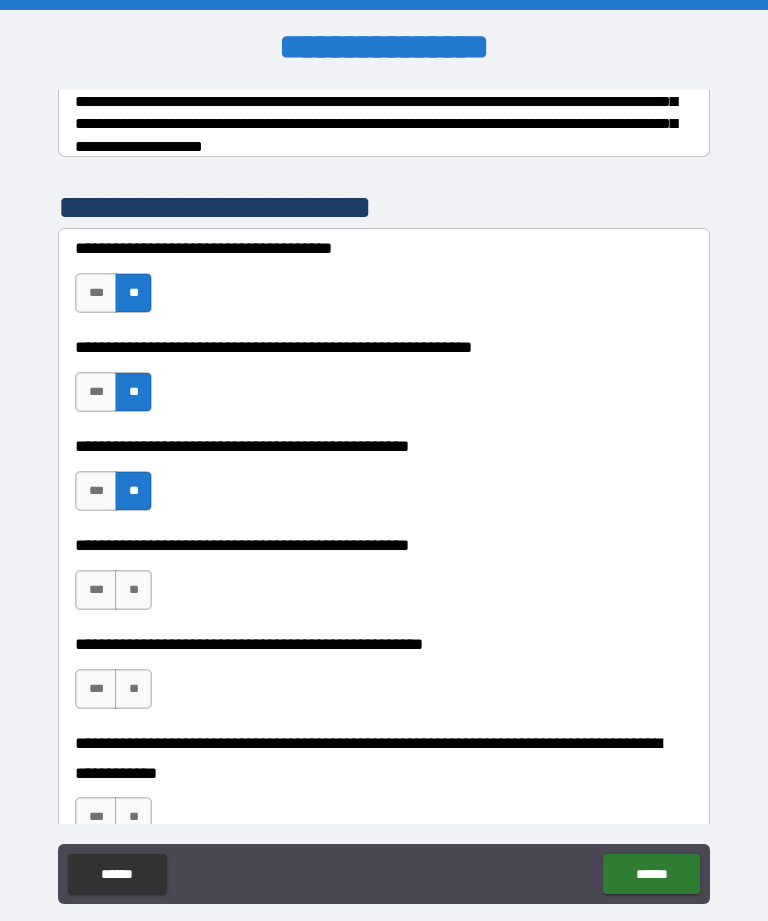 scroll, scrollTop: 351, scrollLeft: 0, axis: vertical 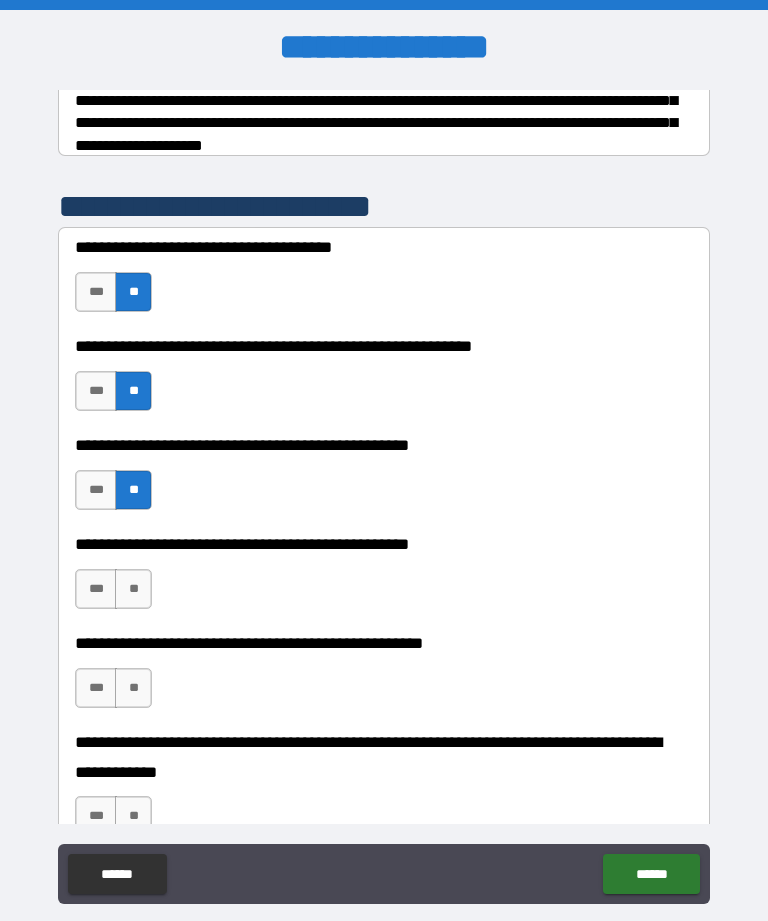click on "**" at bounding box center (133, 589) 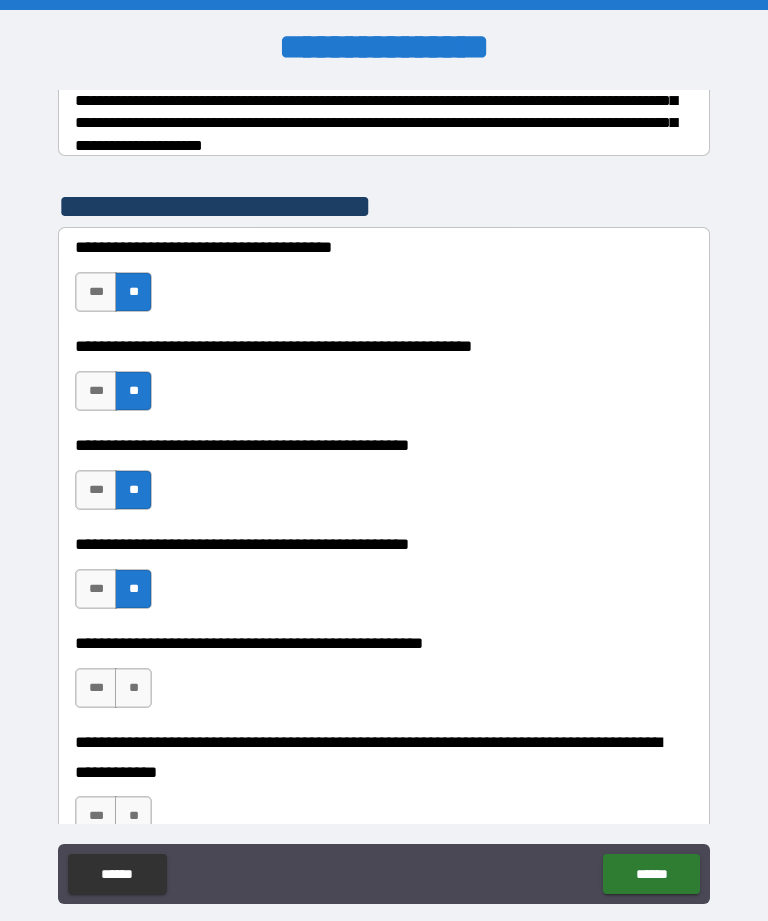 click on "**" at bounding box center [133, 688] 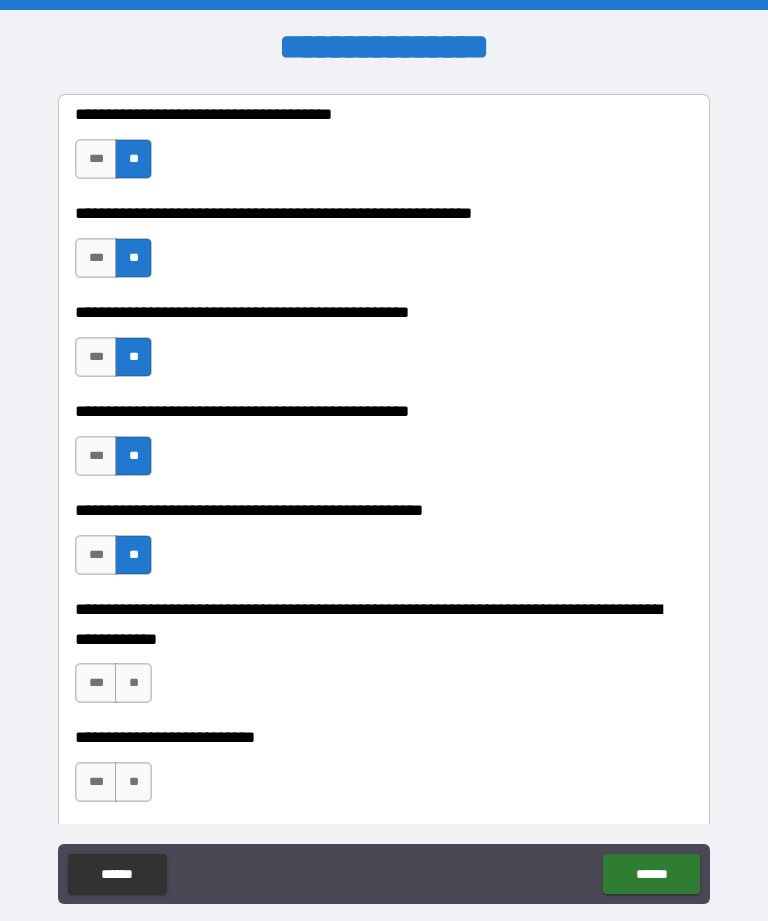 scroll, scrollTop: 484, scrollLeft: 0, axis: vertical 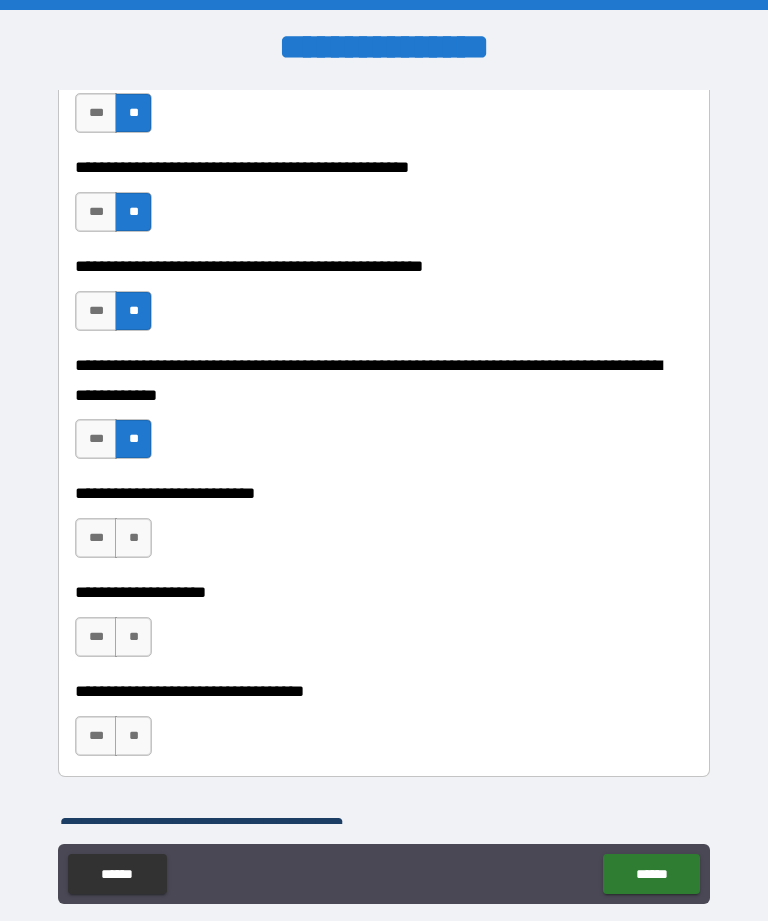 click on "**" at bounding box center [133, 538] 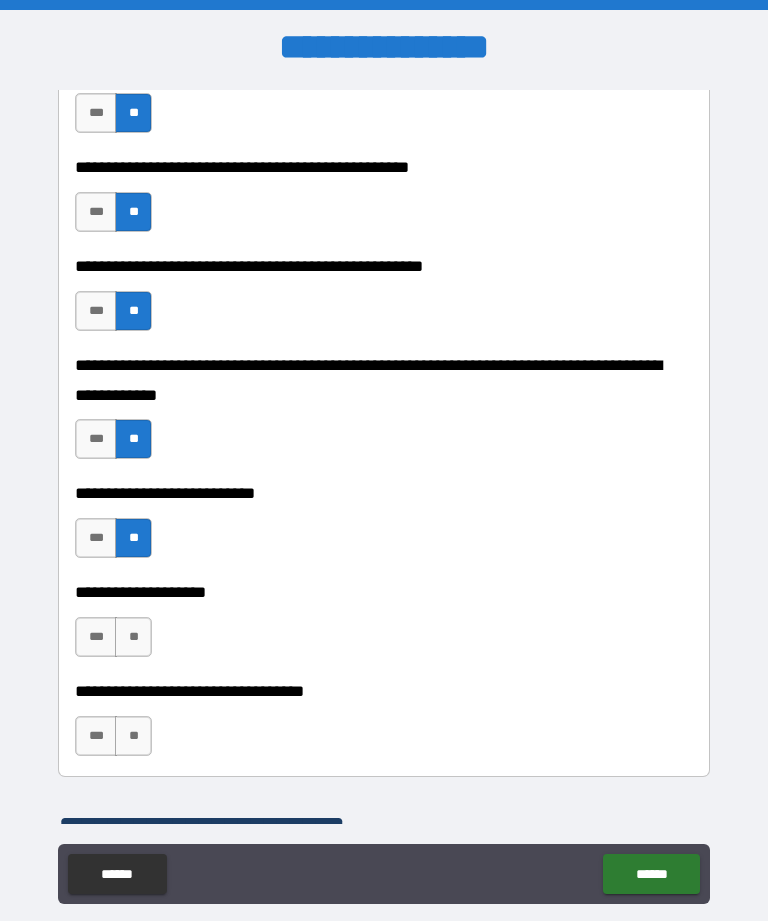 click on "**" at bounding box center [133, 637] 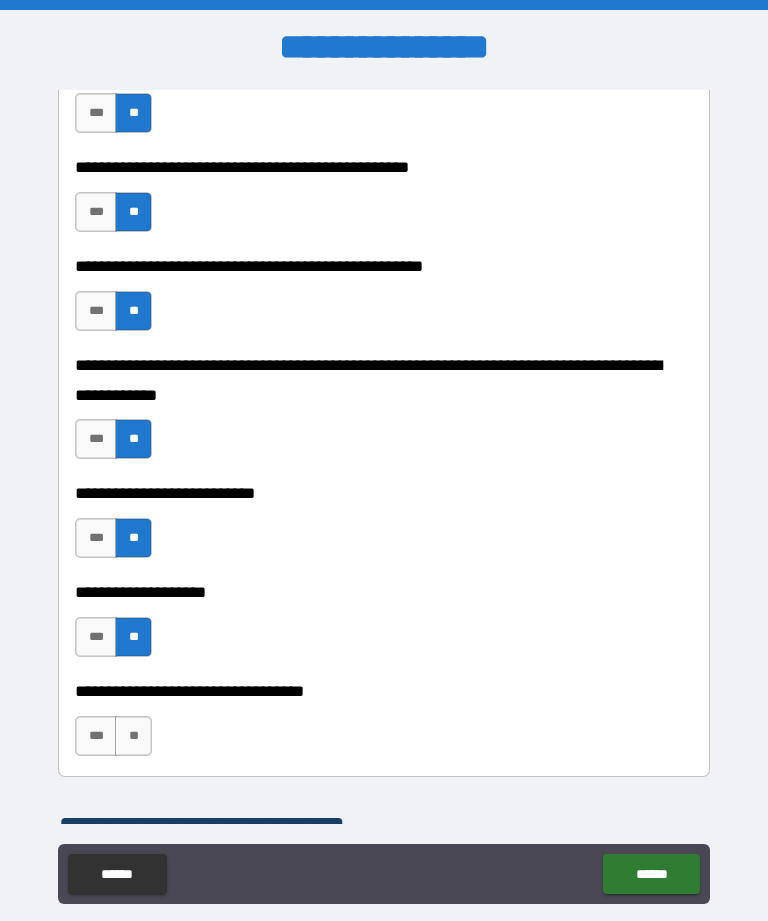 click on "**" at bounding box center (133, 736) 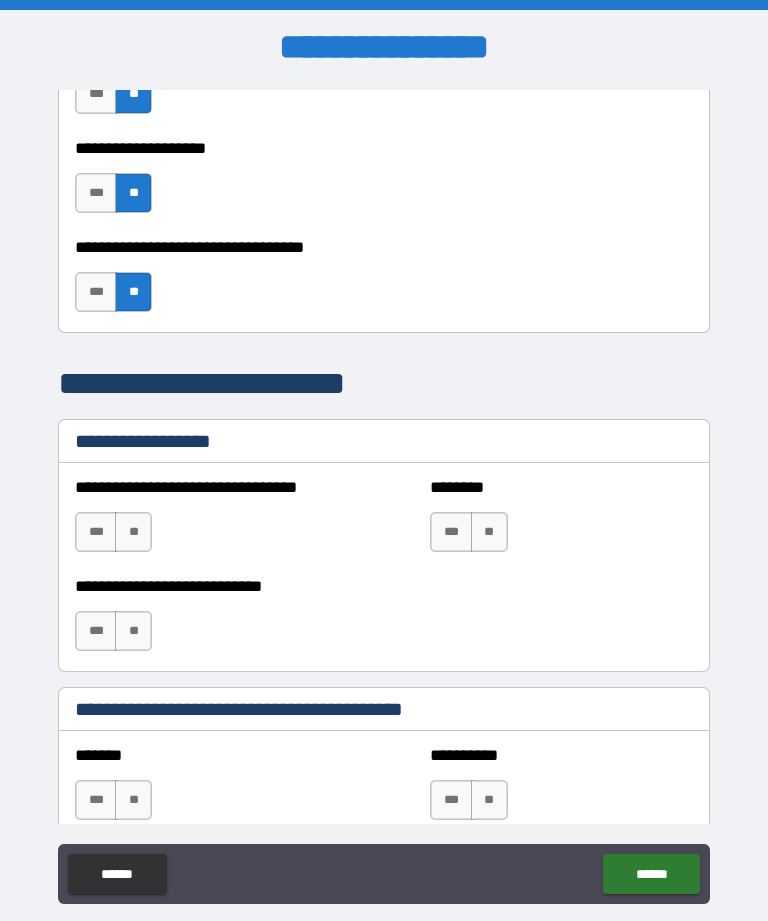 scroll, scrollTop: 1196, scrollLeft: 0, axis: vertical 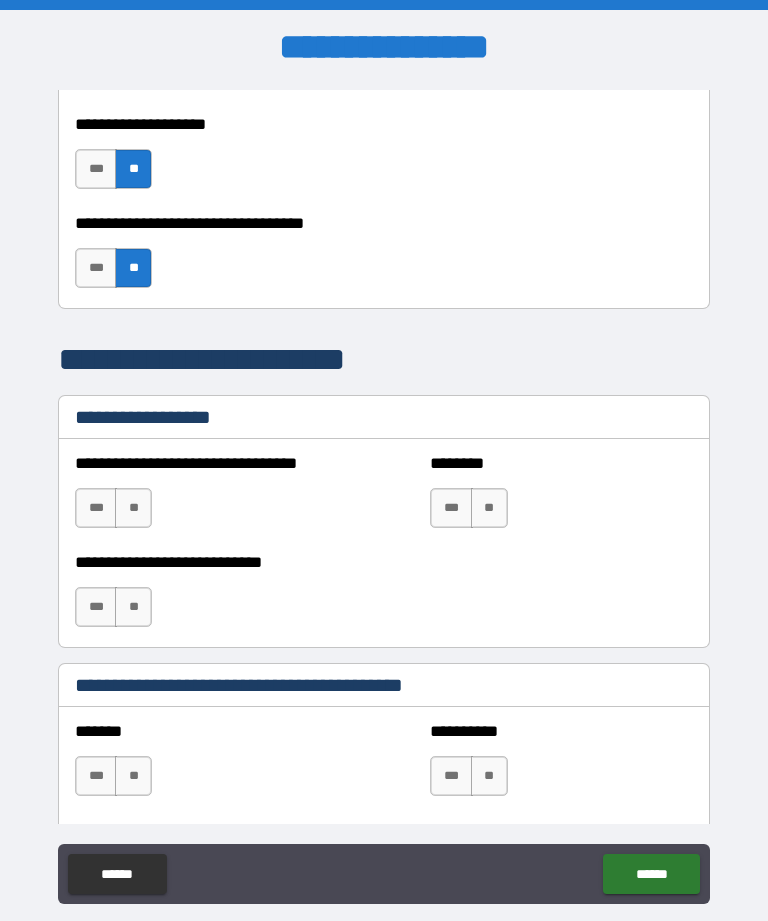 click on "**" at bounding box center (133, 508) 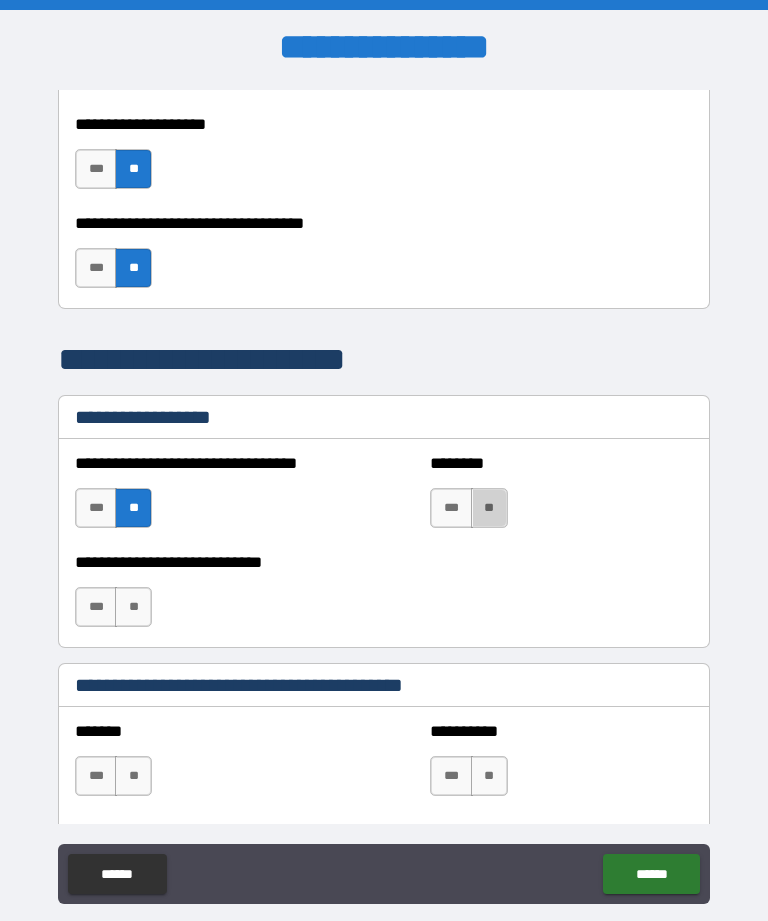 click on "**" at bounding box center [489, 508] 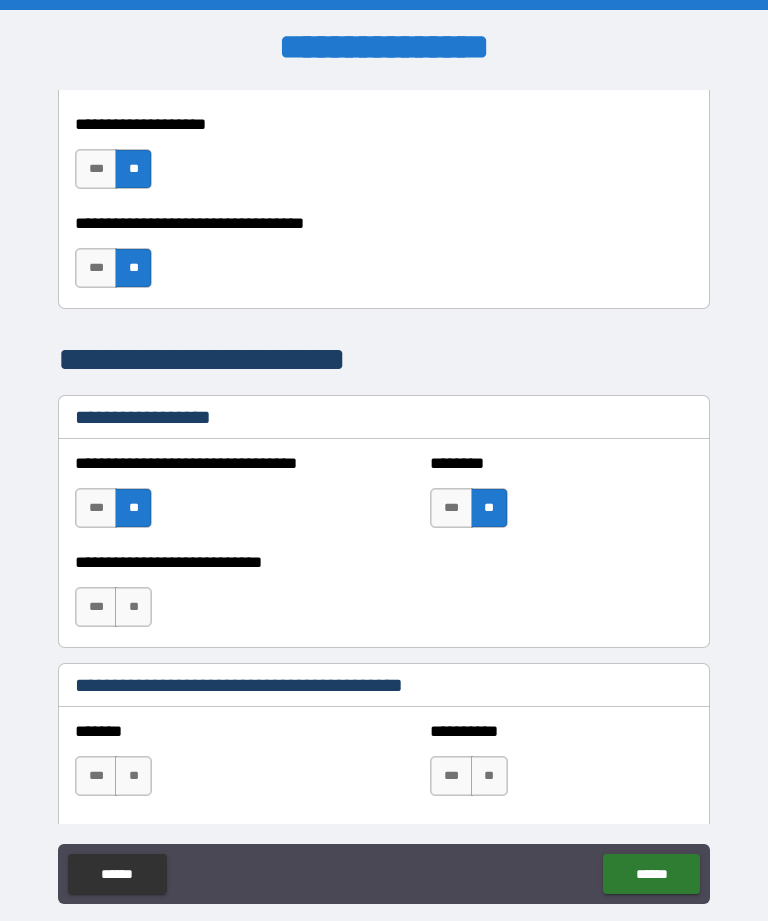 click on "**" at bounding box center [133, 607] 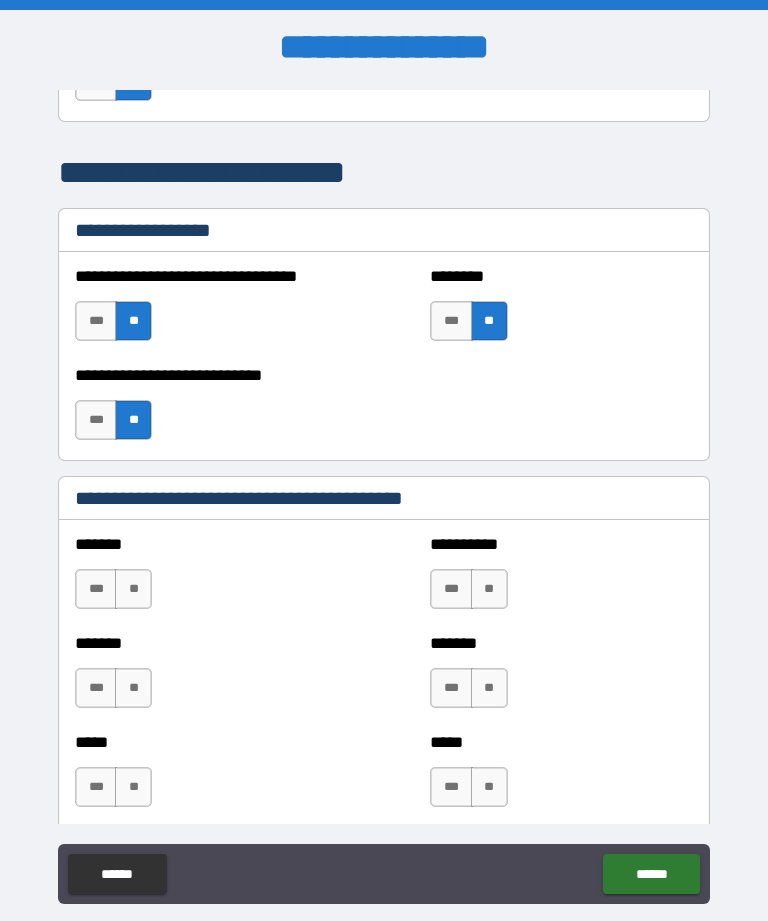 scroll, scrollTop: 1383, scrollLeft: 0, axis: vertical 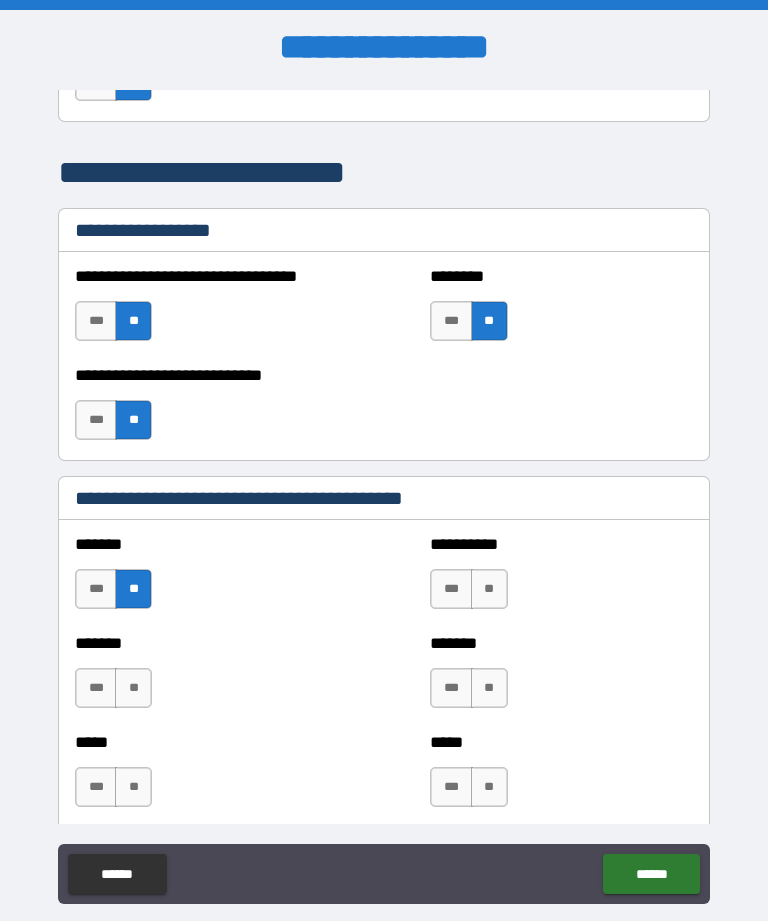 click on "**" at bounding box center [489, 589] 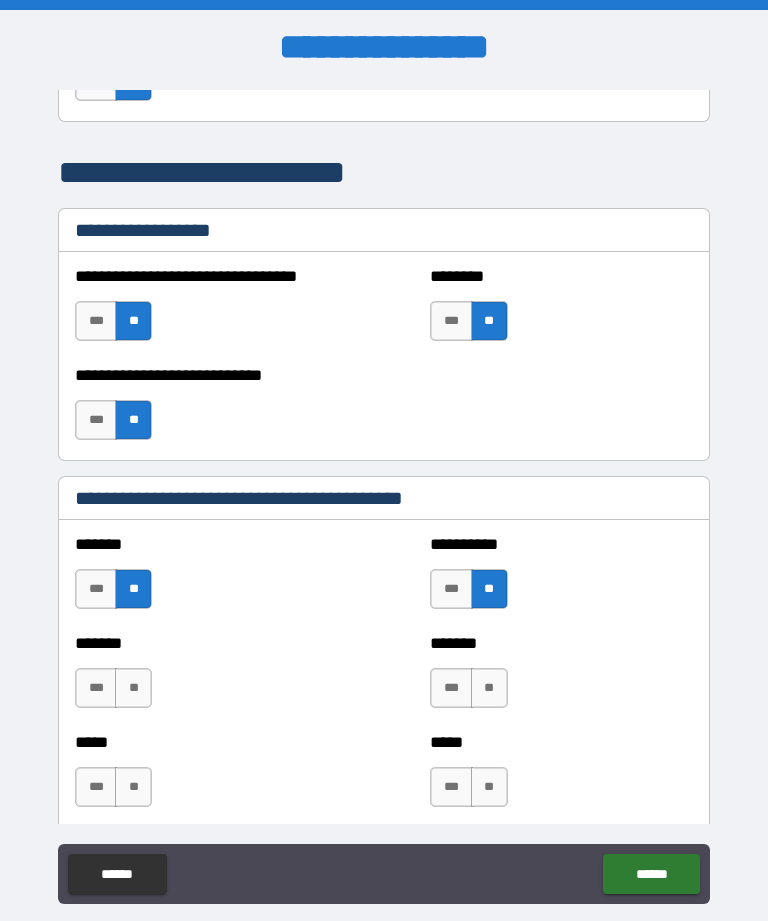 click on "**" at bounding box center (133, 688) 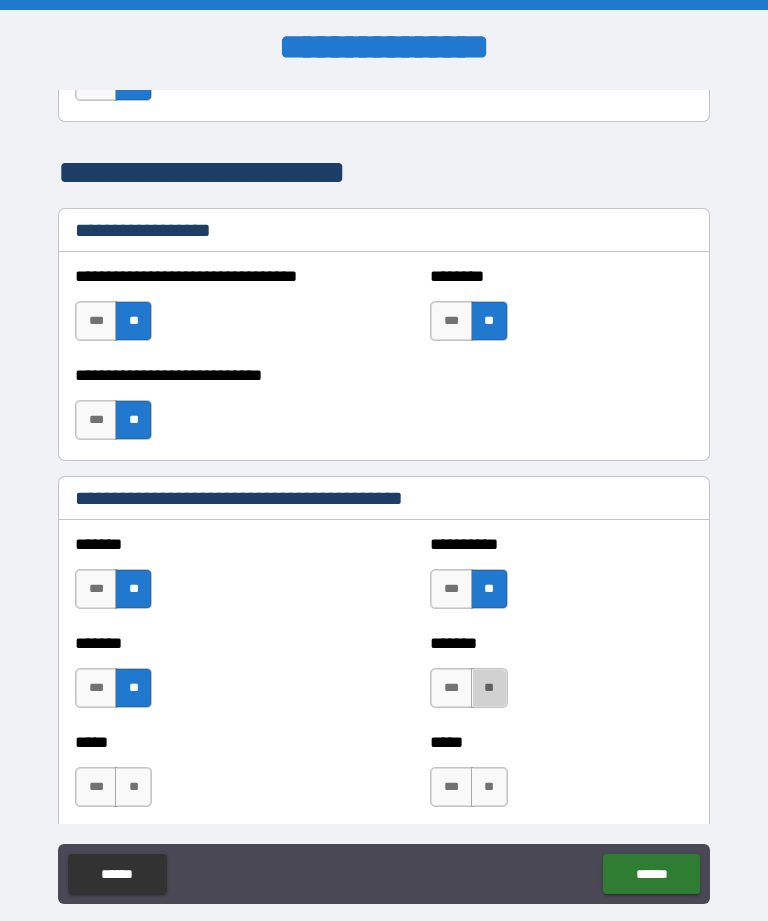 click on "**" at bounding box center [489, 688] 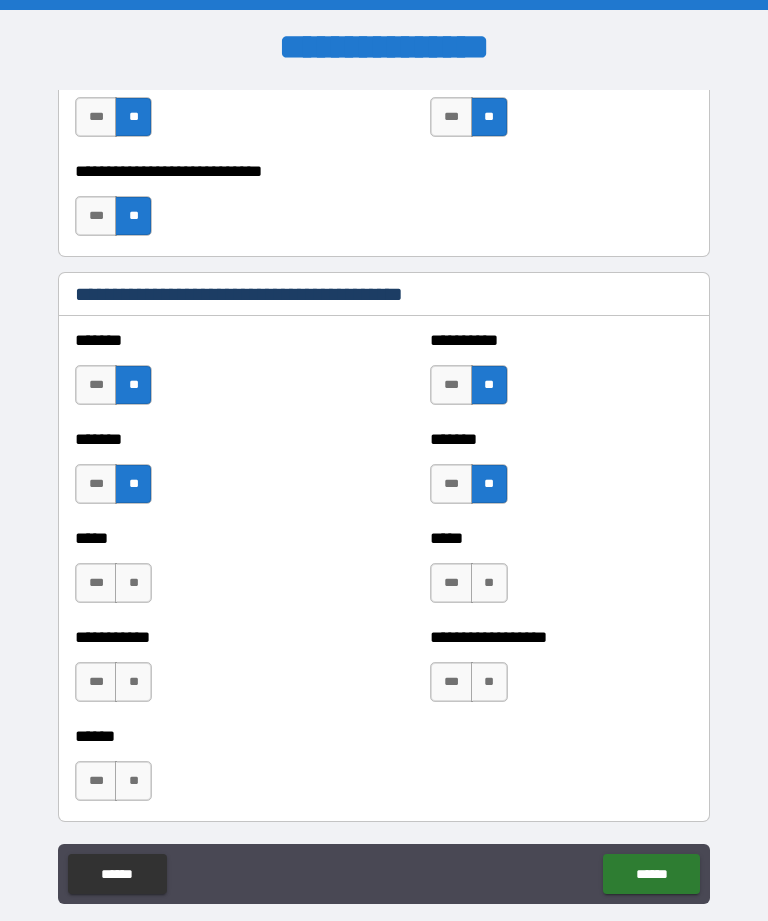 scroll, scrollTop: 1590, scrollLeft: 0, axis: vertical 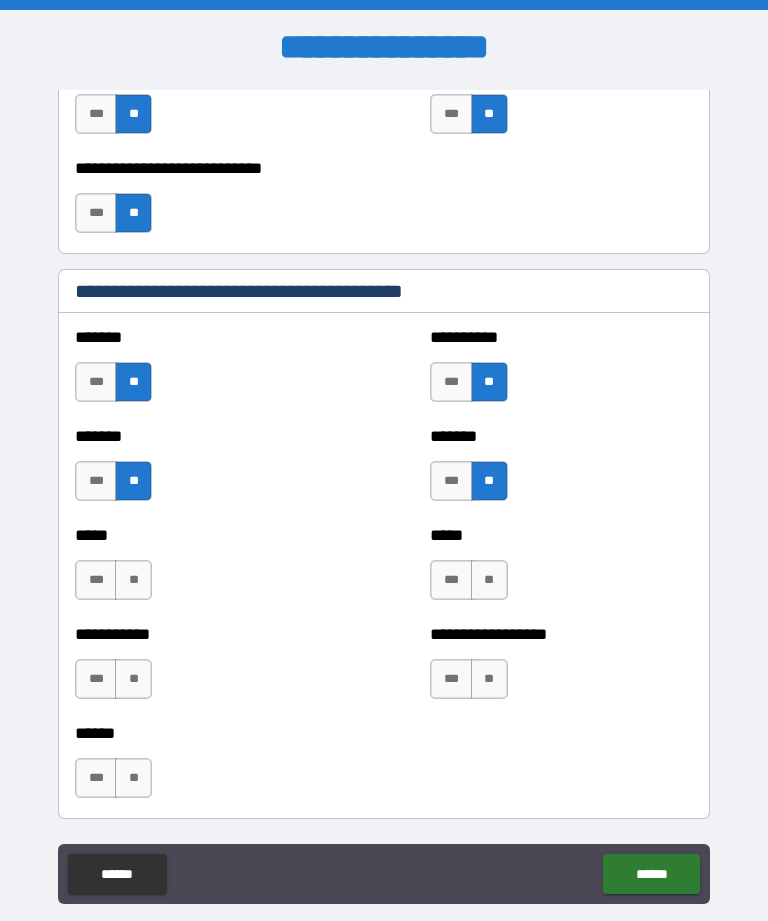 click on "**" at bounding box center (133, 580) 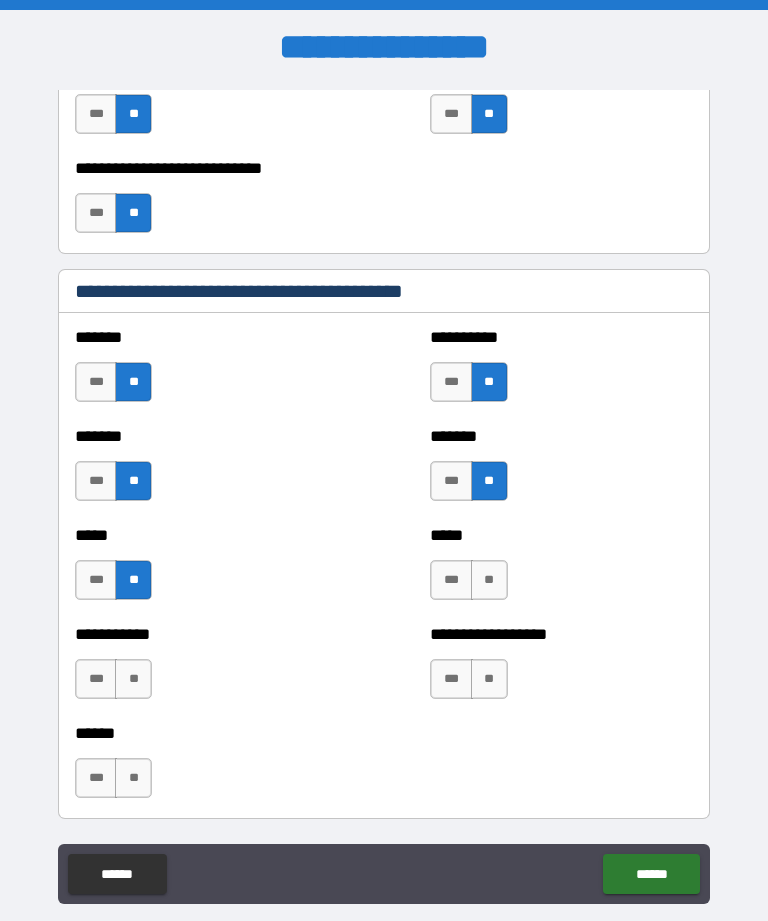 click on "**" at bounding box center (489, 580) 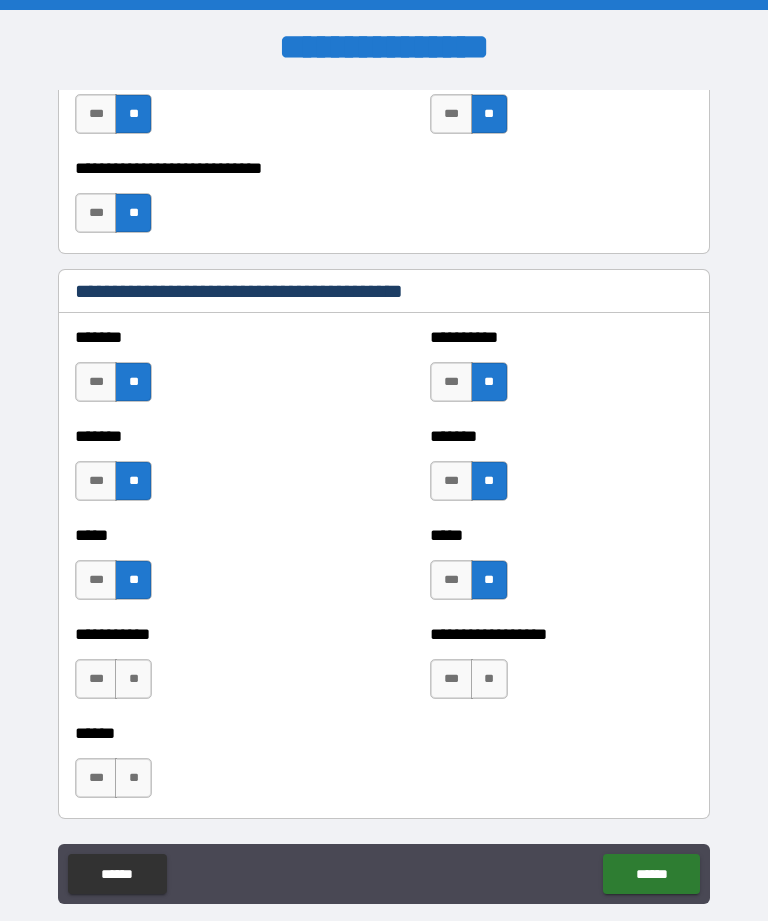 click on "**" at bounding box center (133, 679) 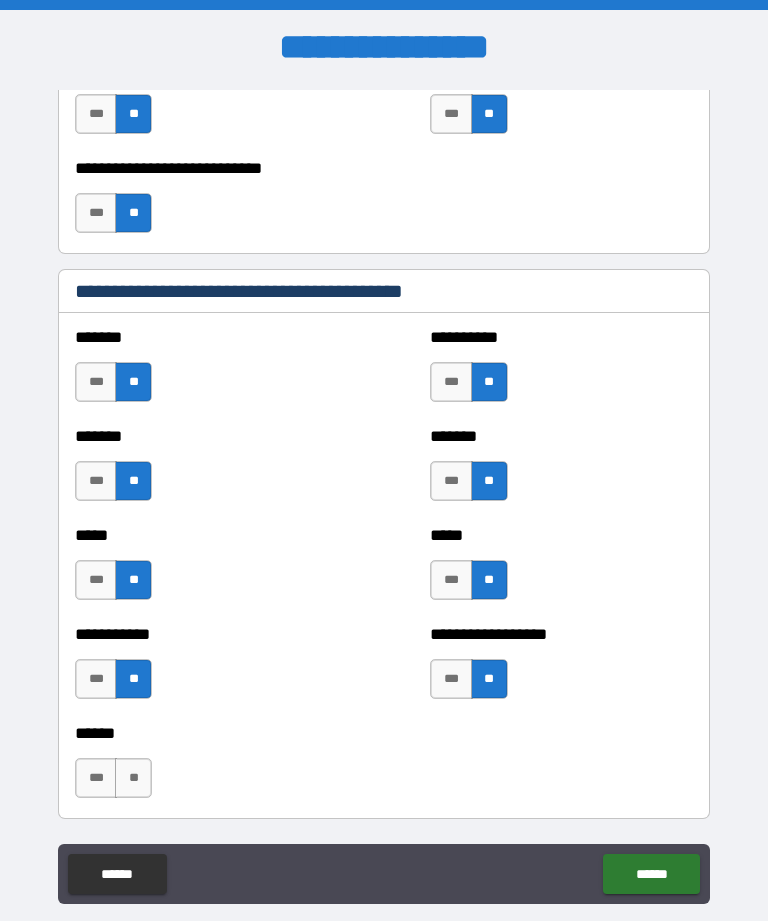 scroll, scrollTop: 1807, scrollLeft: 0, axis: vertical 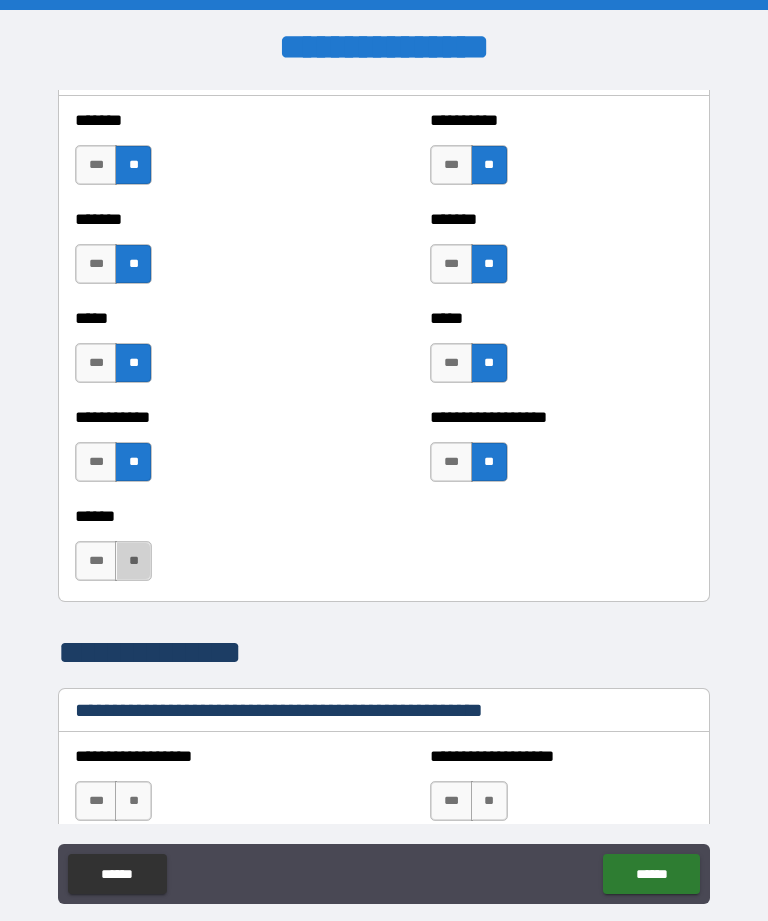 click on "**" at bounding box center [133, 561] 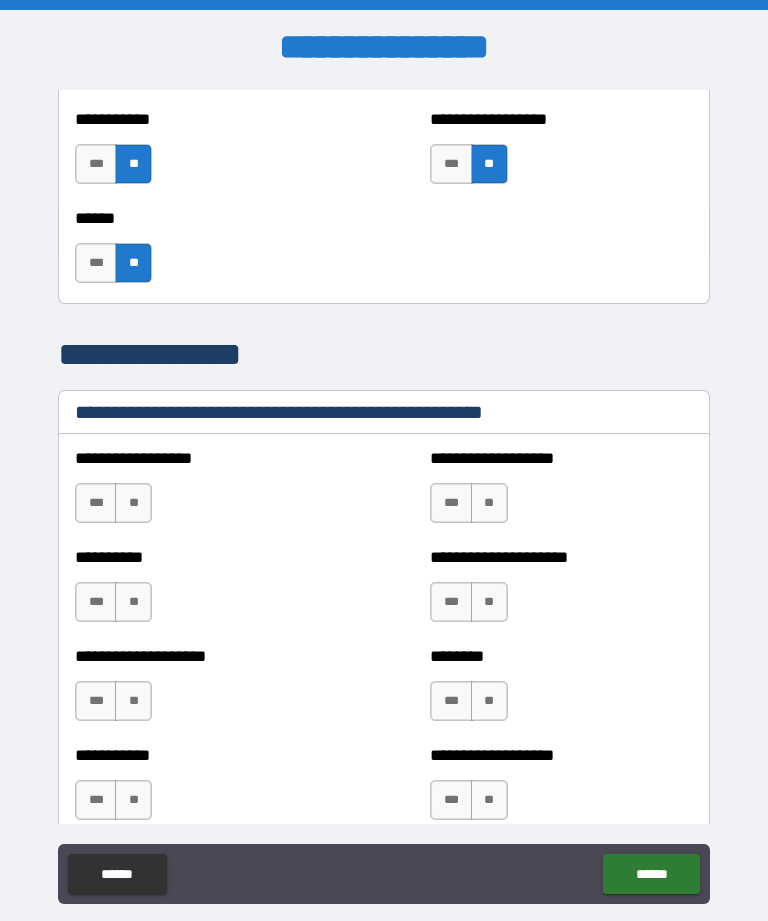 scroll, scrollTop: 2160, scrollLeft: 0, axis: vertical 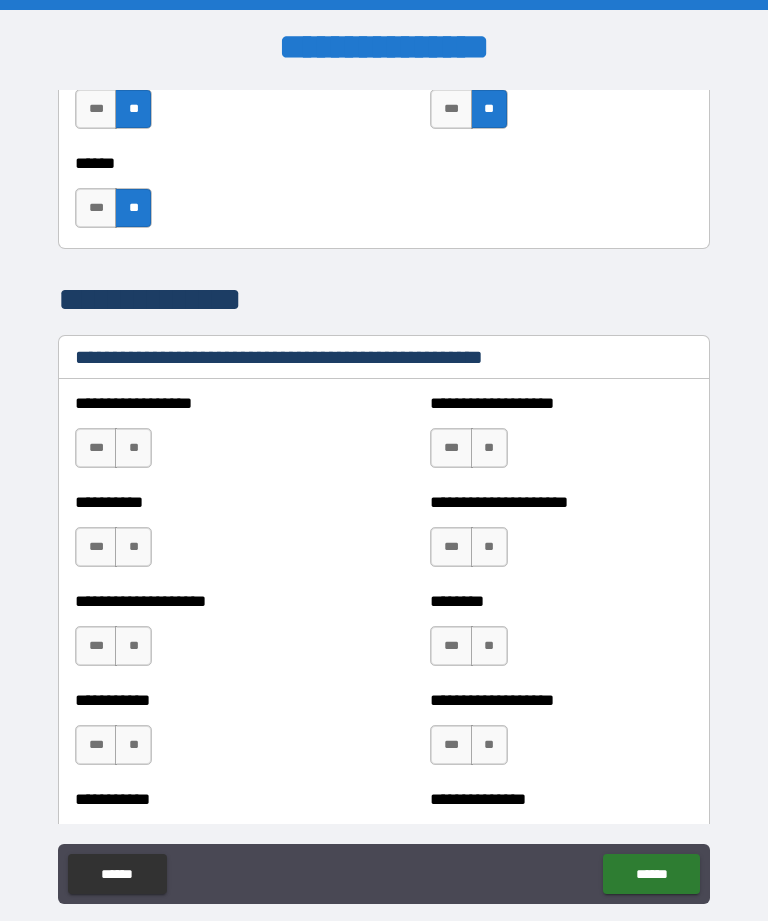 click on "**" at bounding box center [133, 448] 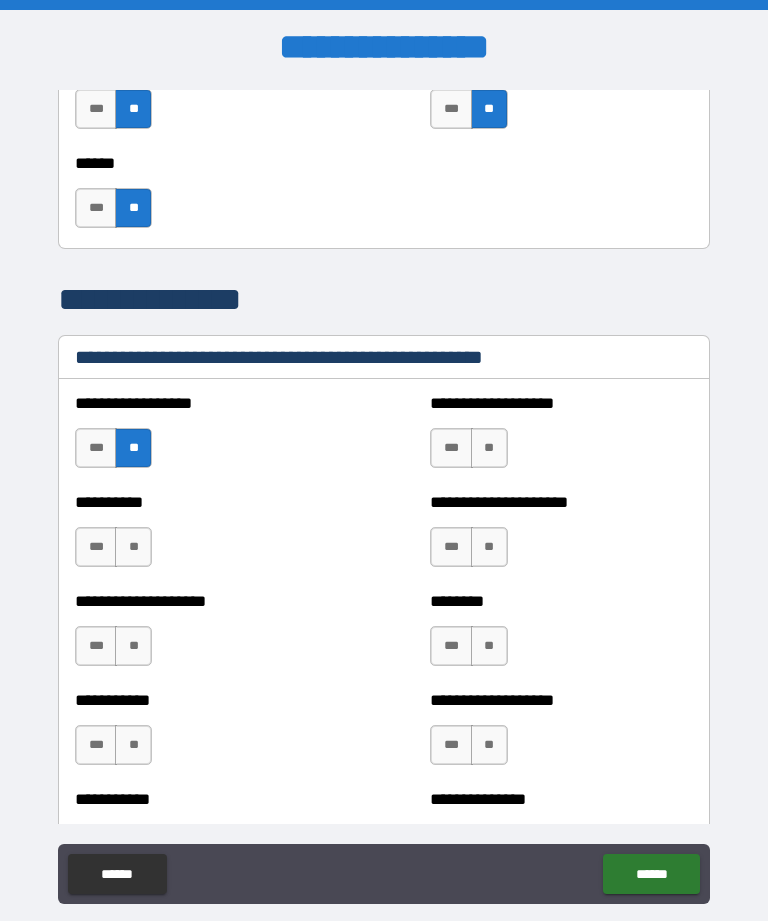 click on "**" at bounding box center [489, 448] 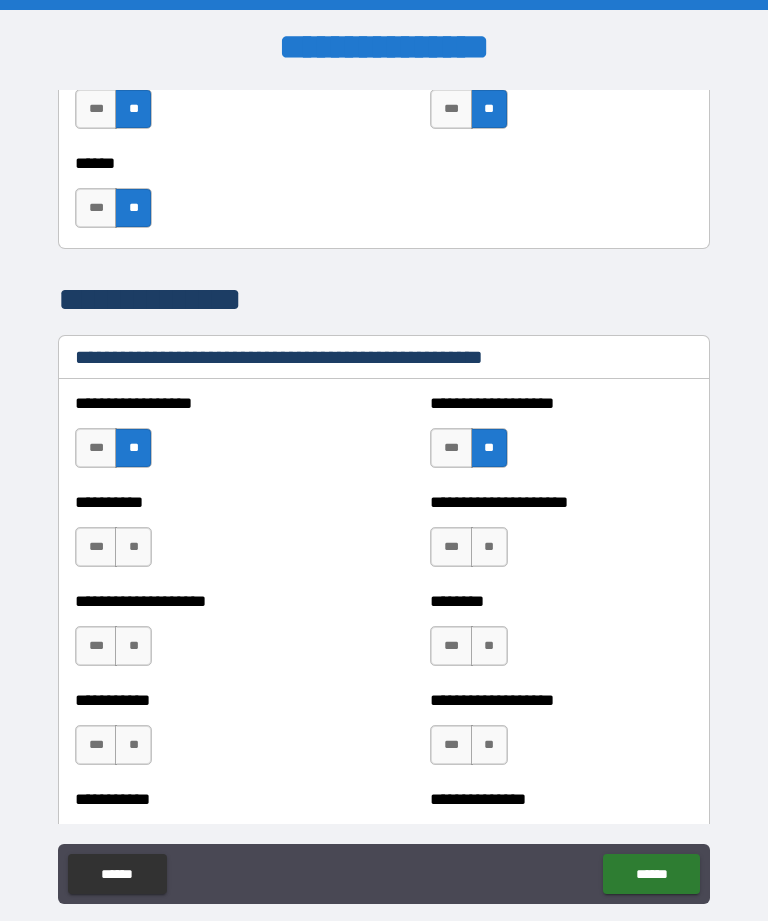 click on "**" at bounding box center [133, 547] 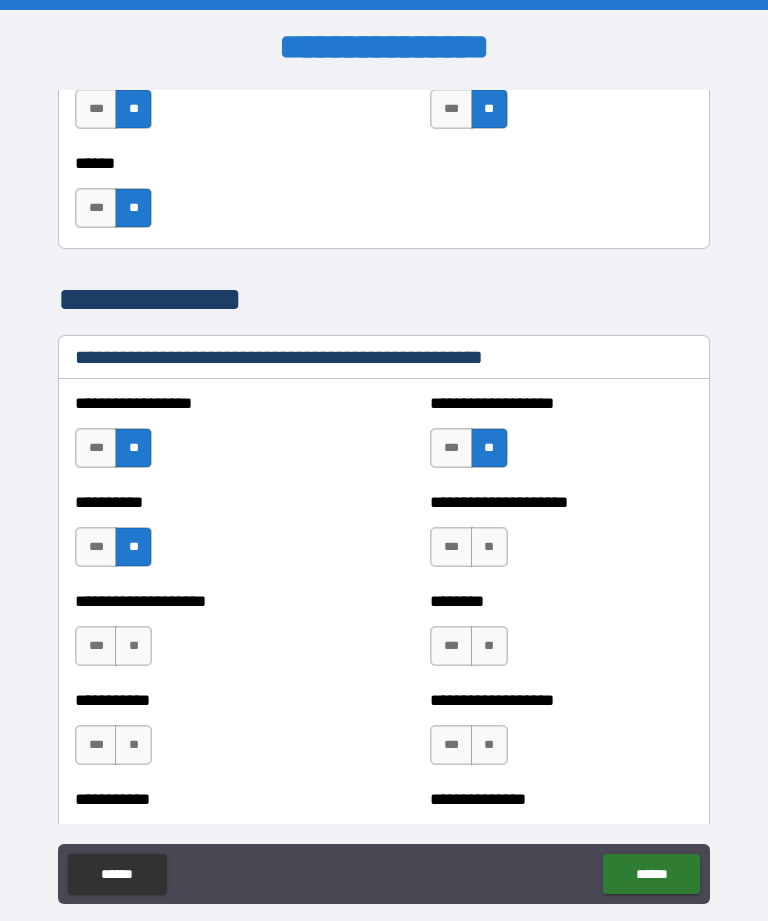 click on "**" at bounding box center [489, 547] 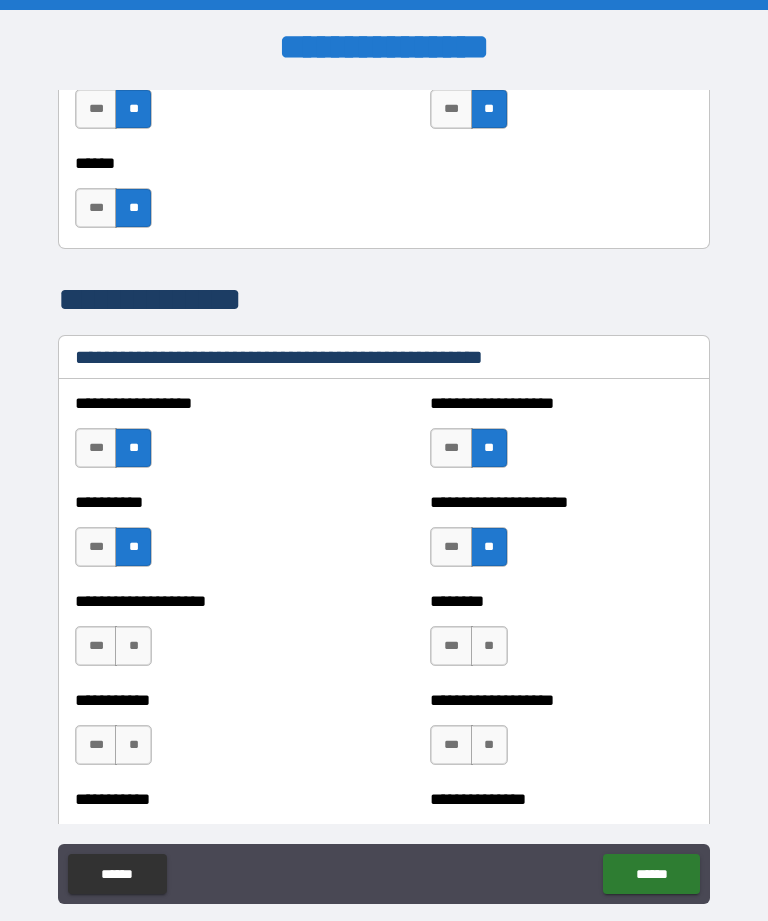 click on "**" at bounding box center [133, 646] 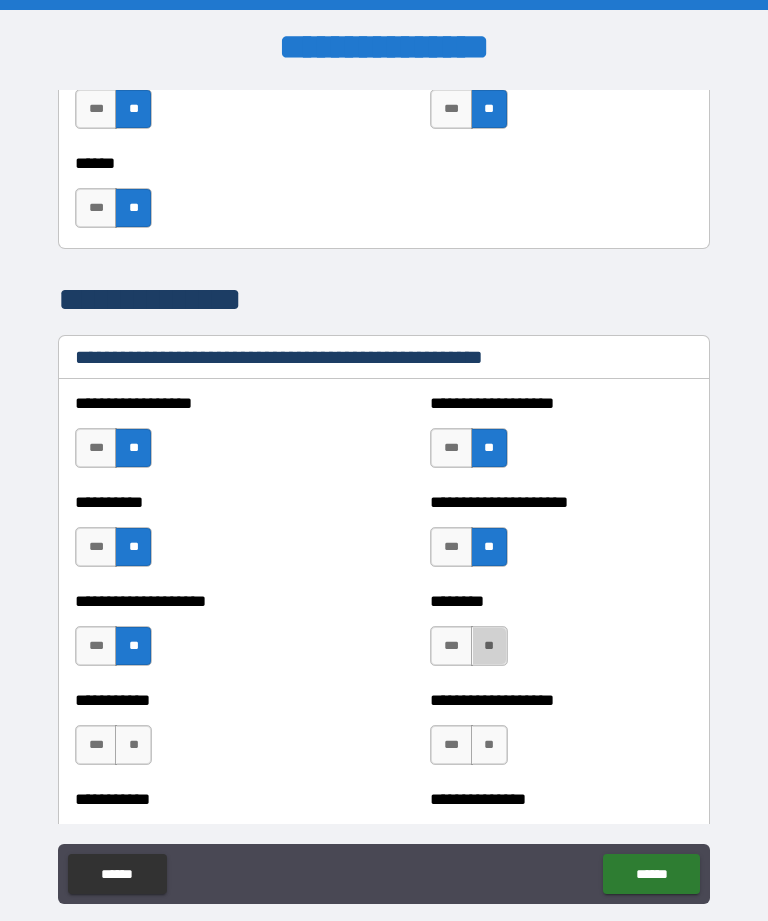 click on "**" at bounding box center [489, 646] 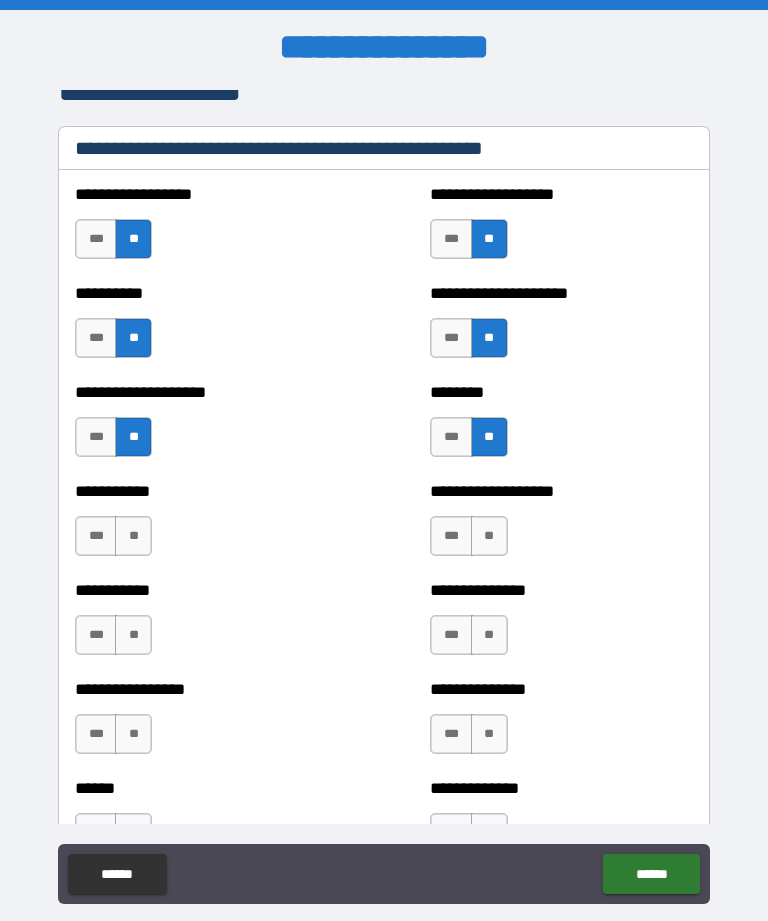 scroll, scrollTop: 2372, scrollLeft: 0, axis: vertical 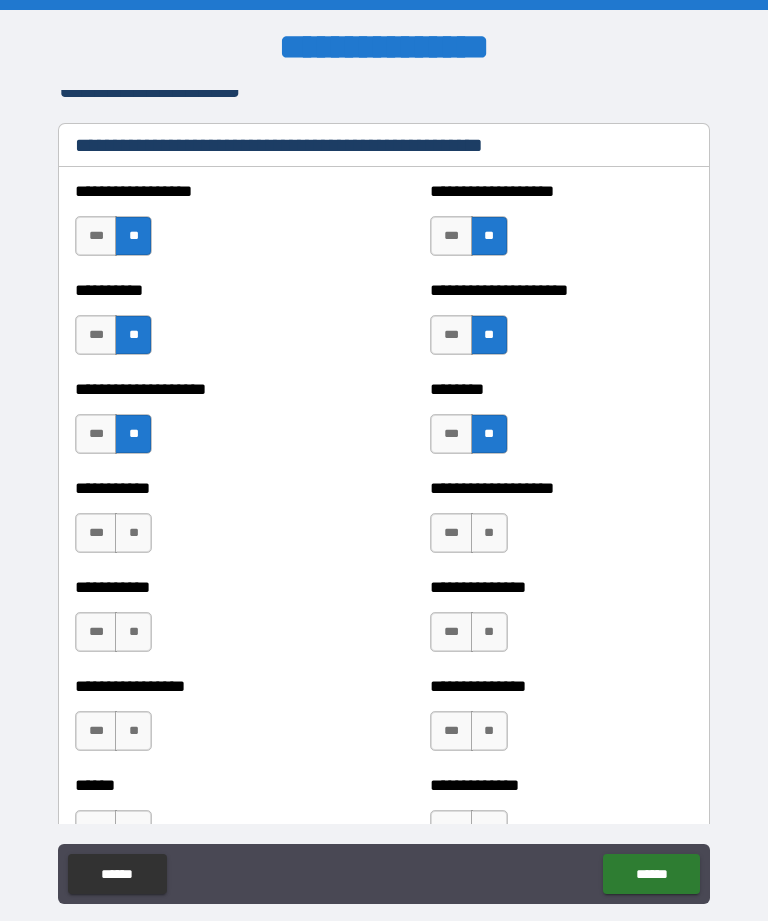 click on "**" at bounding box center [133, 533] 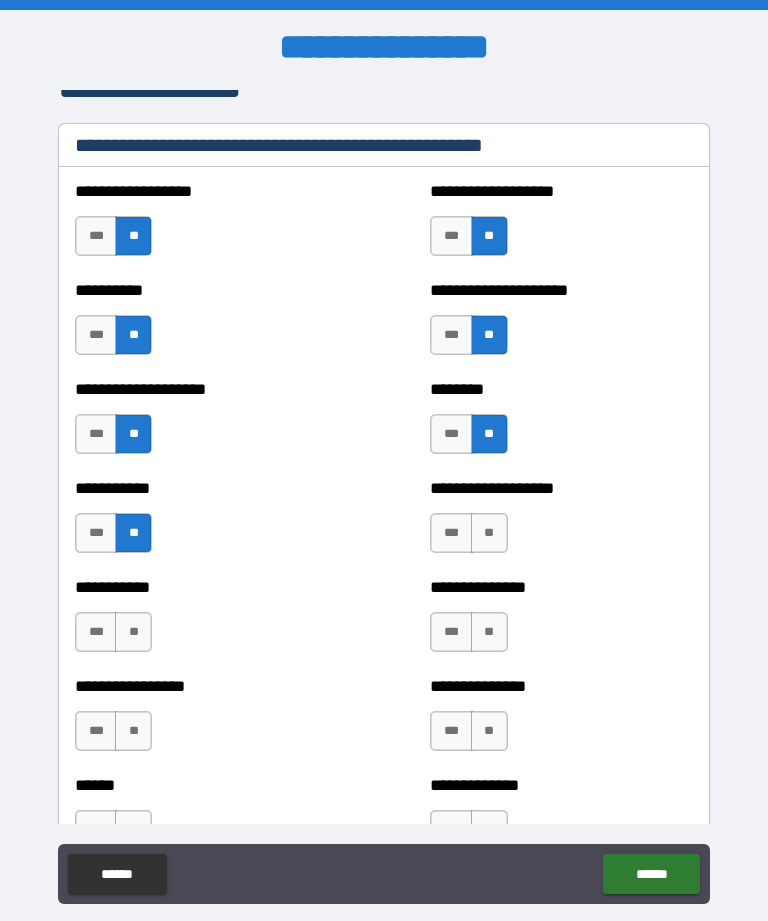 click on "**" at bounding box center (489, 533) 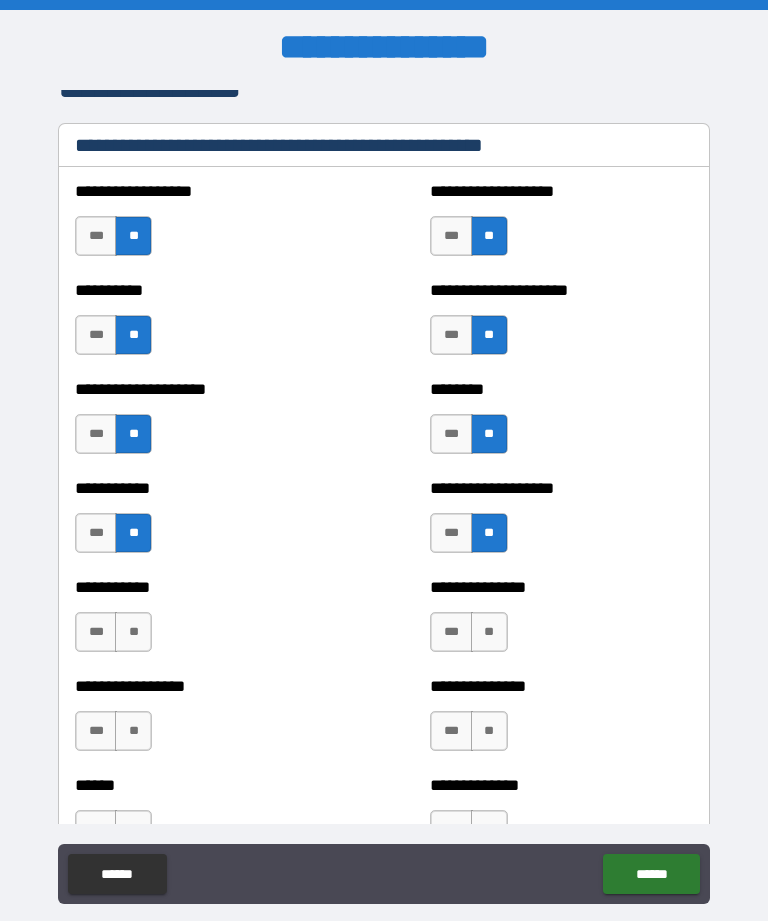 click on "**" at bounding box center (133, 632) 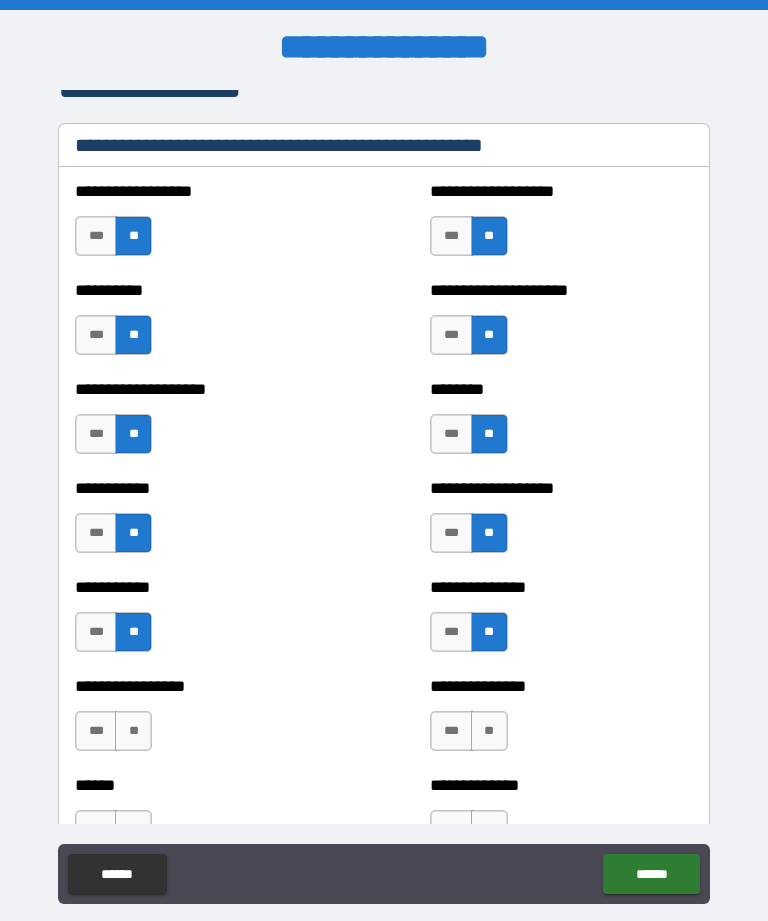click on "**" at bounding box center (133, 731) 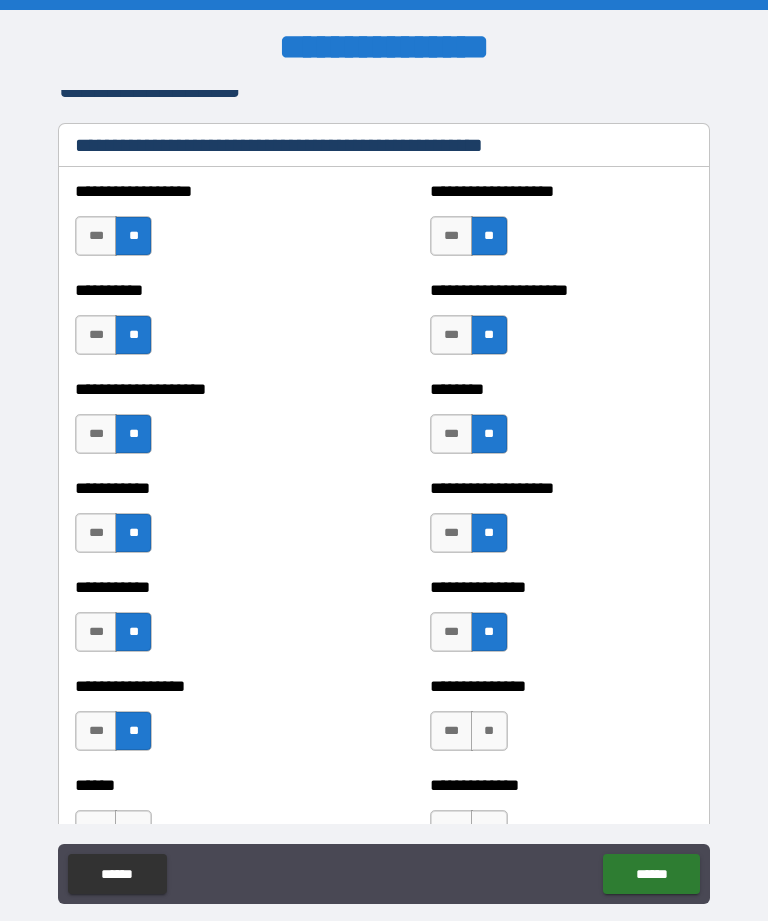 click on "**" at bounding box center [489, 731] 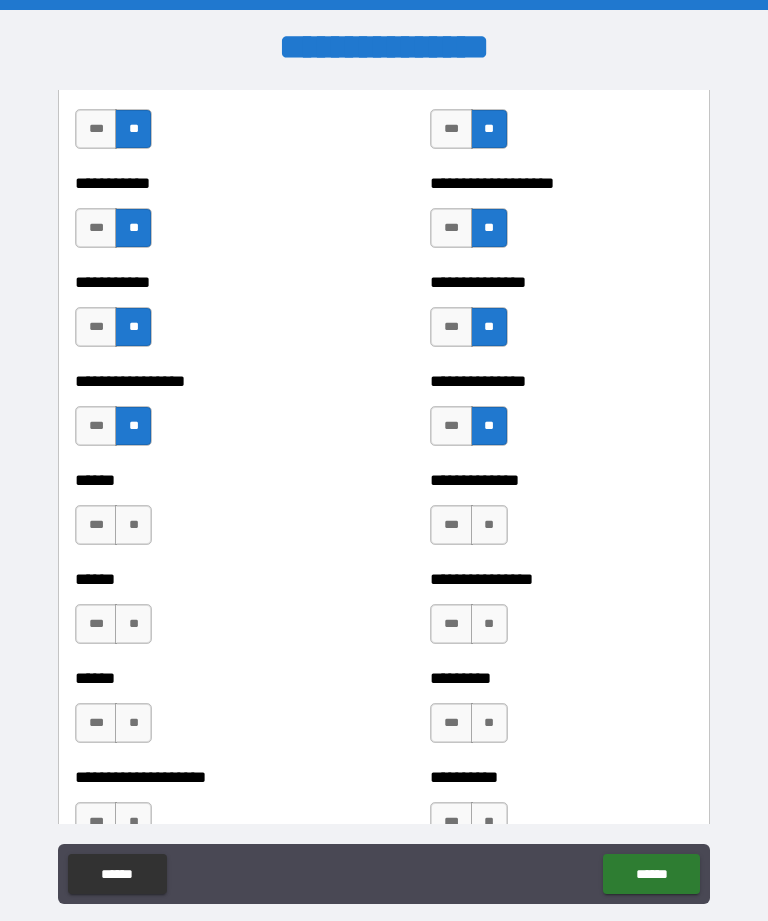 scroll, scrollTop: 2679, scrollLeft: 0, axis: vertical 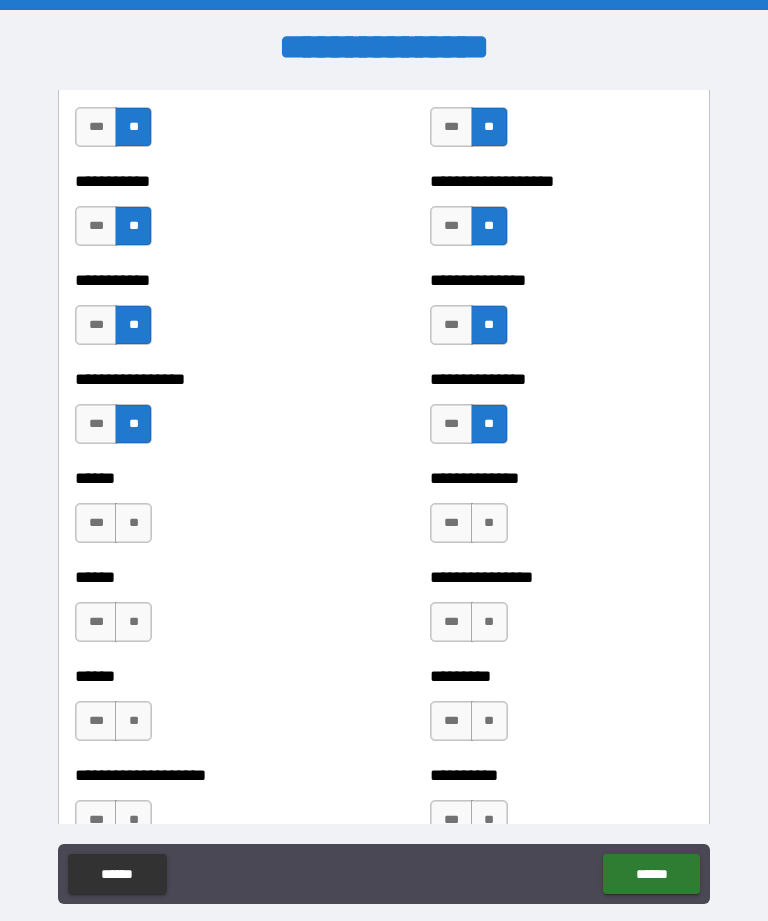 click on "**" at bounding box center (489, 523) 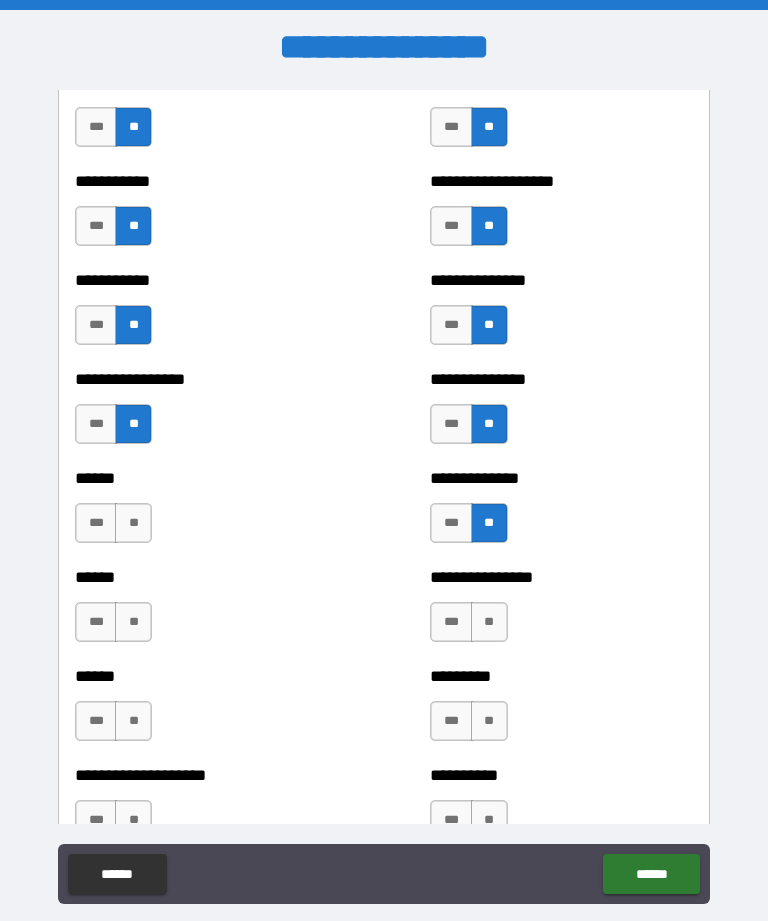 click on "**" at bounding box center (133, 622) 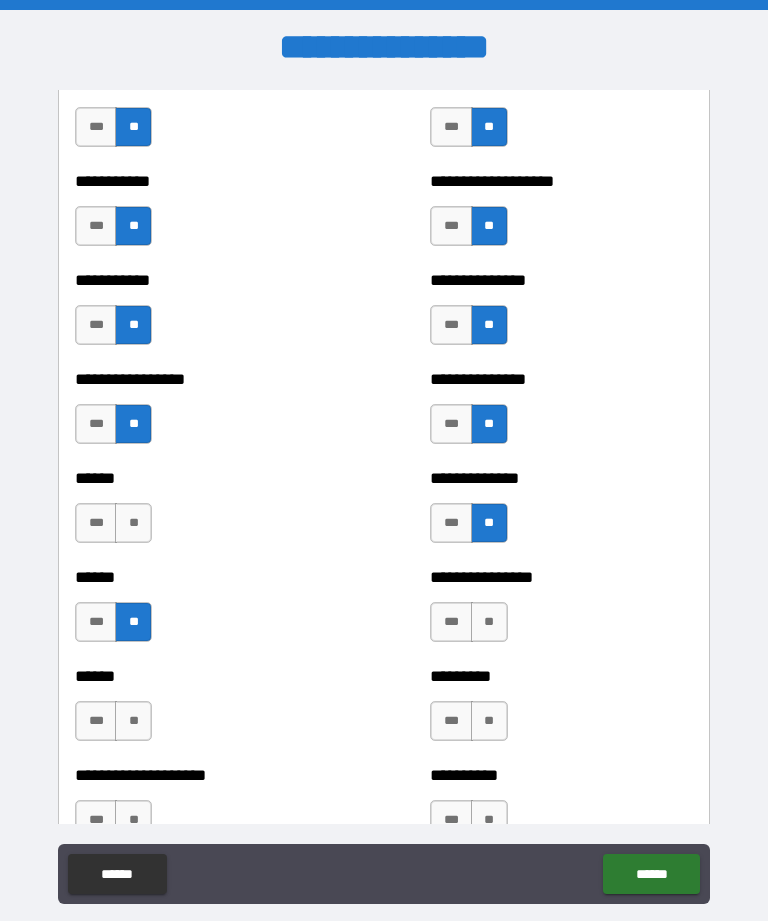 click on "**" at bounding box center (489, 622) 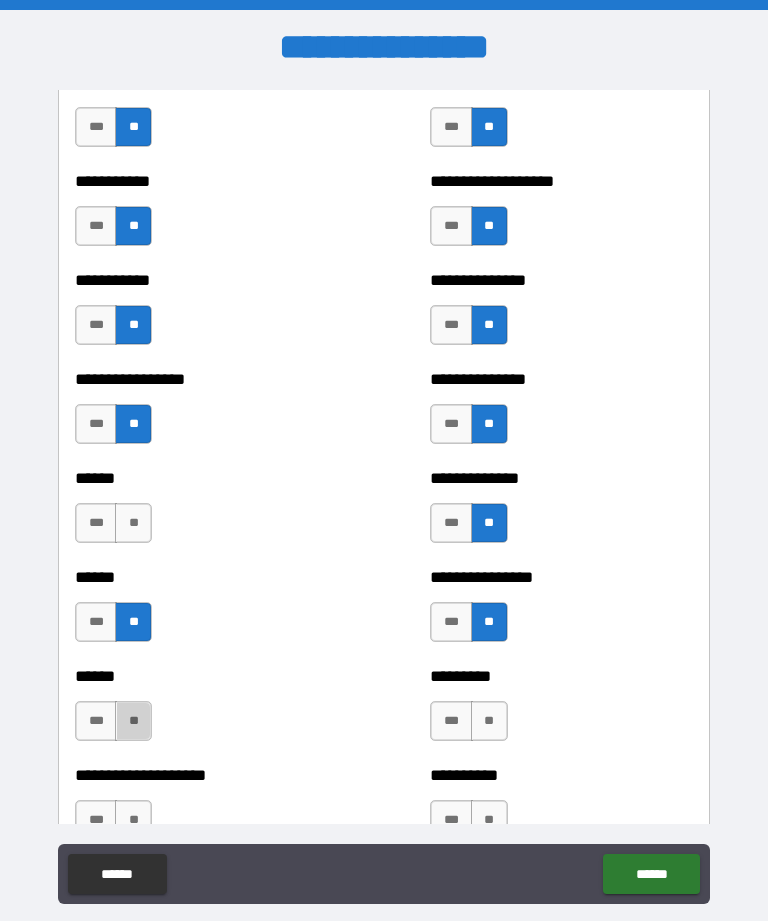 click on "**" at bounding box center [133, 721] 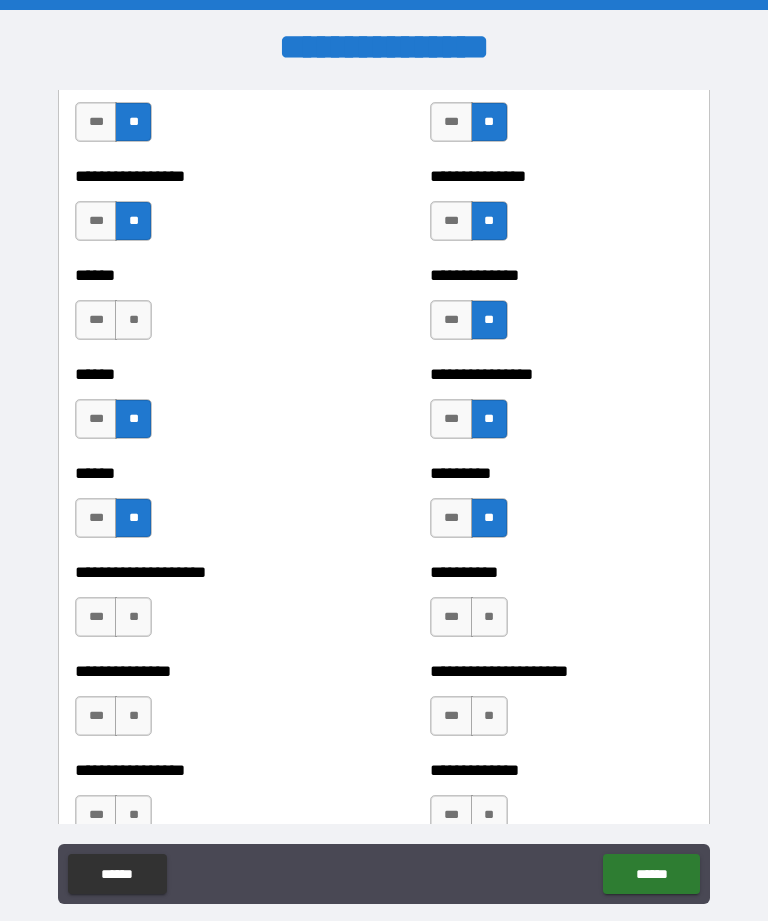 scroll, scrollTop: 2930, scrollLeft: 0, axis: vertical 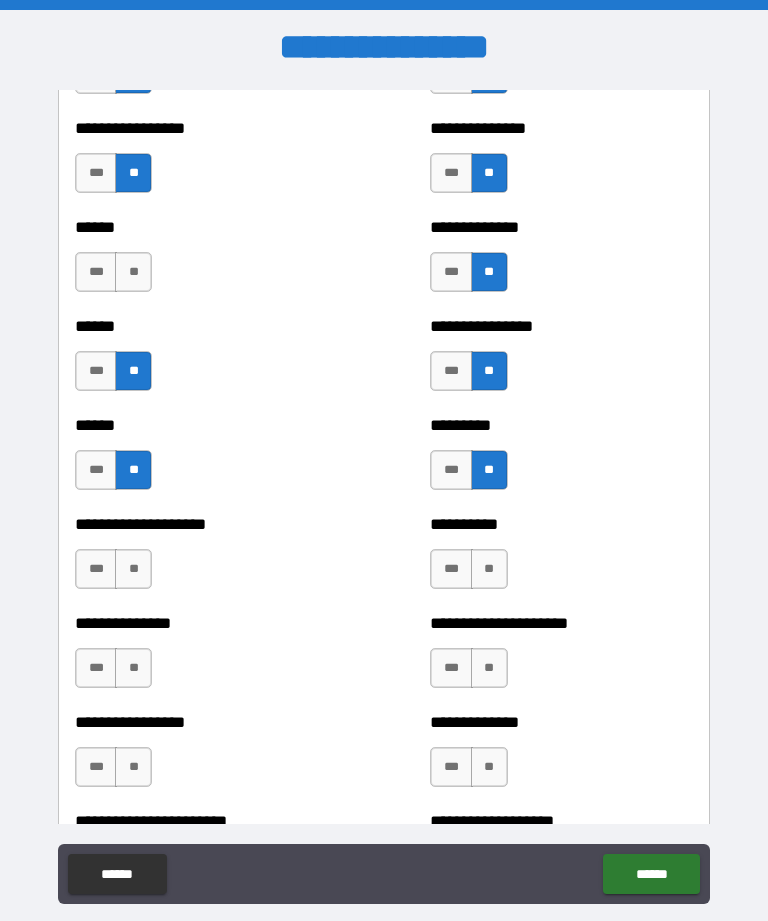 click on "**" at bounding box center [133, 569] 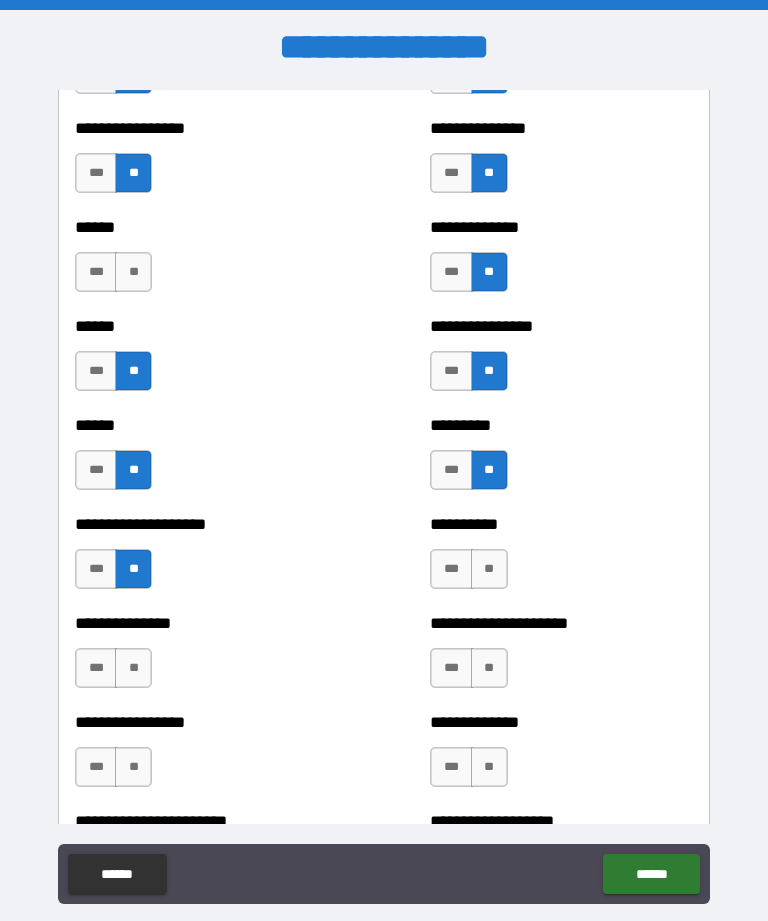 click on "**" at bounding box center (489, 569) 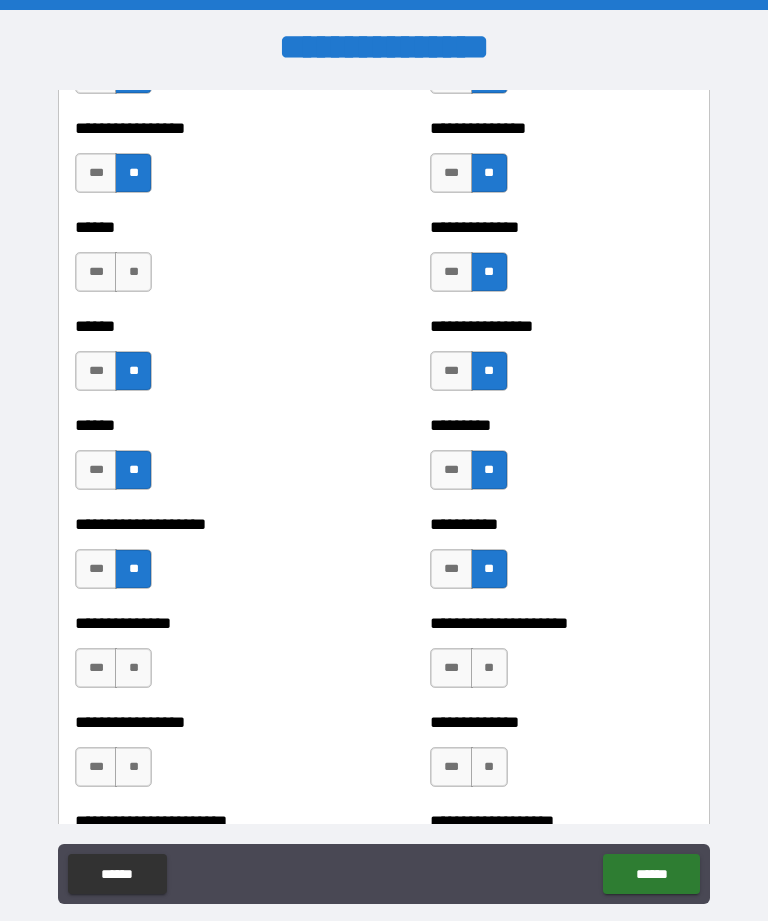 click on "**" at bounding box center (133, 668) 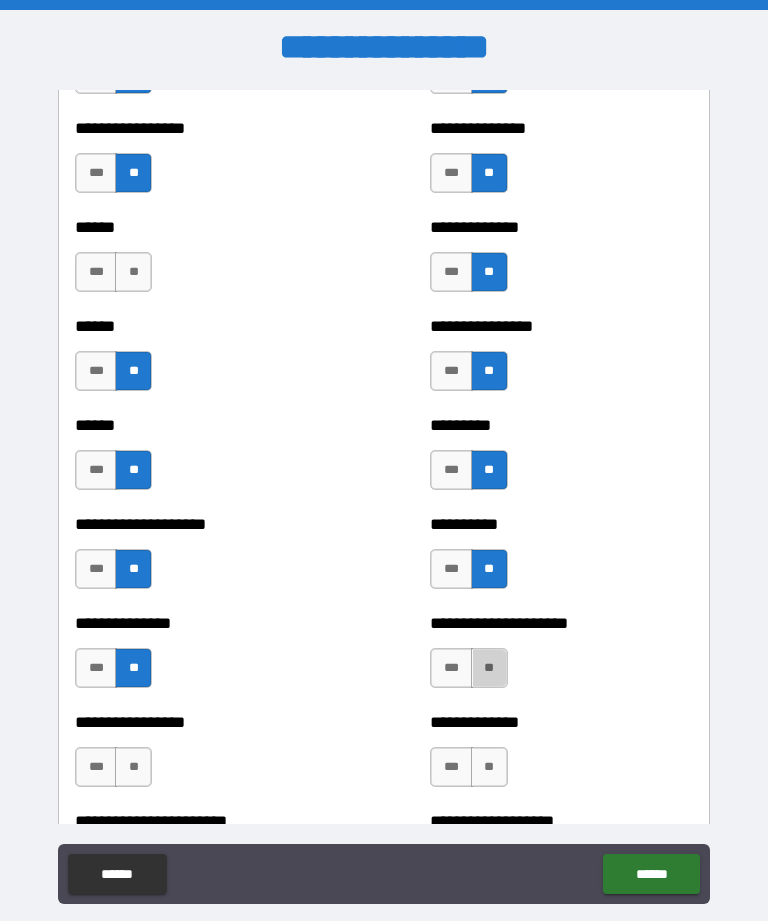 click on "**" at bounding box center [489, 668] 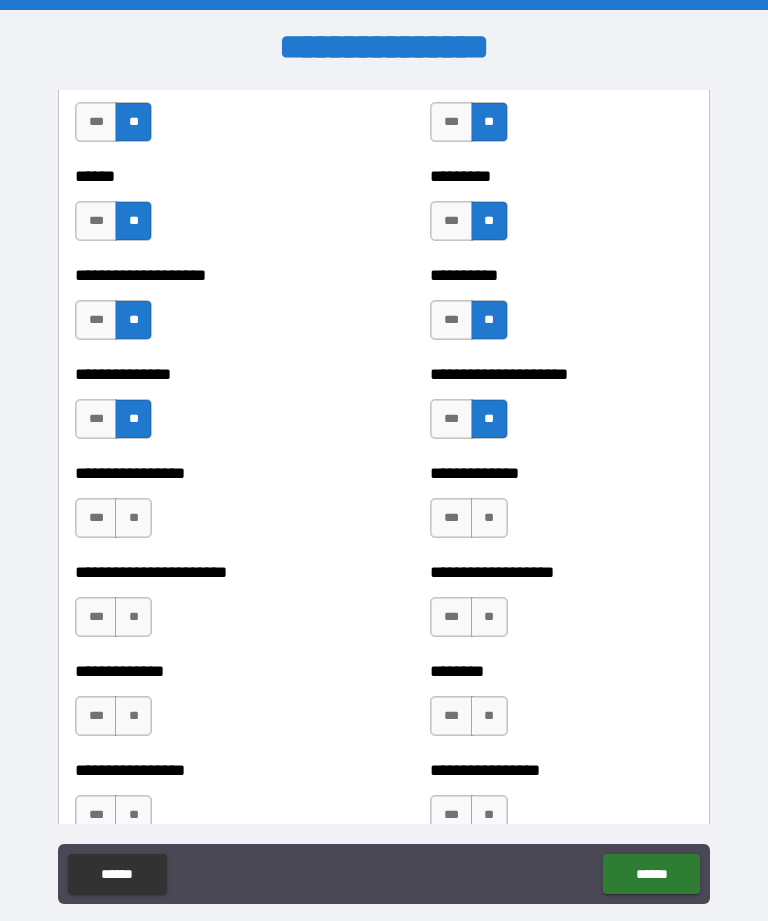 scroll, scrollTop: 3188, scrollLeft: 0, axis: vertical 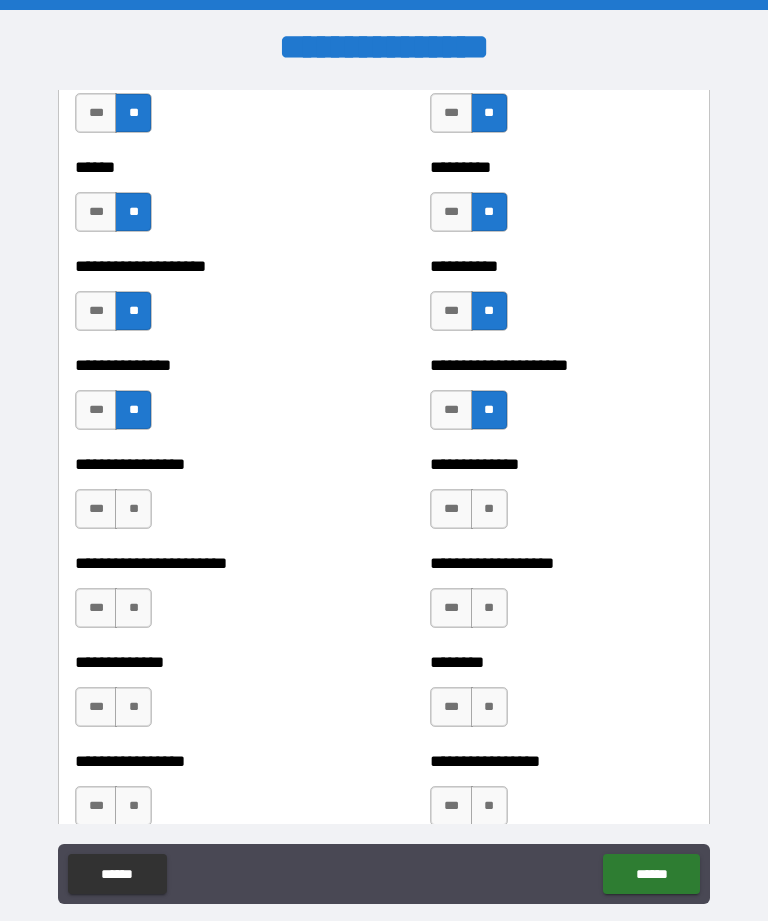 click on "**" at bounding box center [489, 509] 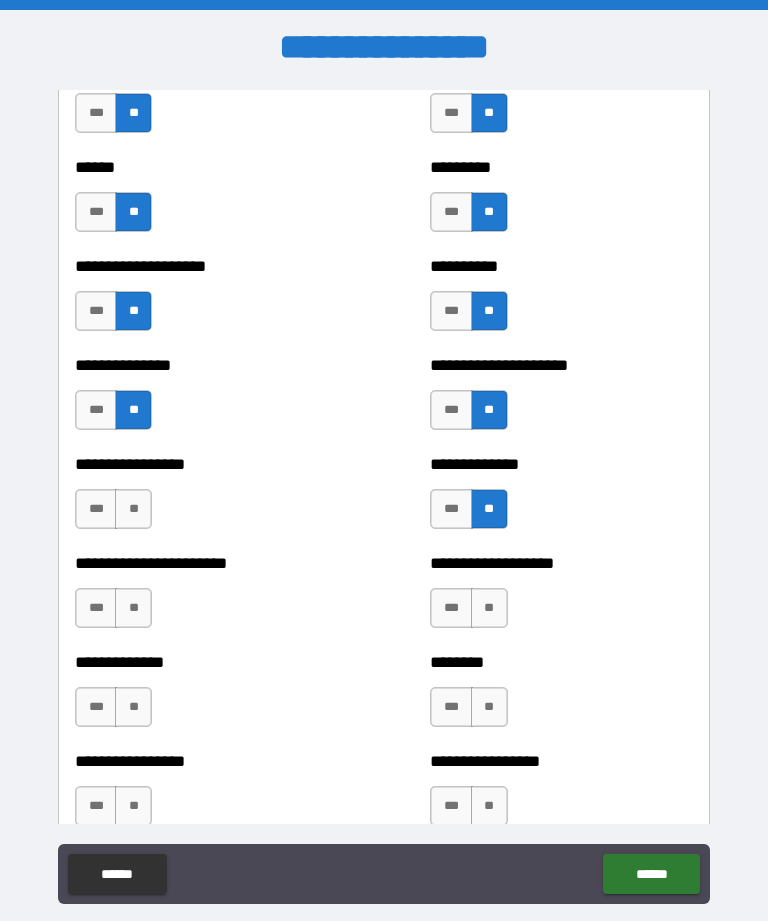 click on "**" at bounding box center [133, 608] 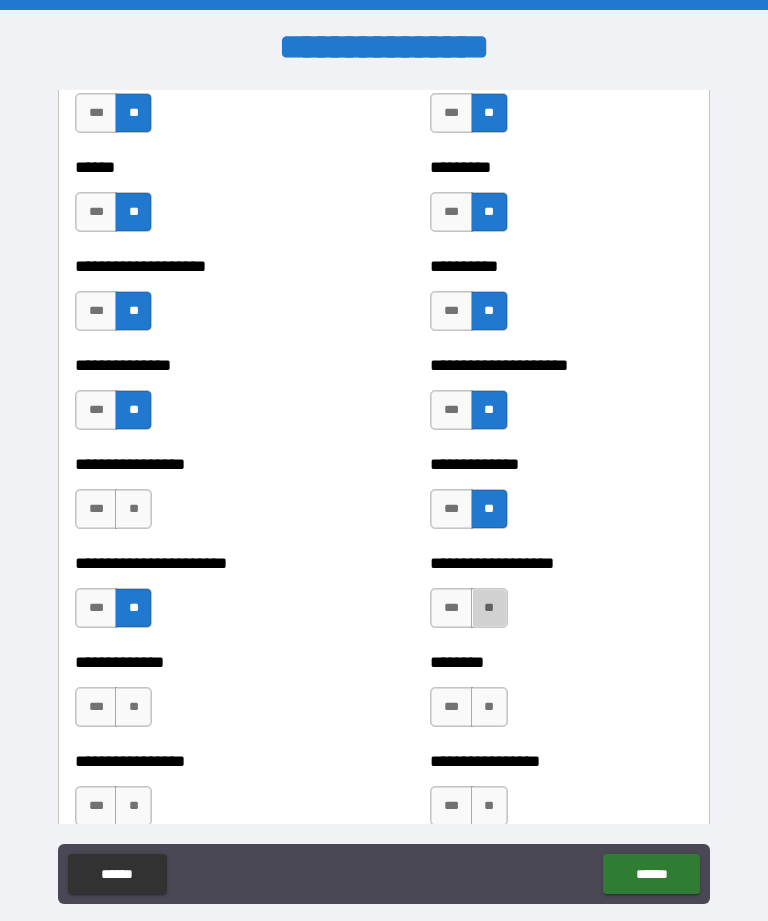 click on "**" at bounding box center [489, 608] 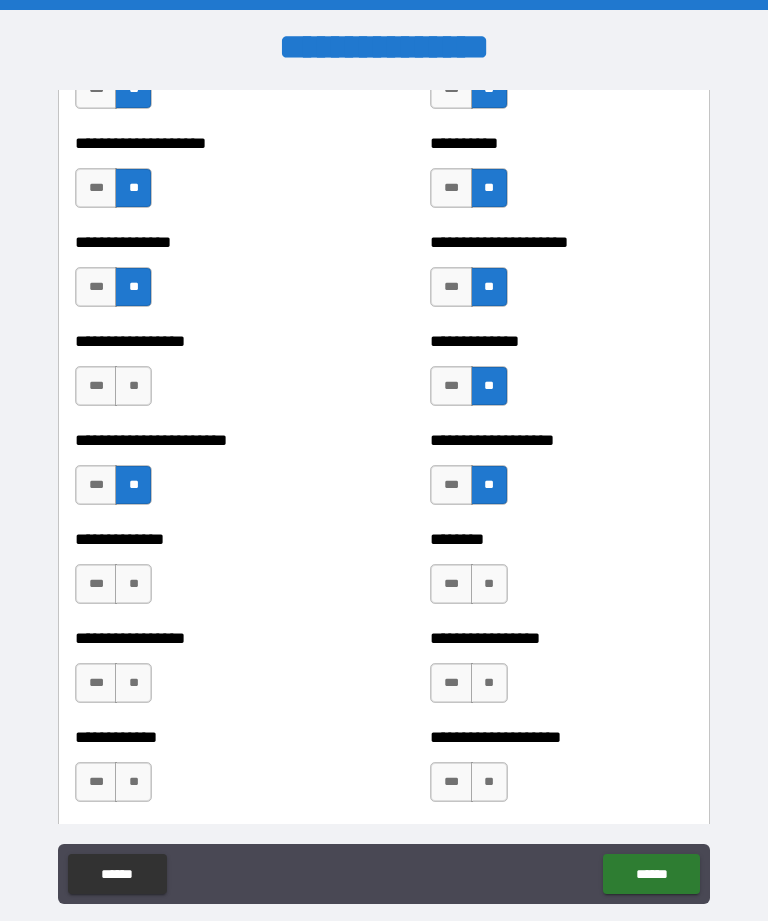 scroll, scrollTop: 3329, scrollLeft: 0, axis: vertical 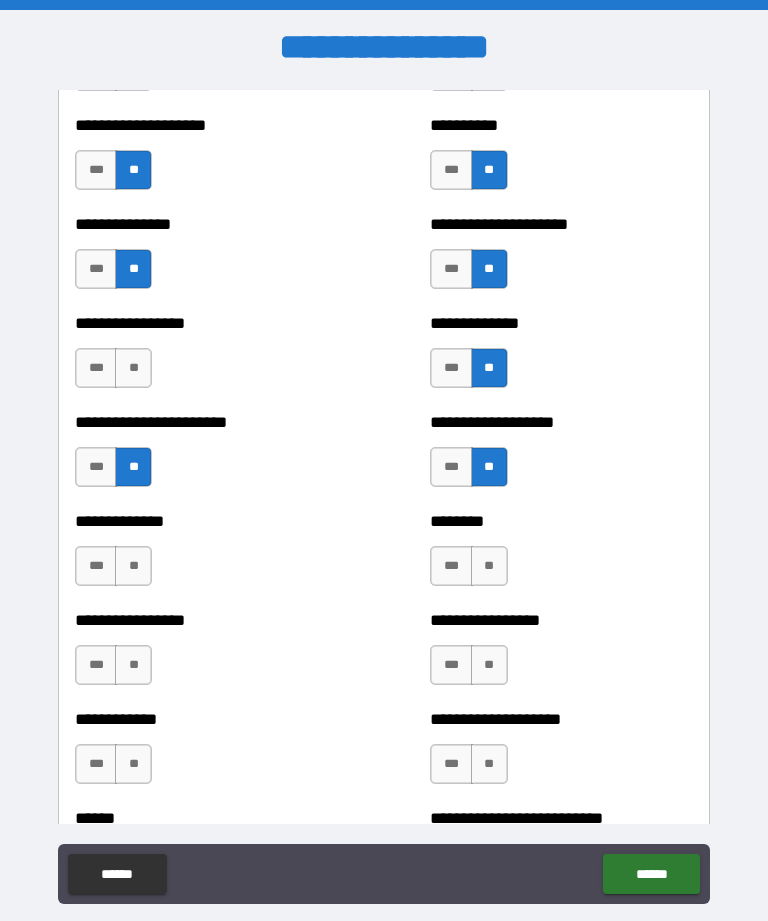 click on "**" at bounding box center [133, 566] 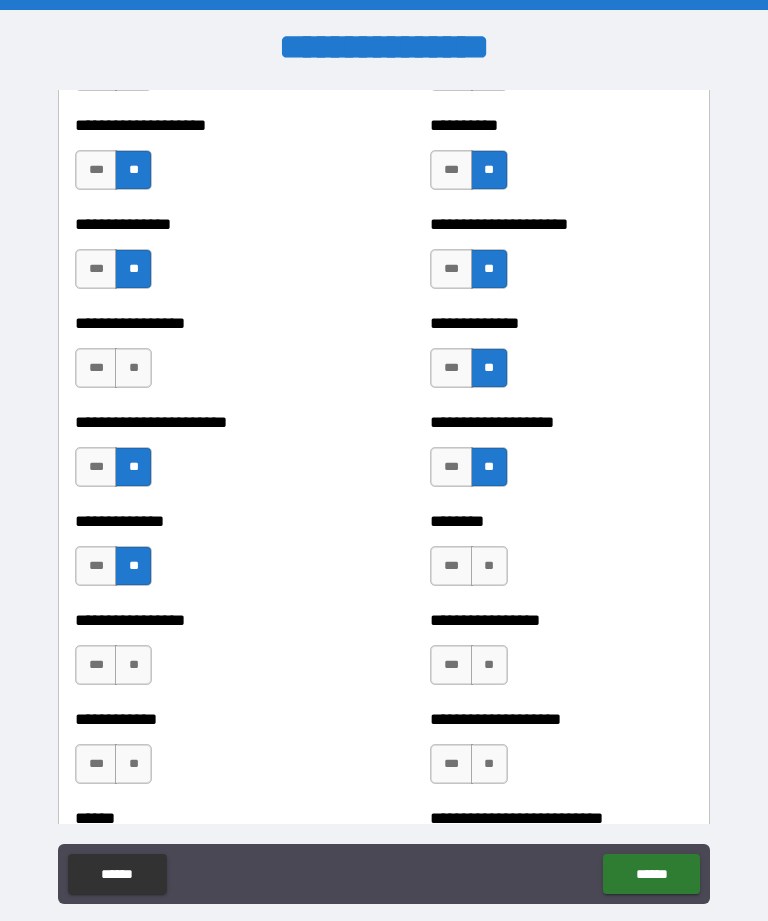 click on "**" at bounding box center [489, 566] 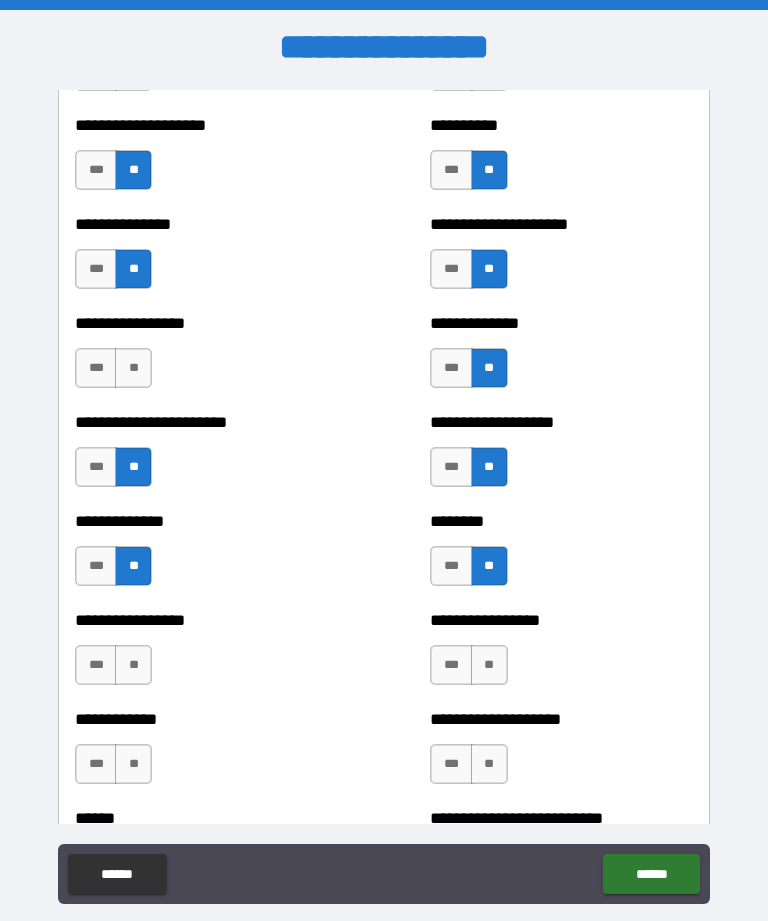 click on "**" at bounding box center (133, 368) 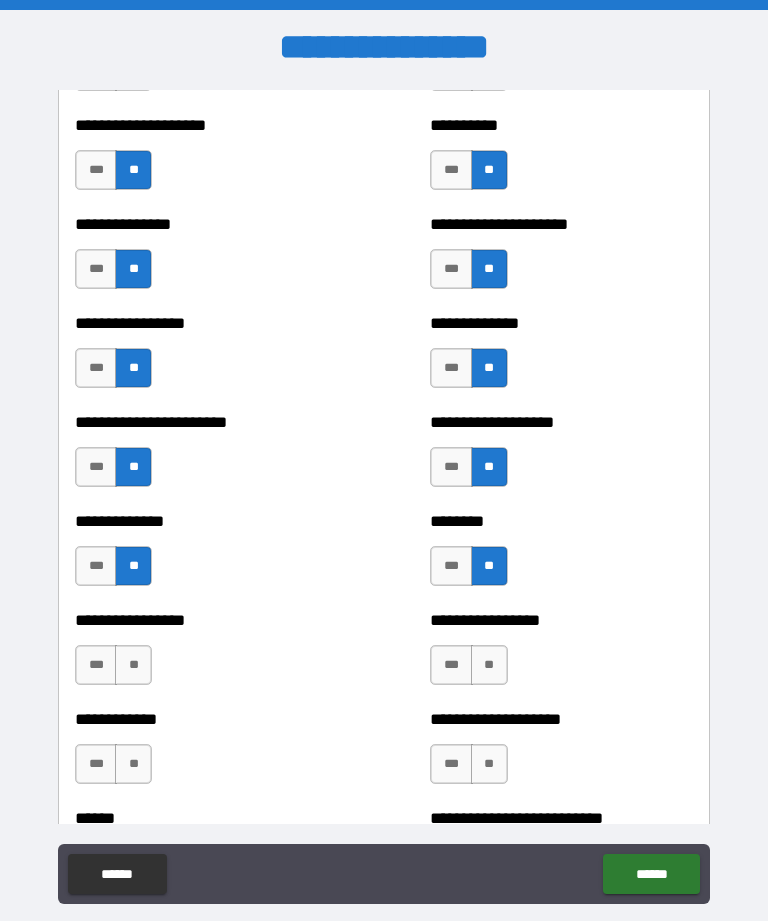 click on "**" at bounding box center (133, 665) 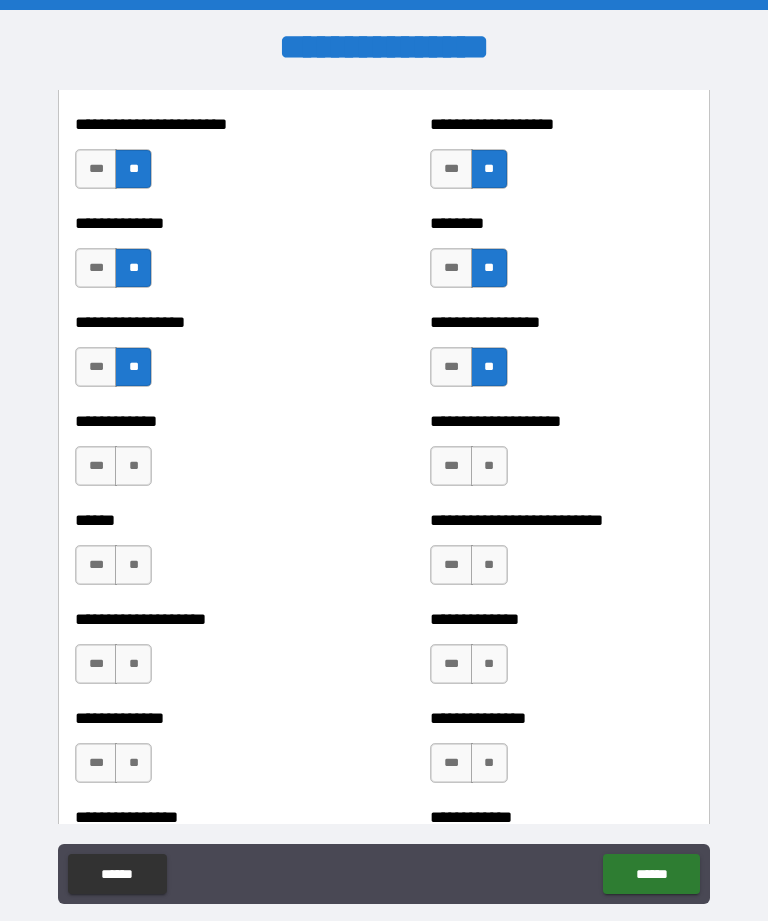 scroll, scrollTop: 3639, scrollLeft: 0, axis: vertical 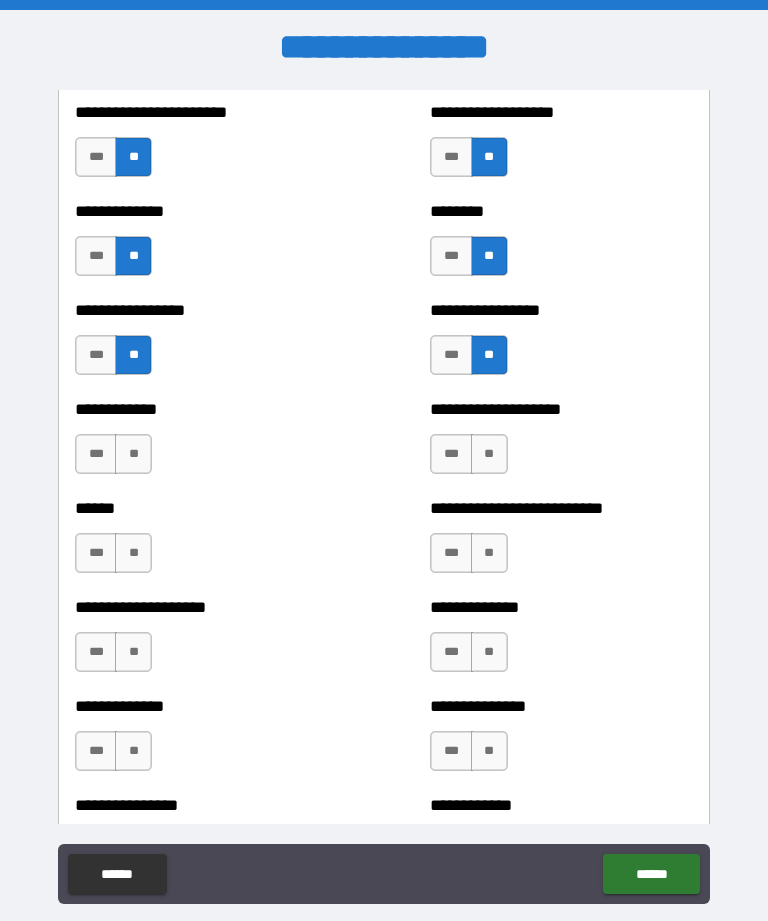 click on "**" at bounding box center (133, 454) 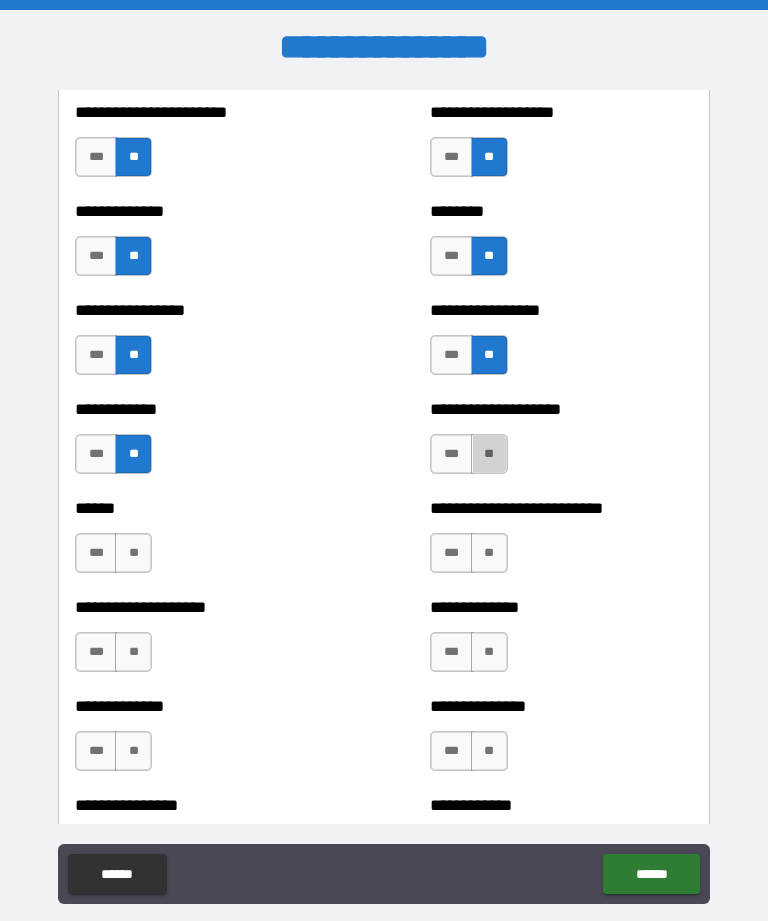 click on "**" at bounding box center [489, 454] 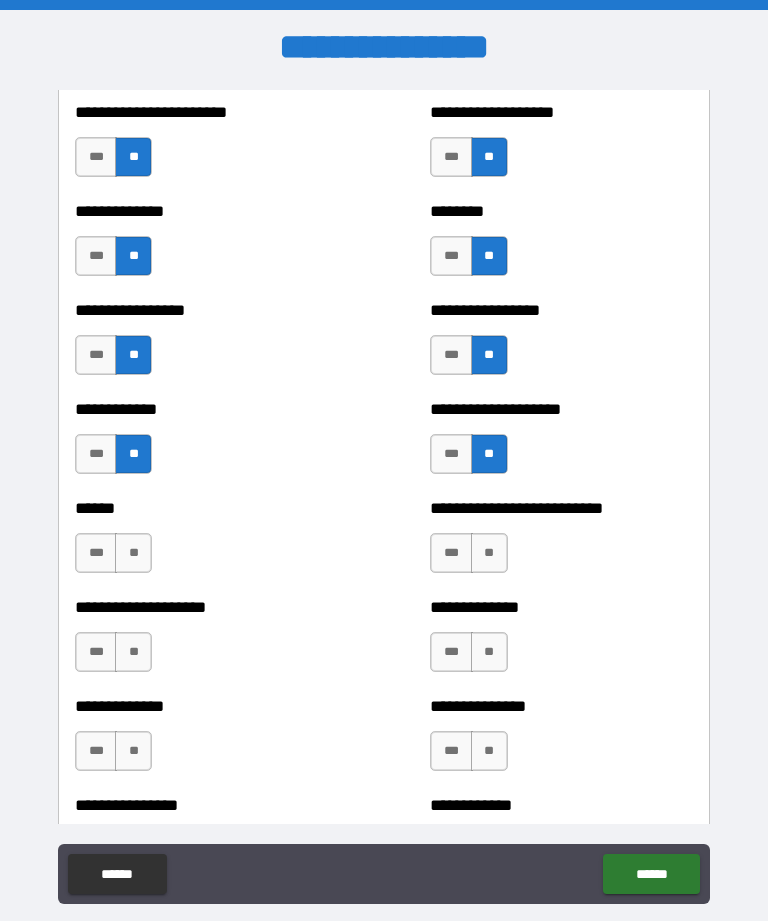 click on "**" at bounding box center [133, 553] 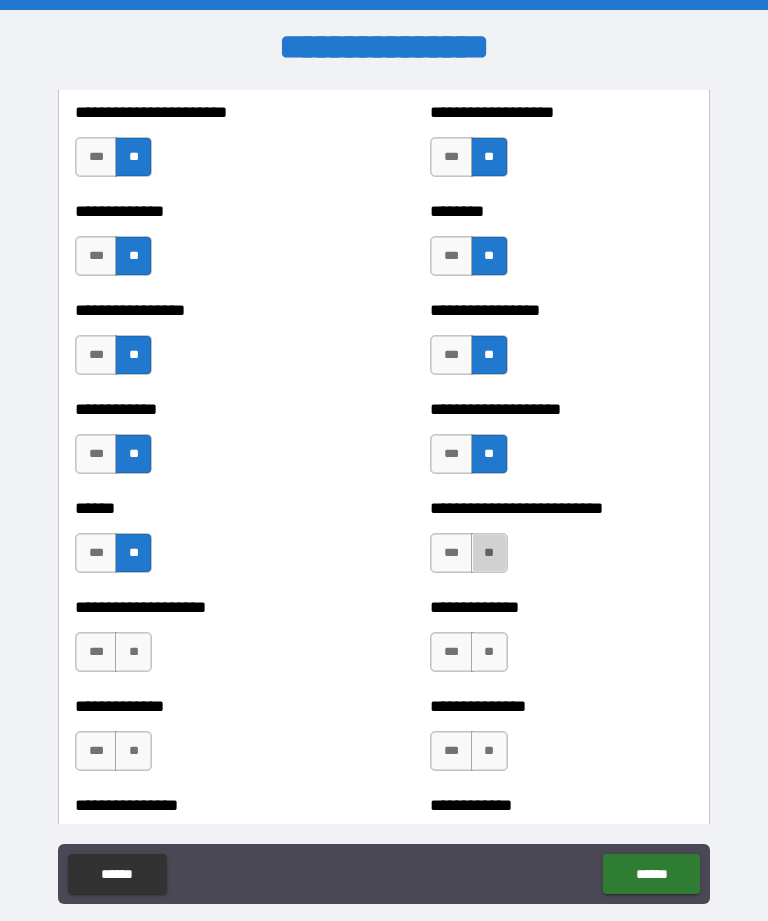click on "**" at bounding box center [489, 553] 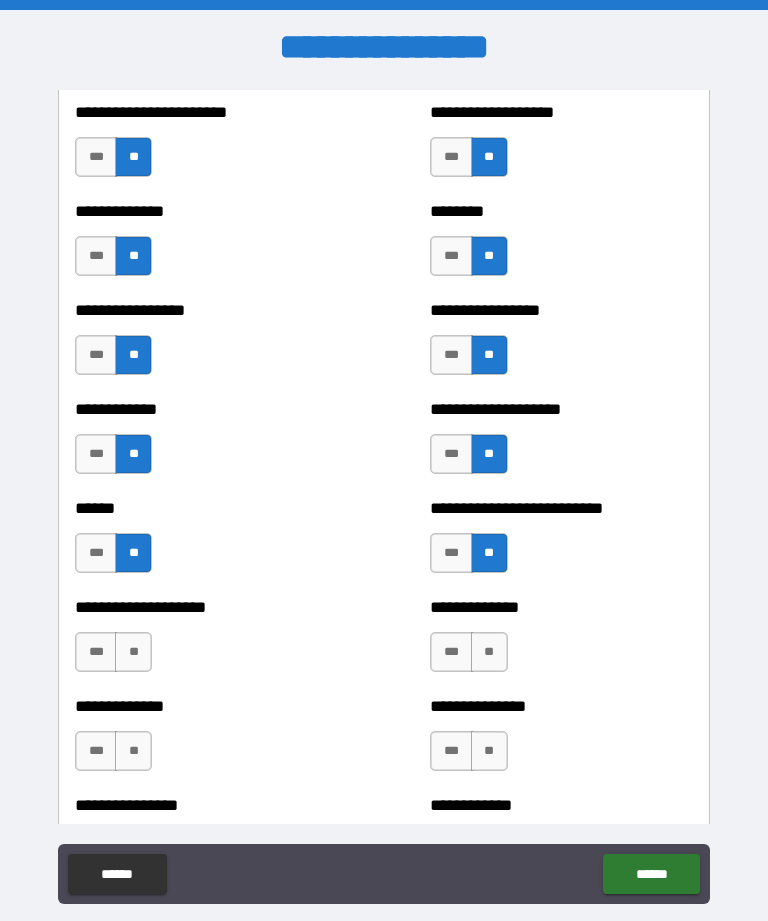 click on "**" at bounding box center (133, 652) 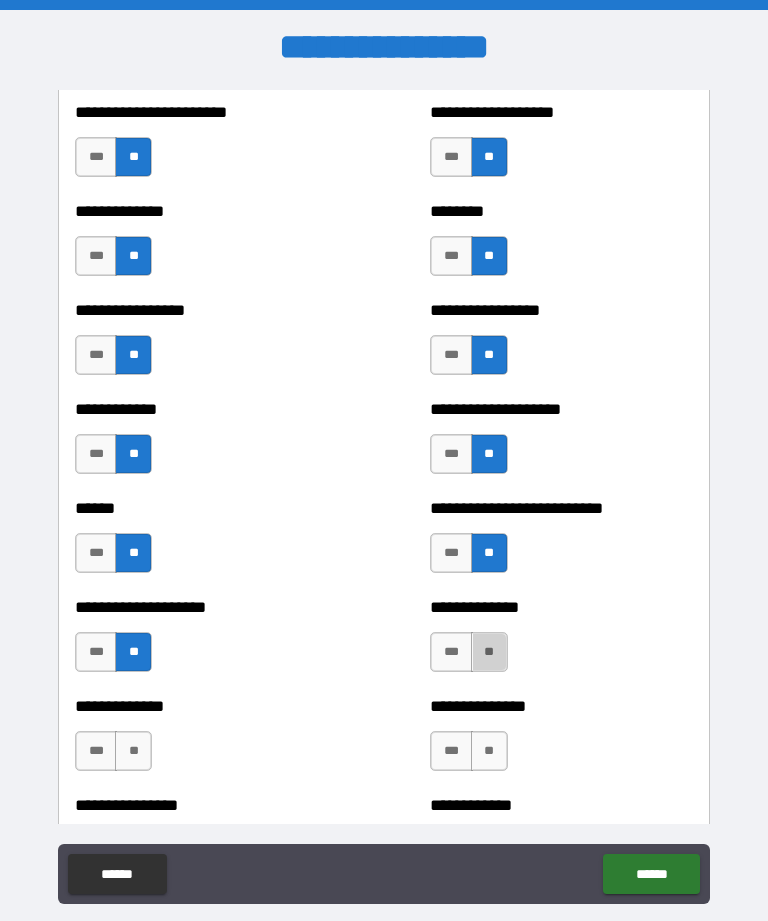 click on "**" at bounding box center [489, 652] 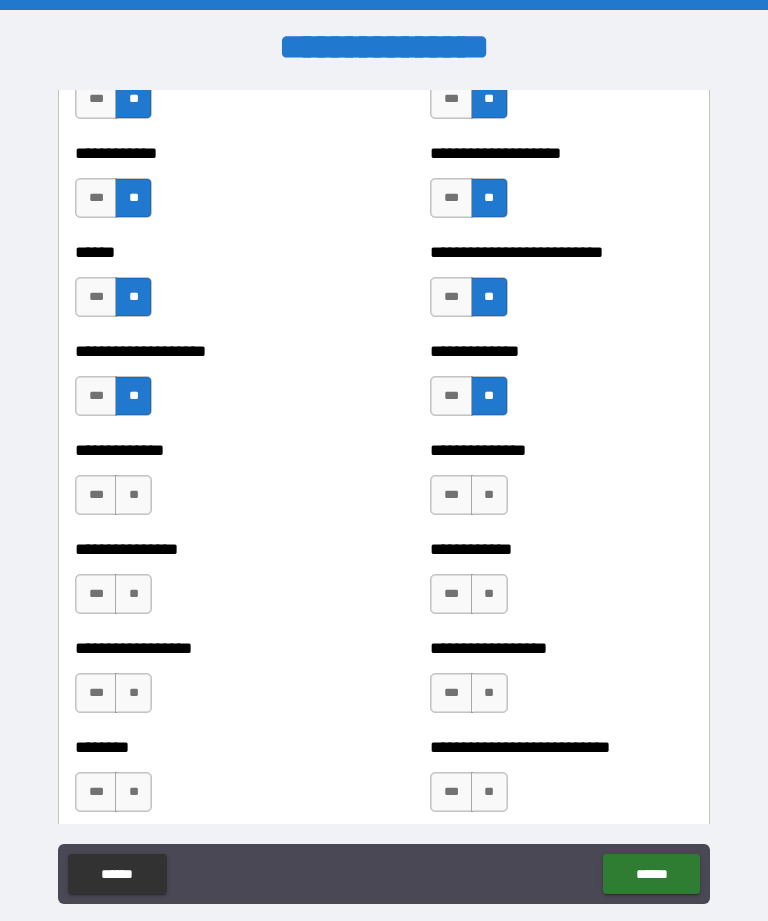 scroll, scrollTop: 3902, scrollLeft: 0, axis: vertical 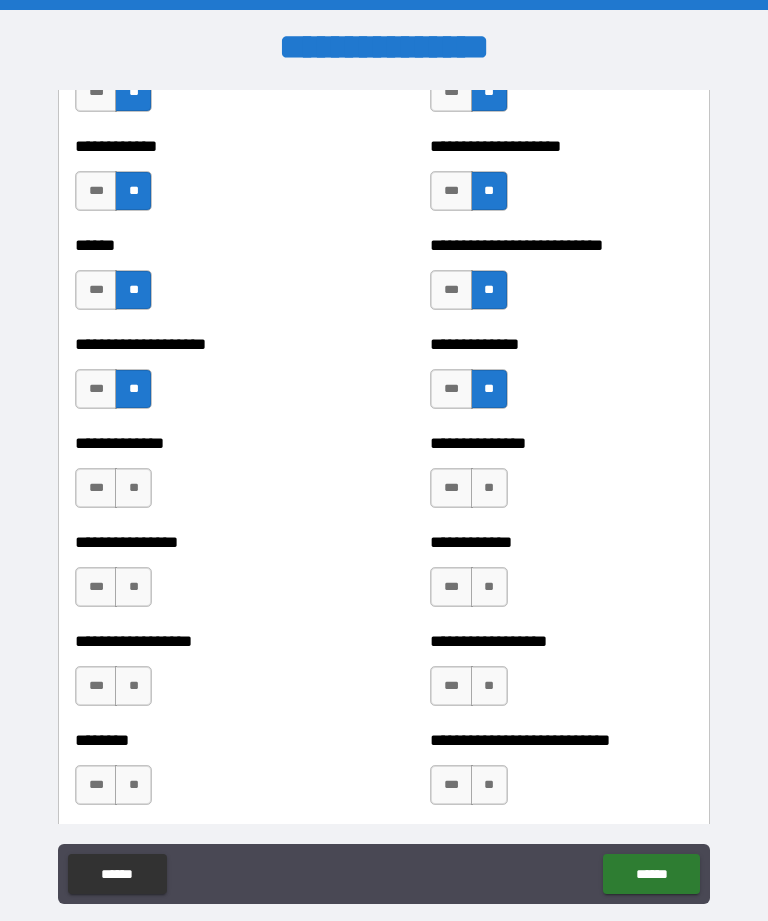 click on "**" at bounding box center (133, 488) 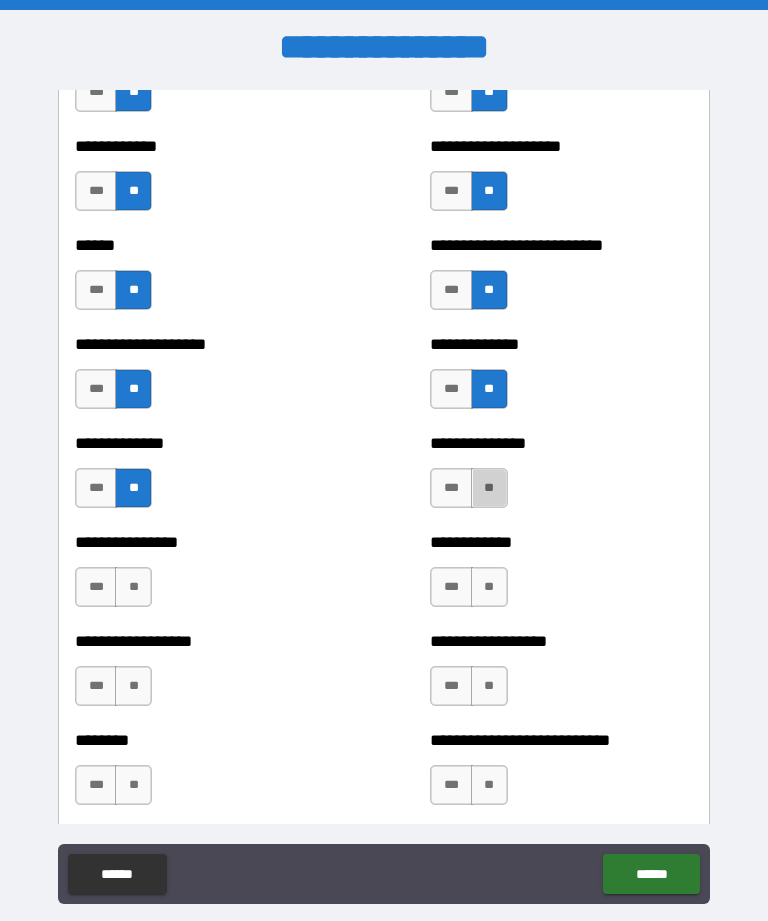 click on "**" at bounding box center (489, 488) 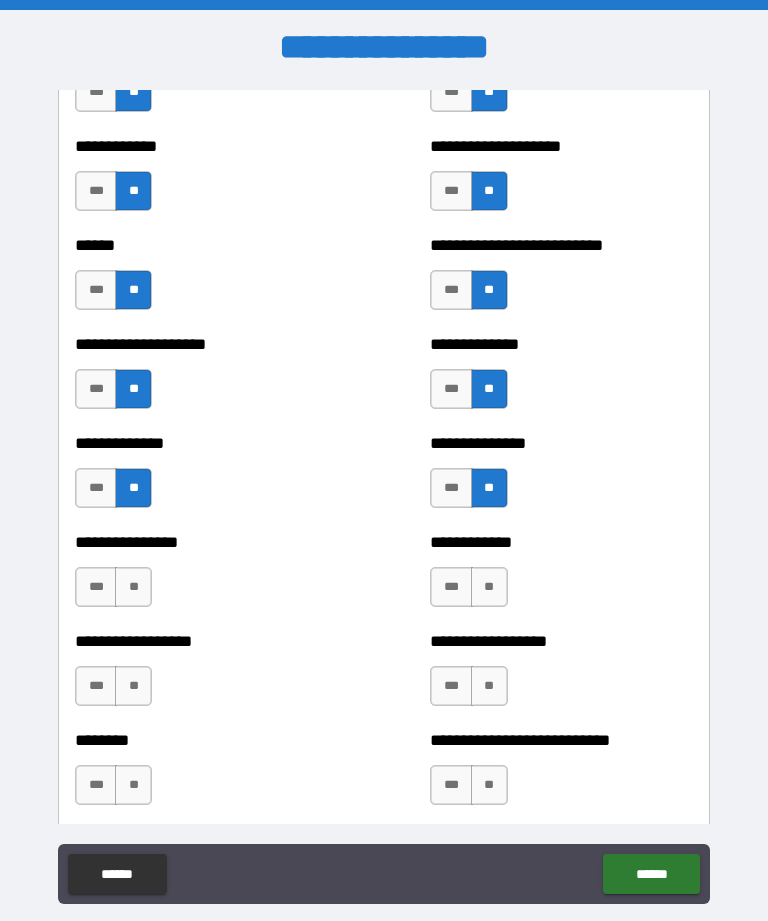 click on "**" at bounding box center [133, 587] 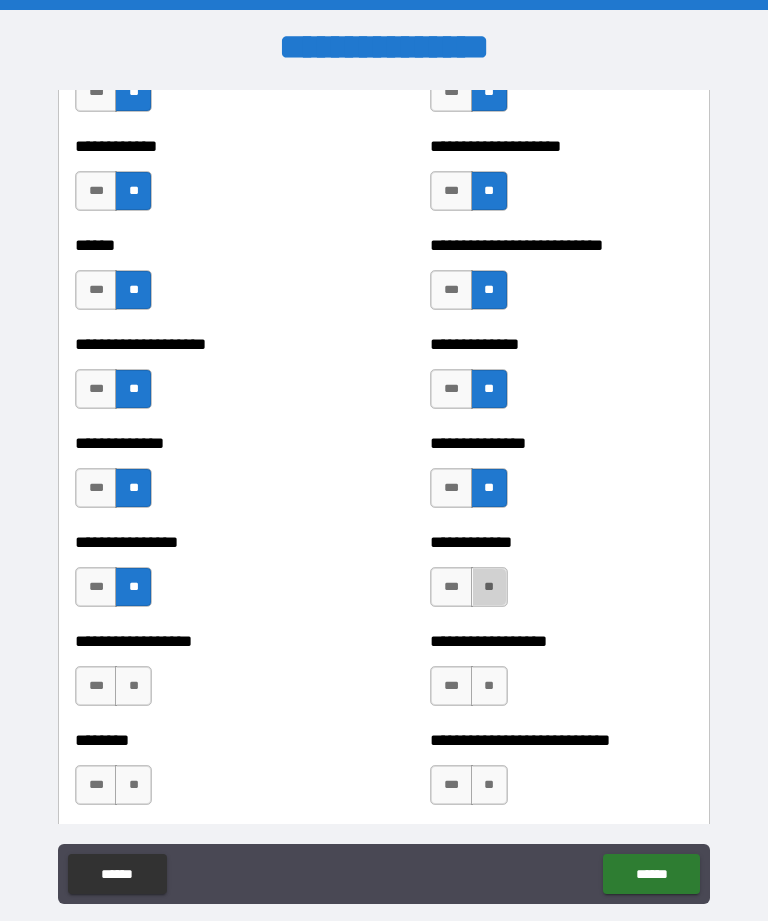 click on "**" at bounding box center (489, 587) 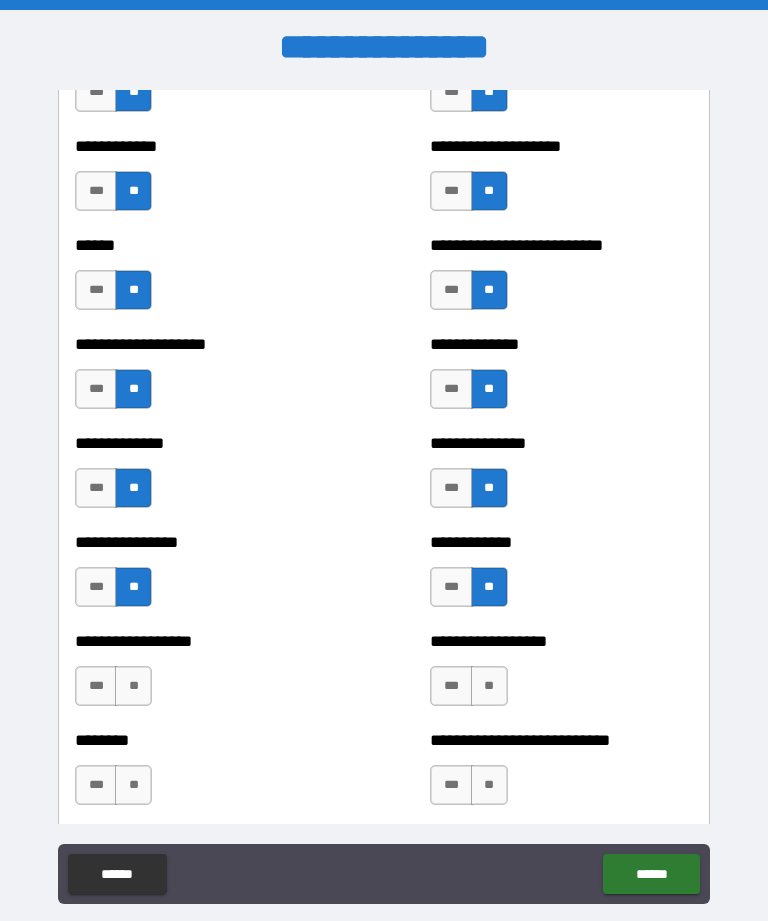 click on "**" at bounding box center [133, 686] 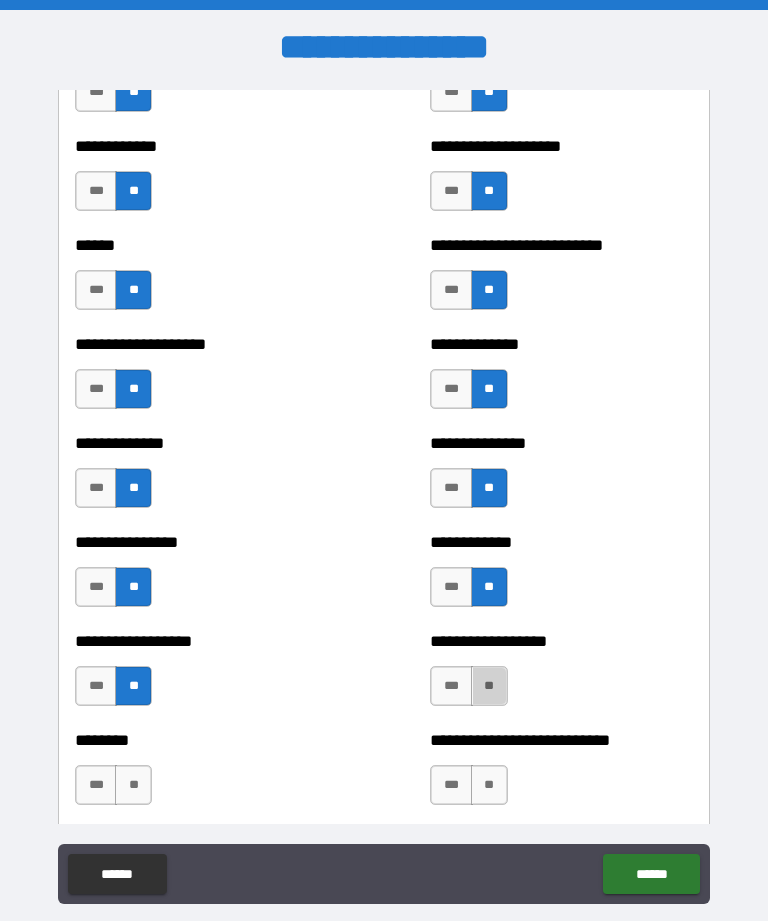 click on "**" at bounding box center [489, 686] 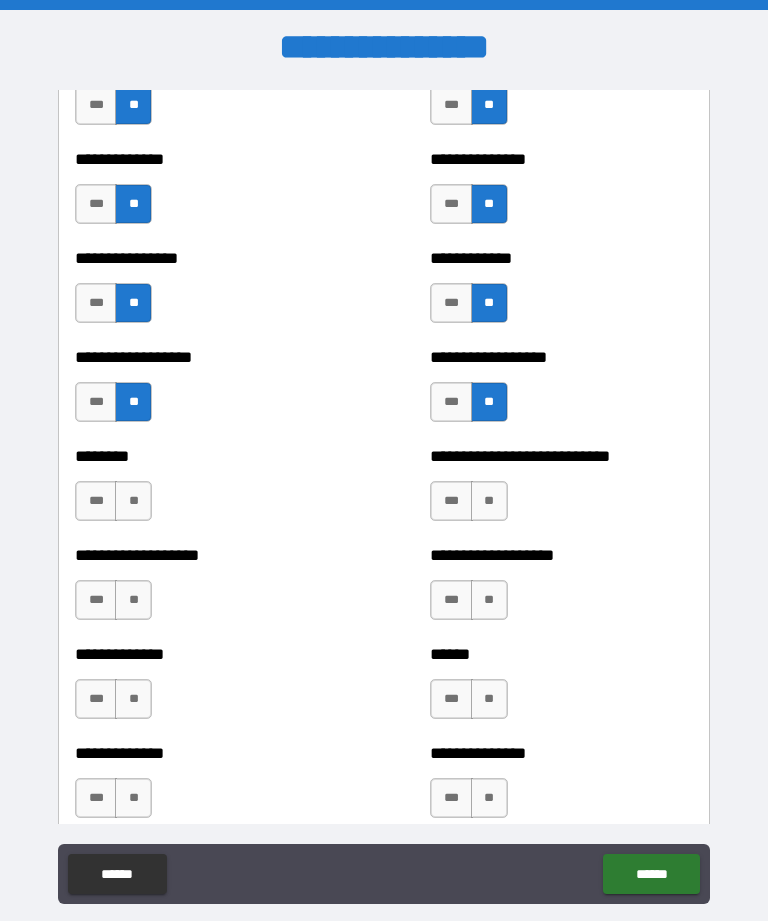 scroll, scrollTop: 4204, scrollLeft: 0, axis: vertical 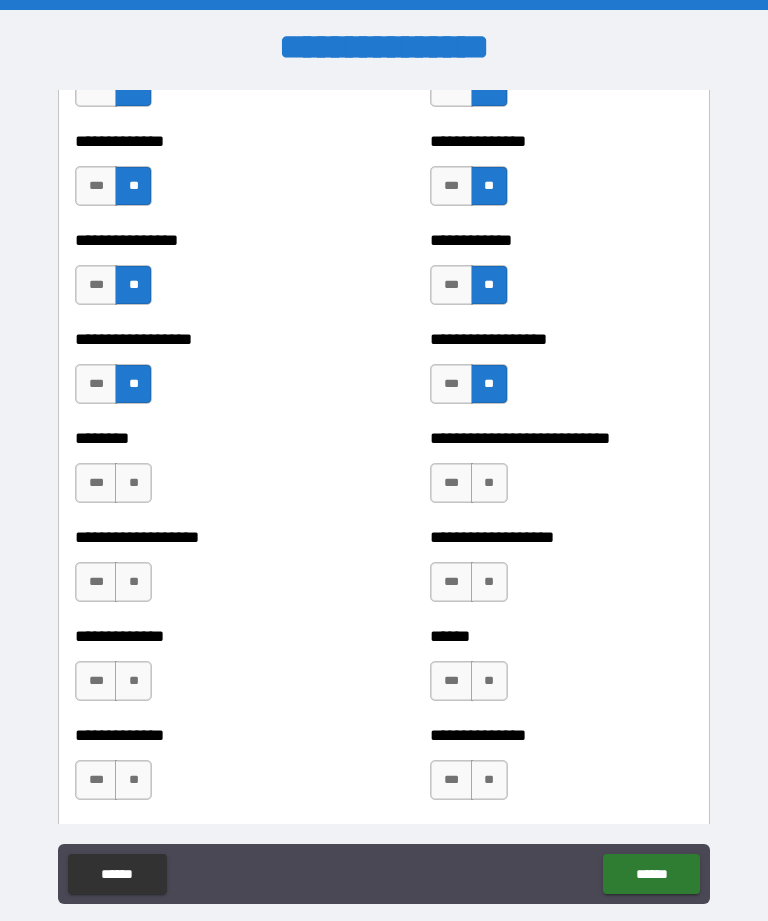 click on "**" at bounding box center [133, 483] 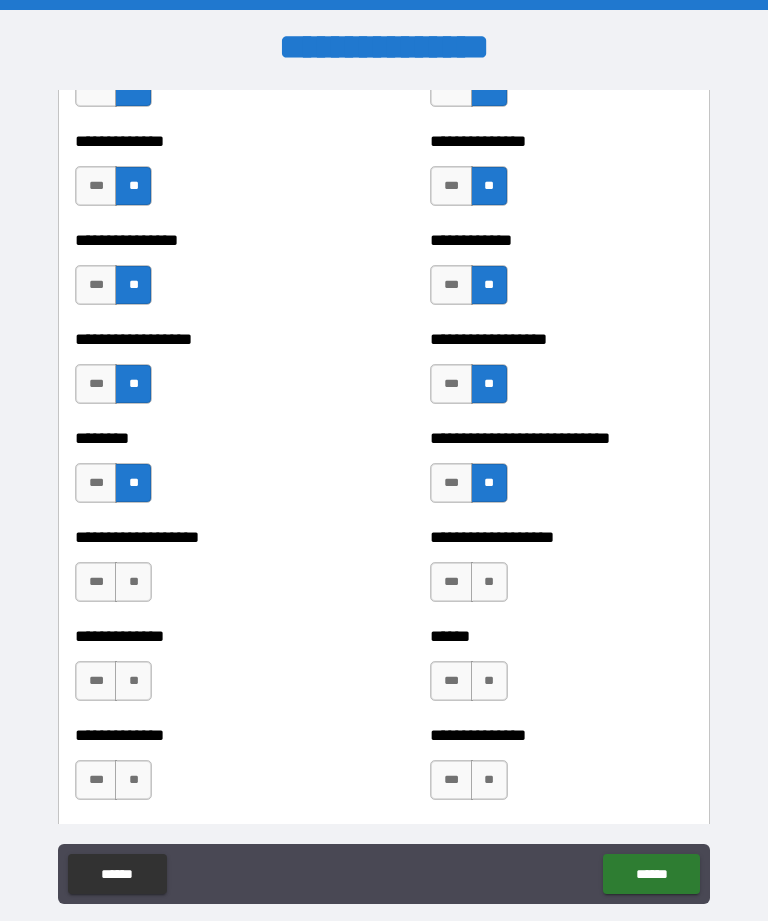 click on "**" at bounding box center (133, 582) 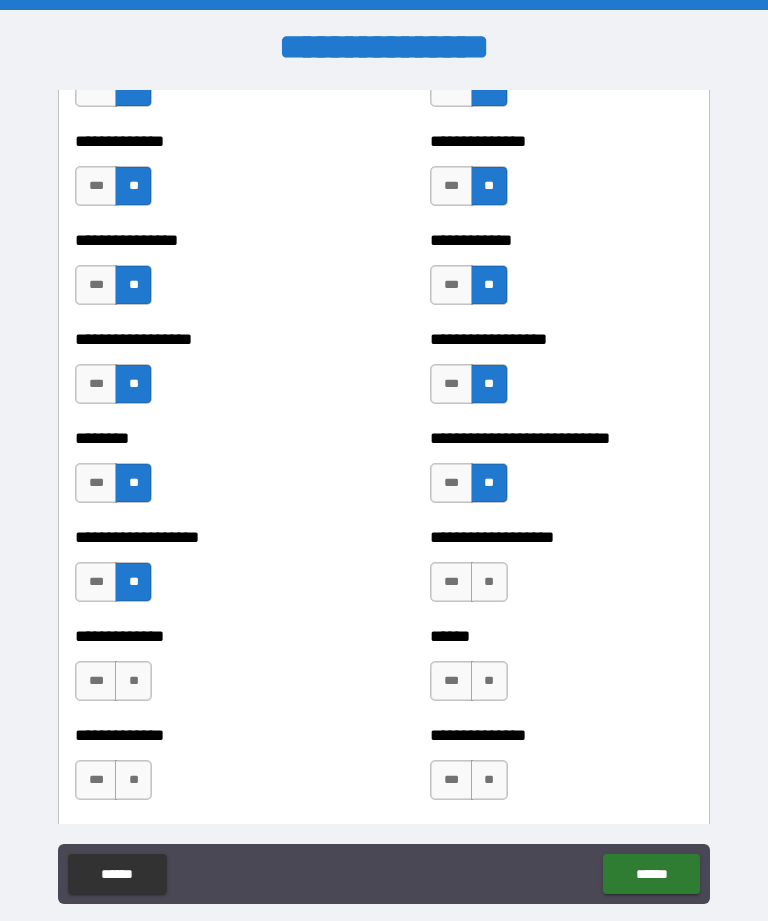 click on "**" at bounding box center (489, 582) 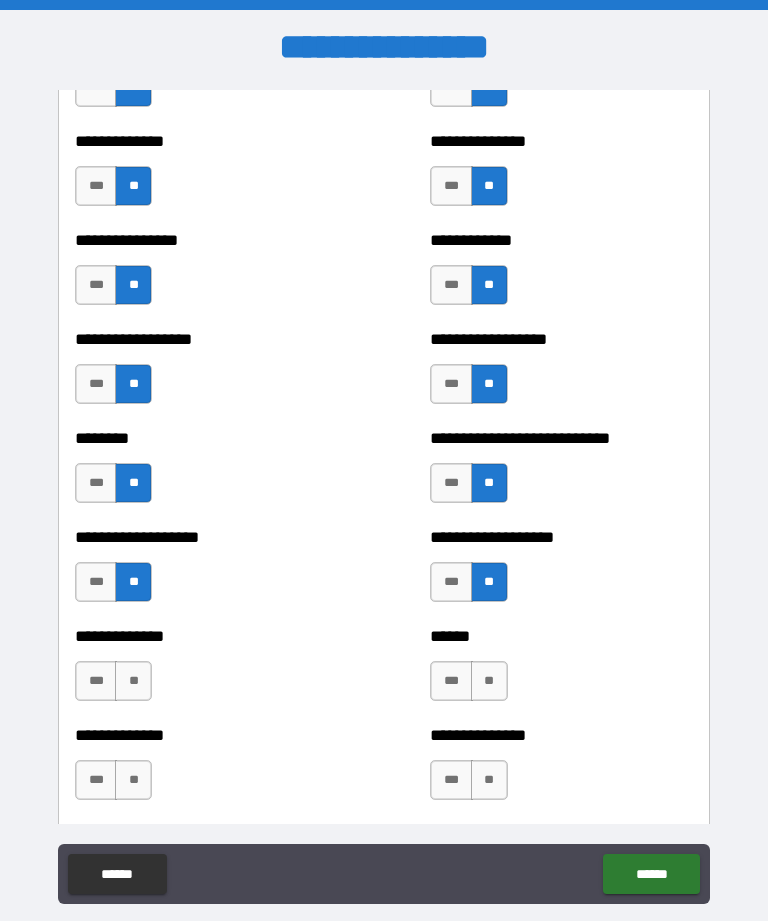 click on "**" at bounding box center [133, 681] 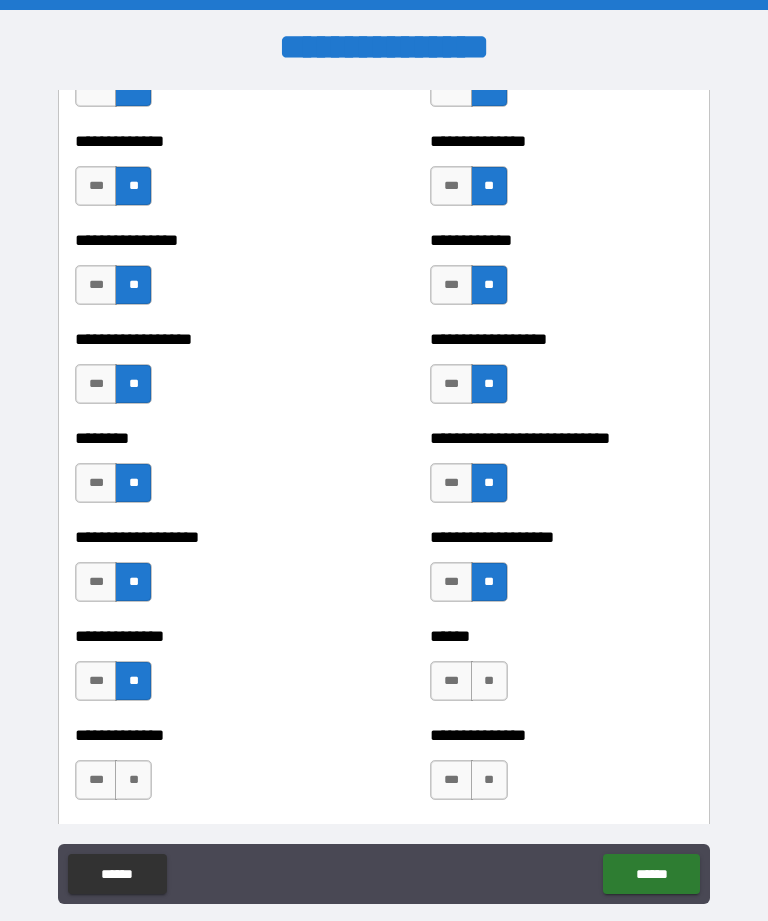 click on "**" at bounding box center [489, 681] 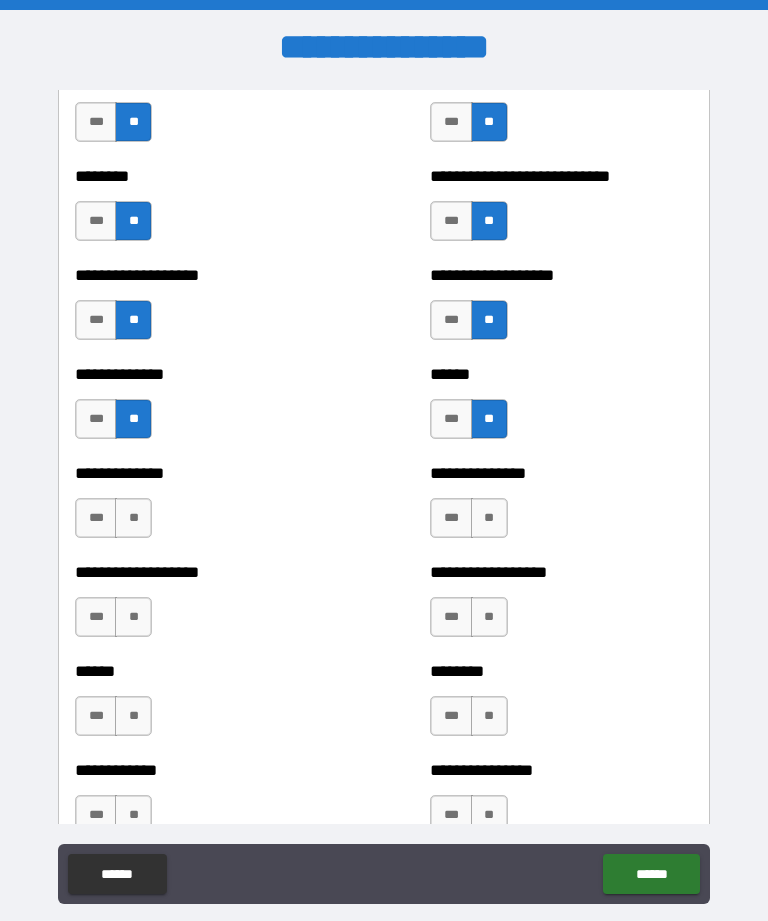 scroll, scrollTop: 4476, scrollLeft: 0, axis: vertical 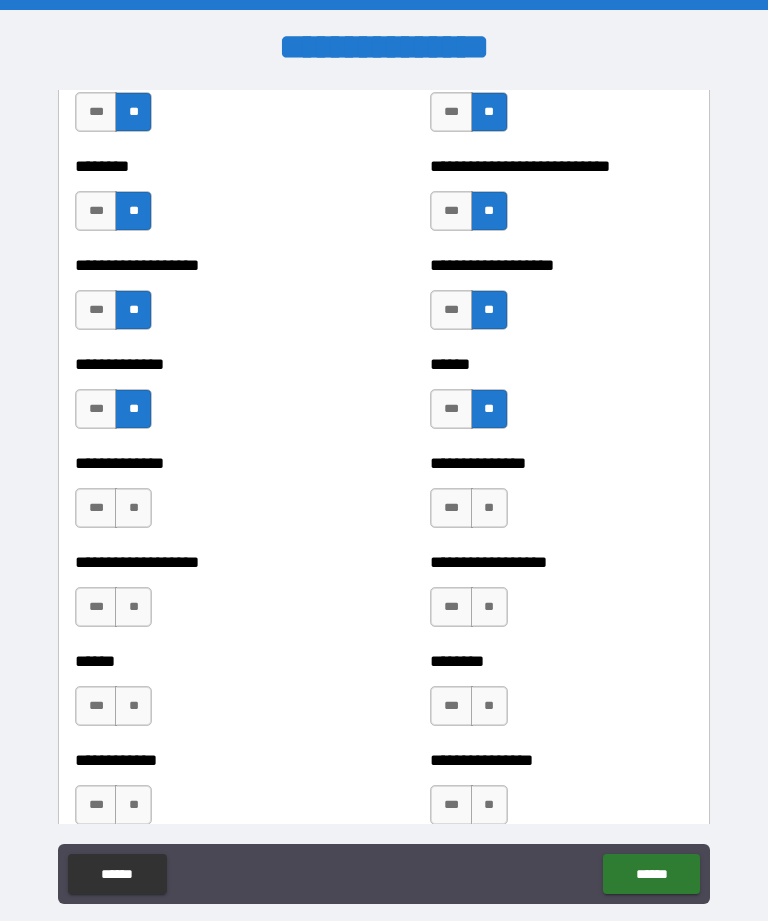 click on "**" at bounding box center [133, 508] 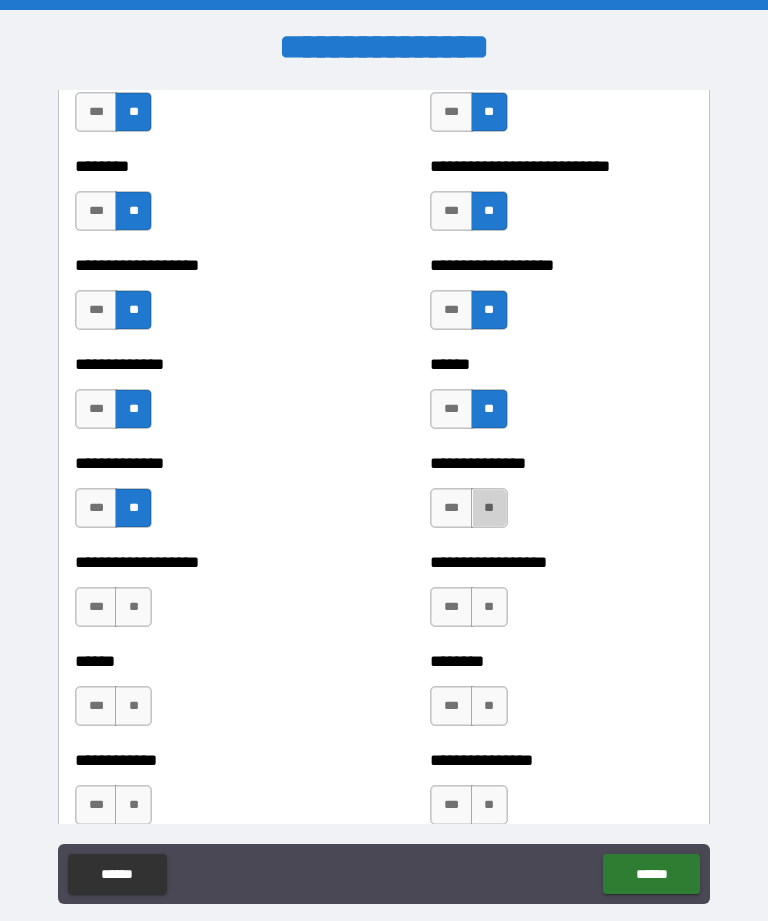 click on "**" at bounding box center [489, 508] 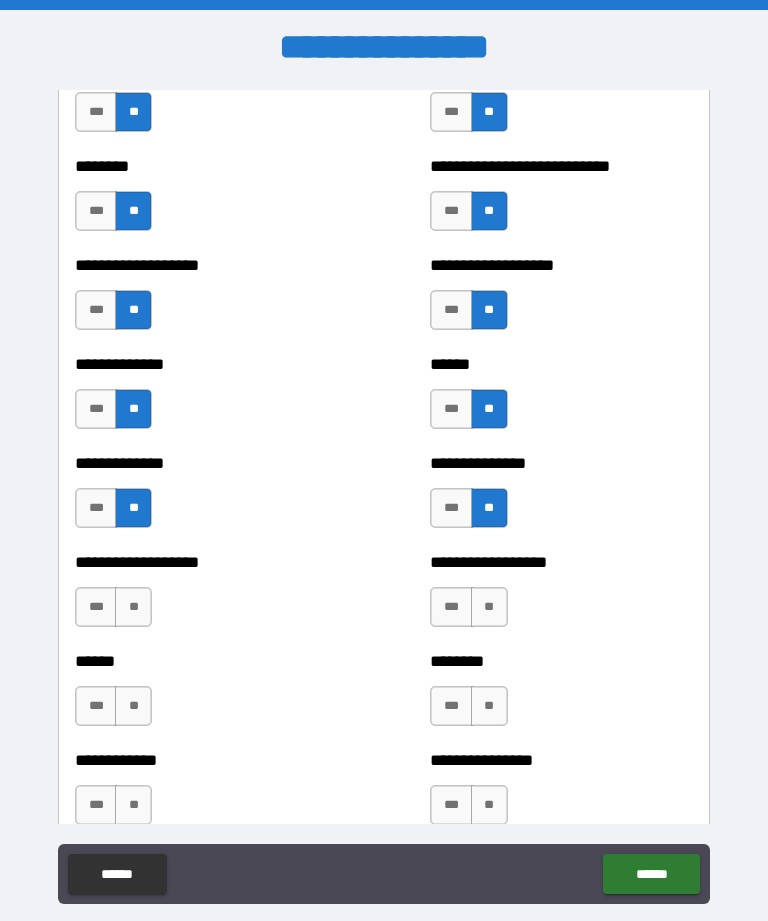 click on "**" at bounding box center (133, 607) 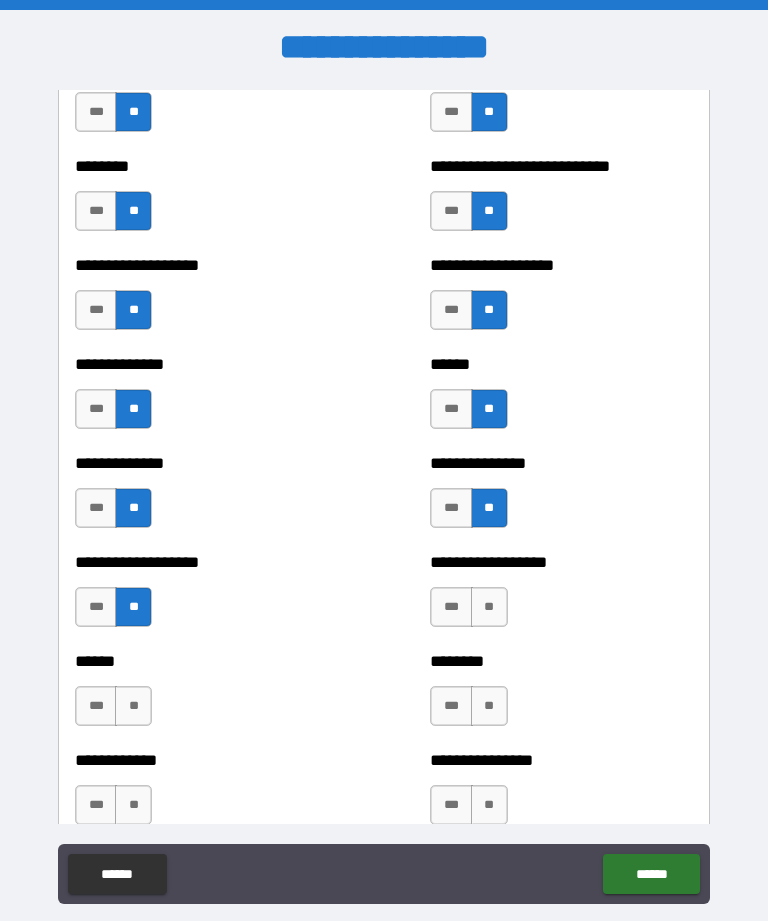click on "**" at bounding box center (489, 607) 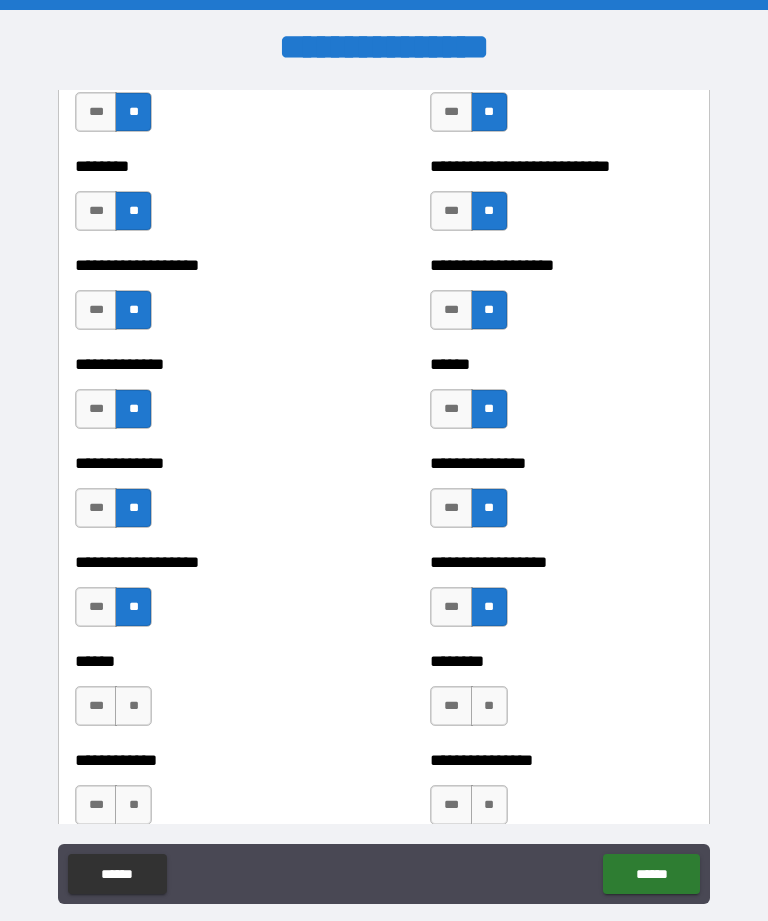 click on "**" at bounding box center [133, 706] 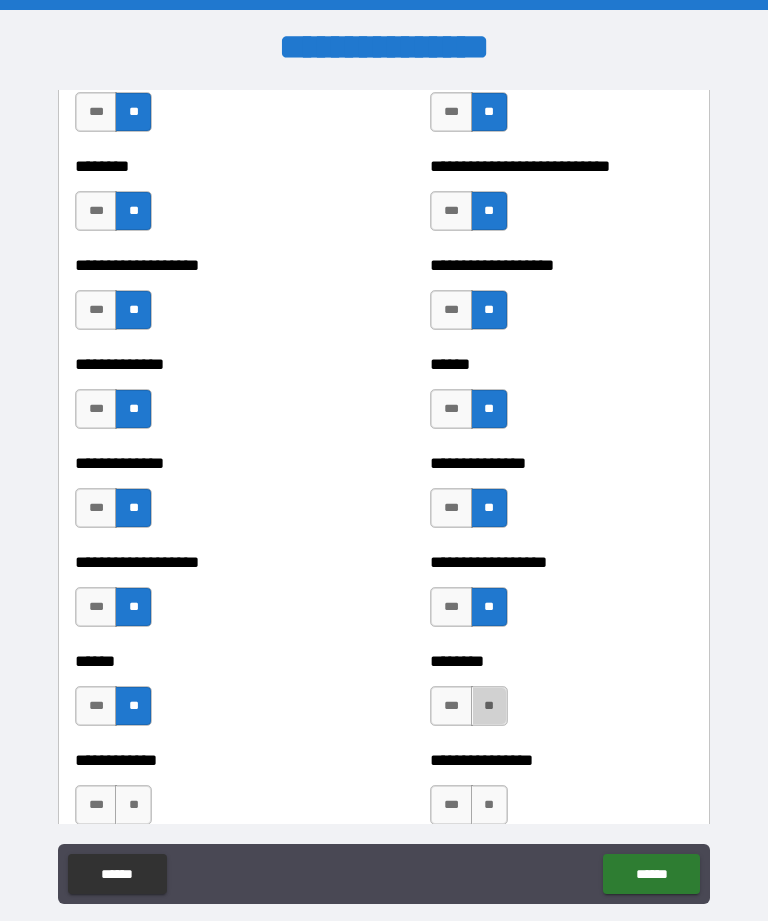 click on "**" at bounding box center [489, 706] 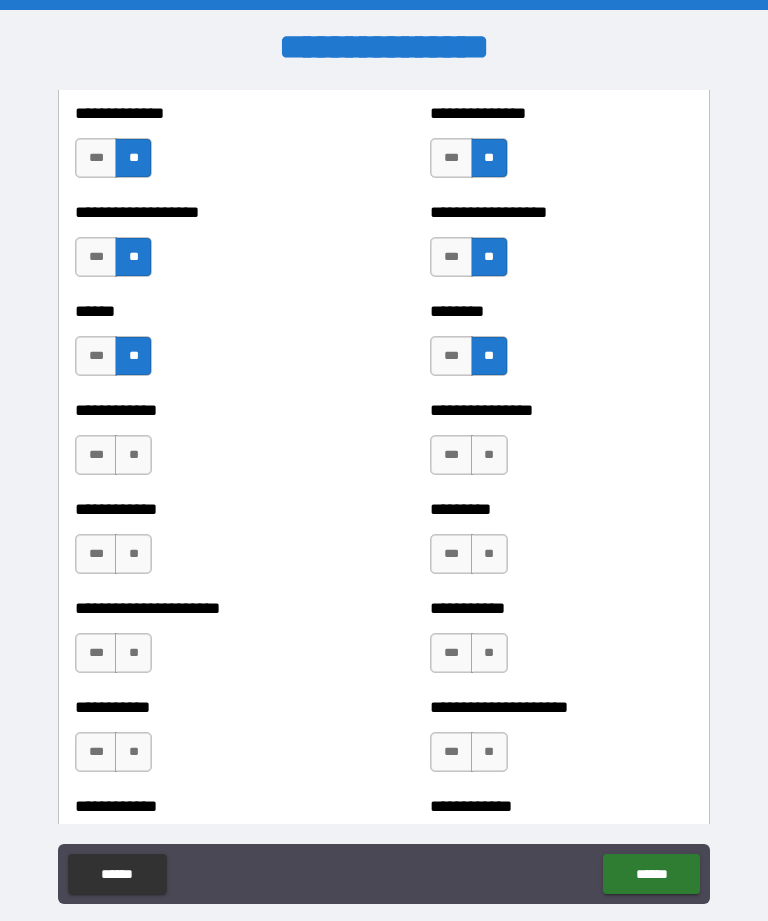 scroll, scrollTop: 4887, scrollLeft: 0, axis: vertical 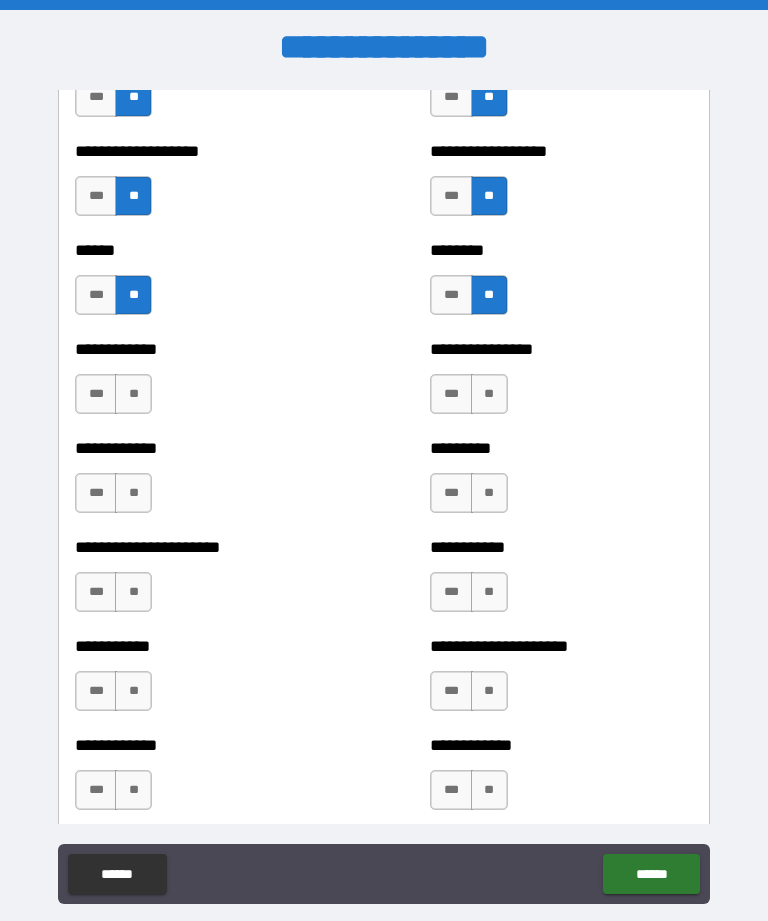 click on "**" at bounding box center (133, 394) 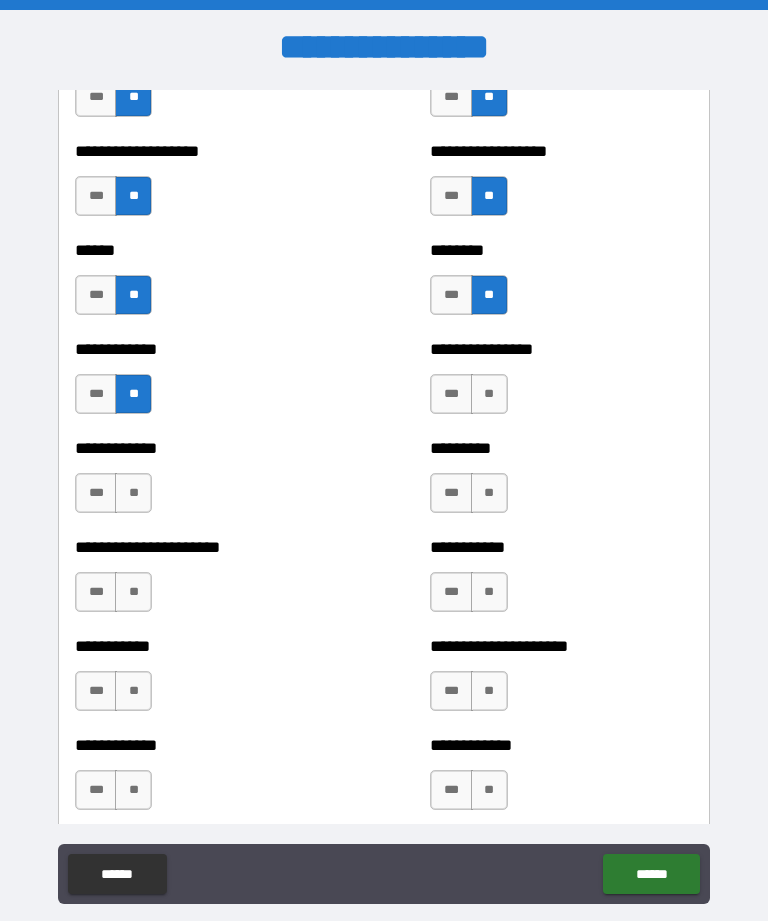 click on "**" at bounding box center [489, 394] 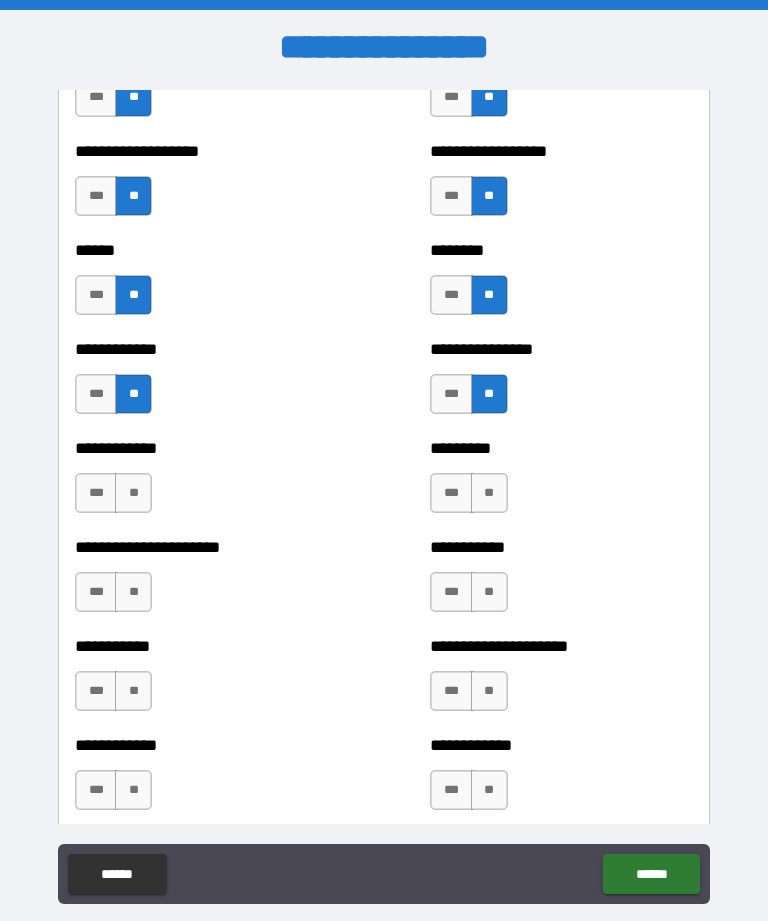 click on "**" at bounding box center [133, 493] 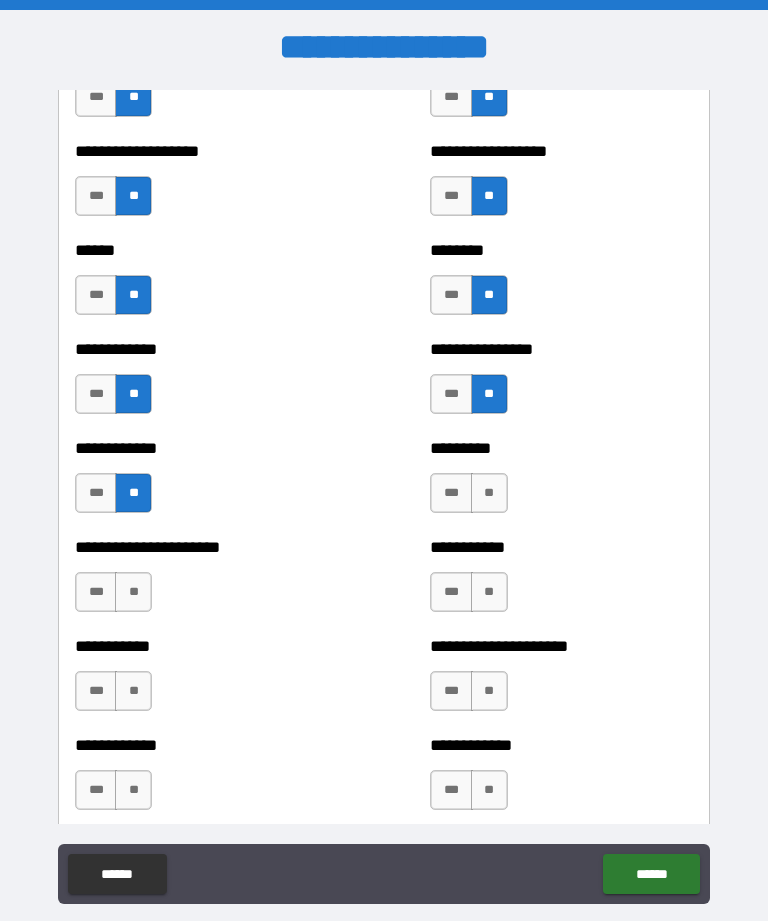 click on "**" at bounding box center [489, 493] 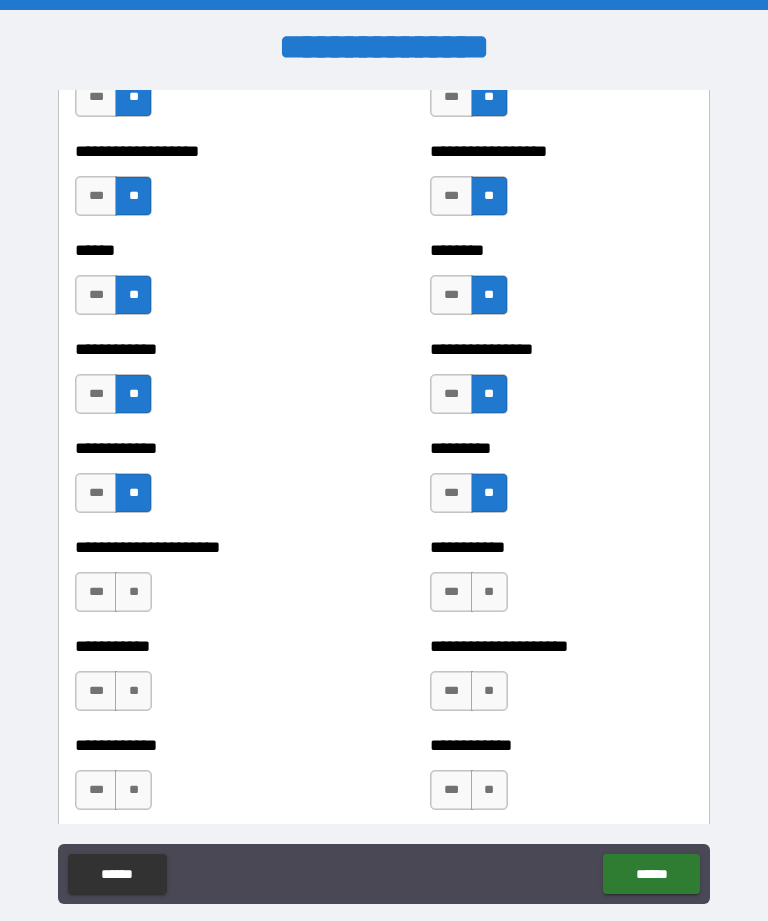 click on "**" at bounding box center [133, 592] 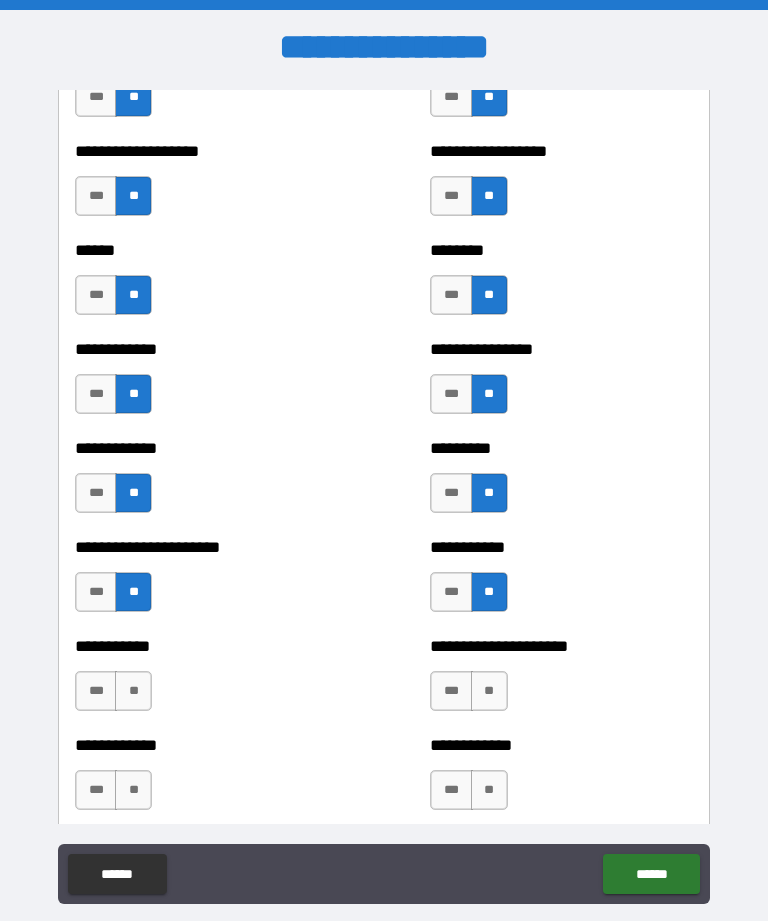 click on "**" at bounding box center [133, 691] 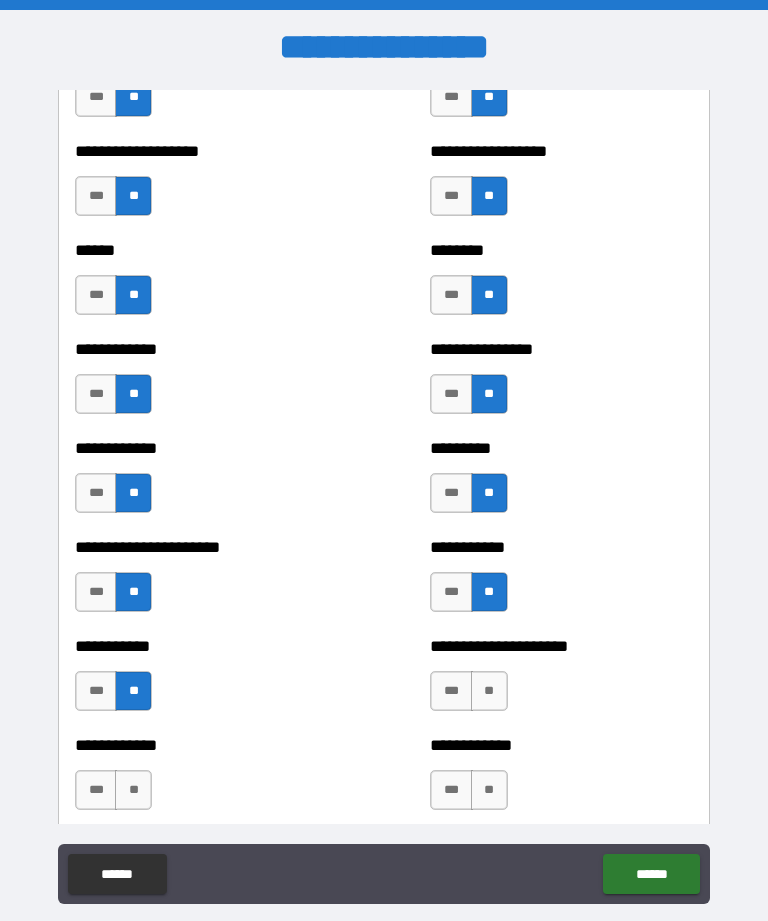 click on "**" at bounding box center [489, 691] 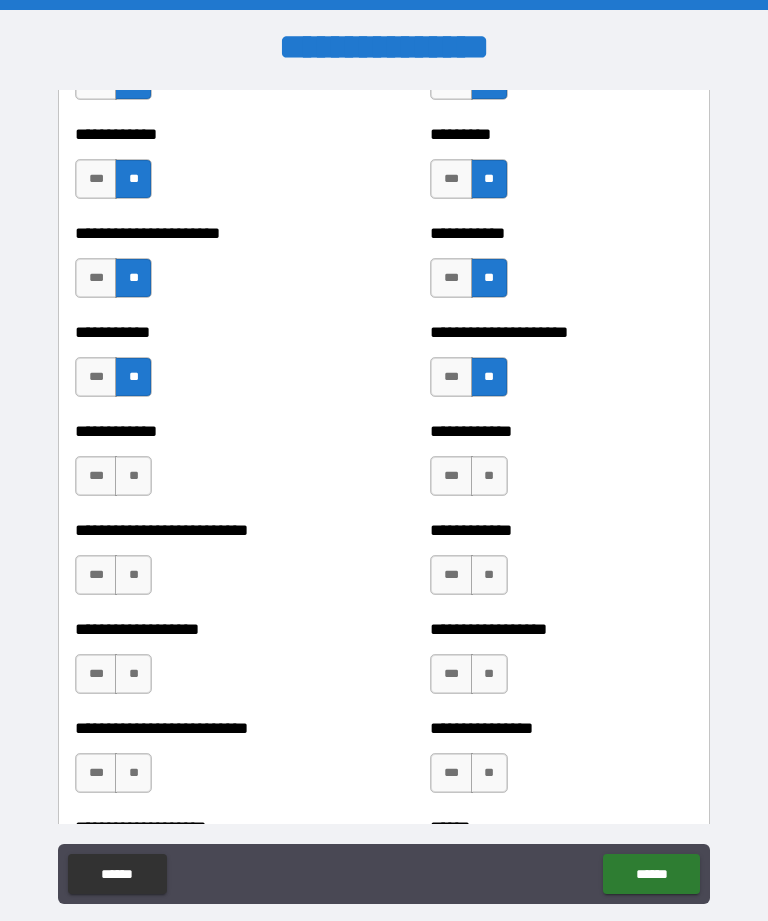 scroll, scrollTop: 5210, scrollLeft: 0, axis: vertical 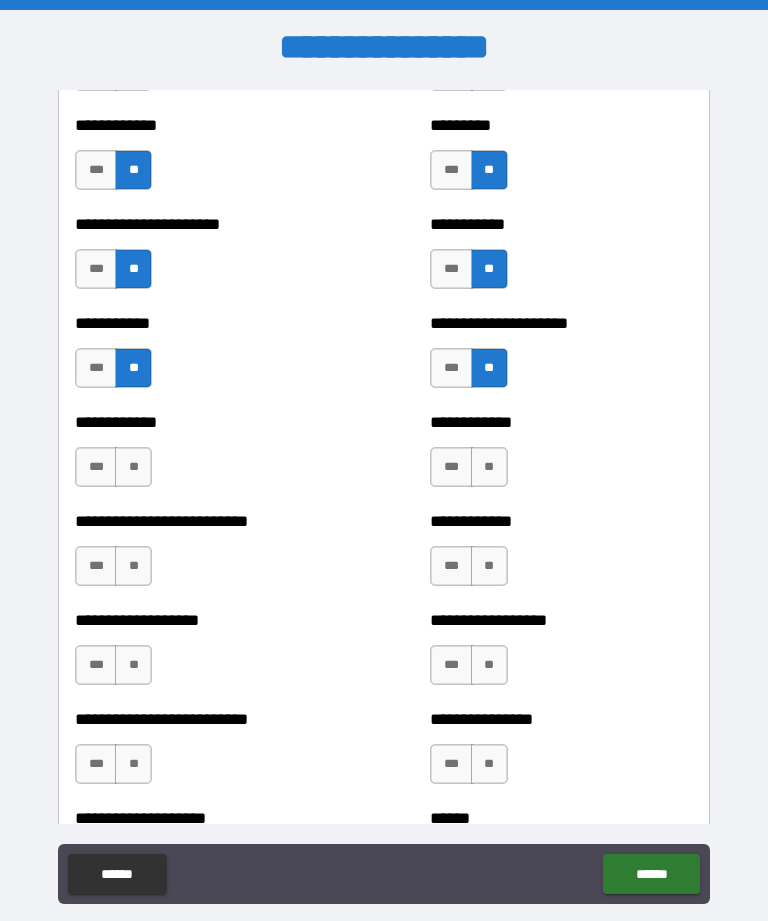 click on "**" at bounding box center [133, 467] 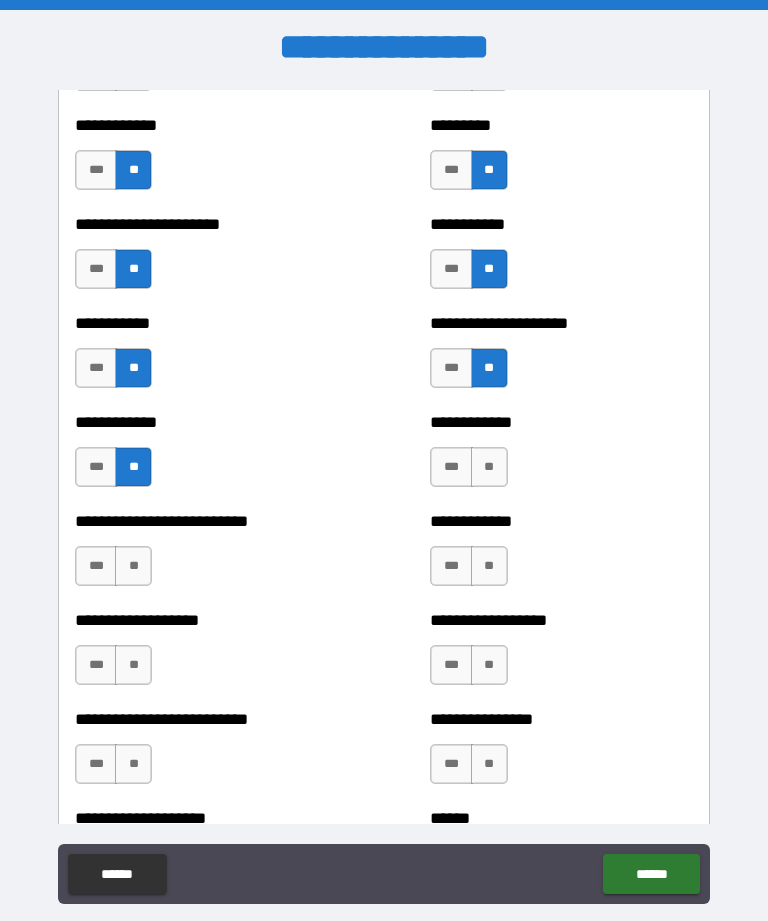 click on "**" at bounding box center [489, 467] 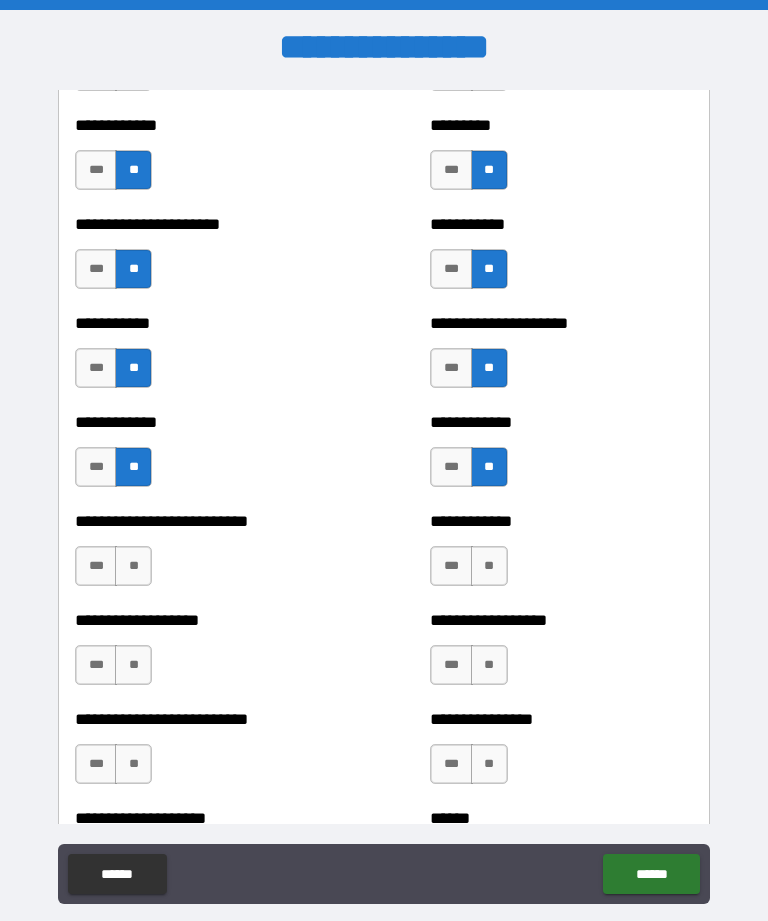 click on "**" at bounding box center (133, 566) 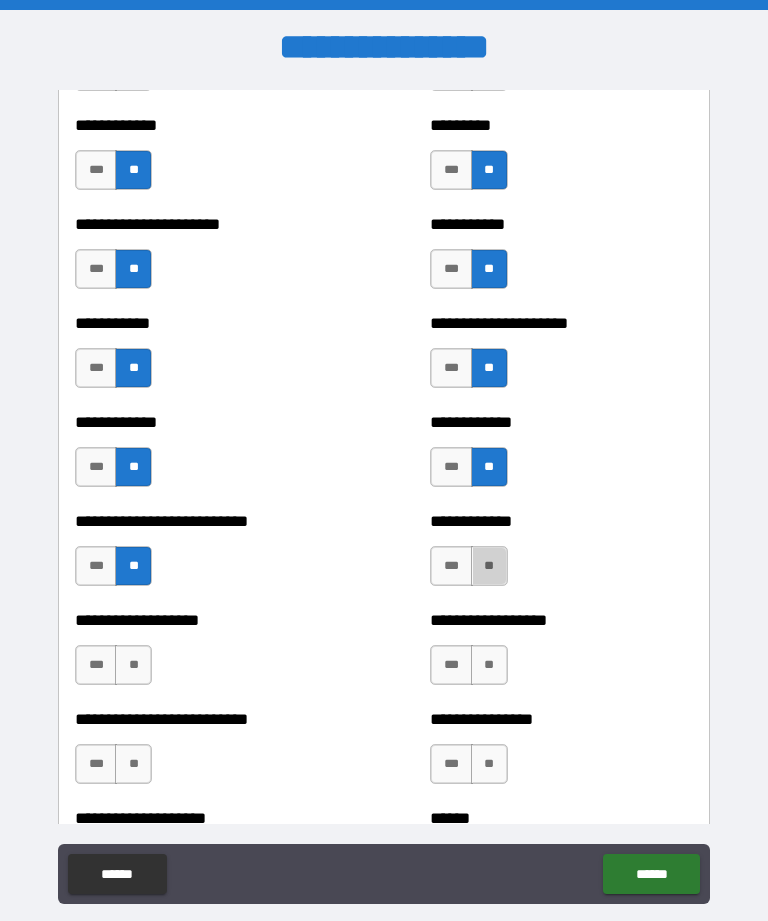 click on "**" at bounding box center [489, 566] 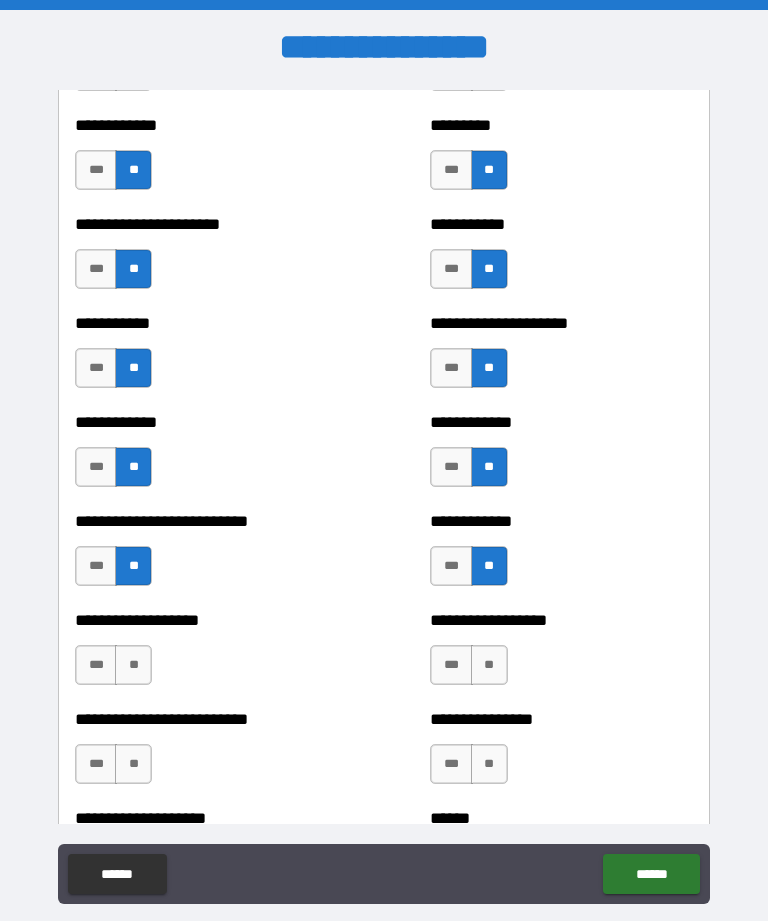 click on "**" at bounding box center (133, 665) 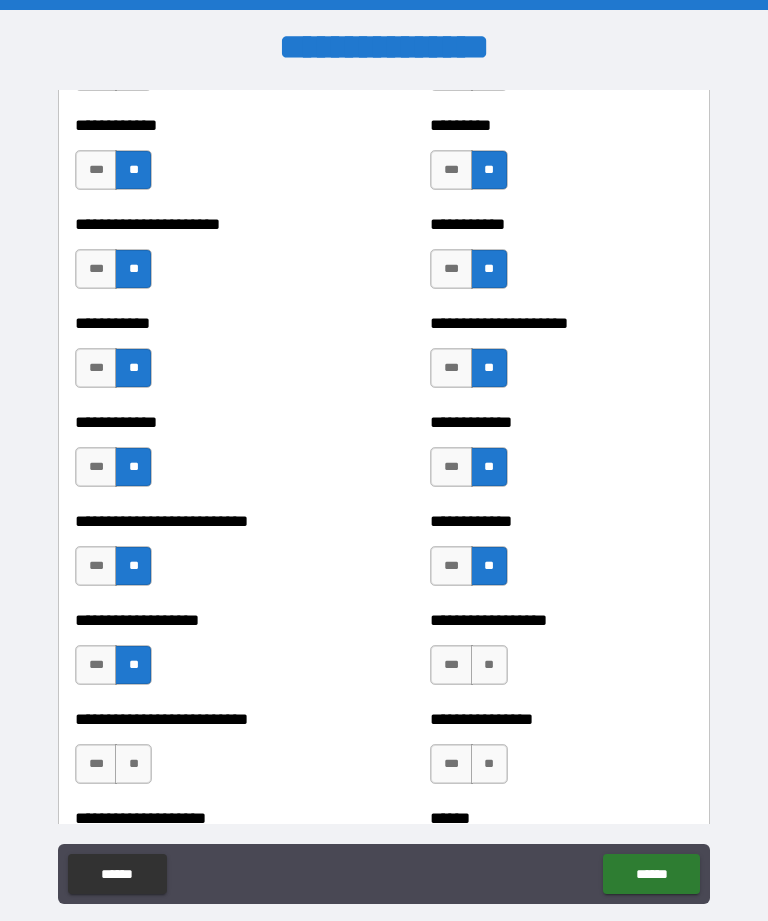 click on "**" at bounding box center [489, 665] 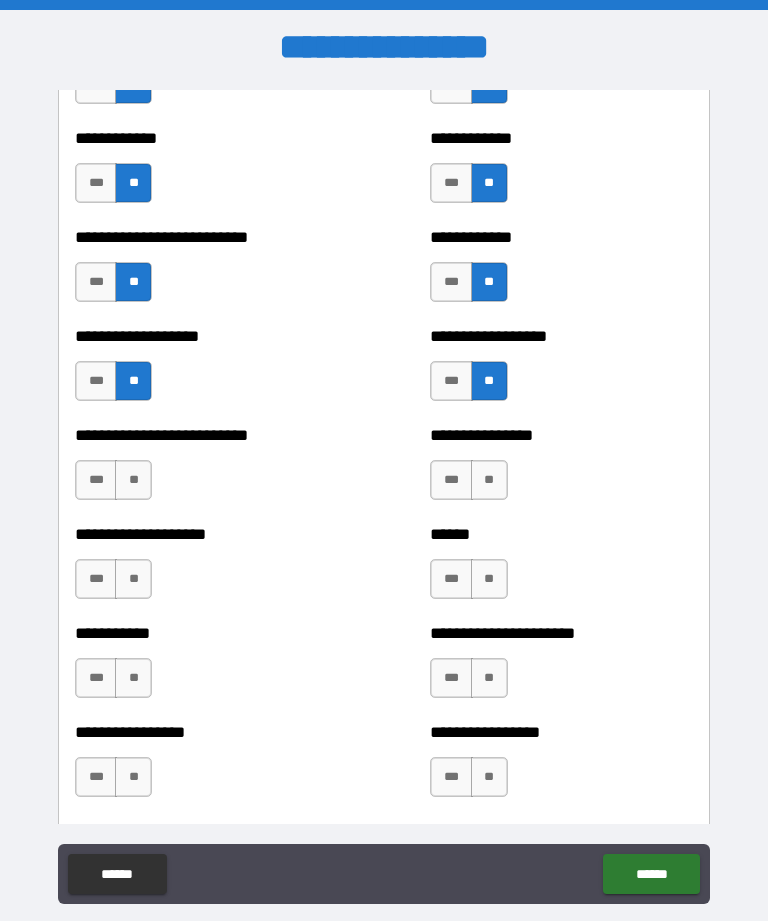 scroll, scrollTop: 5494, scrollLeft: 0, axis: vertical 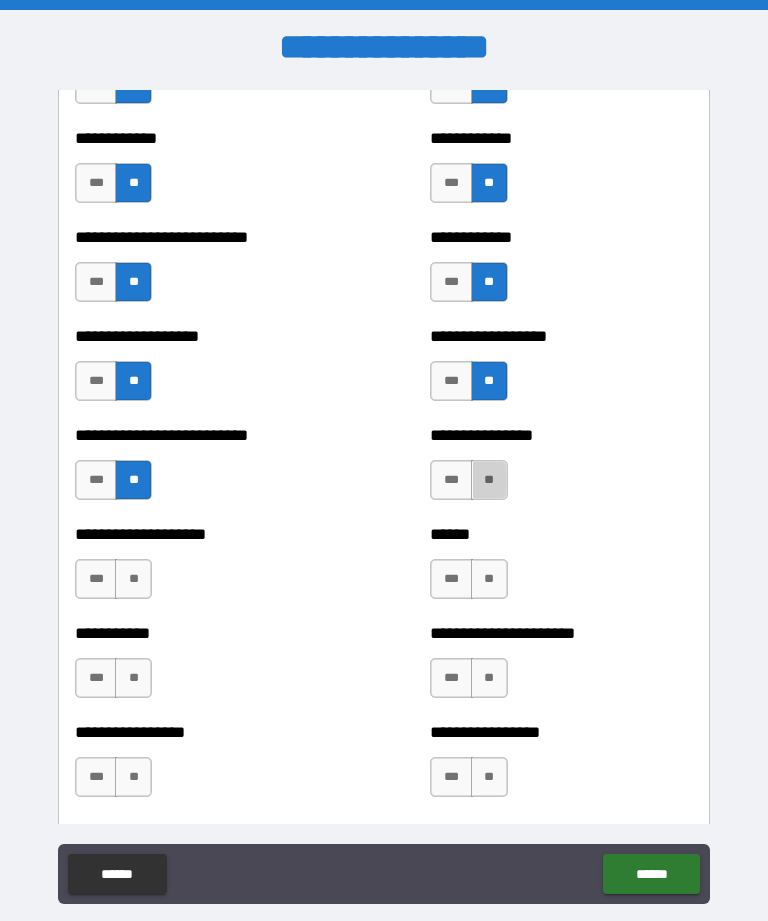 click on "**" at bounding box center [489, 480] 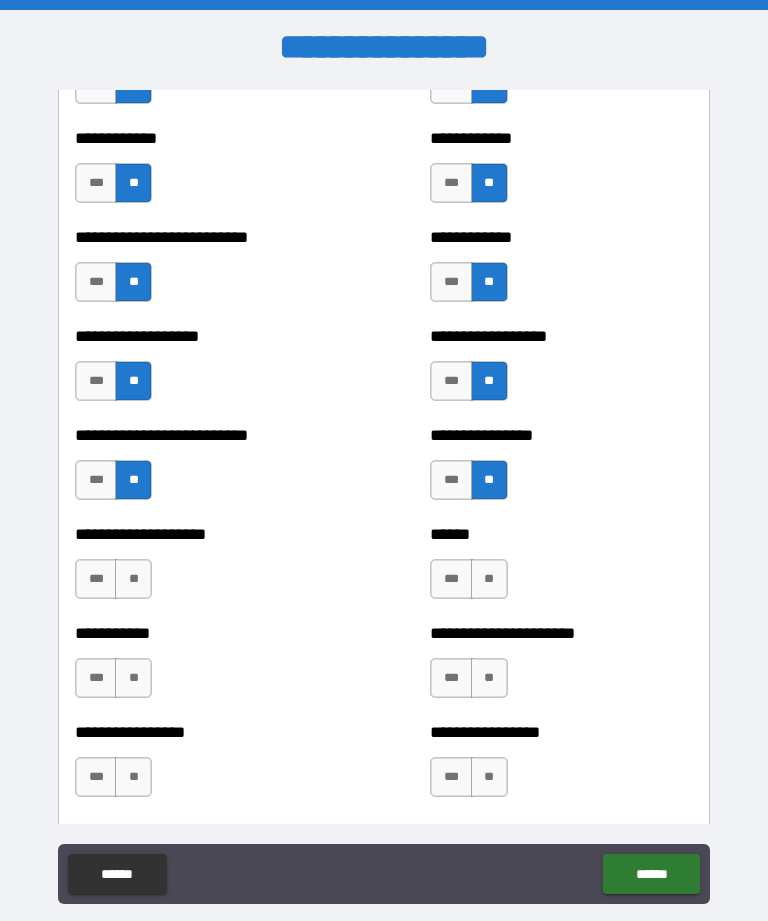 click on "**" at bounding box center (133, 579) 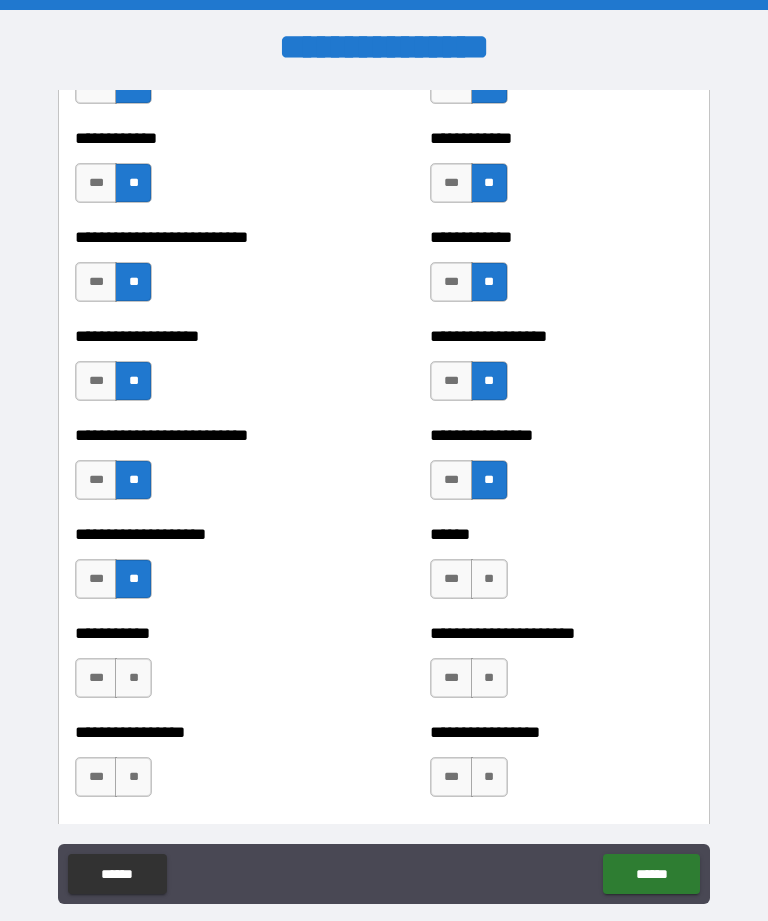 click on "**" at bounding box center [489, 579] 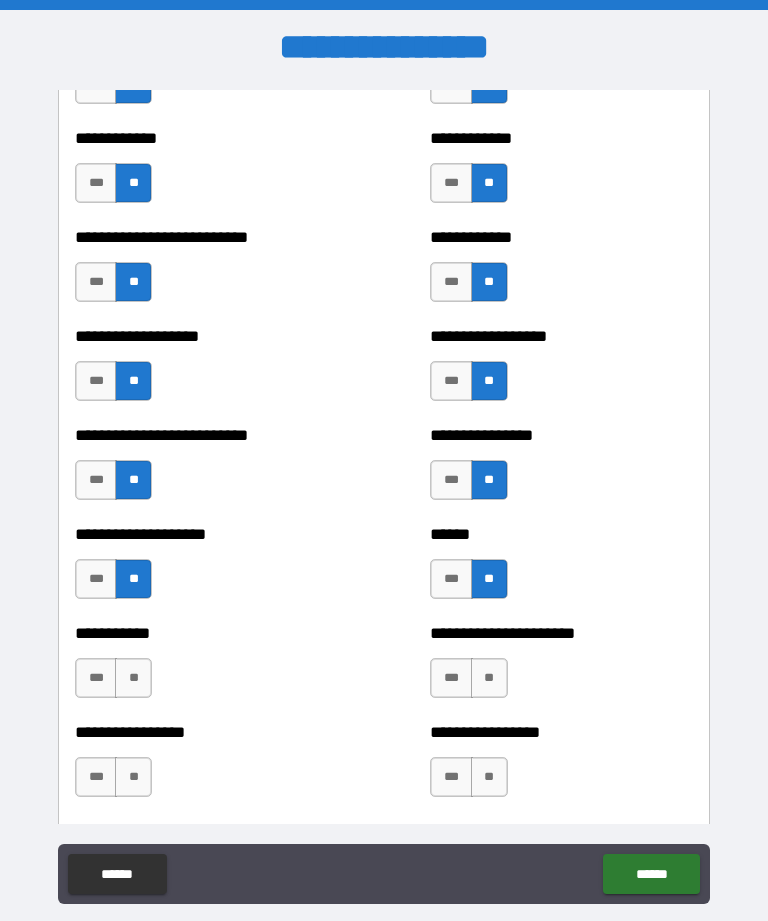 click on "**" at bounding box center [133, 678] 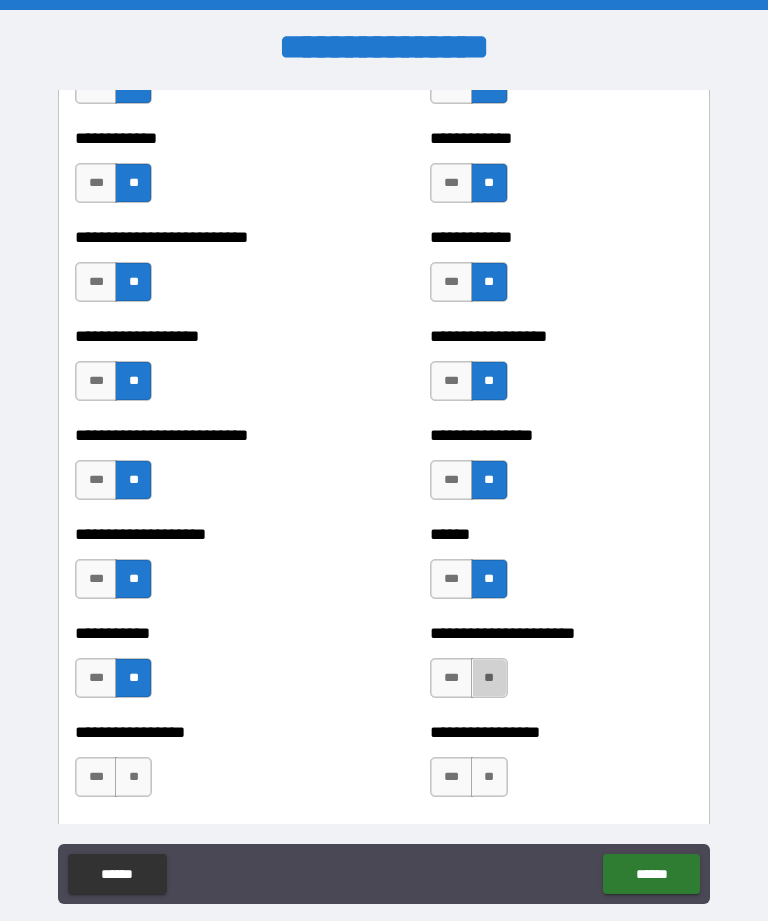 click on "**" at bounding box center (489, 678) 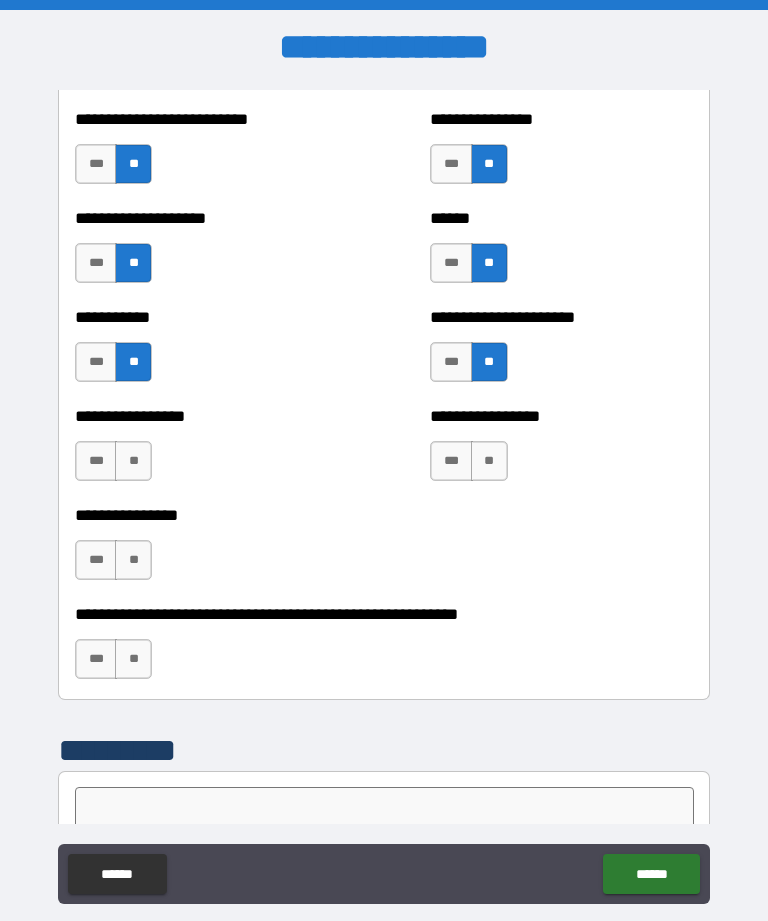 scroll, scrollTop: 5811, scrollLeft: 0, axis: vertical 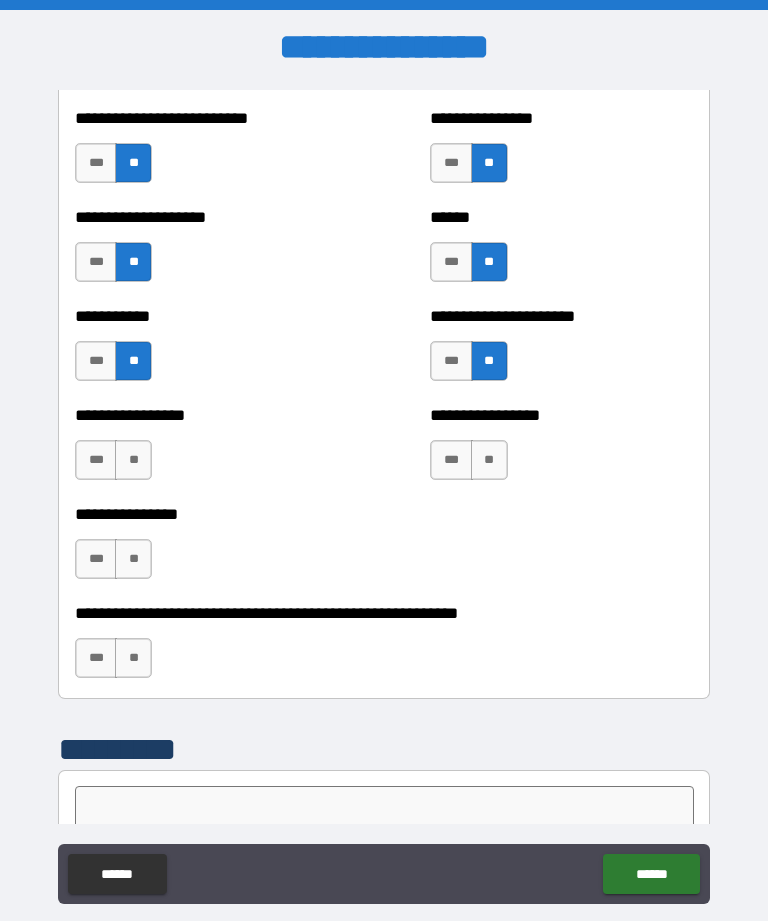 click on "**" at bounding box center (133, 460) 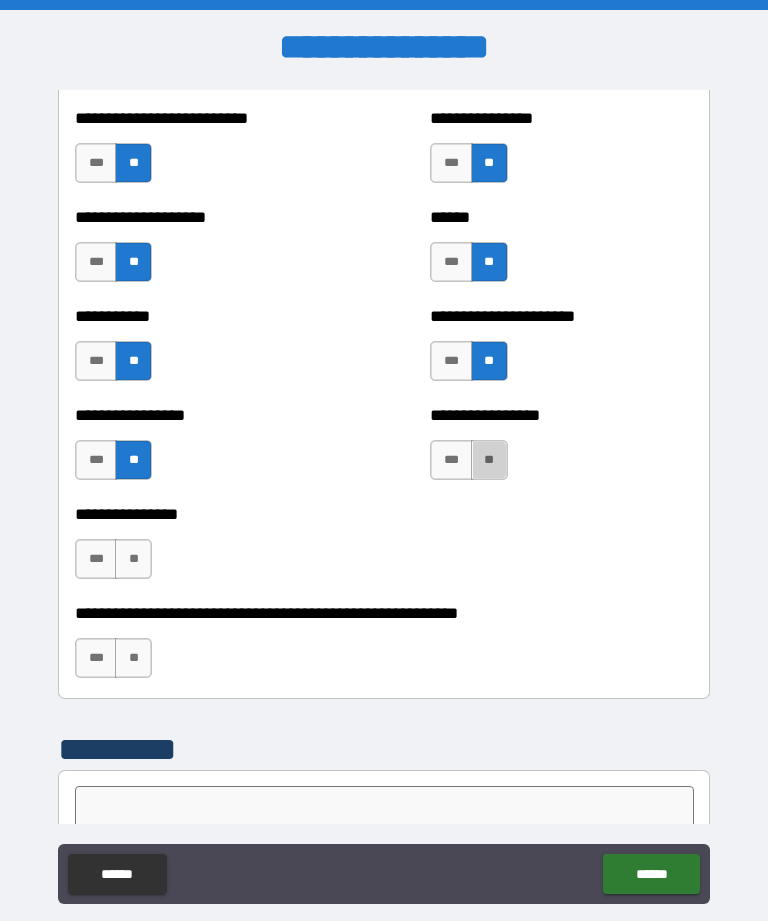 click on "**" at bounding box center (489, 460) 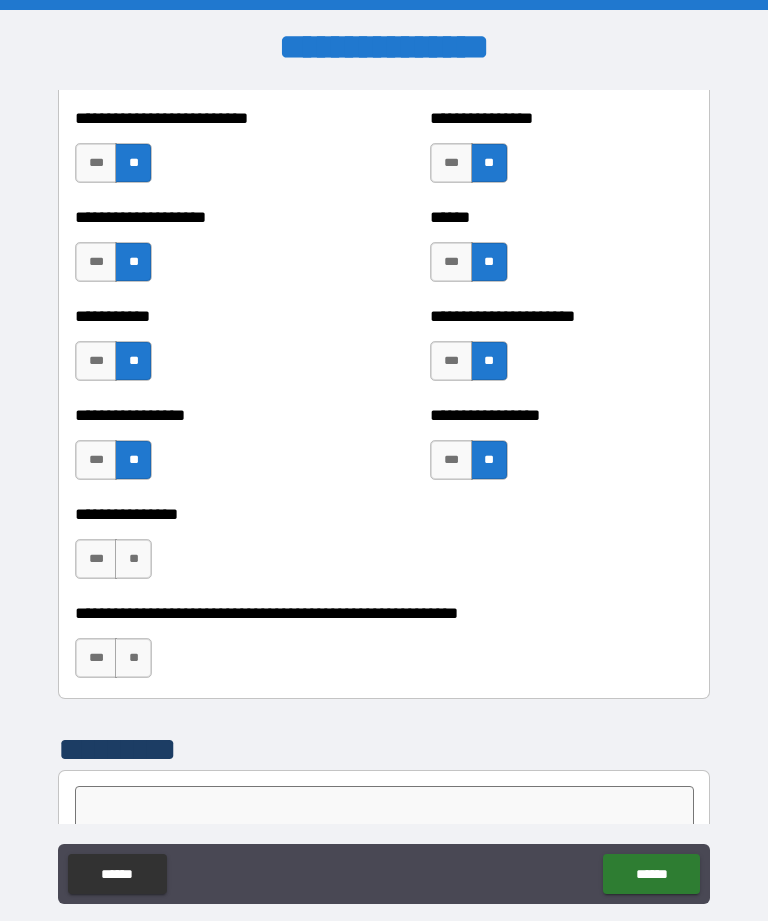 click on "**" at bounding box center (133, 559) 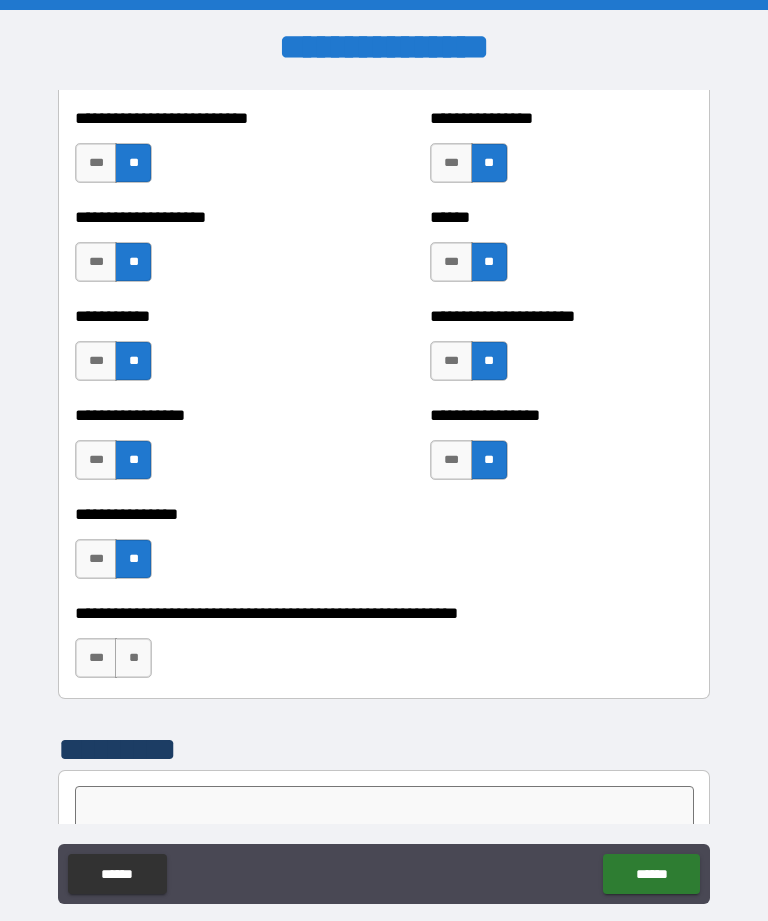 click on "**" at bounding box center [133, 658] 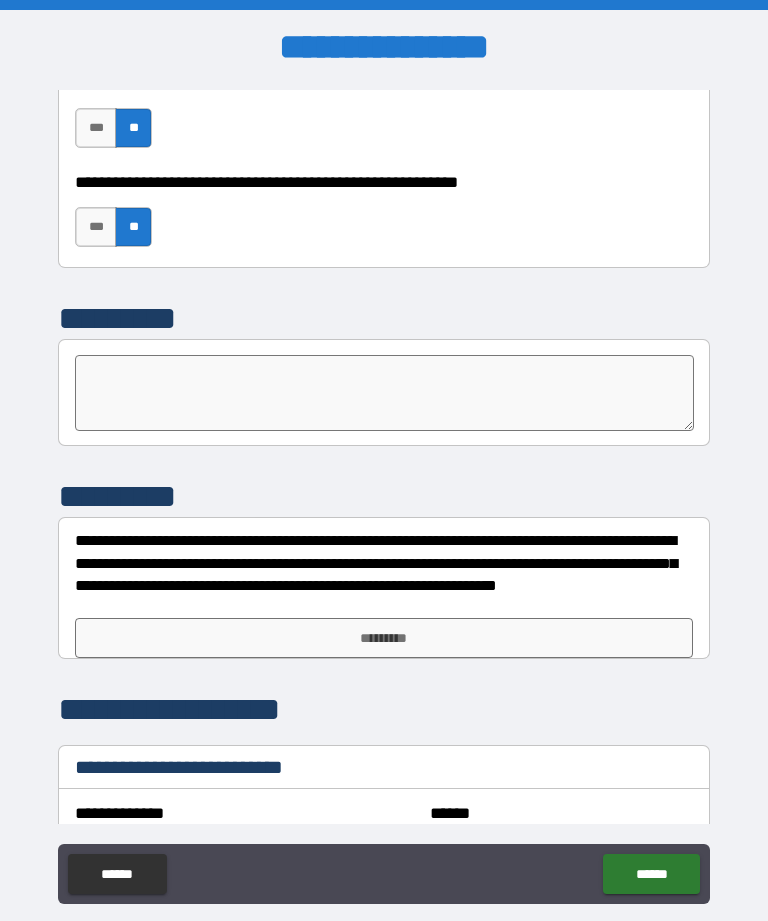 scroll, scrollTop: 6334, scrollLeft: 0, axis: vertical 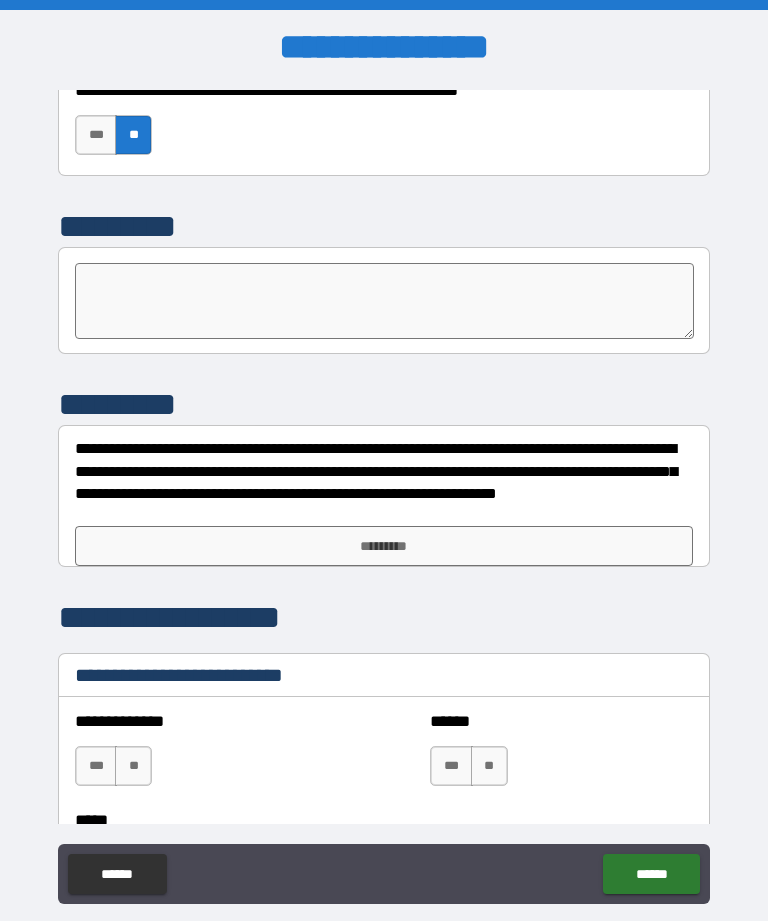 click on "*********" at bounding box center [384, 546] 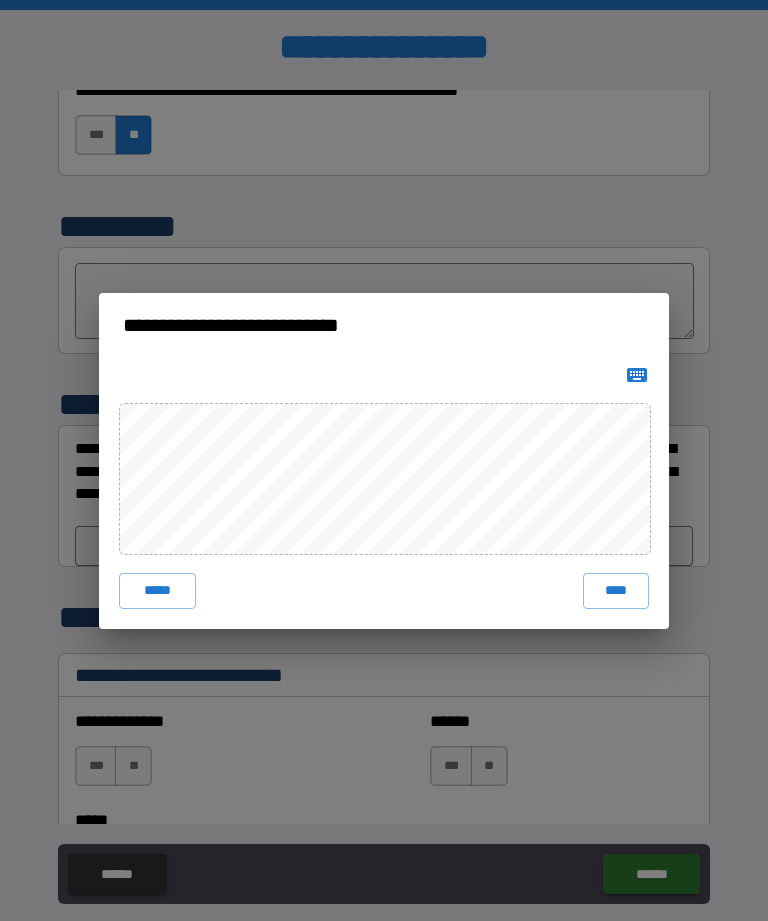 click on "****" at bounding box center [616, 591] 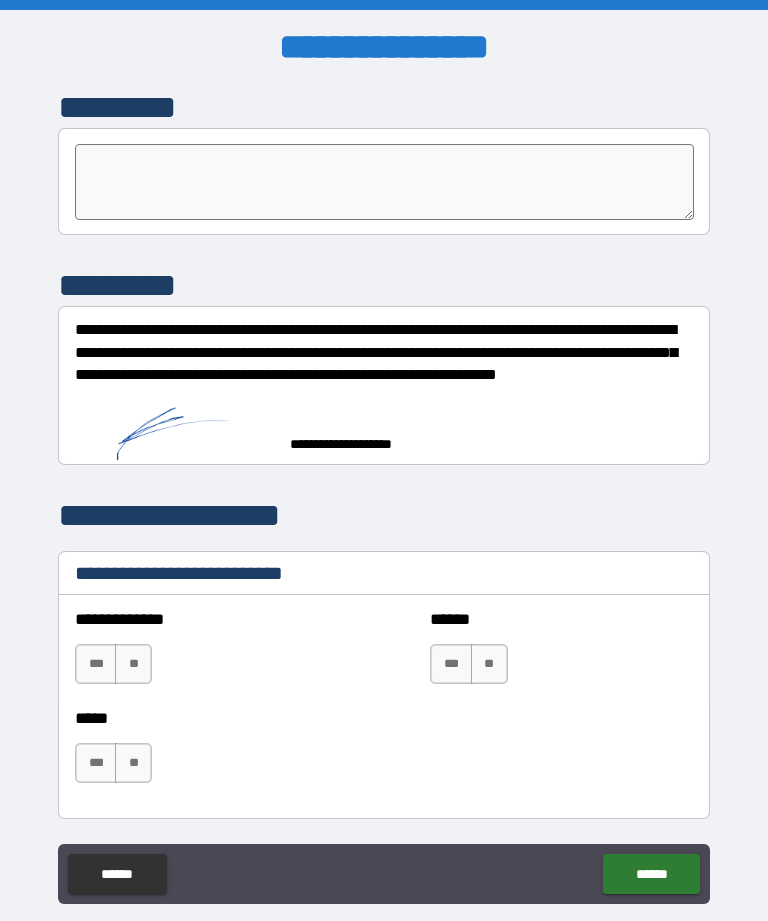 scroll, scrollTop: 6453, scrollLeft: 0, axis: vertical 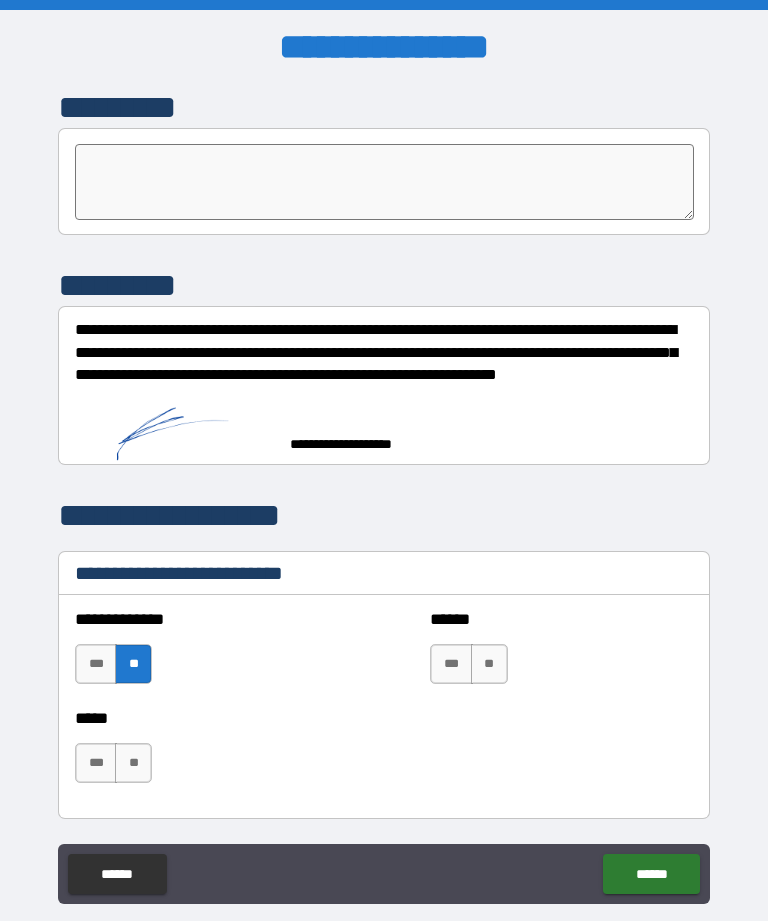 click on "***" at bounding box center (451, 664) 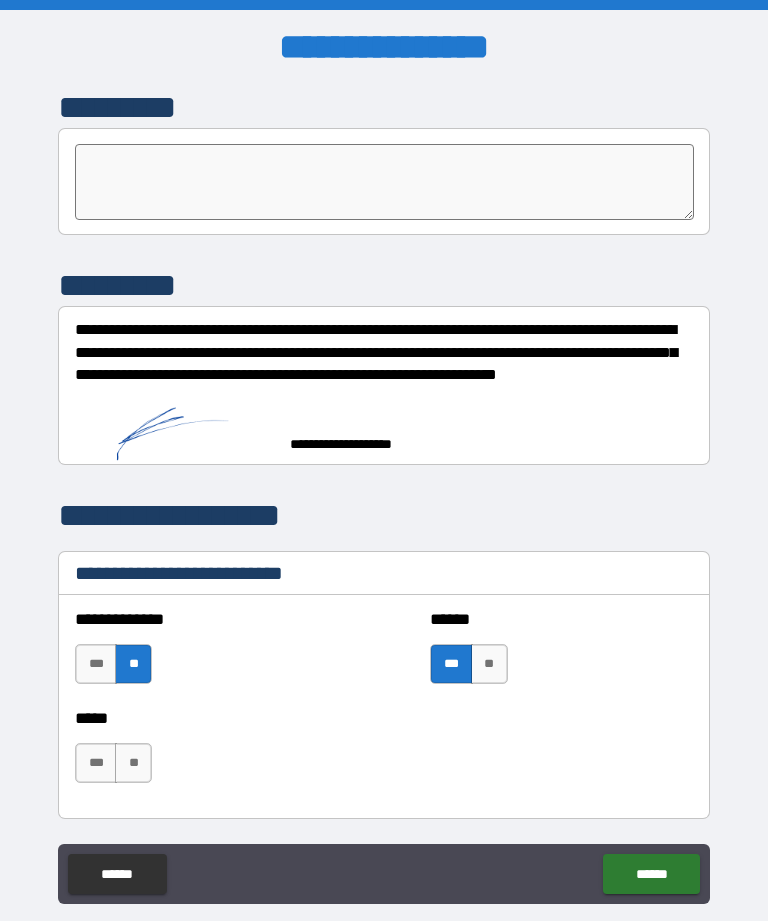click on "**" at bounding box center (133, 763) 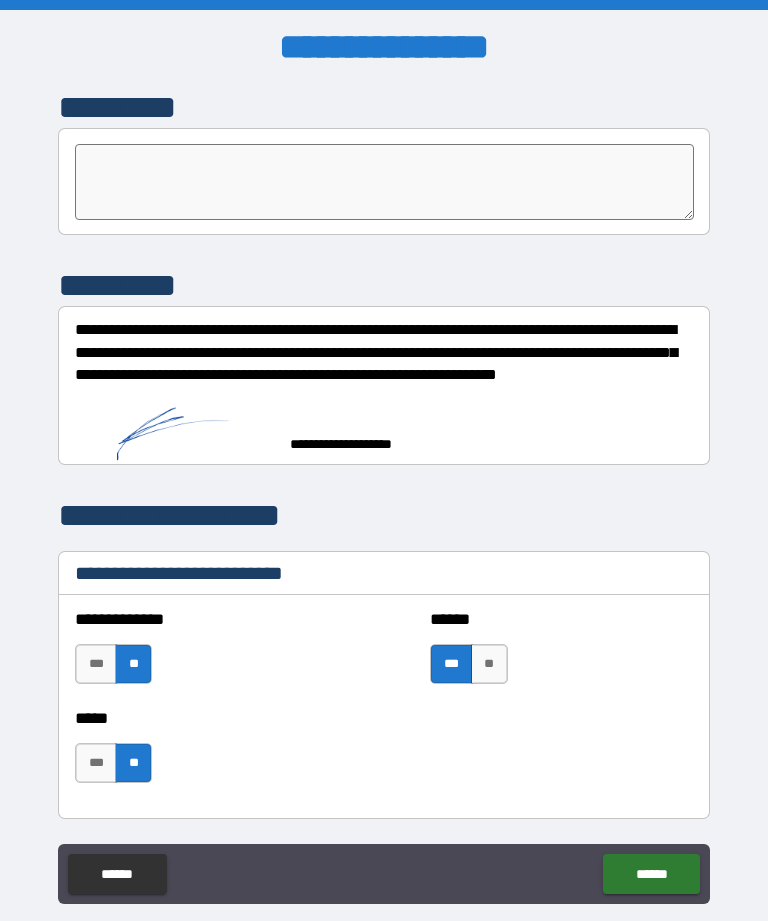 scroll, scrollTop: 6453, scrollLeft: 0, axis: vertical 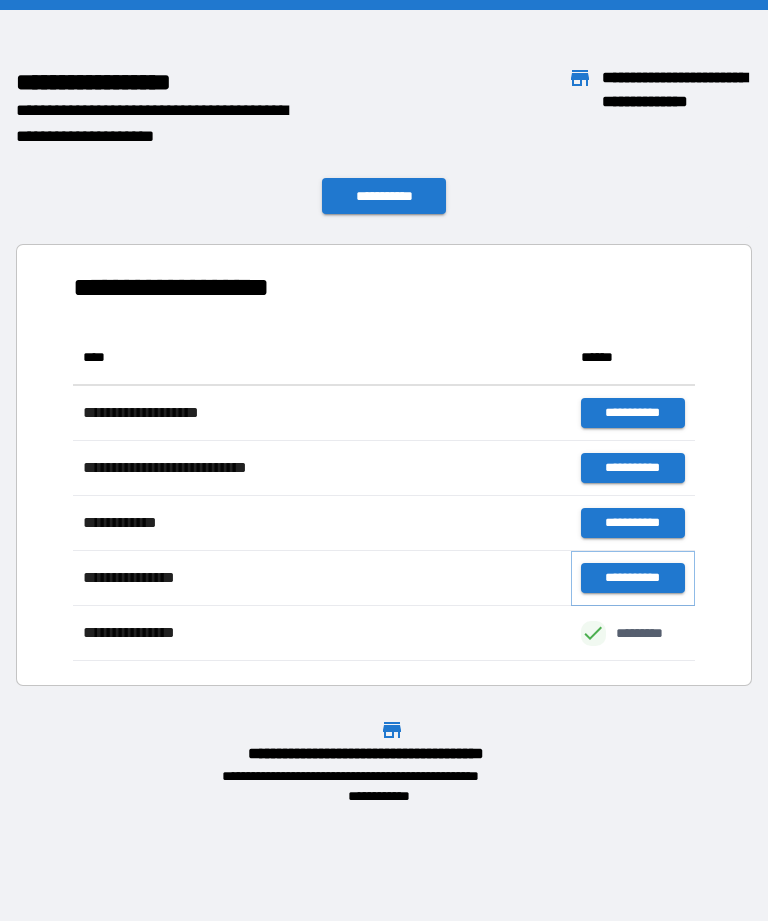 click on "**********" at bounding box center (633, 578) 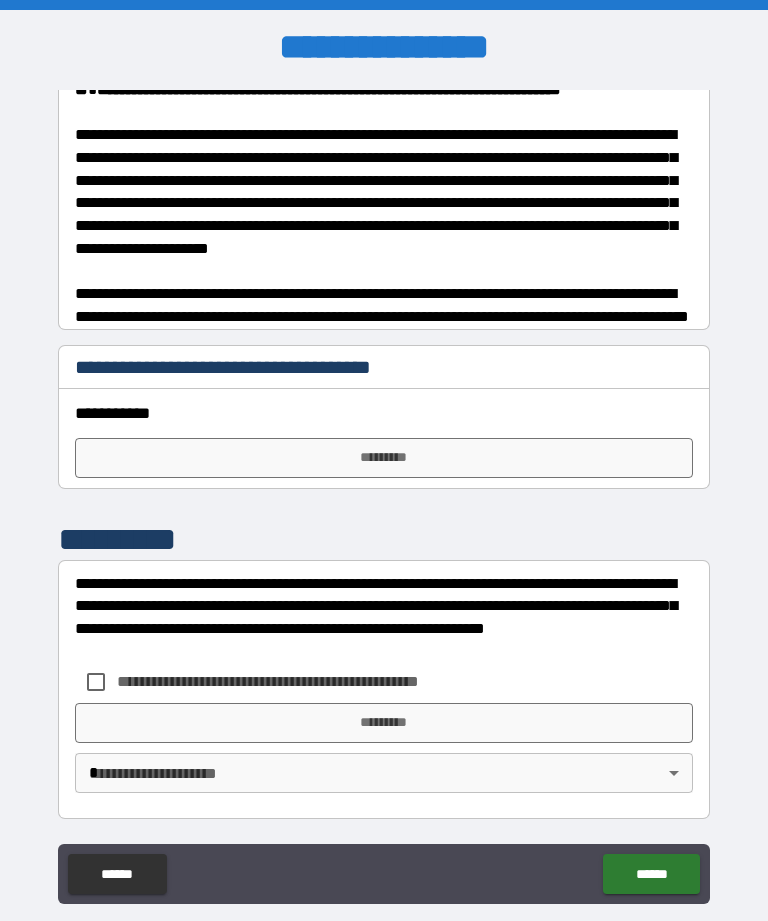 scroll, scrollTop: 785, scrollLeft: 0, axis: vertical 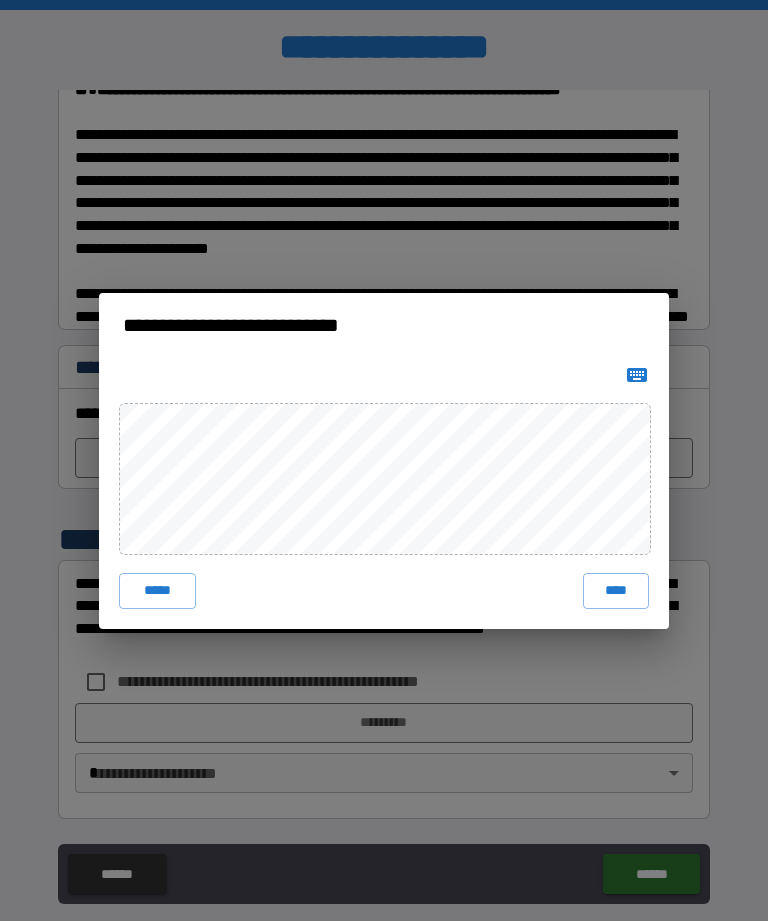 click on "****" at bounding box center (616, 591) 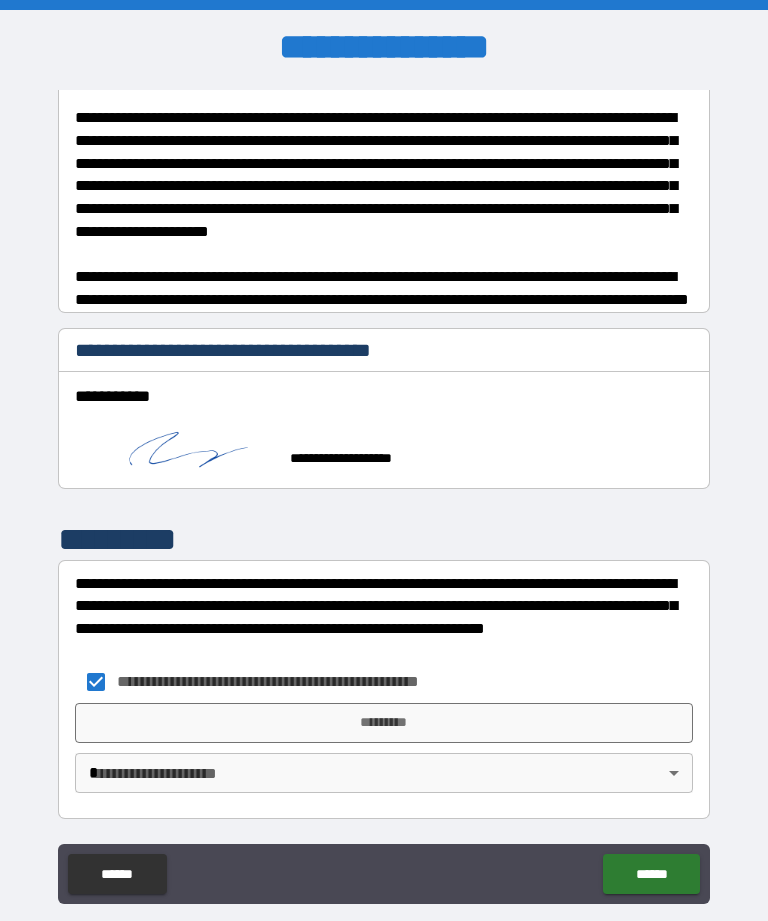 click on "*********" at bounding box center [384, 723] 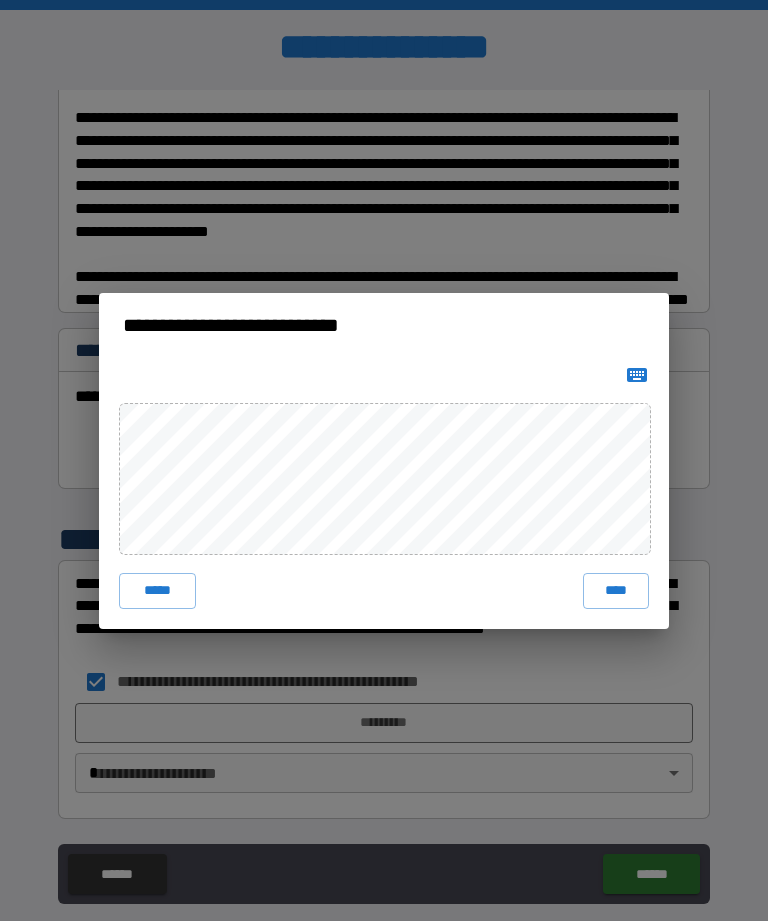 click on "****" at bounding box center (616, 591) 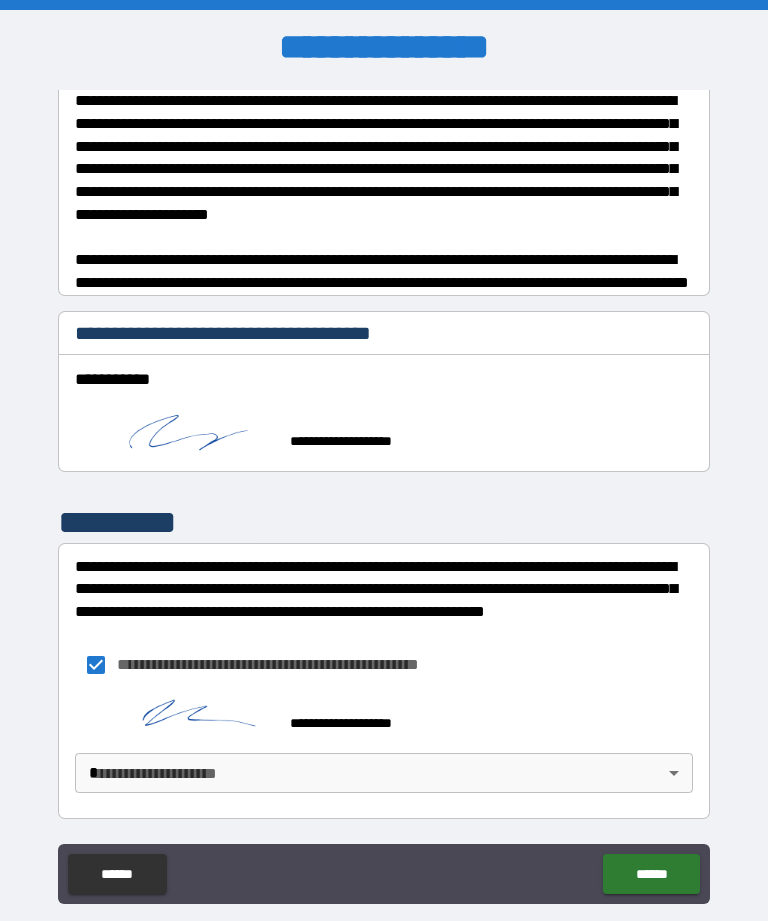 click on "******" at bounding box center [651, 874] 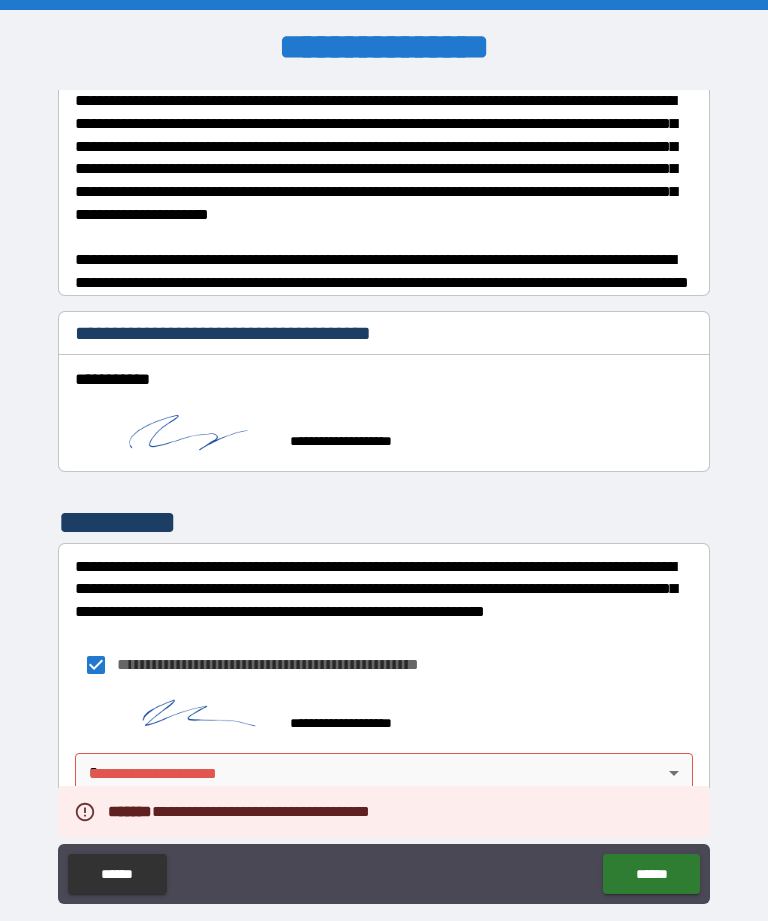 scroll, scrollTop: 819, scrollLeft: 0, axis: vertical 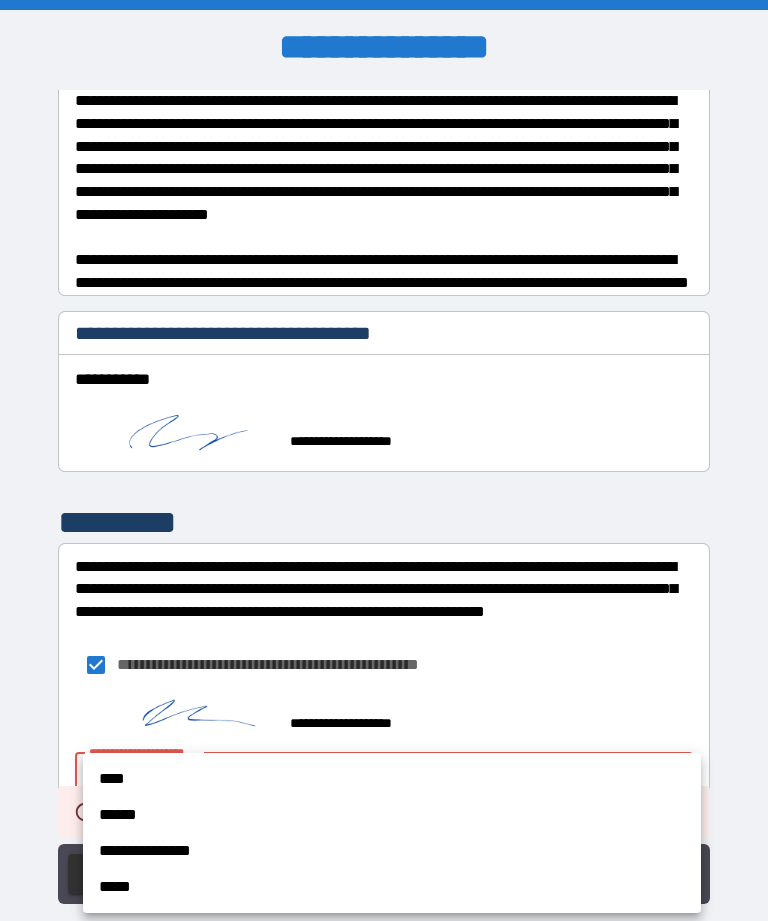 click on "****" at bounding box center (392, 779) 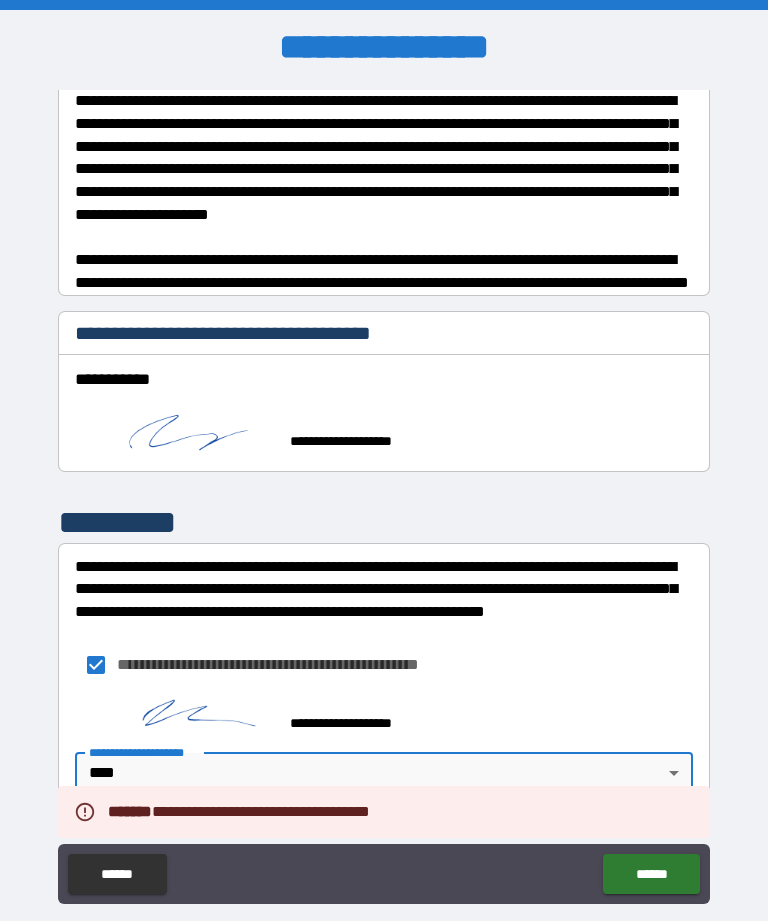 click on "******" at bounding box center (651, 874) 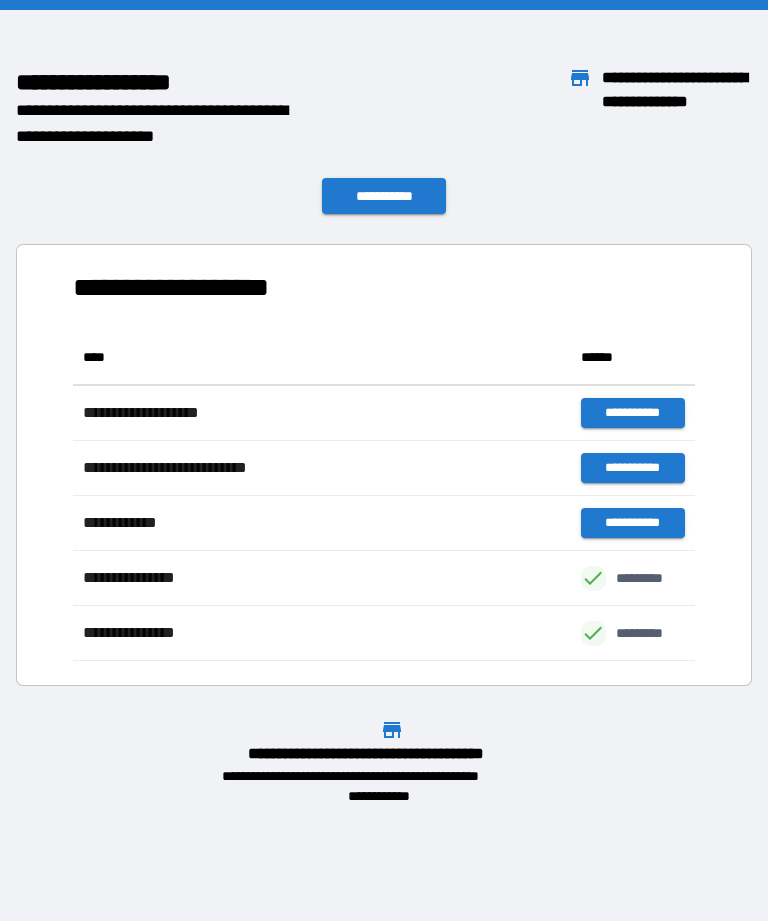 scroll, scrollTop: 331, scrollLeft: 622, axis: both 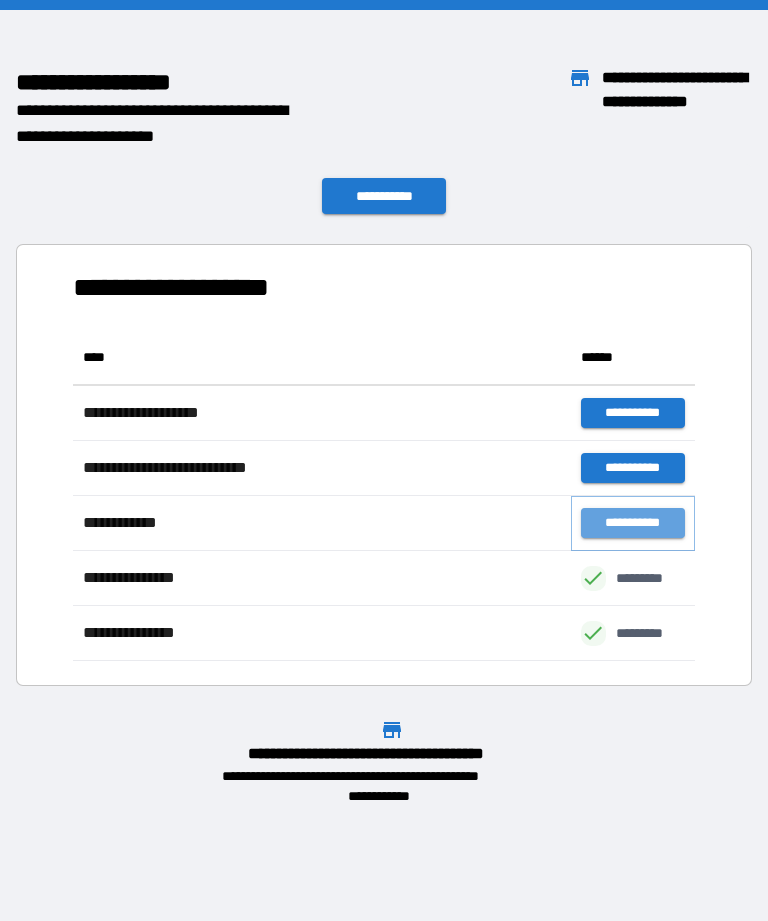 click on "**********" at bounding box center [633, 523] 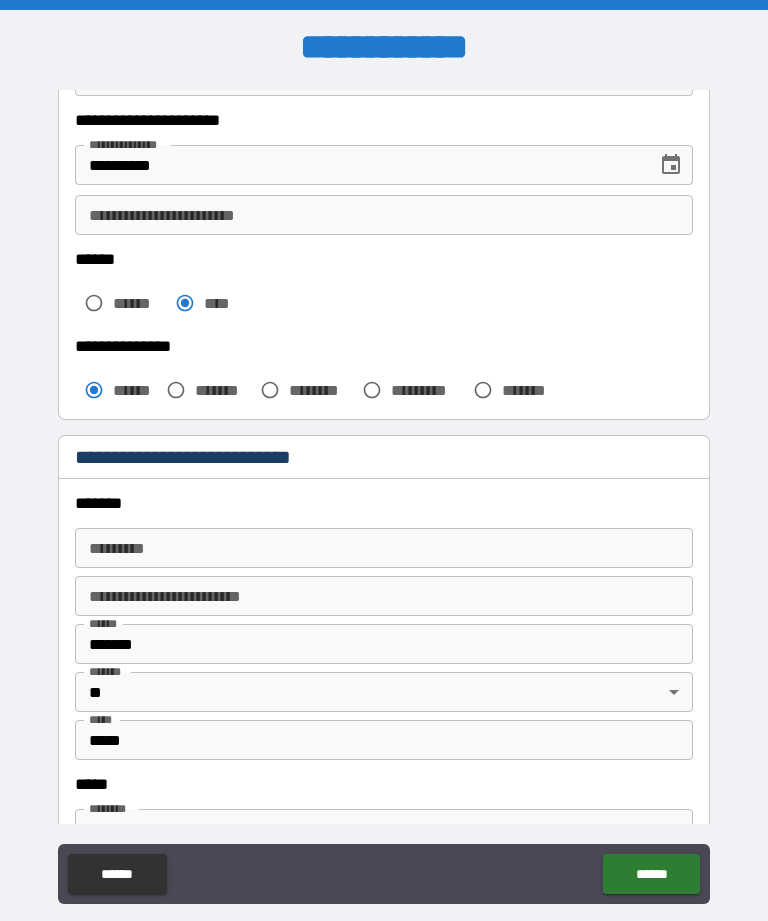 scroll, scrollTop: 358, scrollLeft: 0, axis: vertical 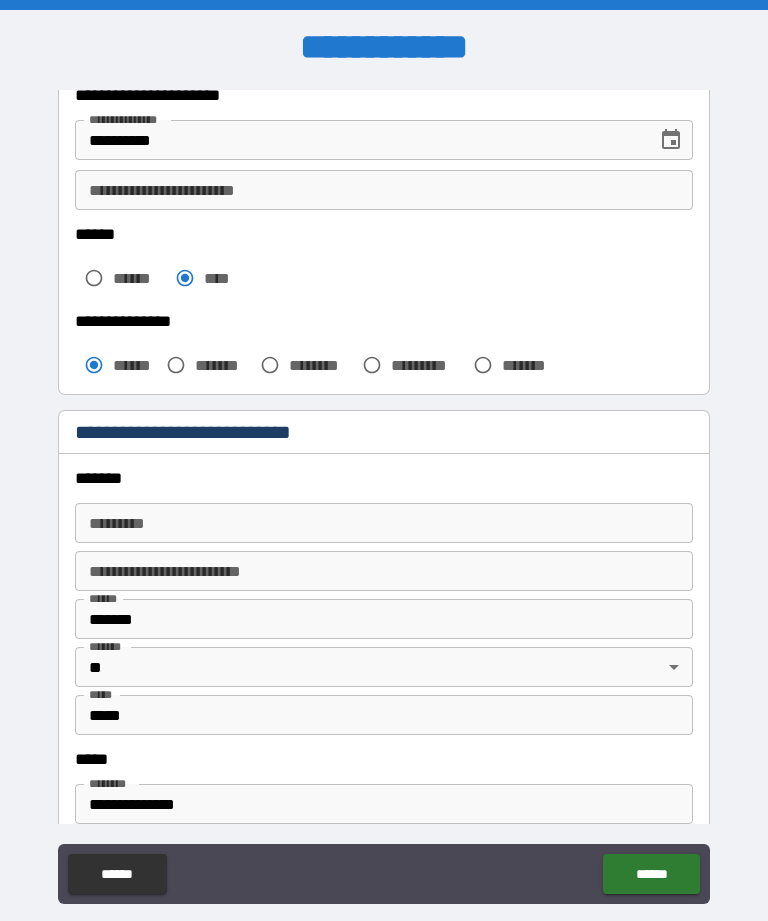 click on "*******   * *******   *" at bounding box center [384, 523] 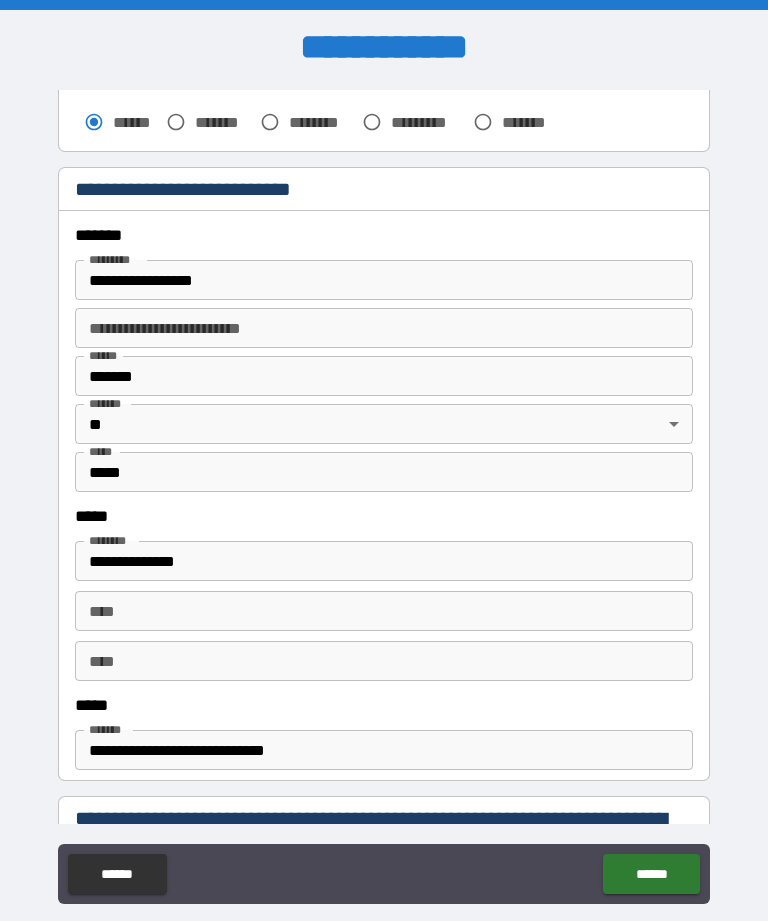 scroll, scrollTop: 596, scrollLeft: 0, axis: vertical 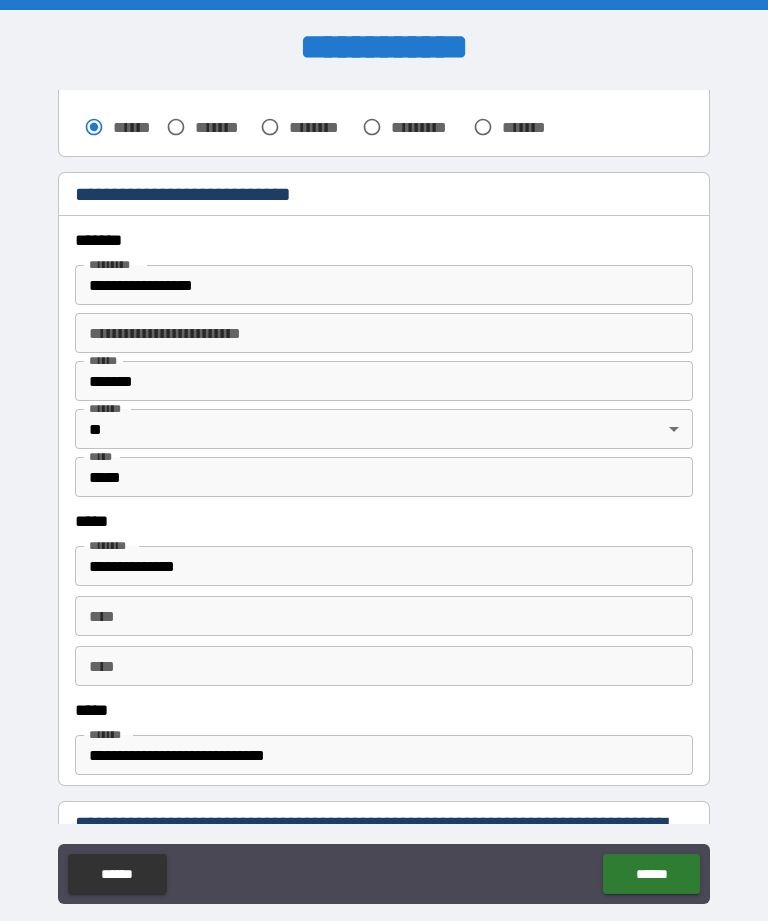 click on "**********" at bounding box center (384, 285) 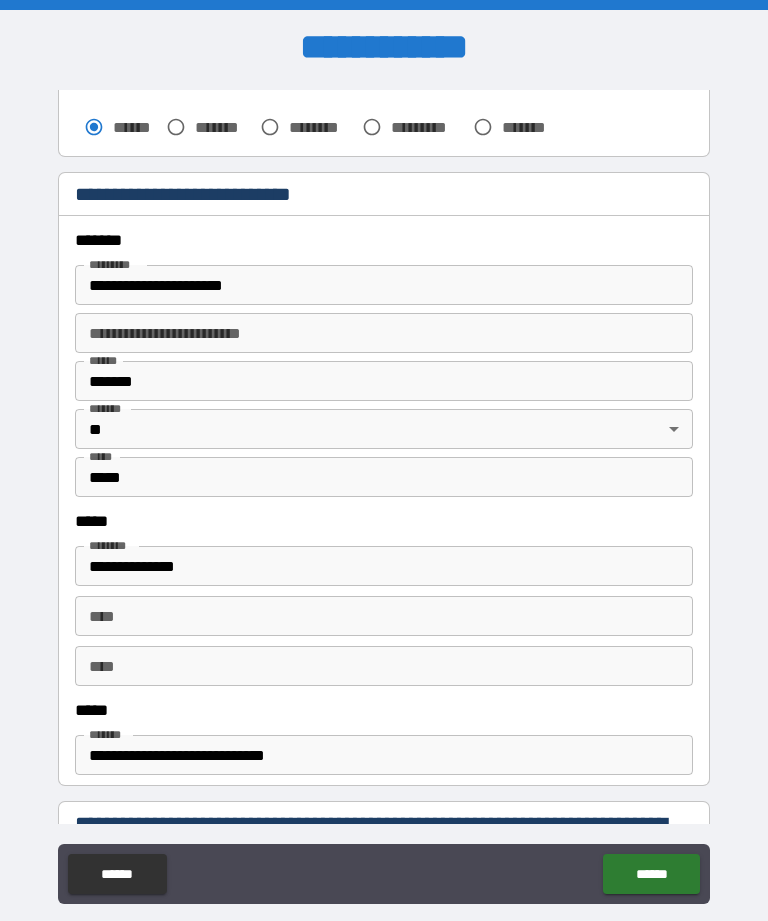 type on "**********" 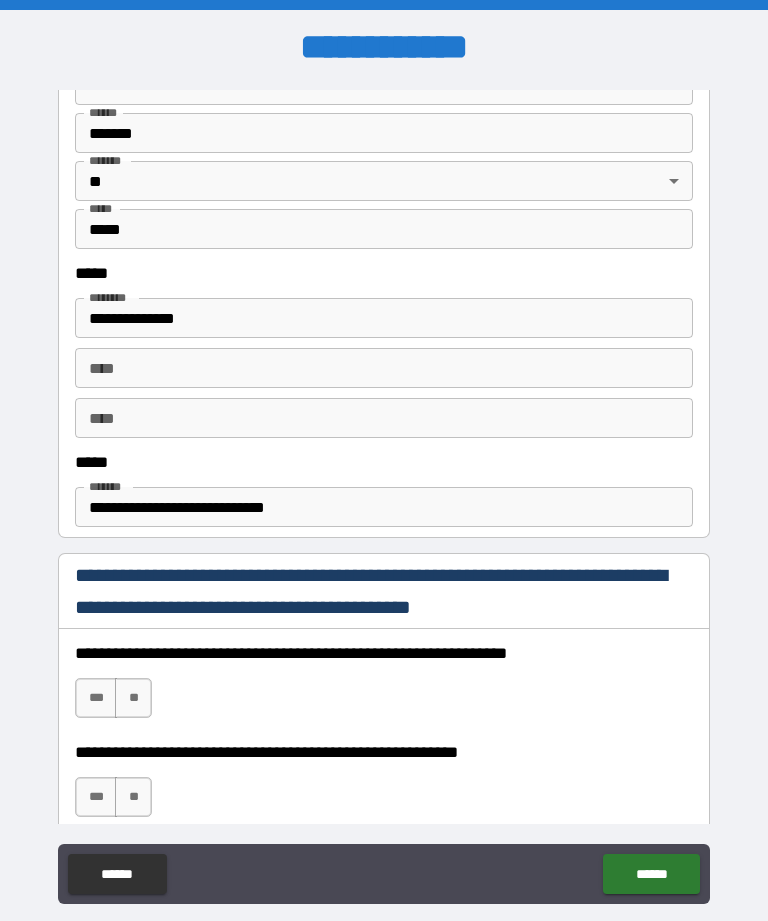 scroll, scrollTop: 883, scrollLeft: 0, axis: vertical 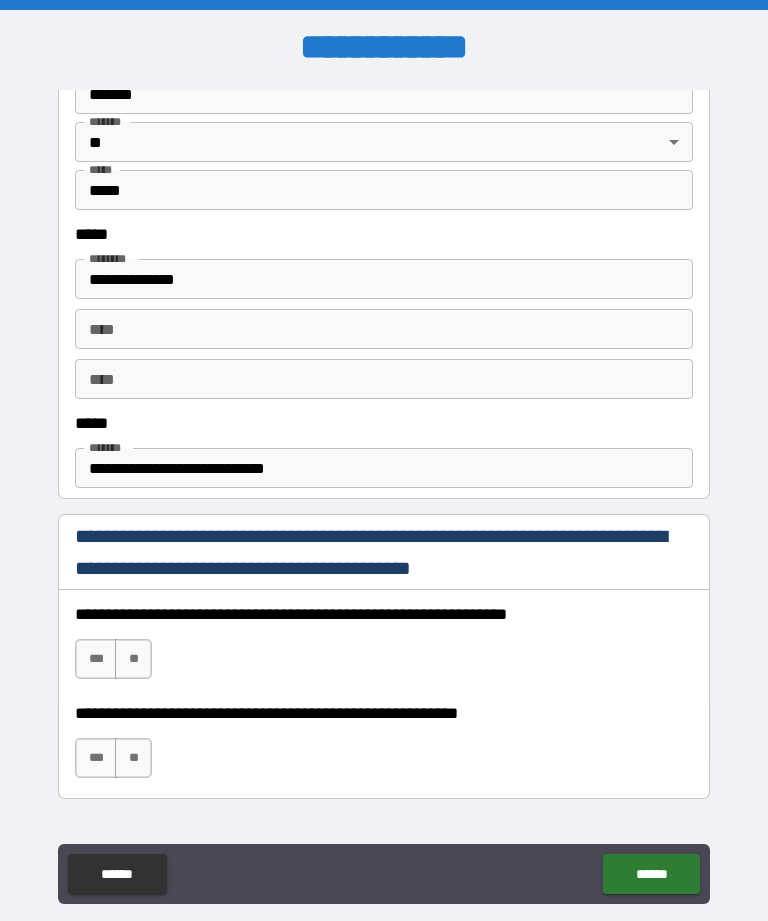 click on "***" at bounding box center (96, 659) 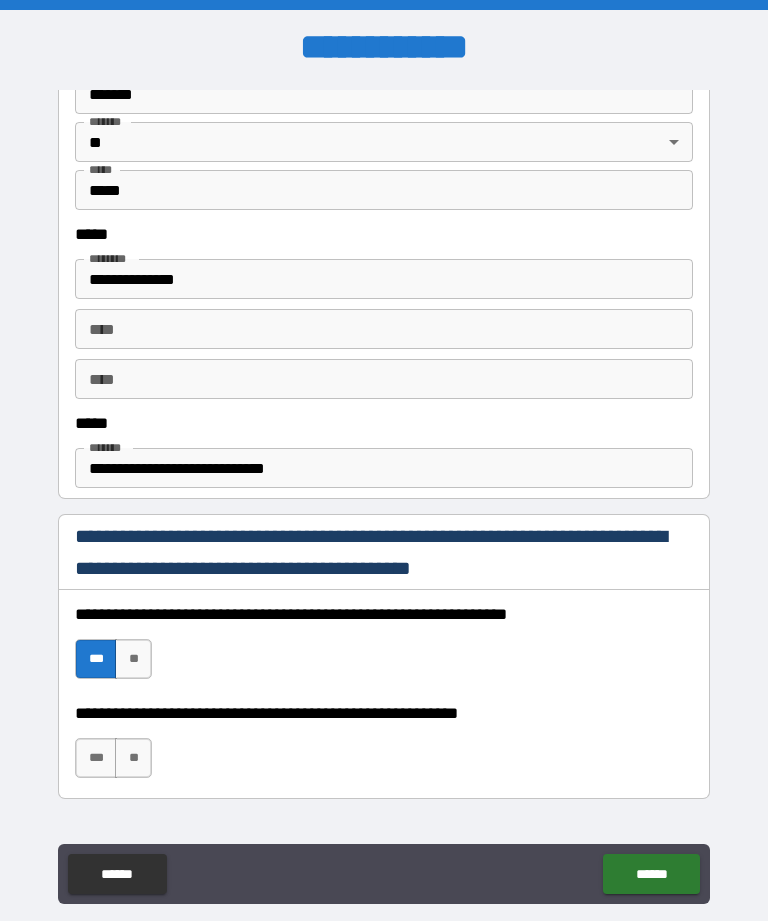 click on "***" at bounding box center (96, 758) 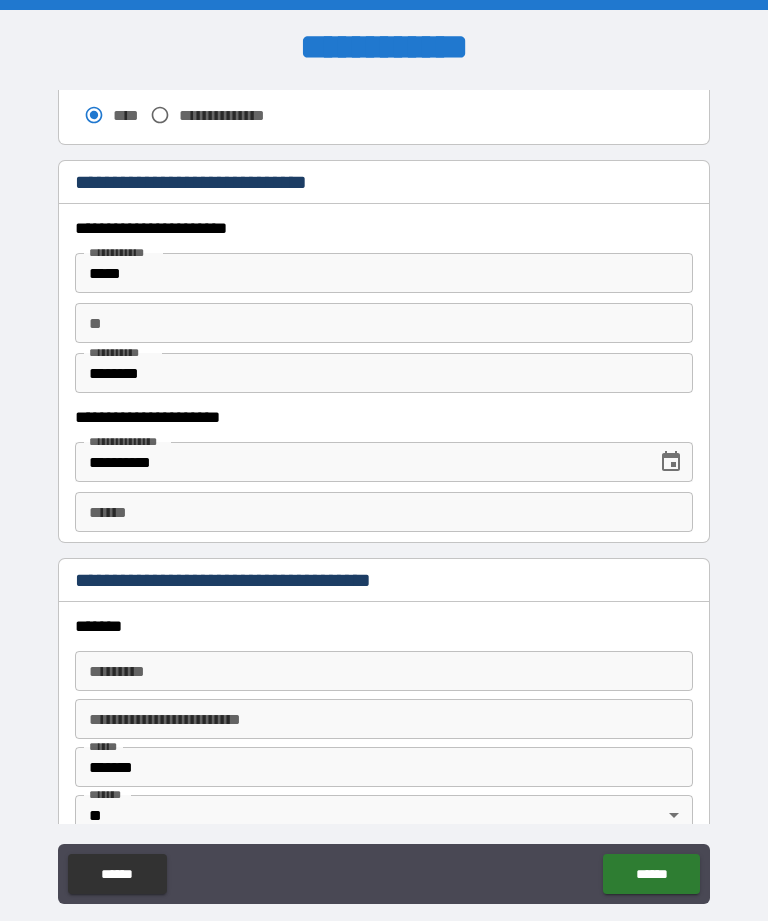 scroll, scrollTop: 1798, scrollLeft: 0, axis: vertical 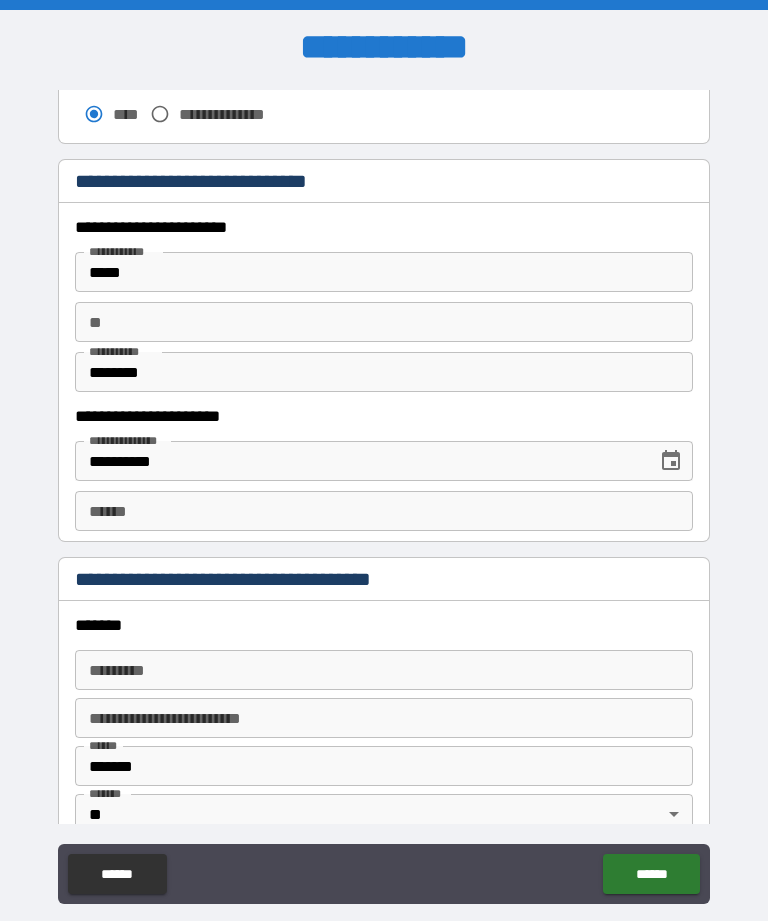 click on "****   * ****   *" at bounding box center [384, 511] 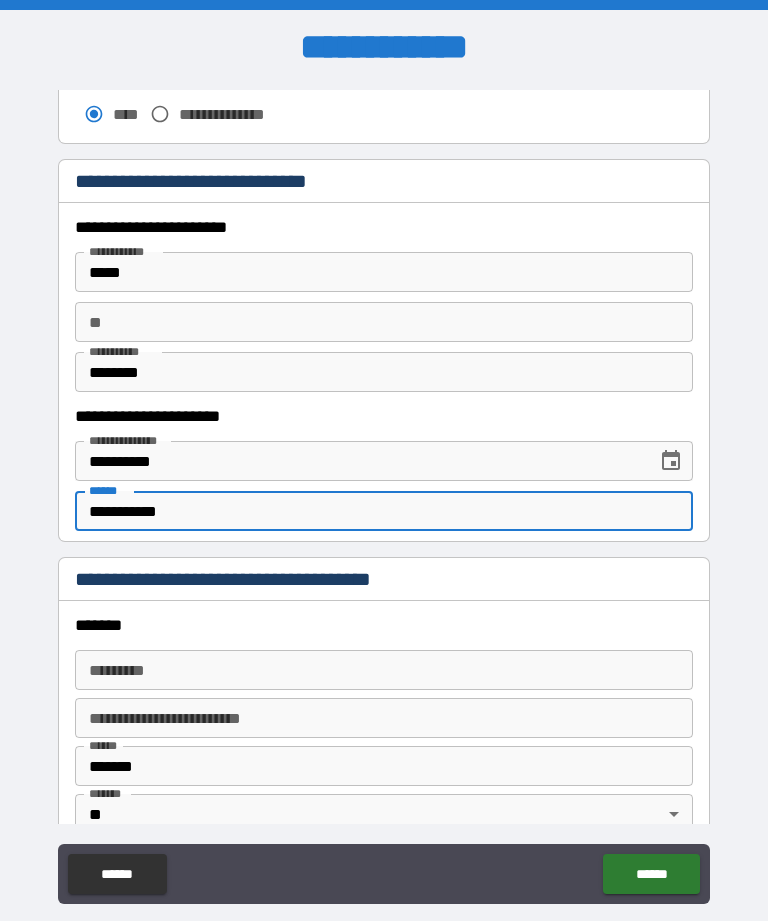 type on "**********" 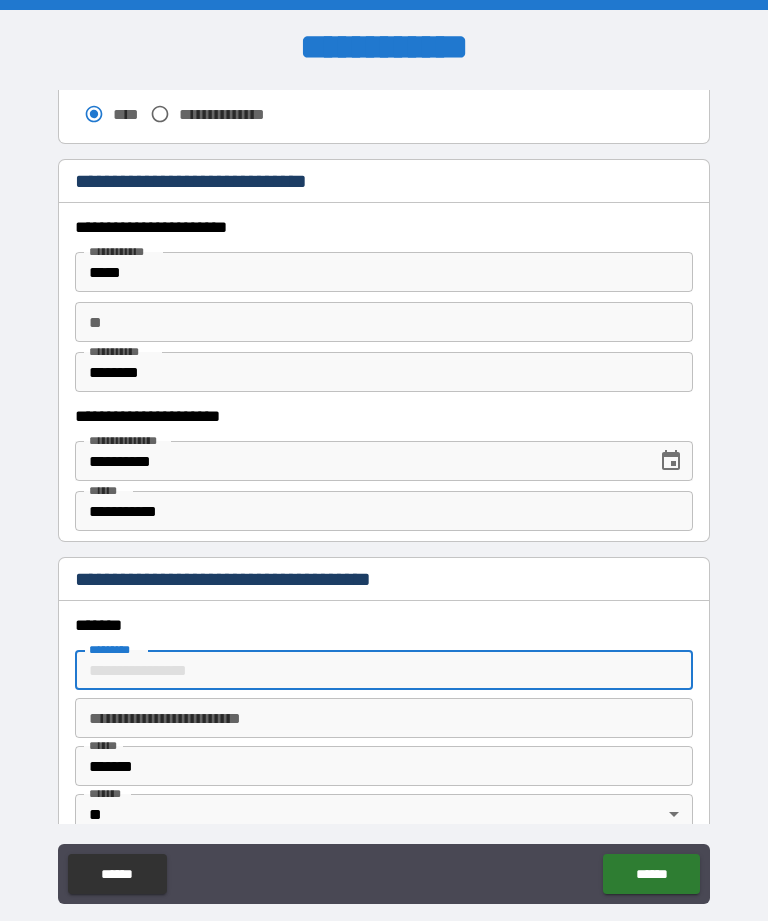 scroll, scrollTop: 51, scrollLeft: 0, axis: vertical 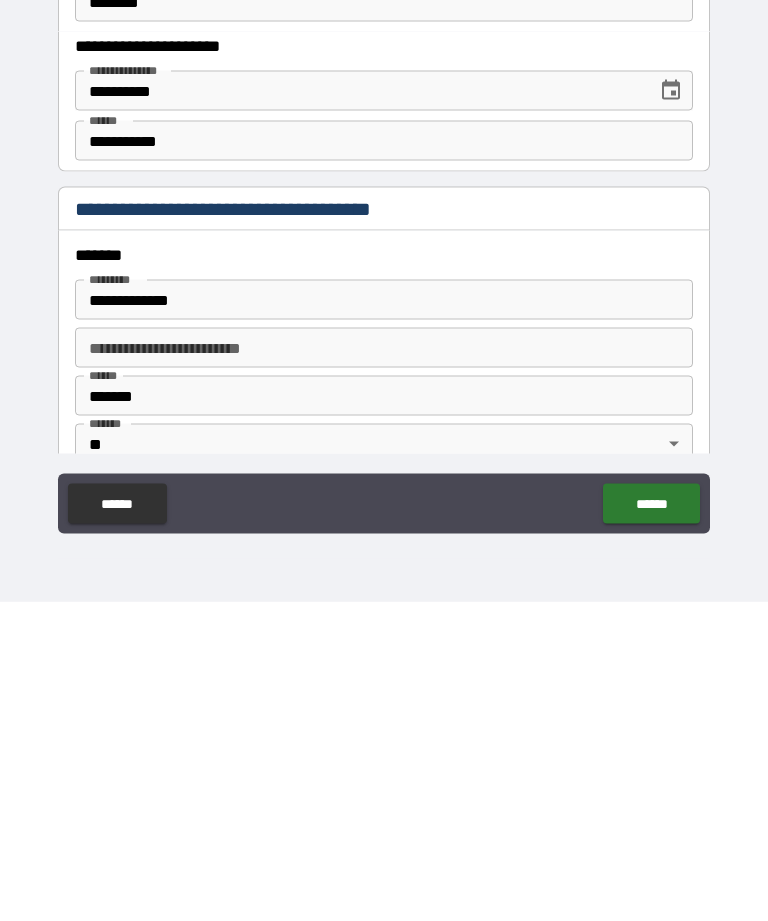 type on "**********" 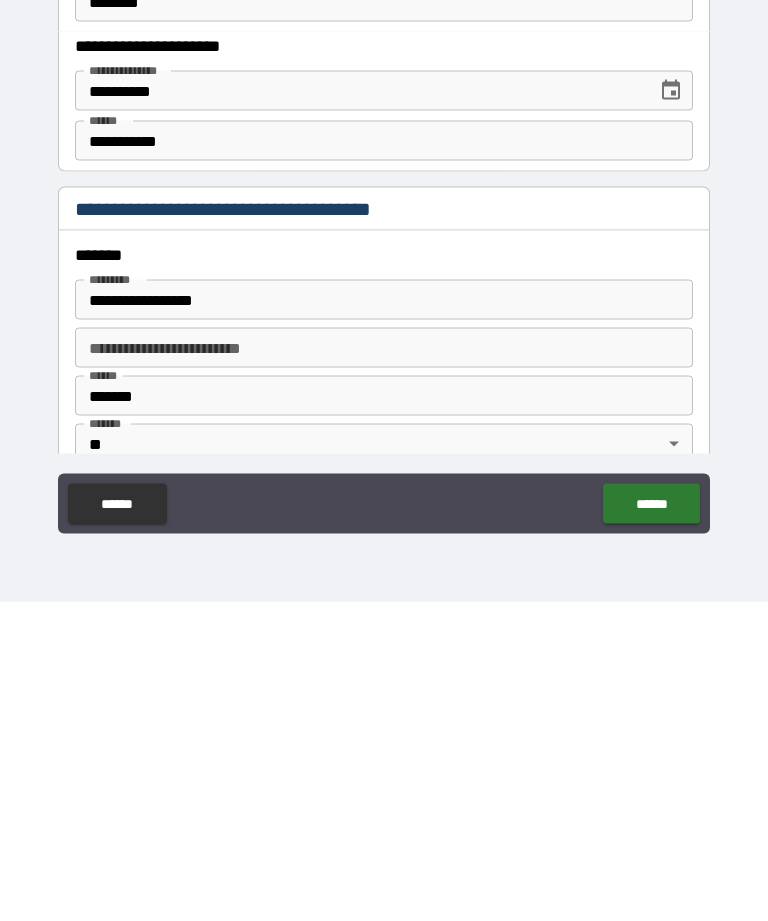 scroll, scrollTop: 64, scrollLeft: 0, axis: vertical 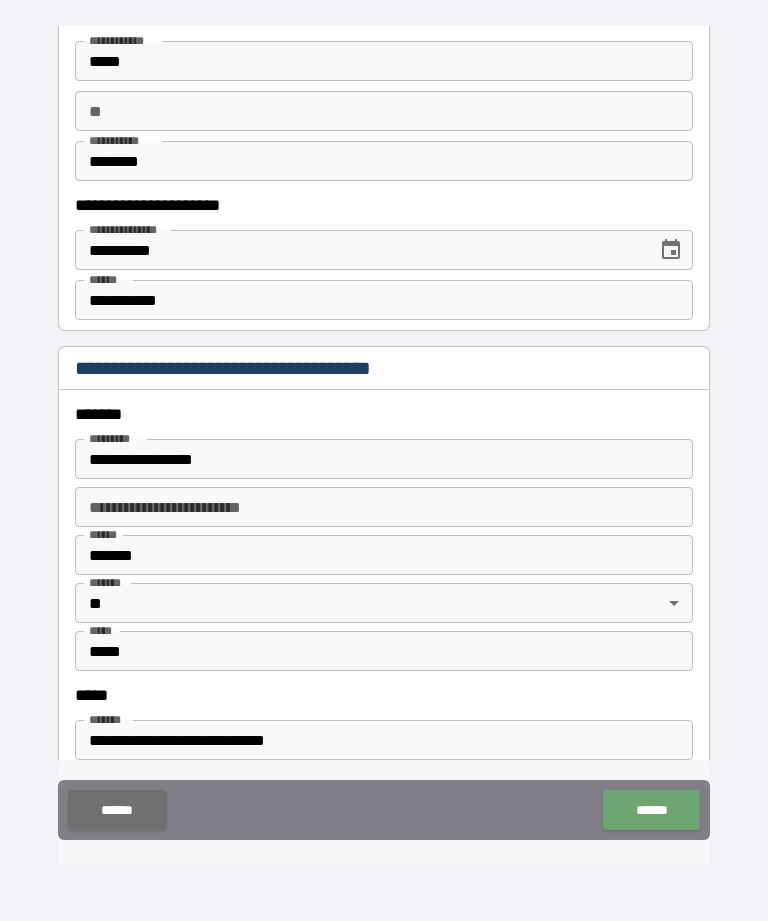click on "******" at bounding box center (651, 810) 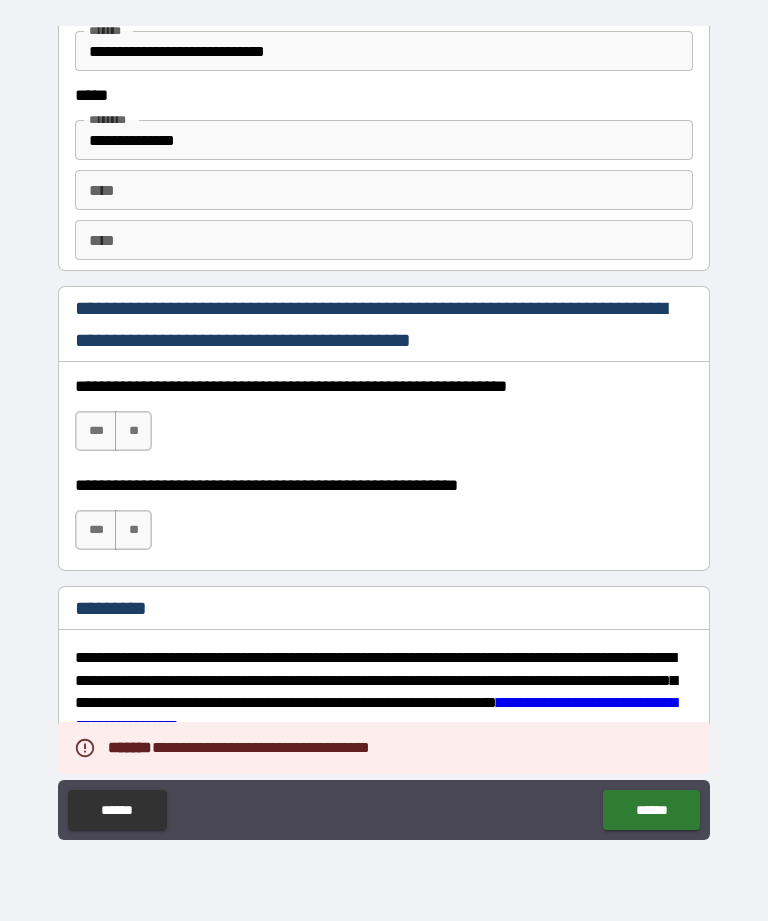 scroll, scrollTop: 2609, scrollLeft: 0, axis: vertical 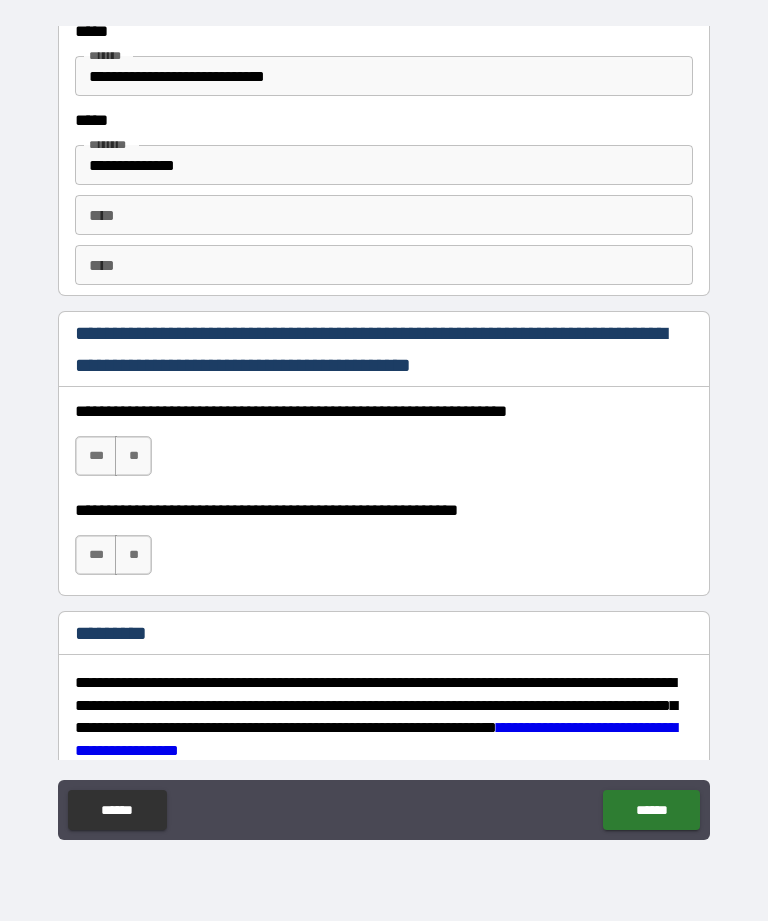 click on "***" at bounding box center (96, 456) 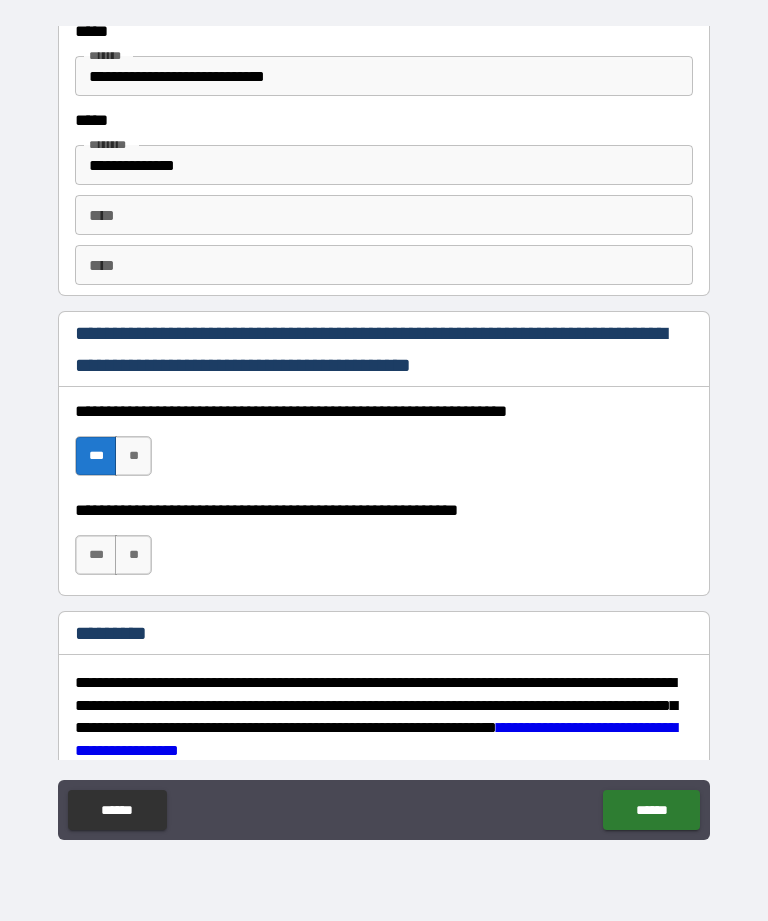 click on "***" at bounding box center [96, 555] 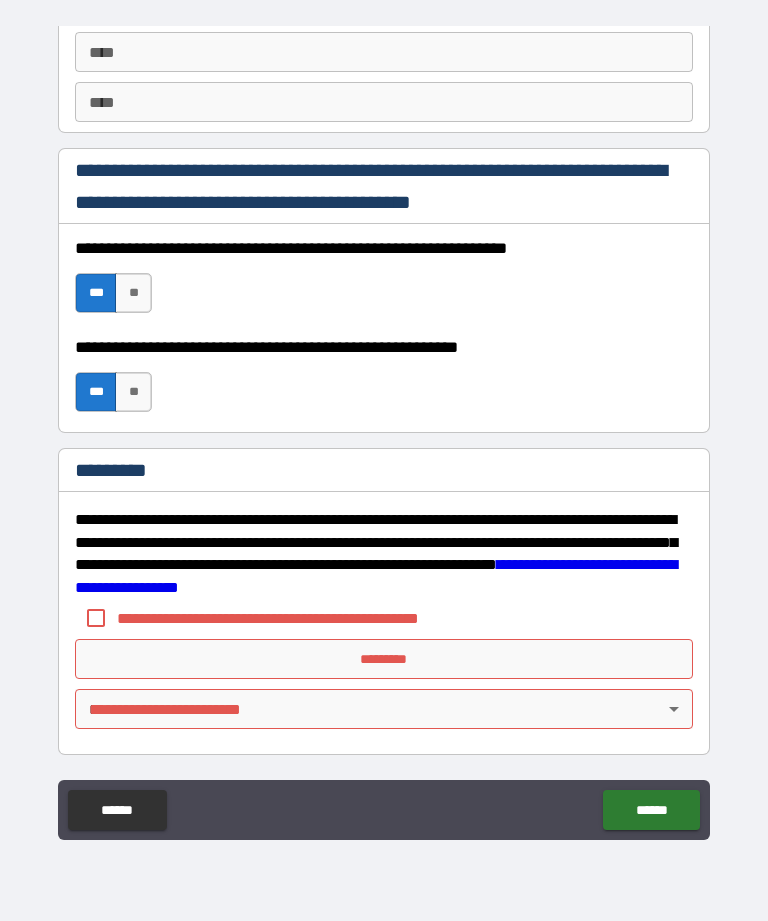scroll, scrollTop: 2772, scrollLeft: 0, axis: vertical 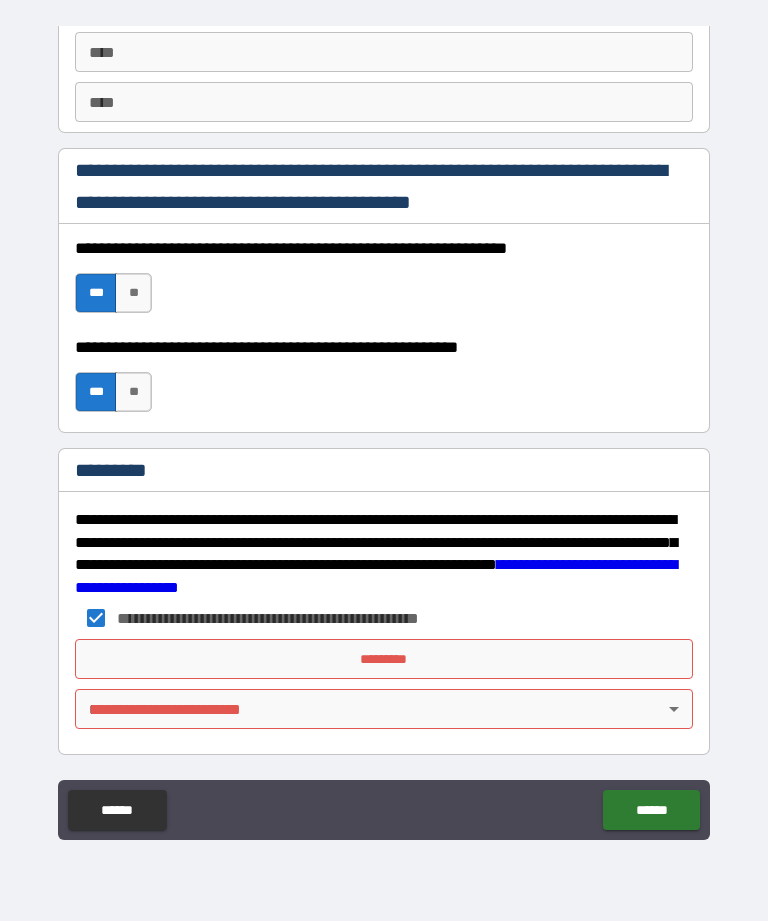 click on "*********" at bounding box center [384, 659] 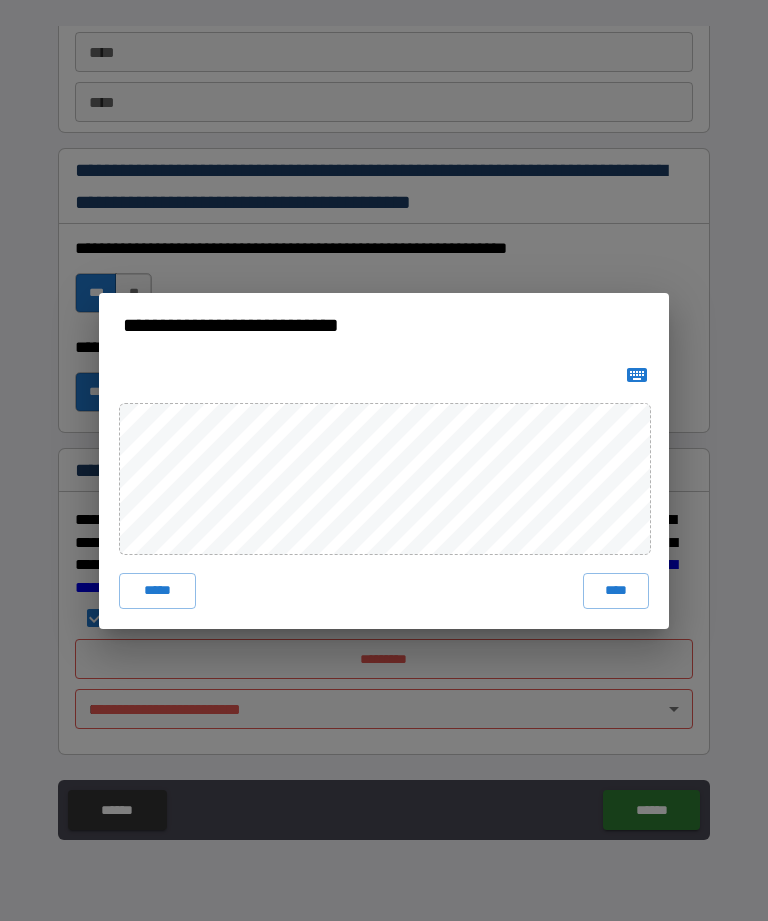 click on "****" at bounding box center (616, 591) 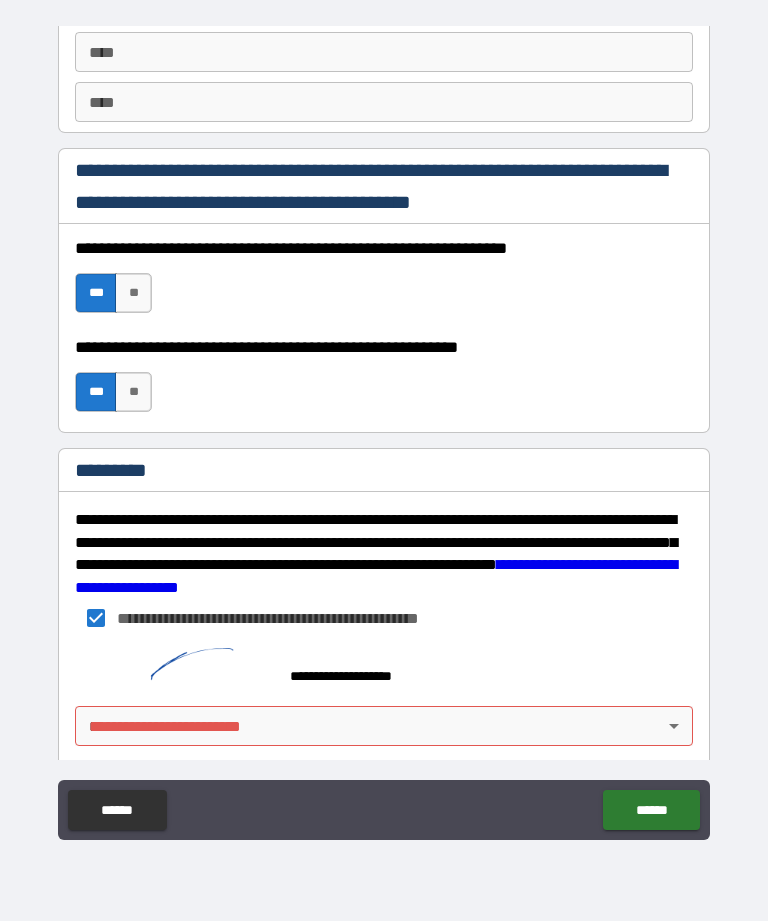 click on "**********" at bounding box center [384, 428] 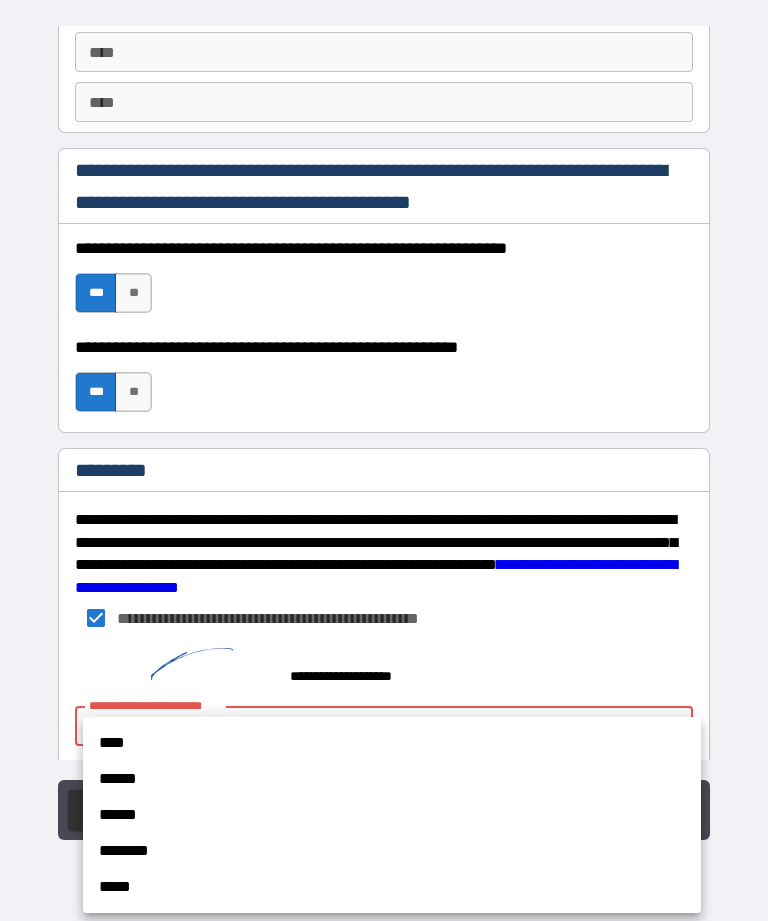 click on "****" at bounding box center [392, 743] 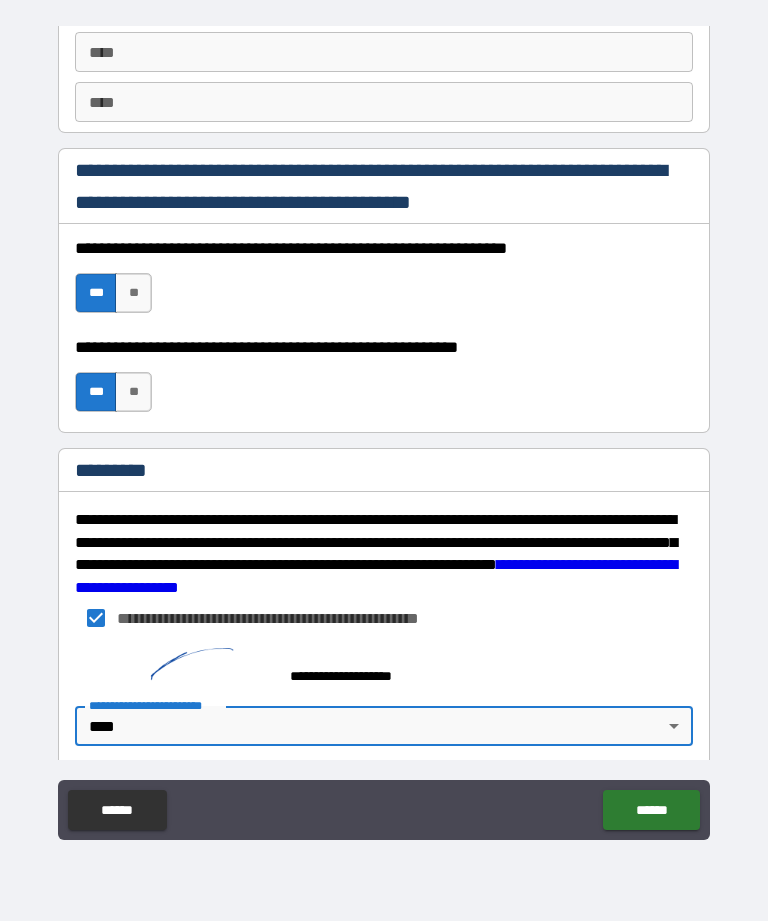 click on "******" at bounding box center [651, 810] 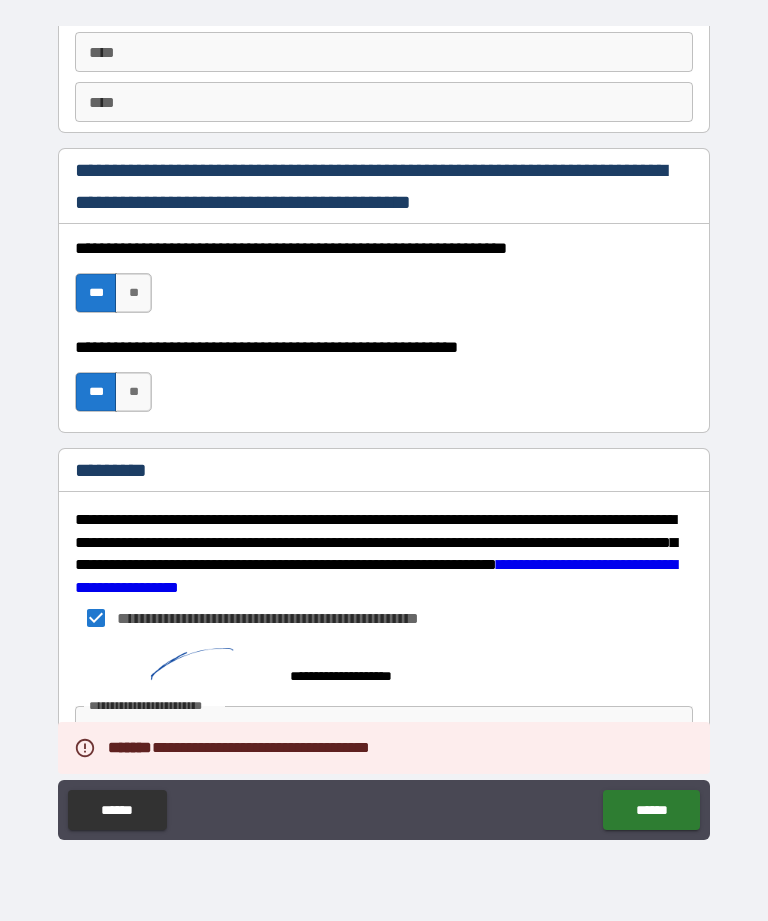 click on "******" at bounding box center [651, 810] 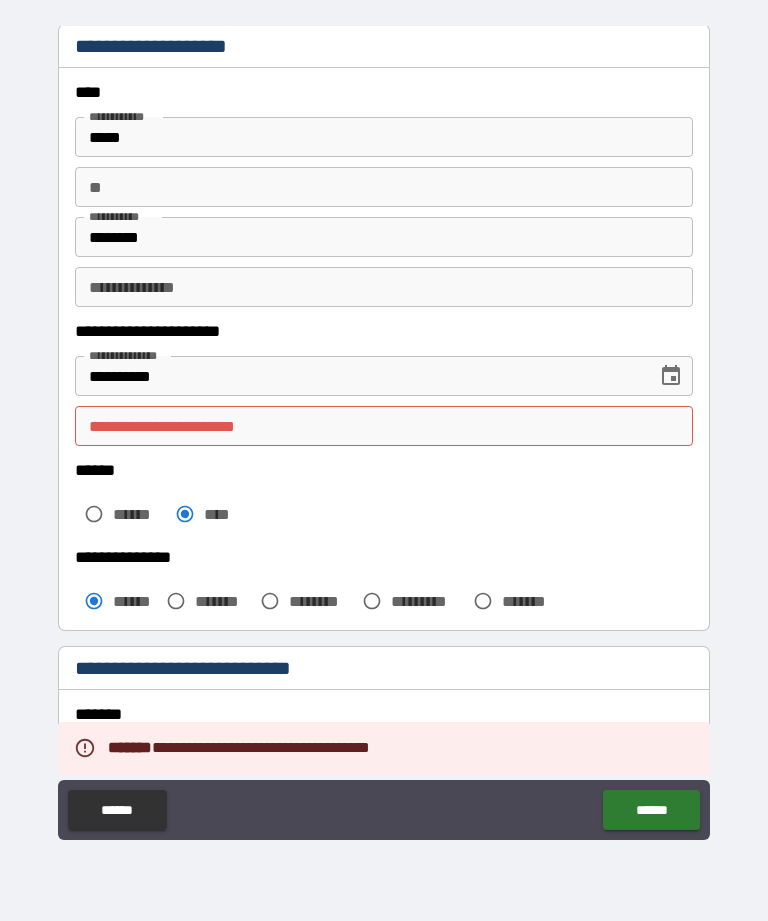 scroll, scrollTop: 77, scrollLeft: 0, axis: vertical 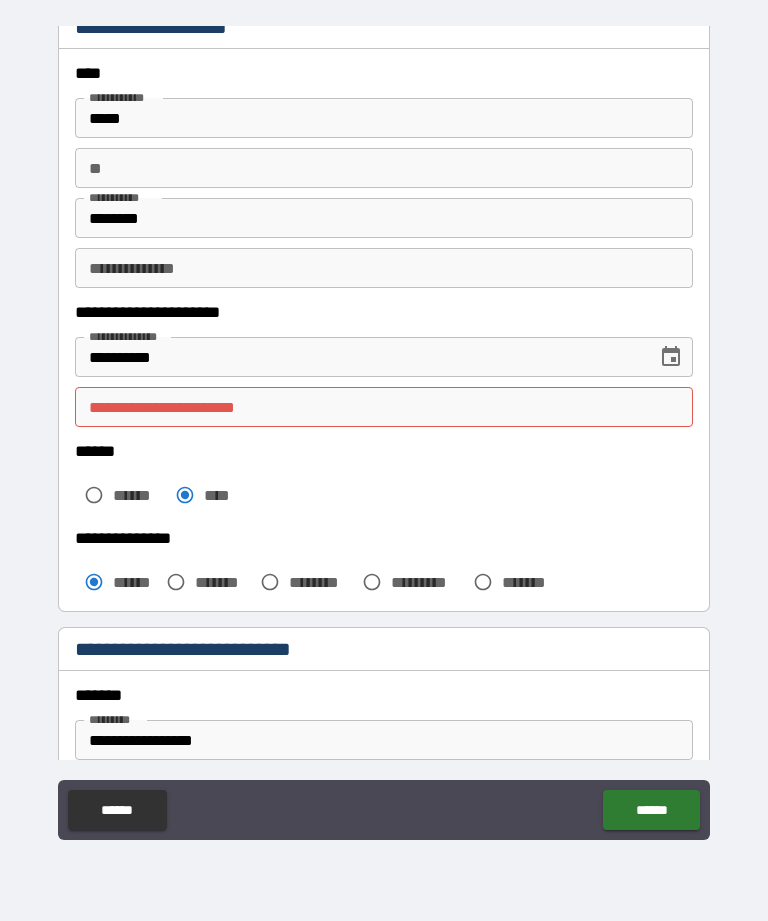 click on "**********" at bounding box center [384, 407] 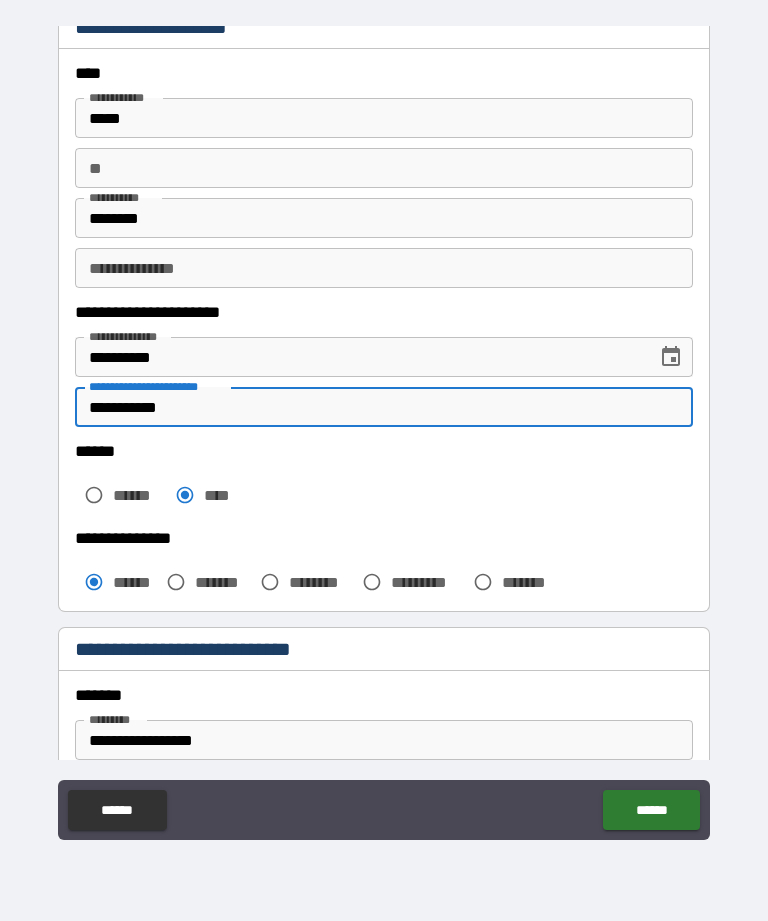 type on "**********" 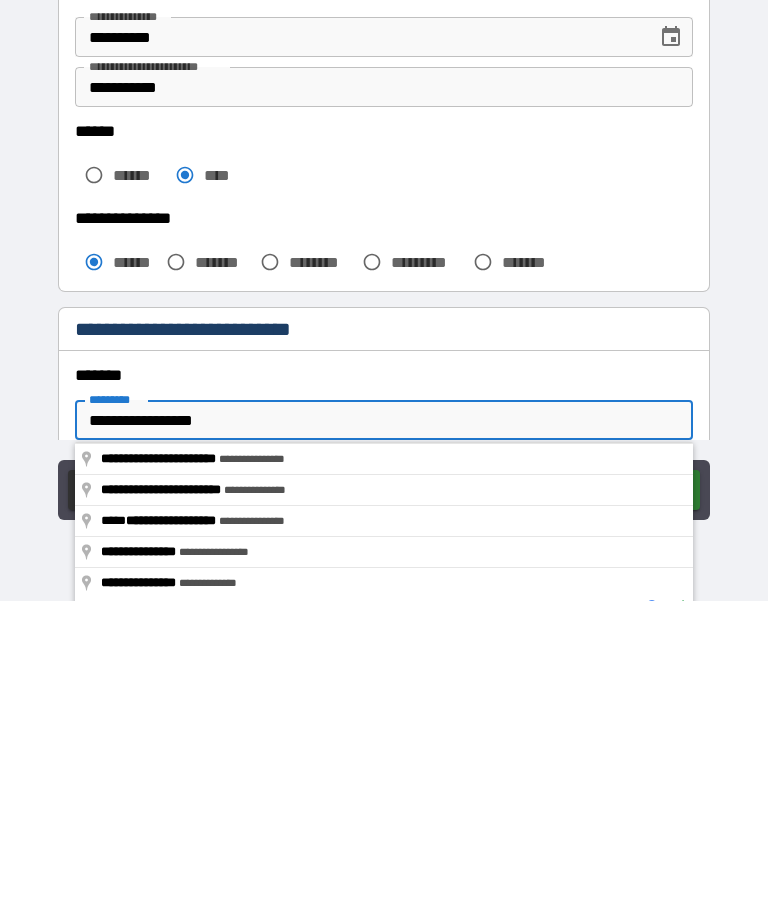 type on "**********" 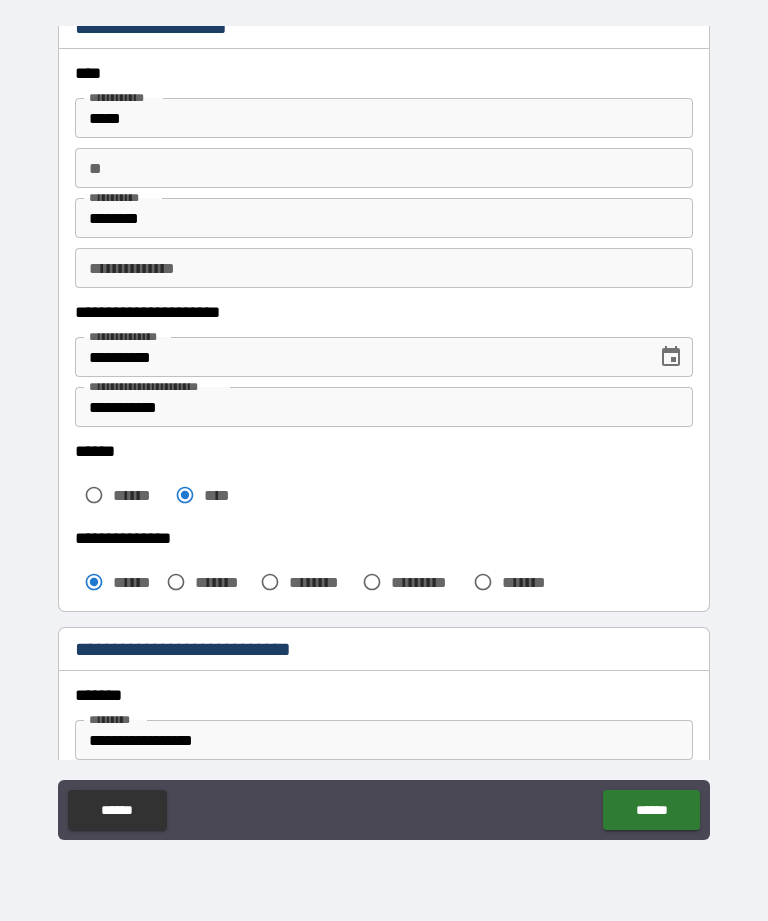 click on "******" at bounding box center (651, 810) 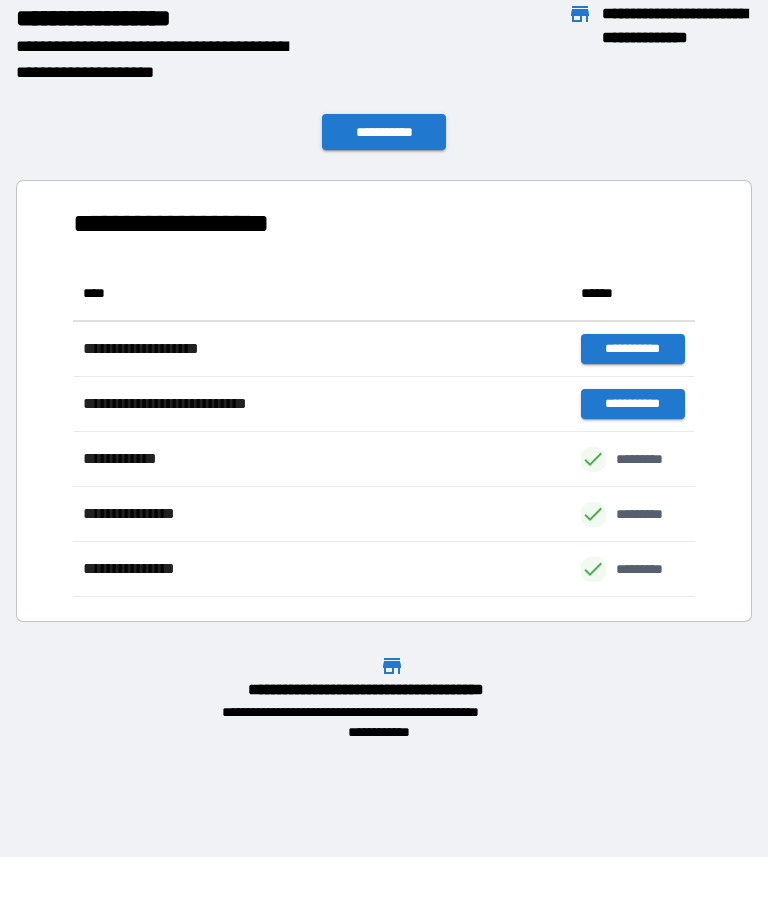 scroll, scrollTop: 331, scrollLeft: 622, axis: both 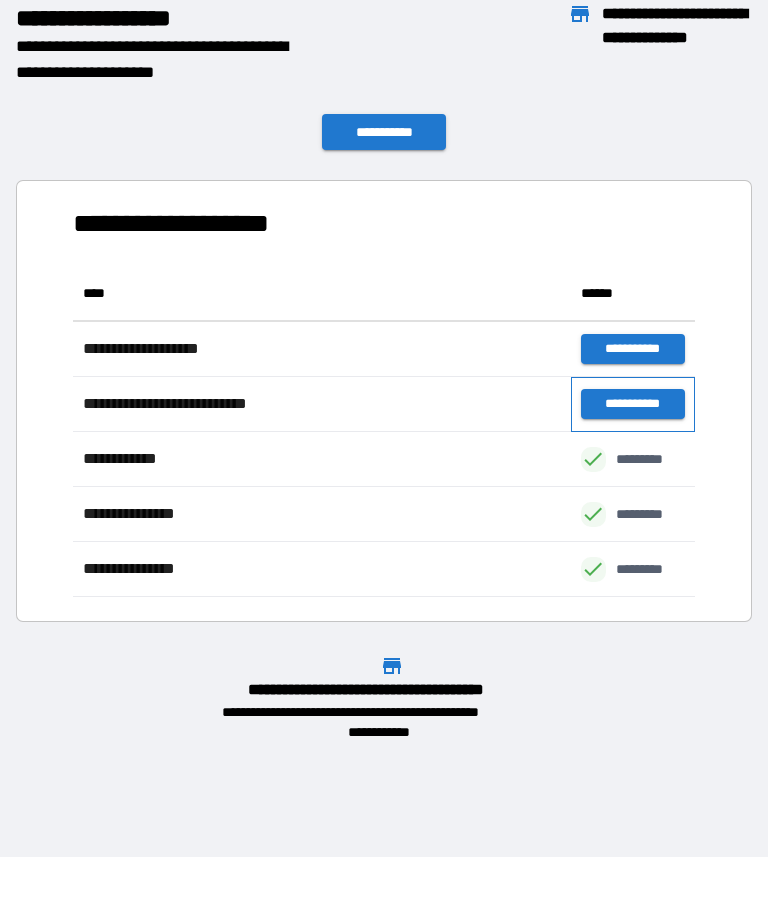 click on "**********" at bounding box center (633, 404) 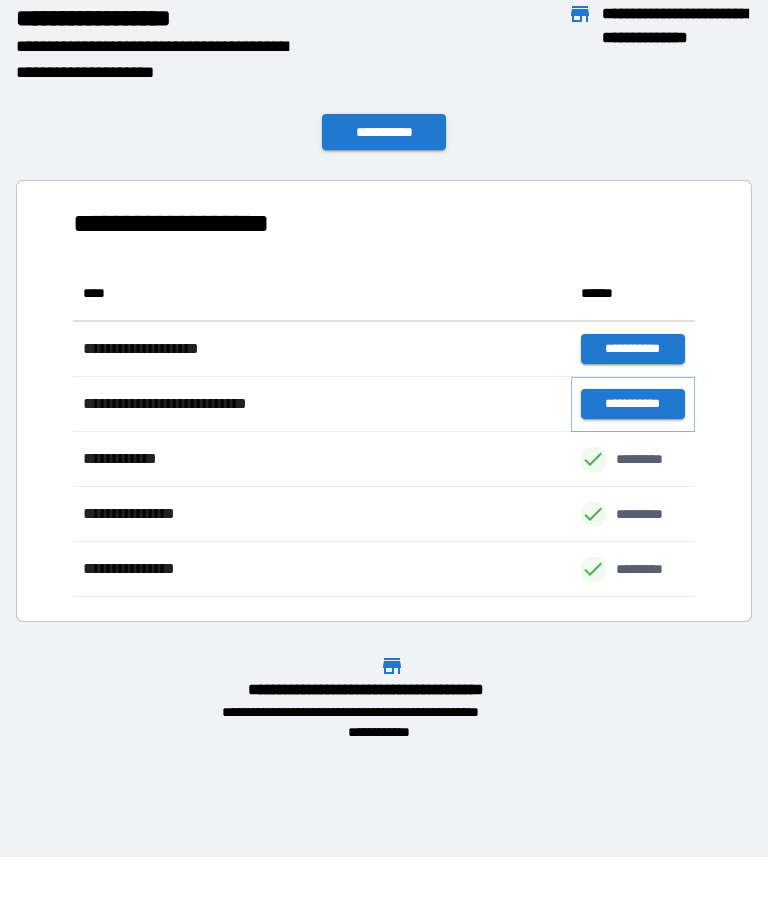 click on "**********" at bounding box center [633, 404] 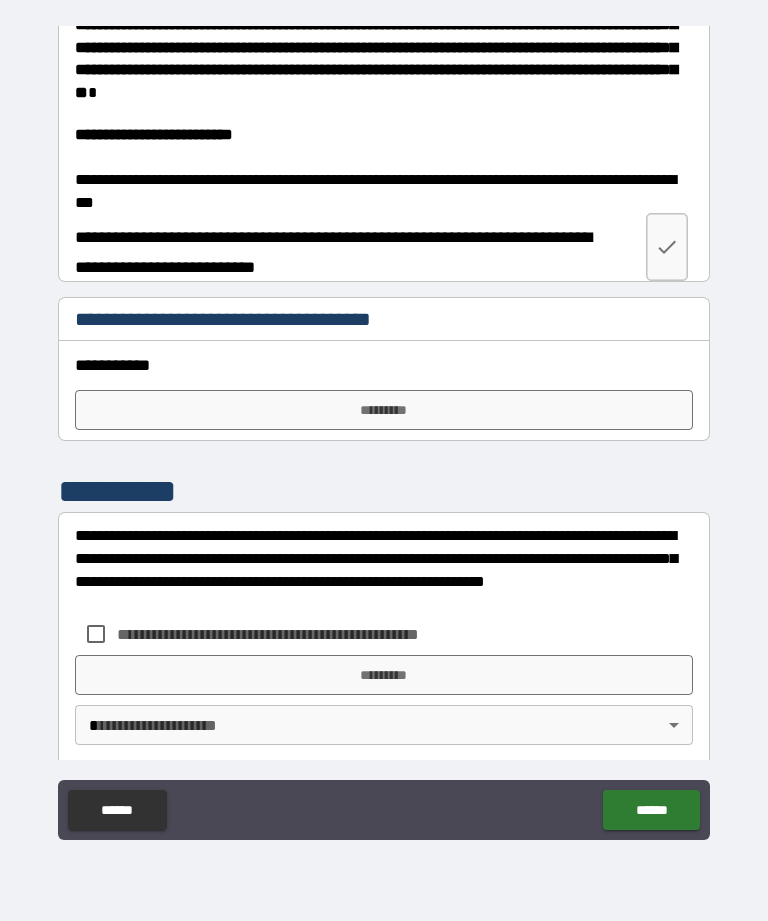 scroll, scrollTop: 4043, scrollLeft: 0, axis: vertical 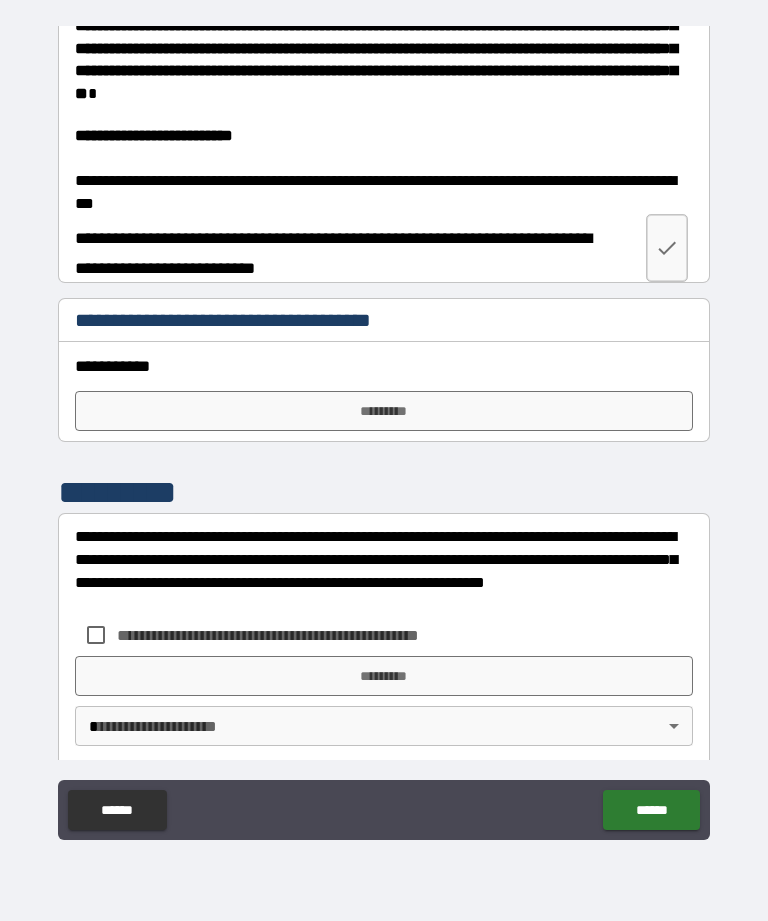 click on "*********" at bounding box center [384, 411] 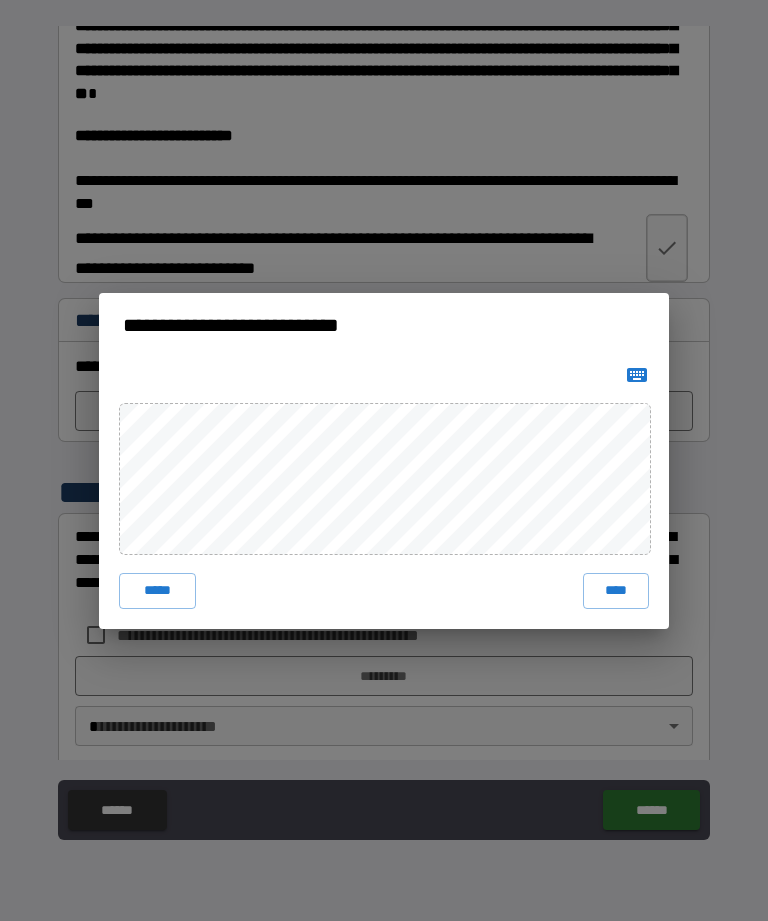click on "****" at bounding box center [616, 591] 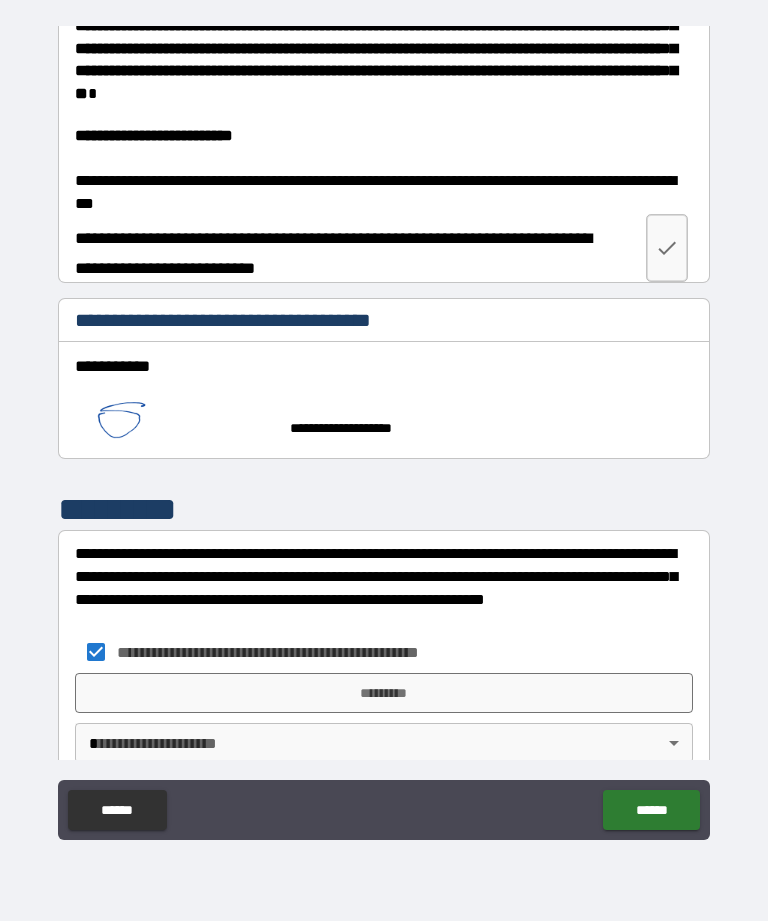 click on "*********" at bounding box center [384, 693] 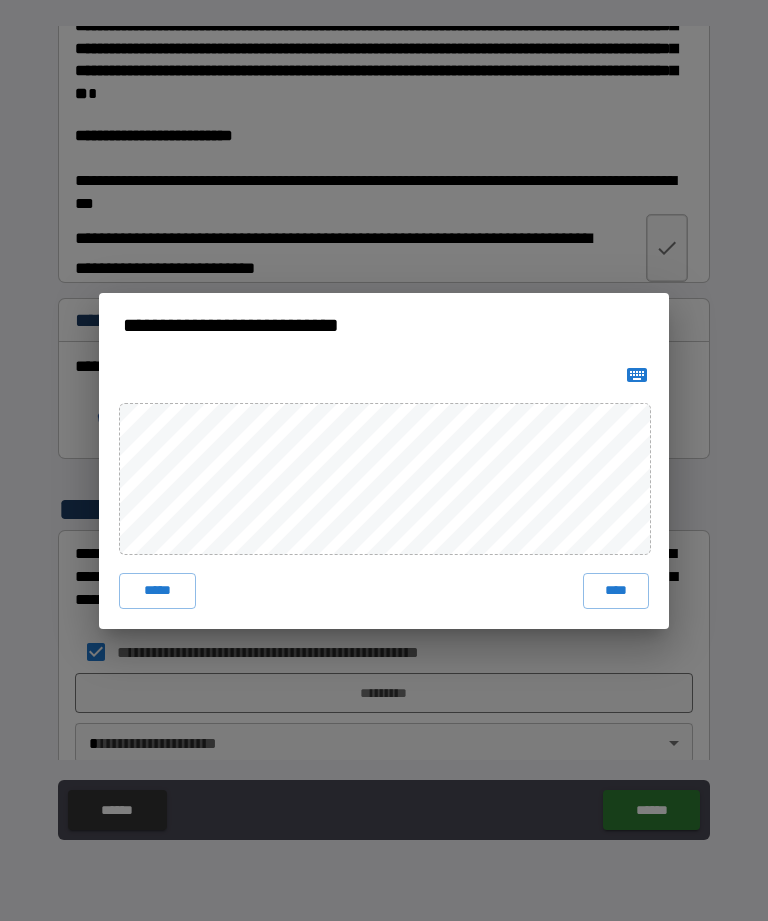 click on "****" at bounding box center (616, 591) 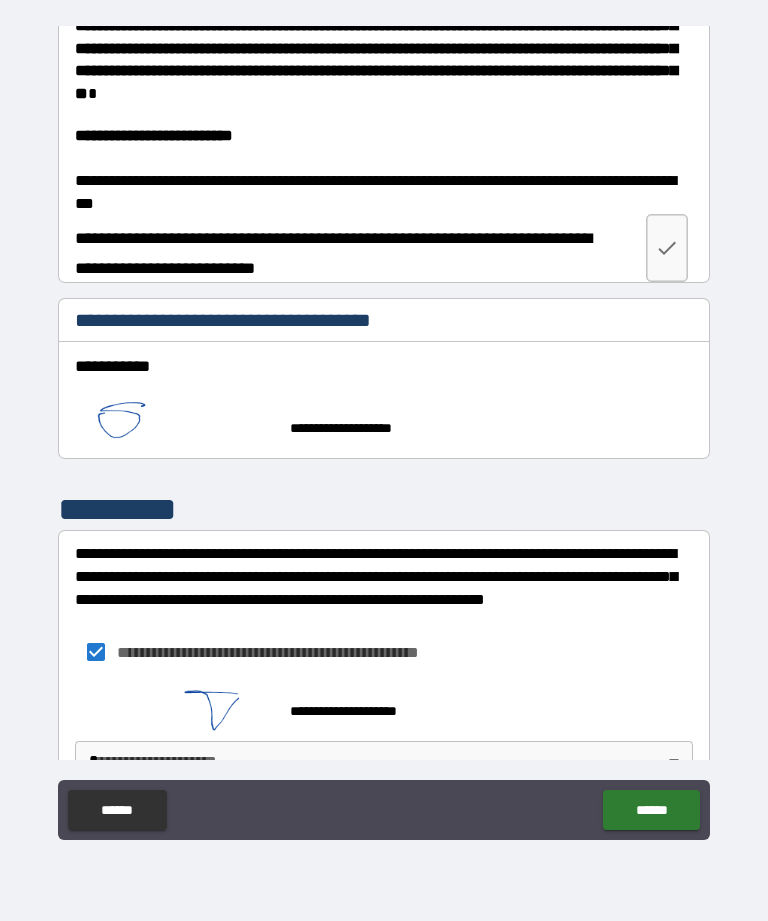 click on "******" at bounding box center [651, 810] 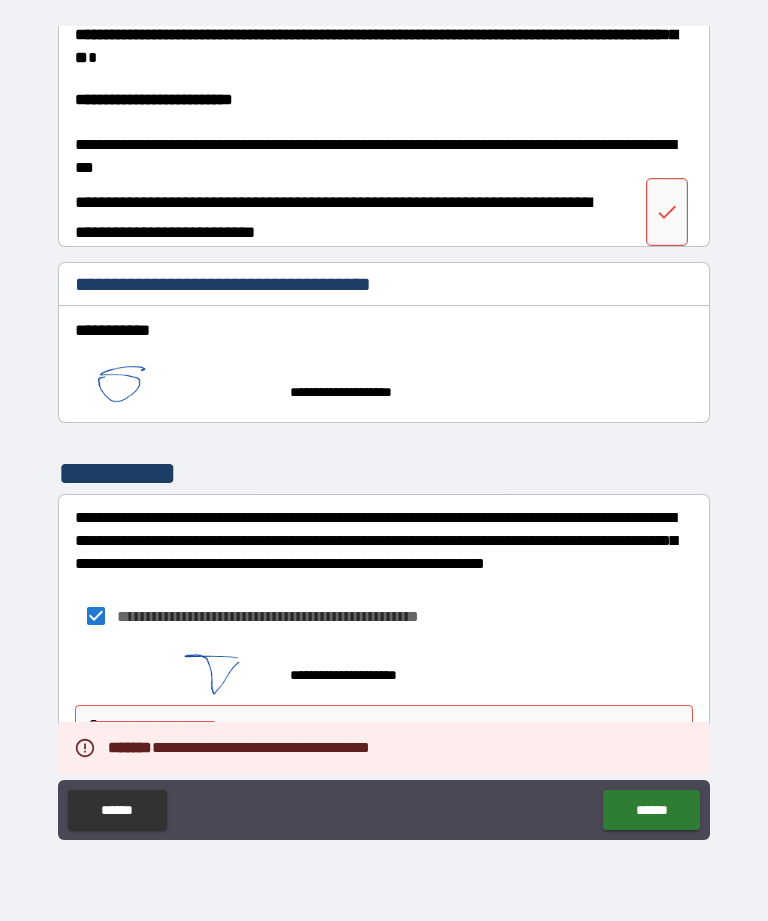 scroll, scrollTop: 4077, scrollLeft: 0, axis: vertical 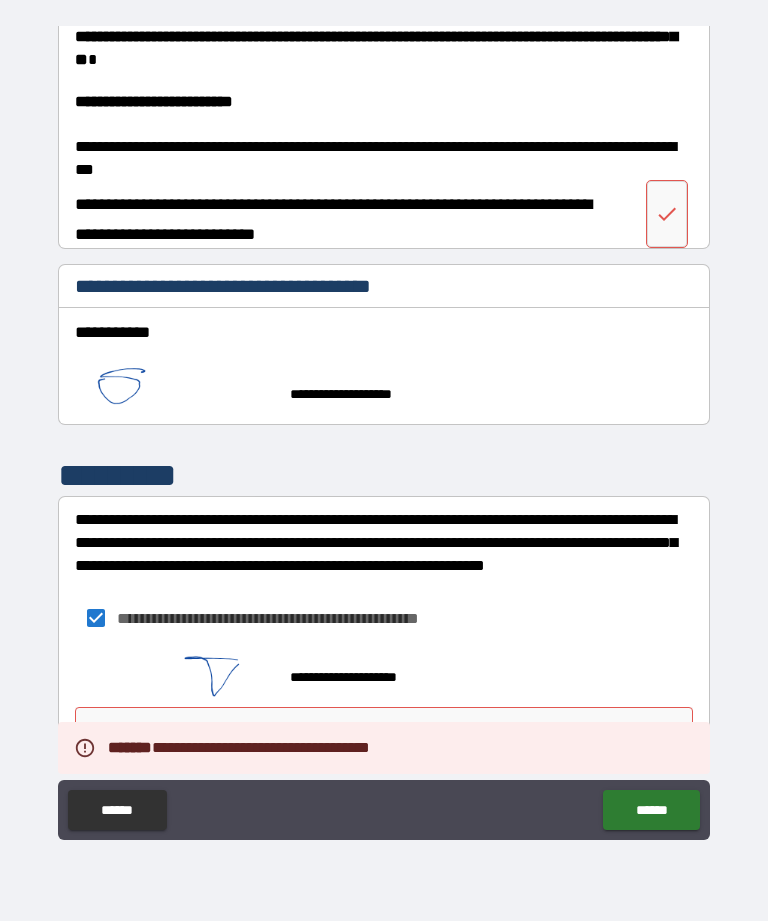 click on "**********" at bounding box center [384, 428] 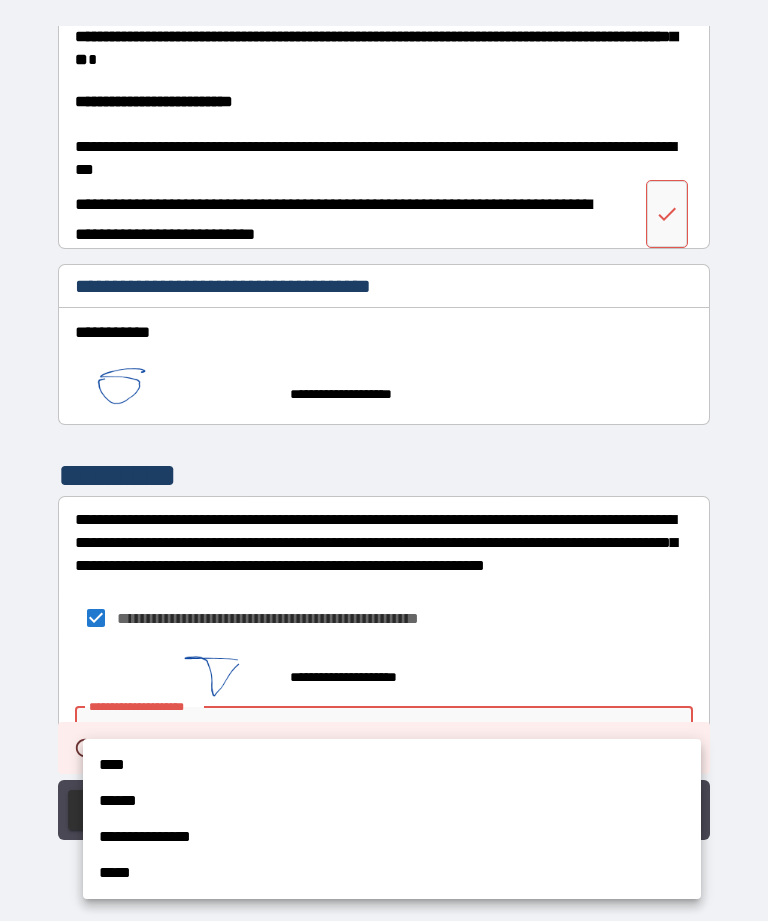 click on "****" at bounding box center [392, 765] 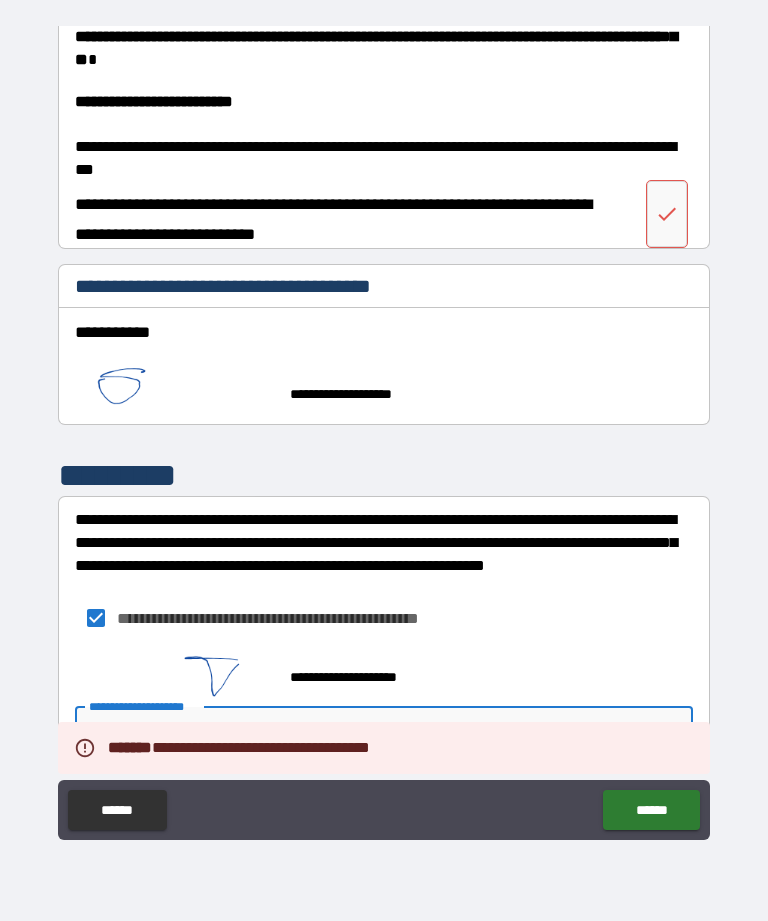 click on "******" at bounding box center (651, 810) 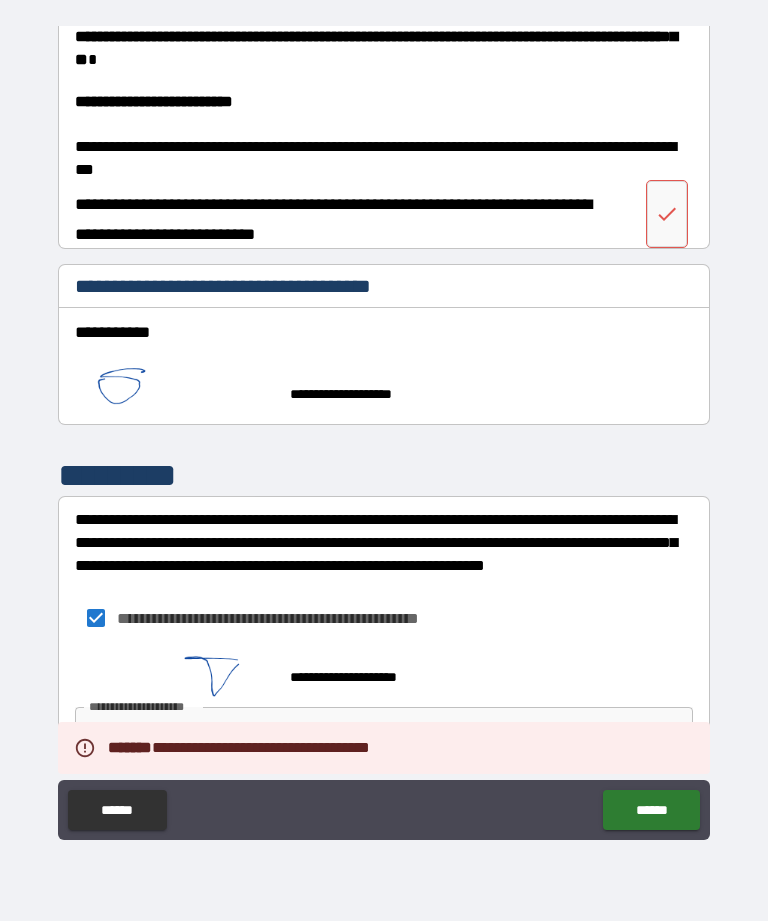 click on "******" at bounding box center (651, 810) 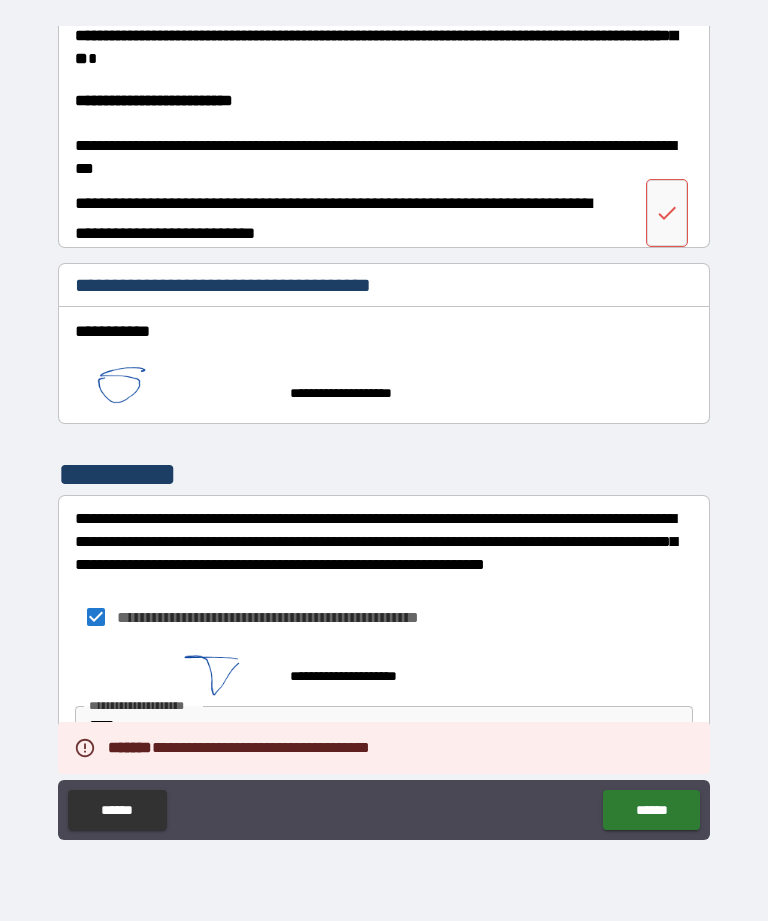 scroll, scrollTop: 4077, scrollLeft: 0, axis: vertical 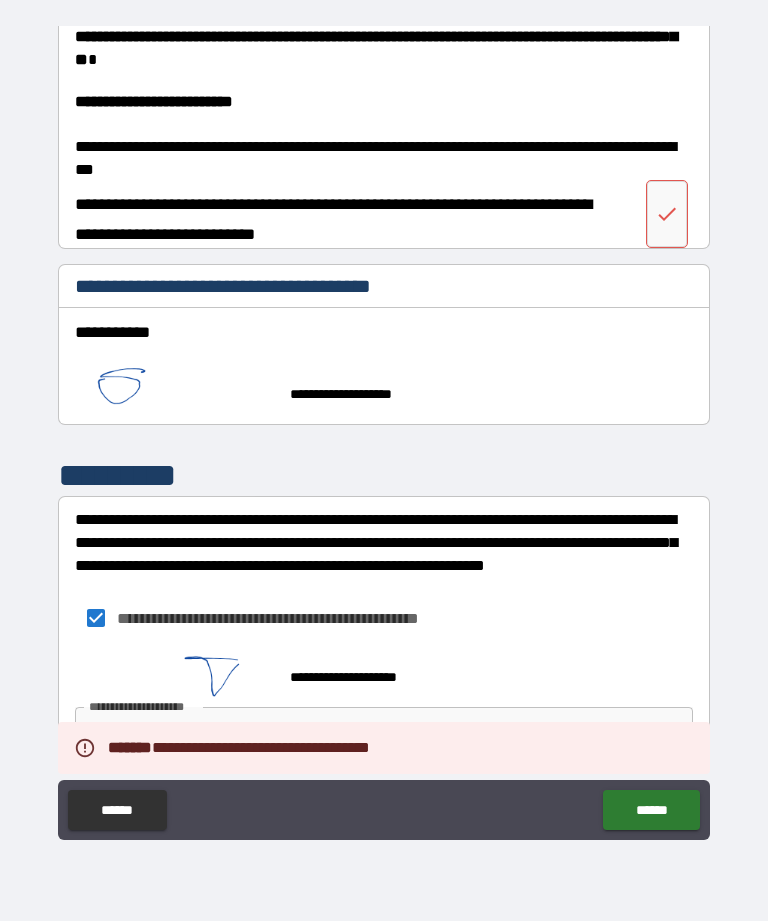 click at bounding box center (667, 214) 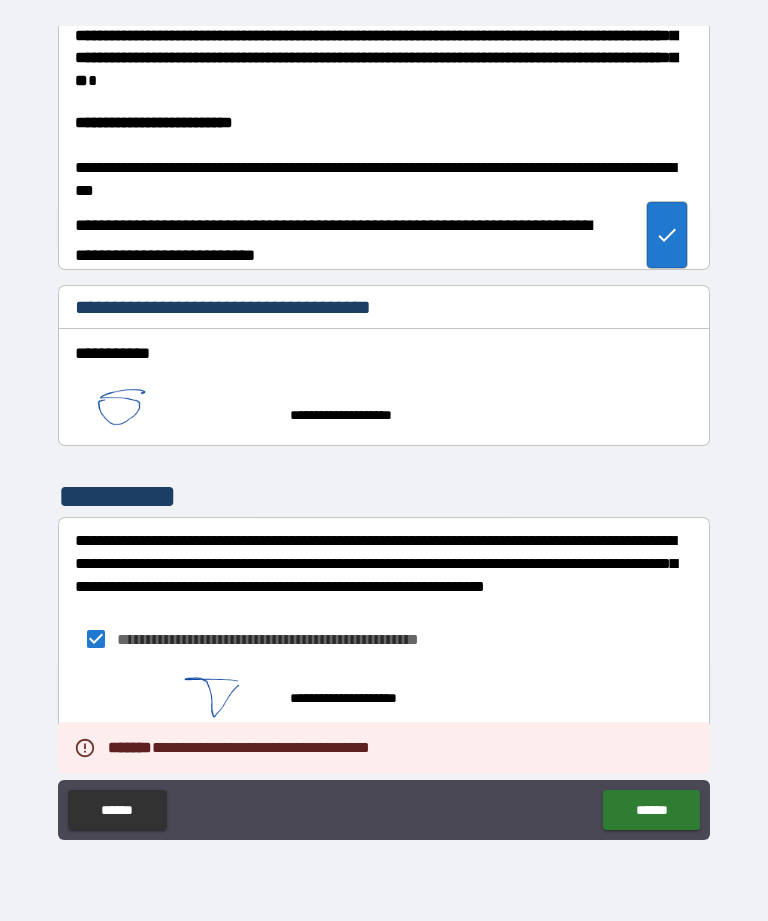 scroll, scrollTop: 4073, scrollLeft: 0, axis: vertical 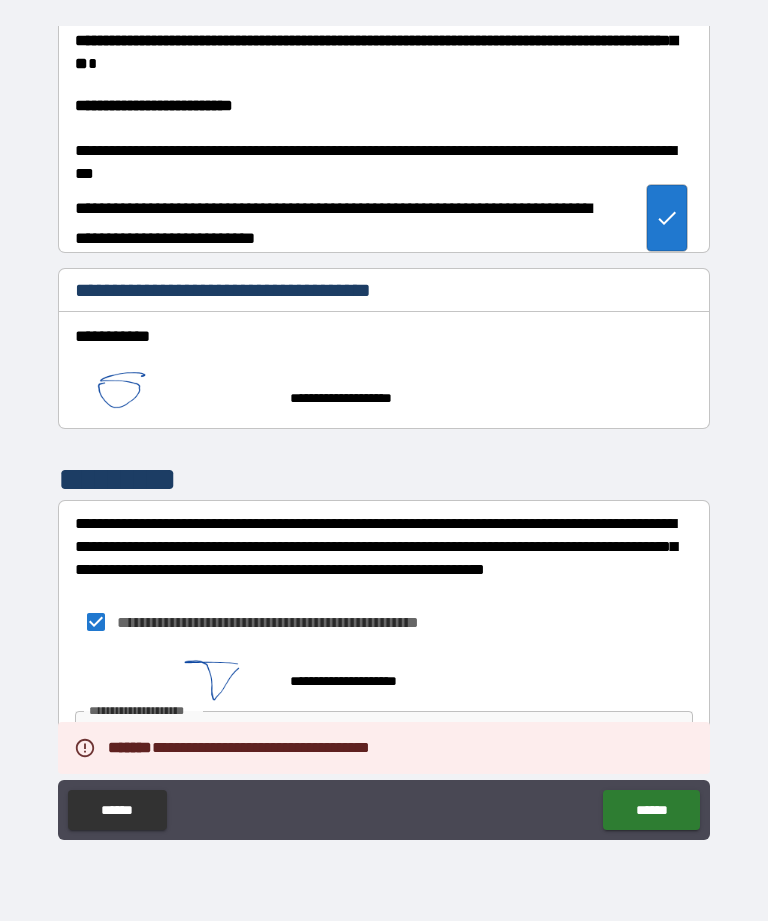 click on "******" at bounding box center [651, 810] 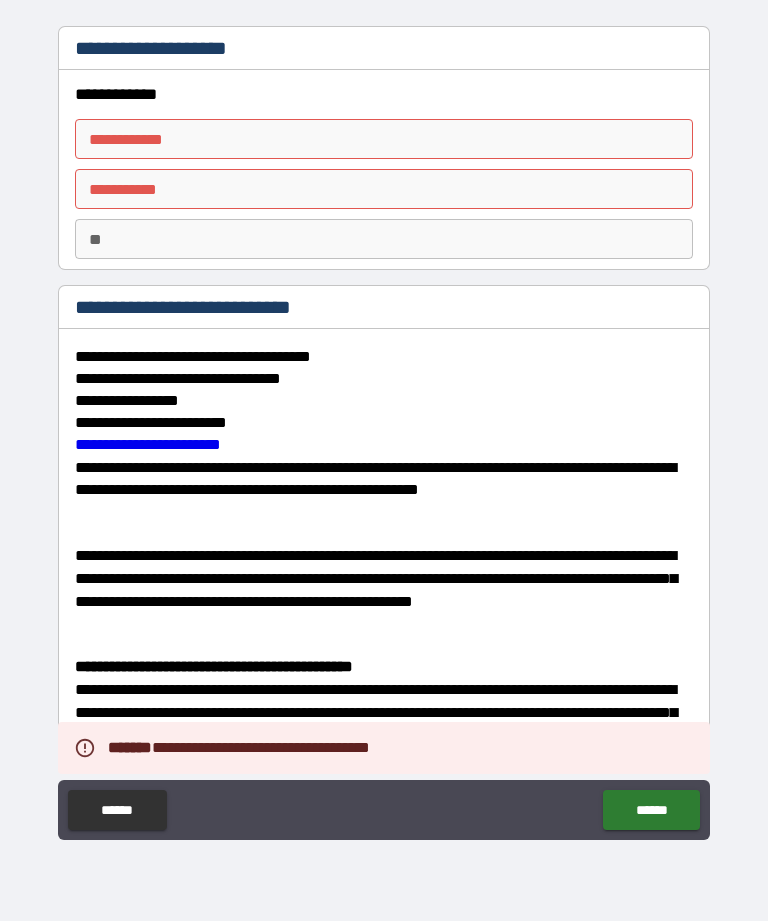 scroll, scrollTop: 0, scrollLeft: 0, axis: both 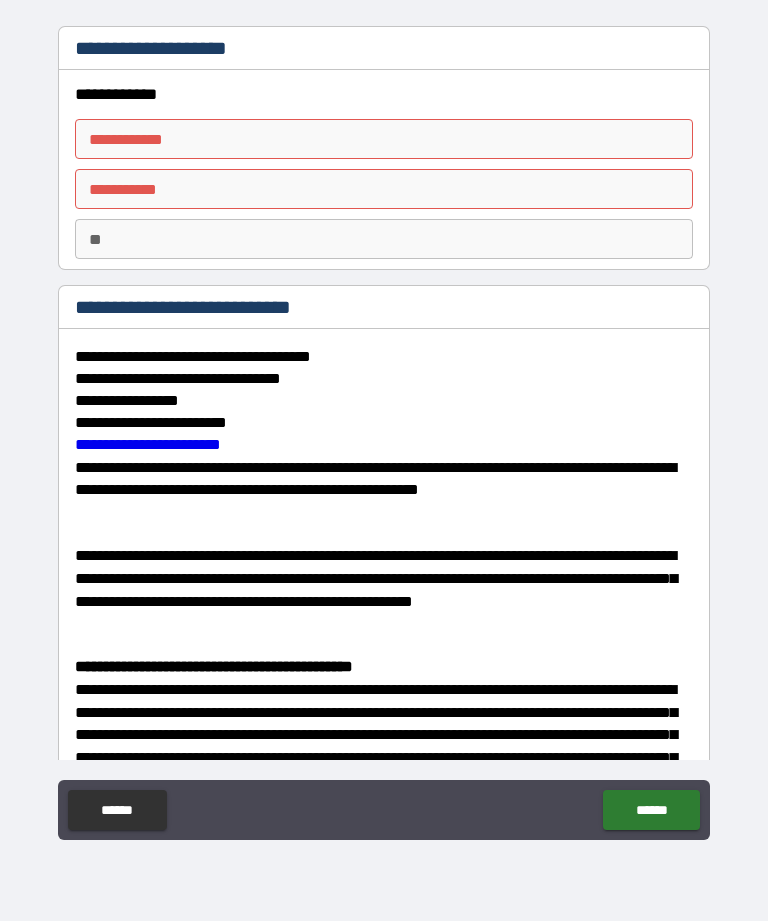 click on "**********" at bounding box center (384, 139) 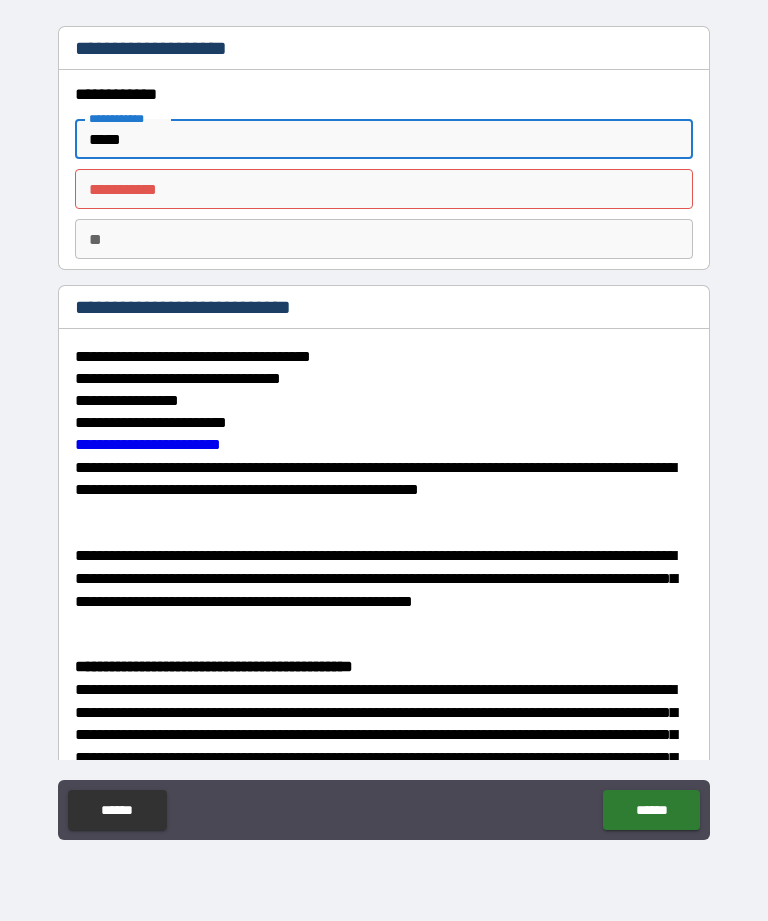 type on "*****" 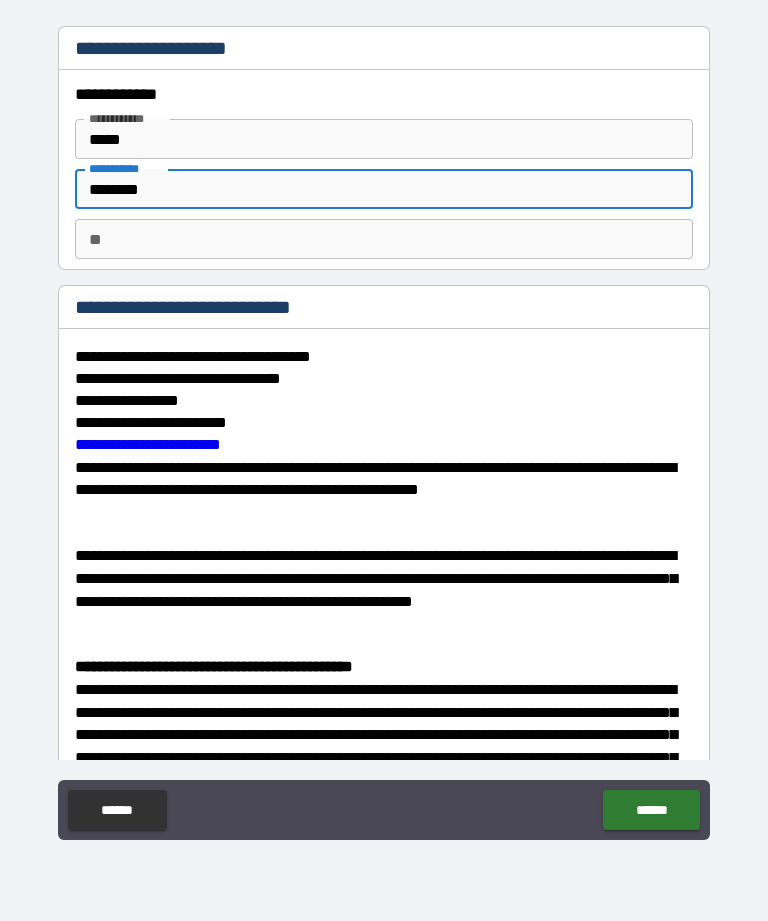 type on "********" 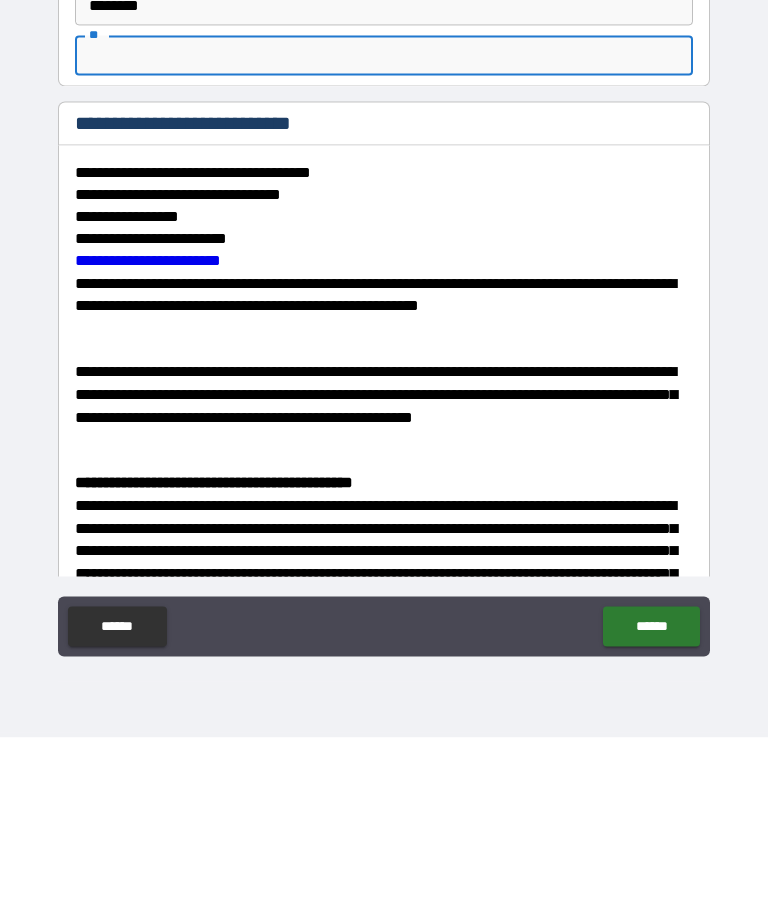 click on "******" at bounding box center (651, 810) 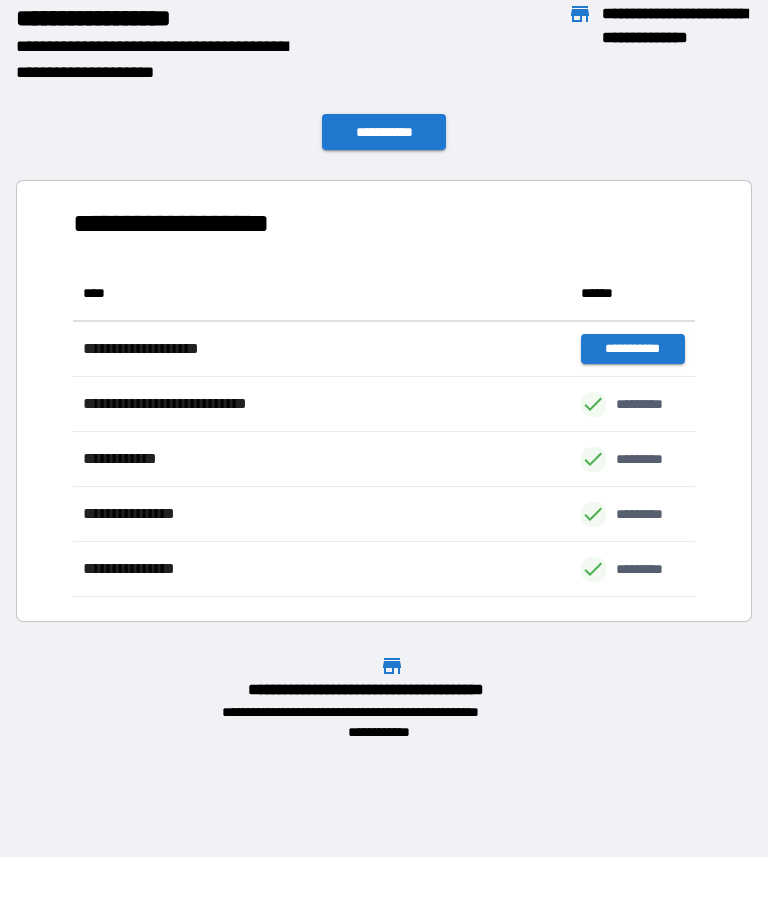 scroll, scrollTop: 1, scrollLeft: 1, axis: both 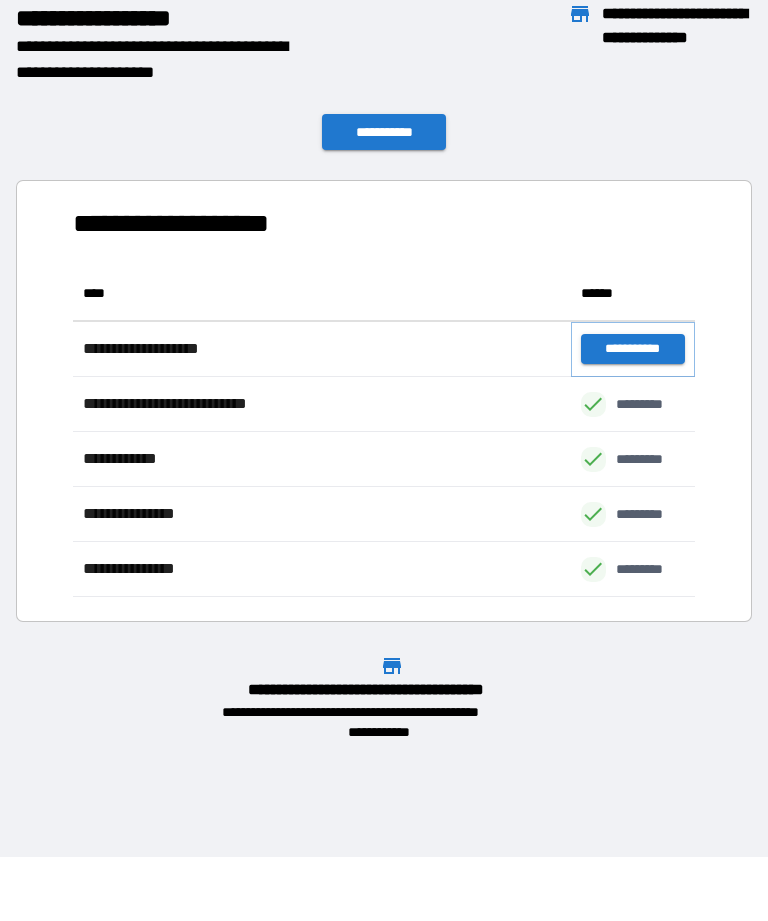 click on "**********" at bounding box center (633, 349) 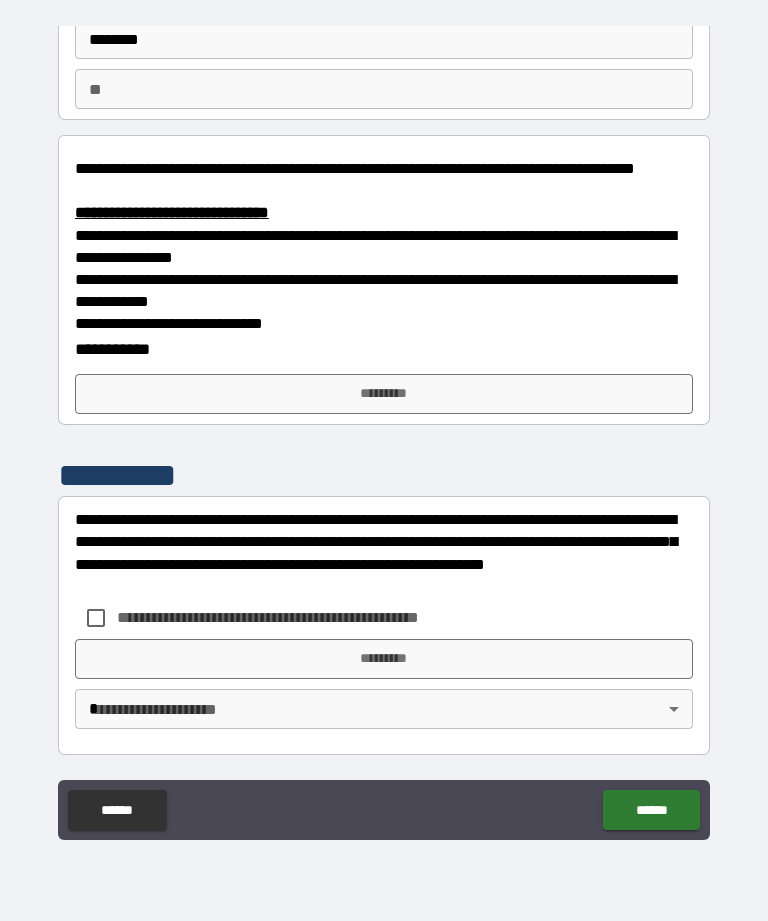 scroll, scrollTop: 149, scrollLeft: 0, axis: vertical 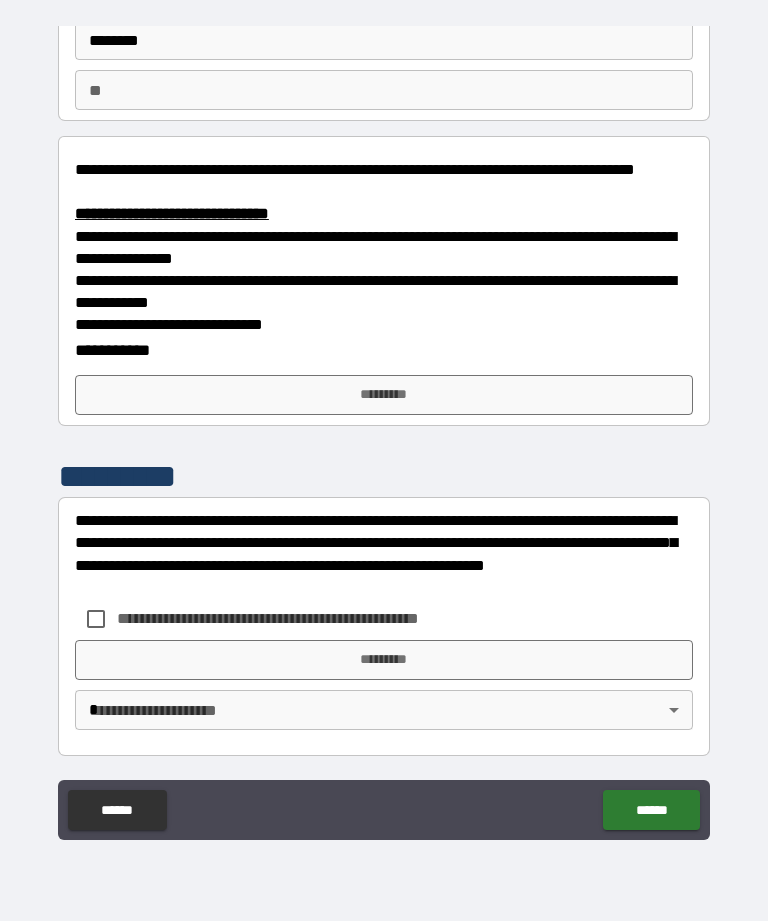 click on "*********" at bounding box center [384, 395] 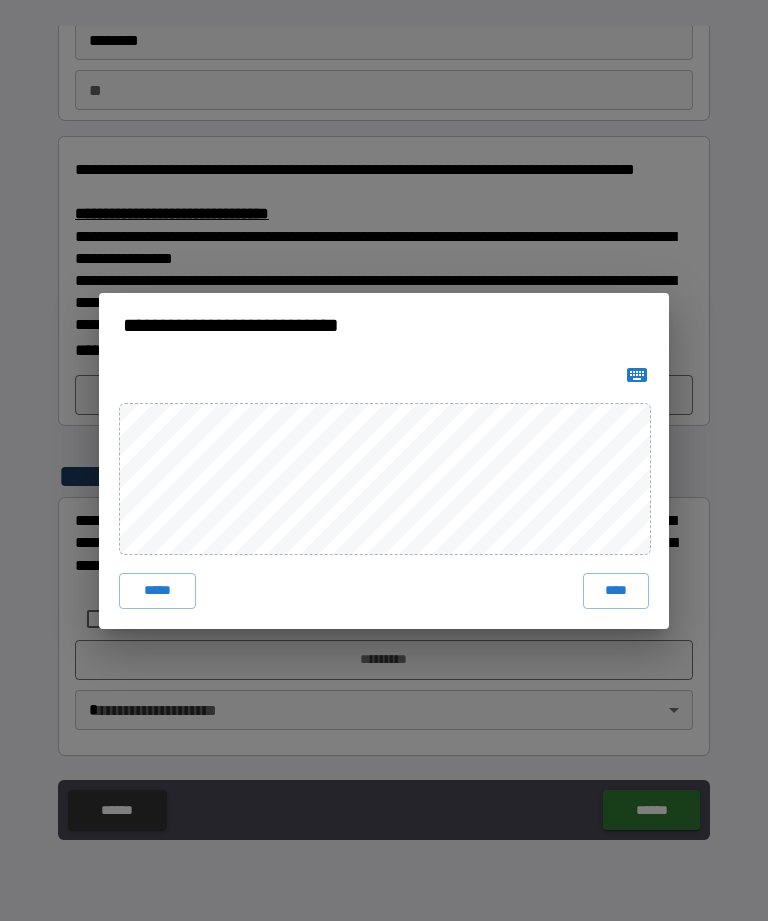 click on "****" at bounding box center (616, 591) 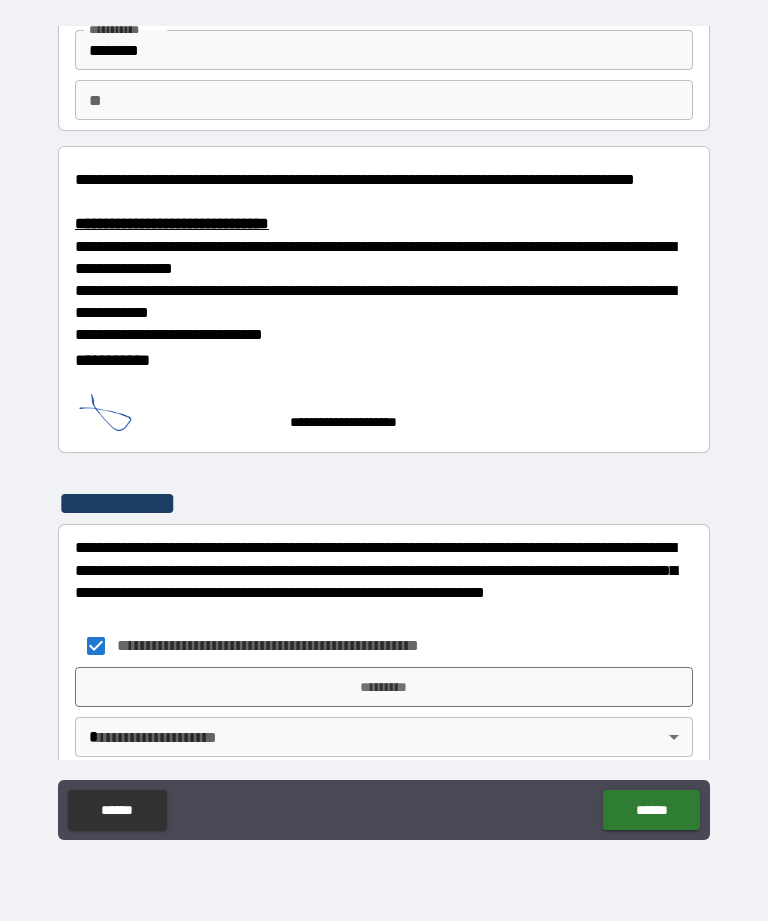 click on "*********" at bounding box center (384, 687) 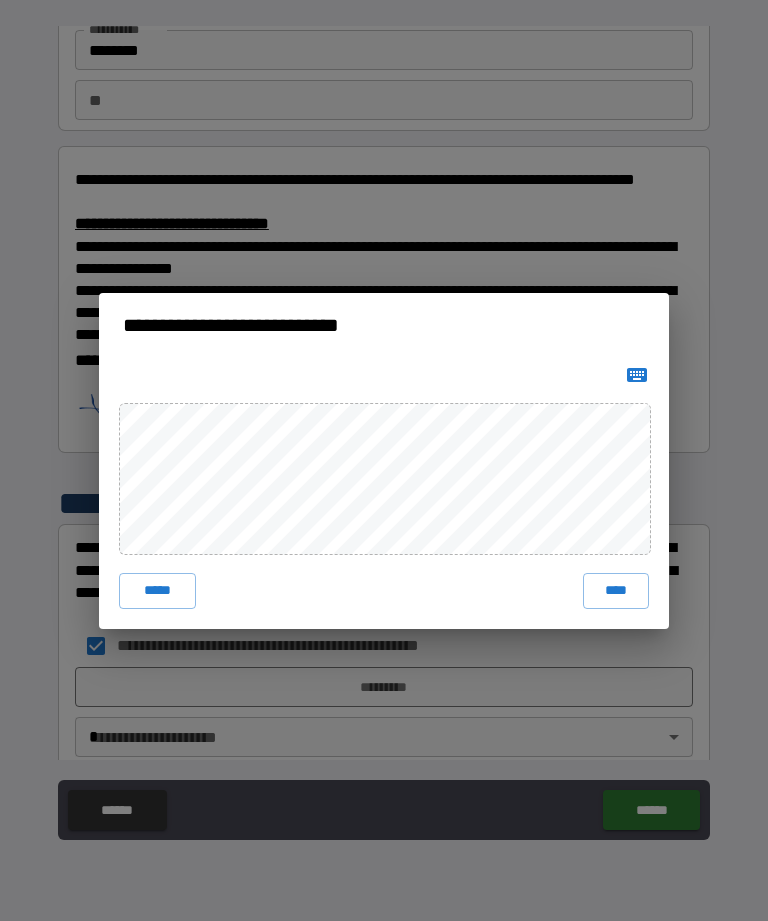 click on "****" at bounding box center (616, 591) 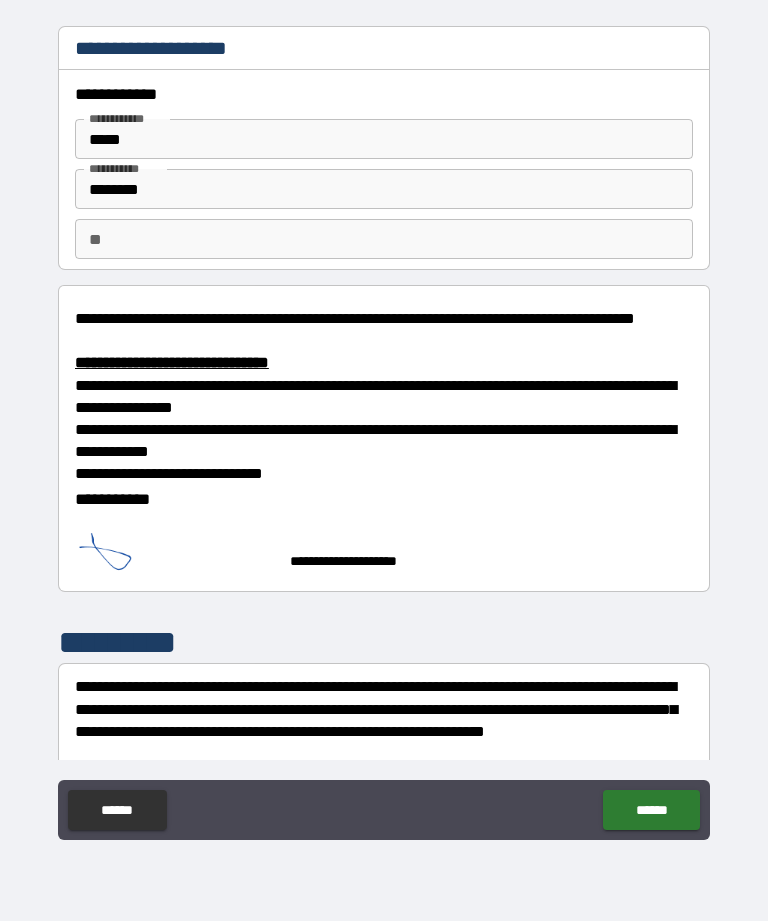 scroll, scrollTop: 0, scrollLeft: 0, axis: both 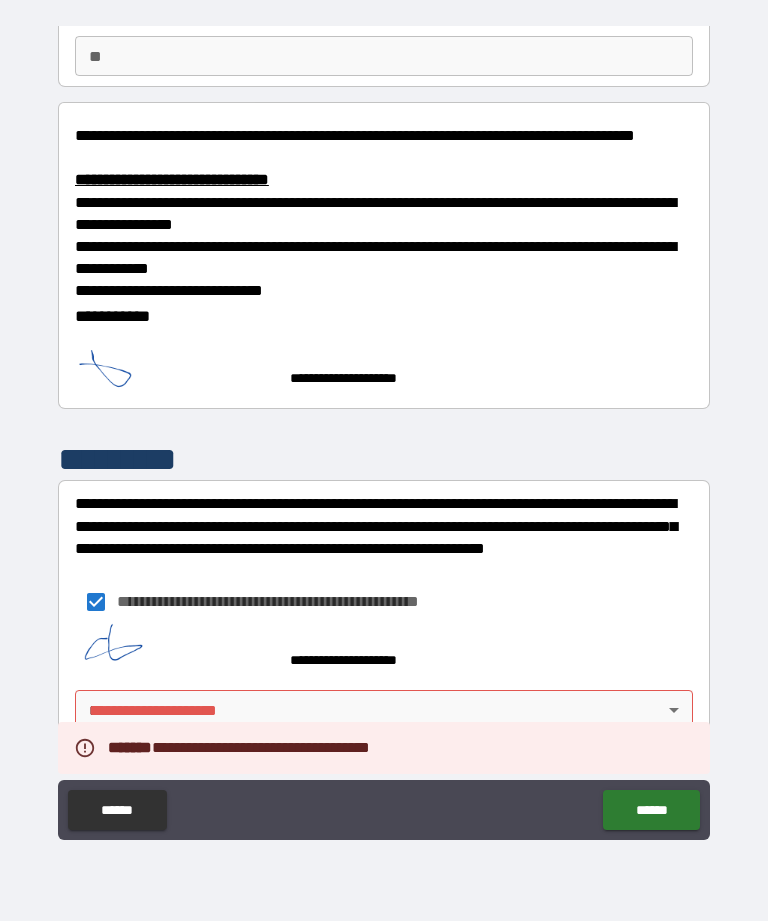 click on "**********" at bounding box center [384, 428] 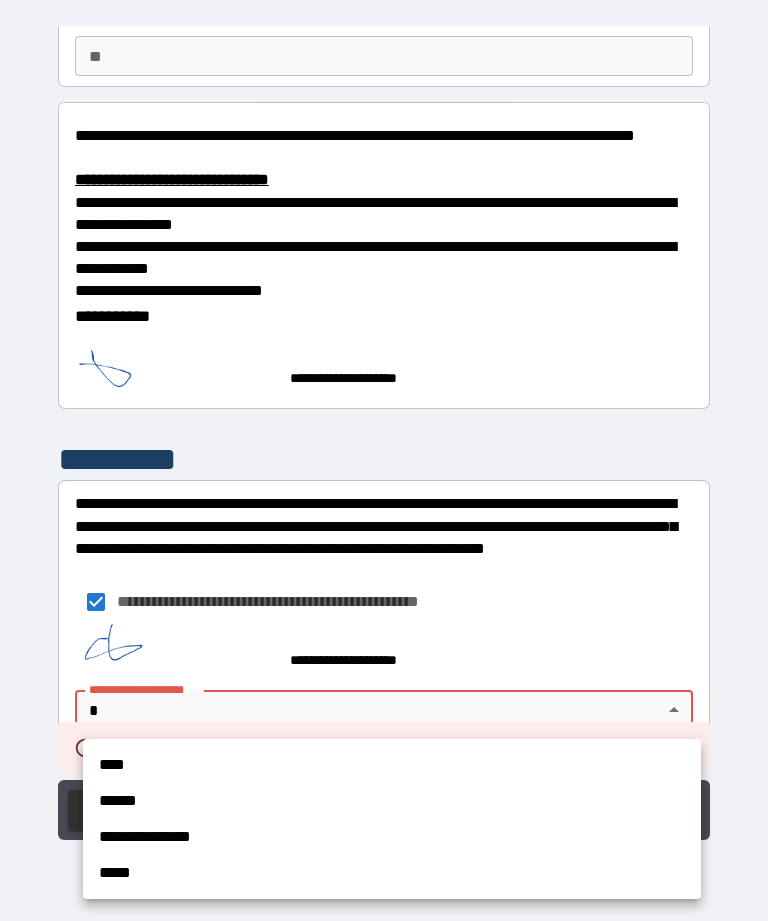 click on "****" at bounding box center [392, 765] 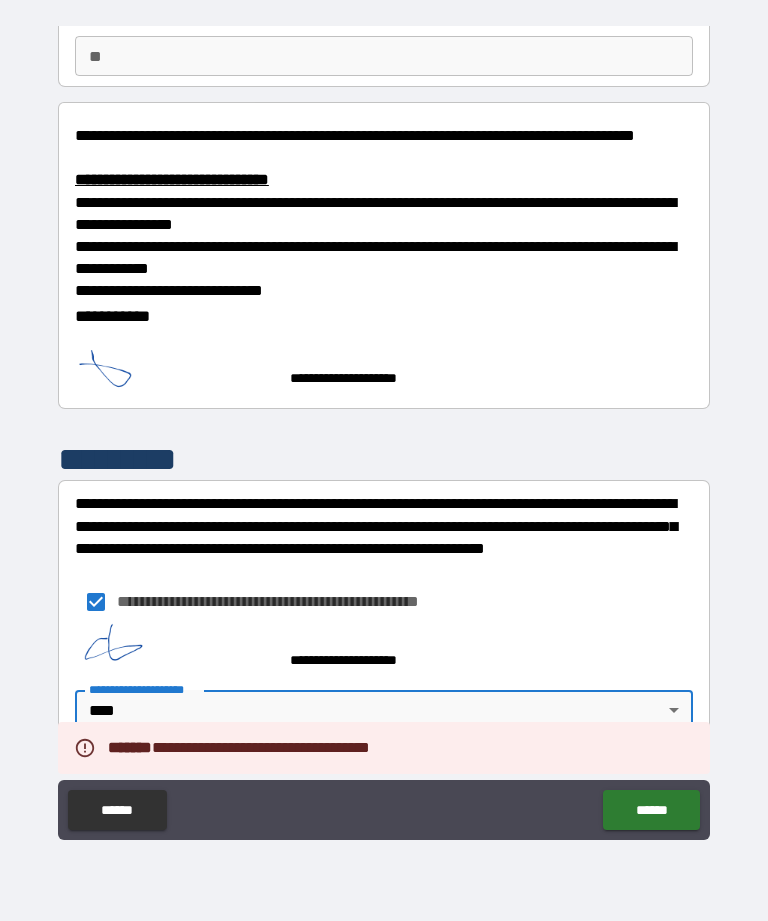 click on "******" at bounding box center [651, 810] 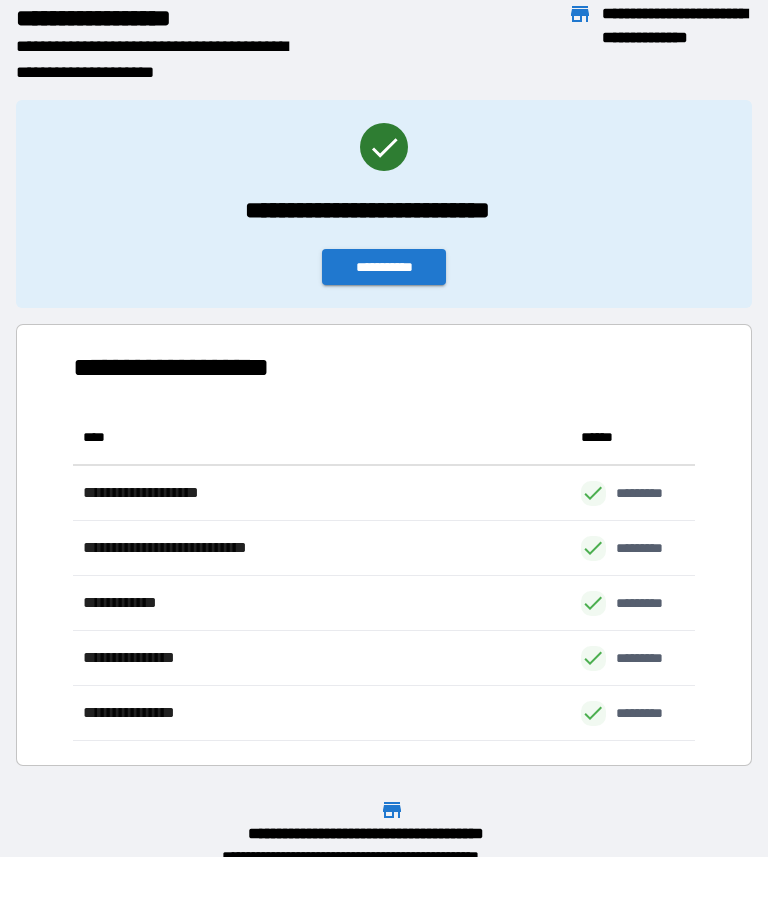 scroll, scrollTop: 1, scrollLeft: 1, axis: both 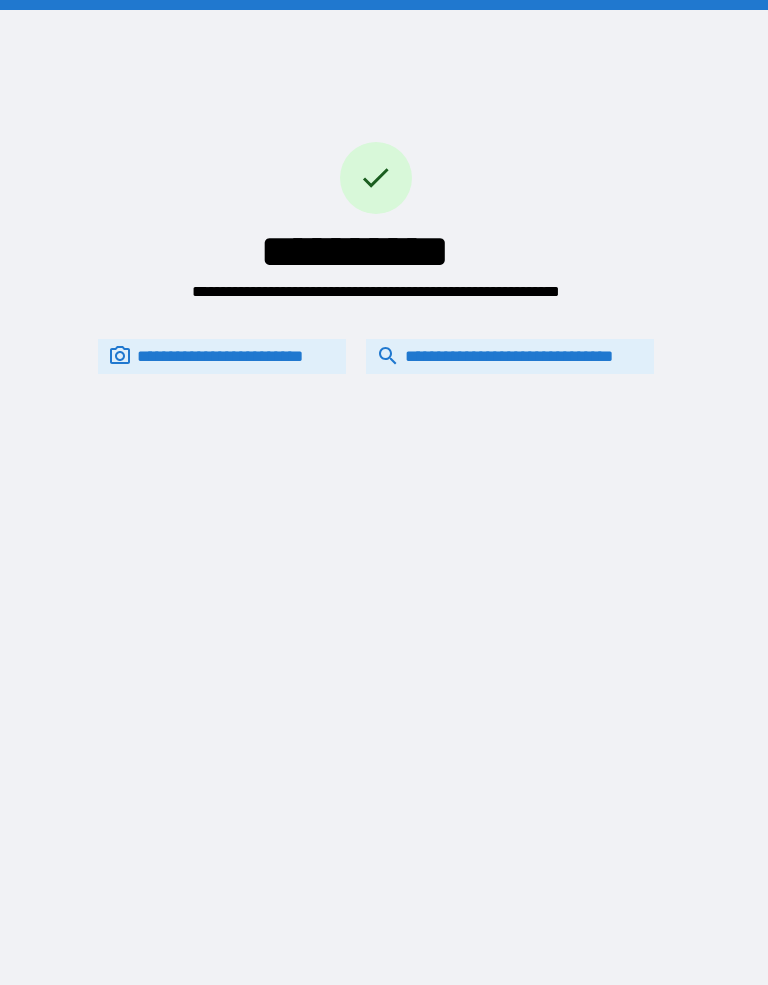 click on "**********" at bounding box center (510, 356) 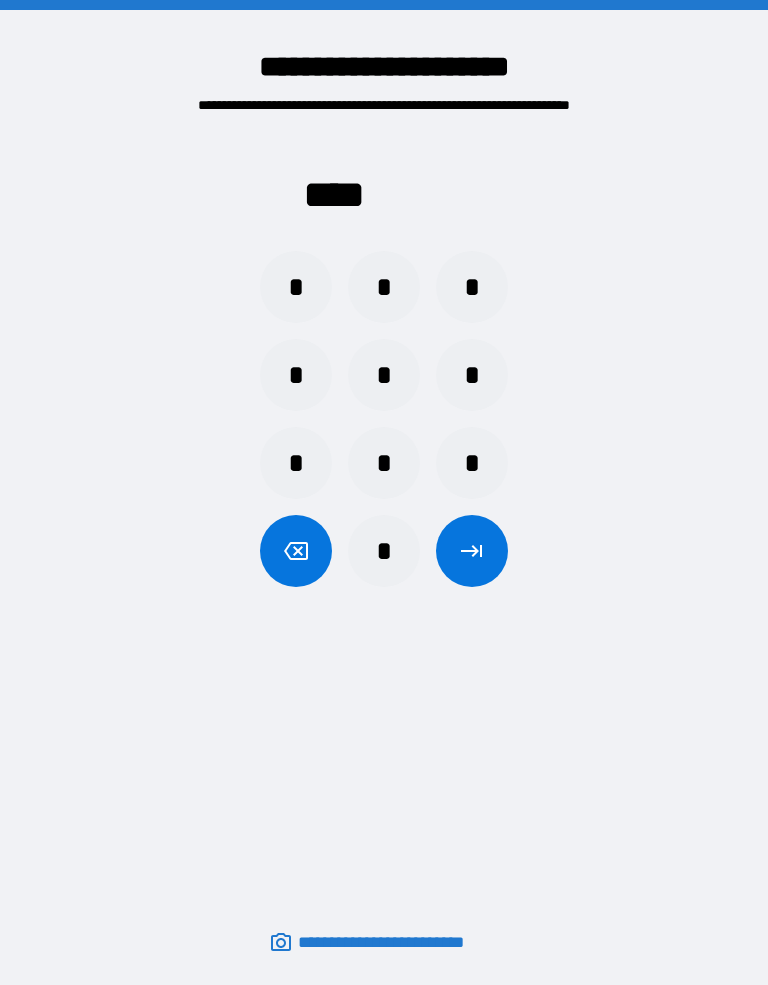 click on "*" at bounding box center [296, 375] 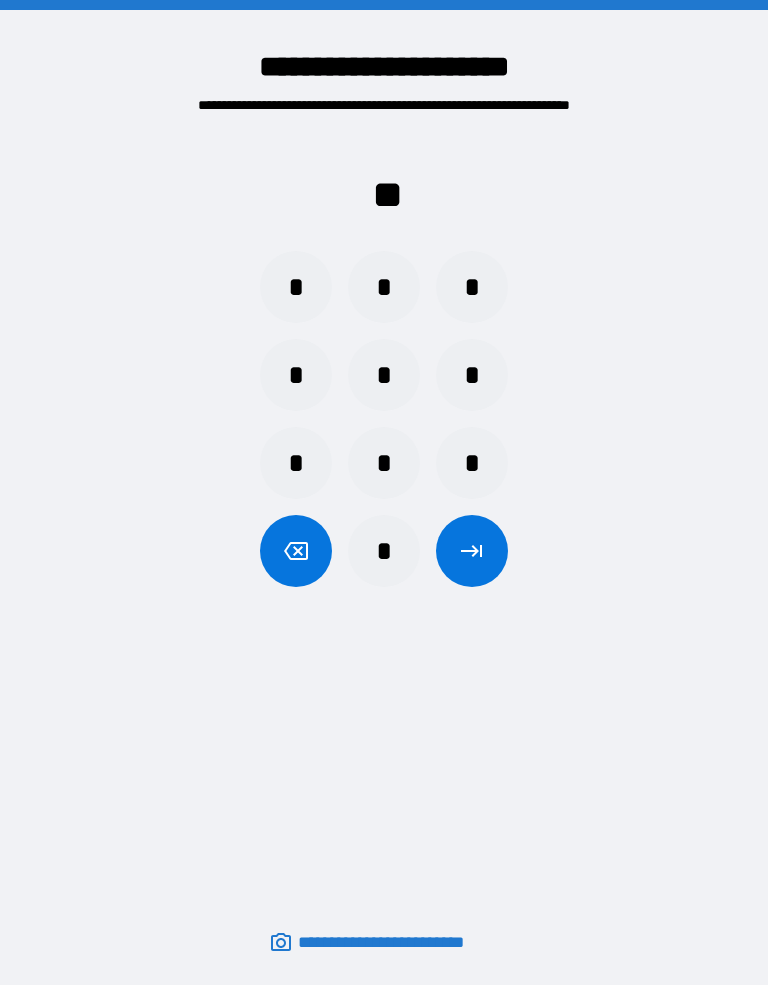 click on "*" at bounding box center (472, 375) 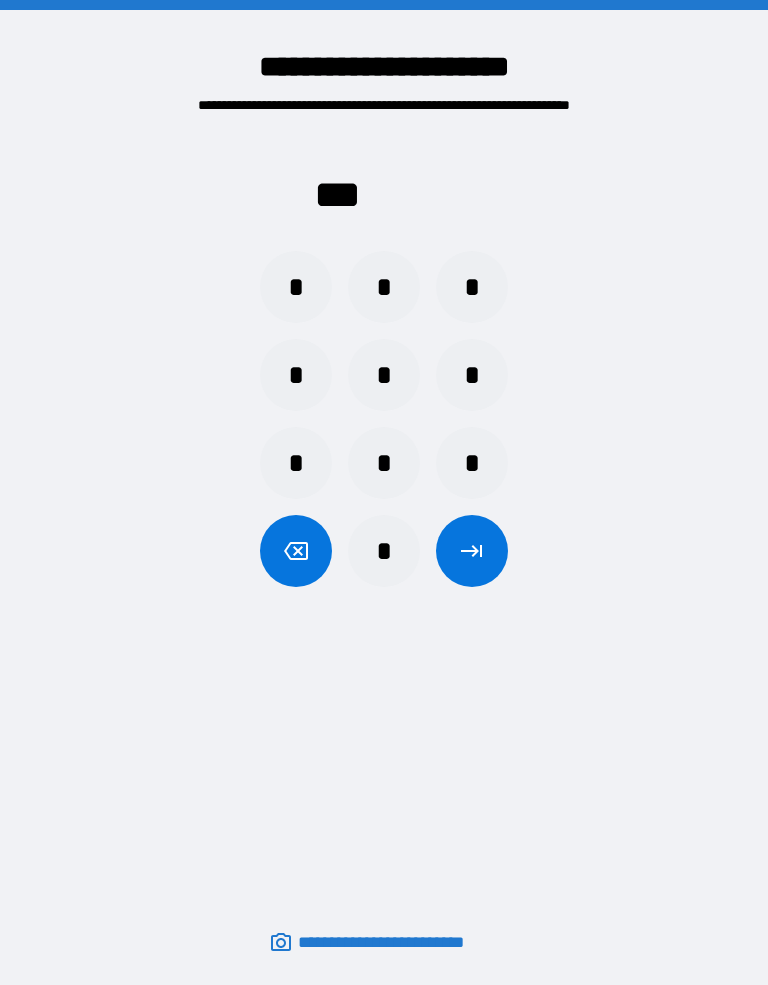 click on "*" at bounding box center (384, 287) 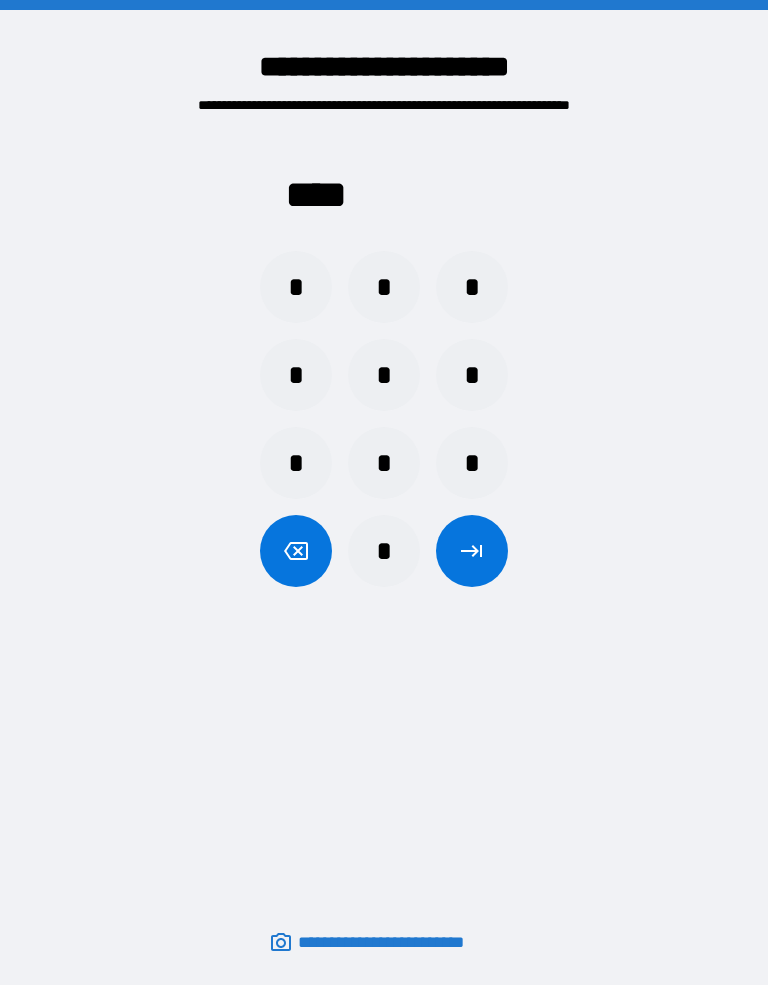 click at bounding box center [472, 551] 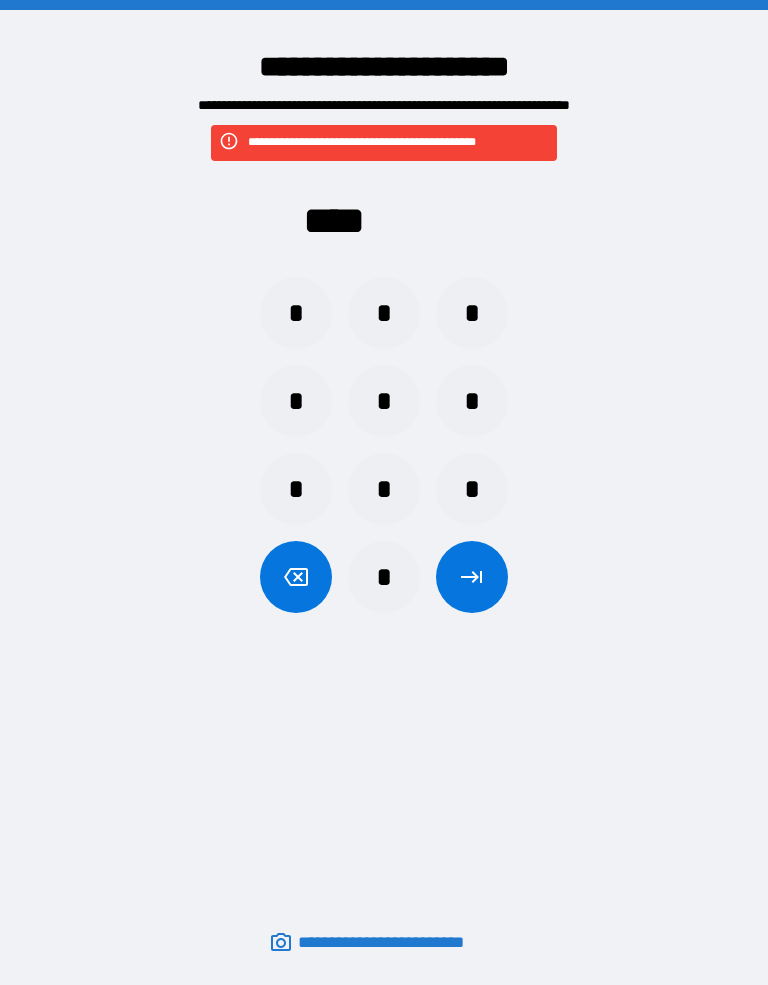 click on "*" at bounding box center [472, 313] 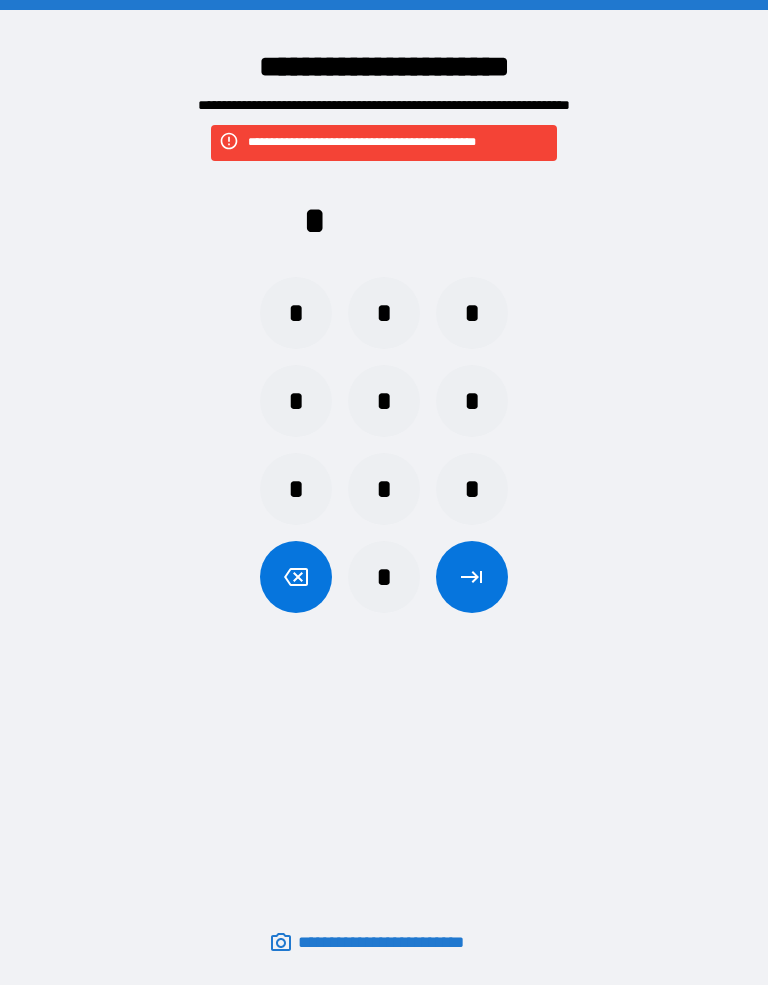 click on "*" at bounding box center (472, 401) 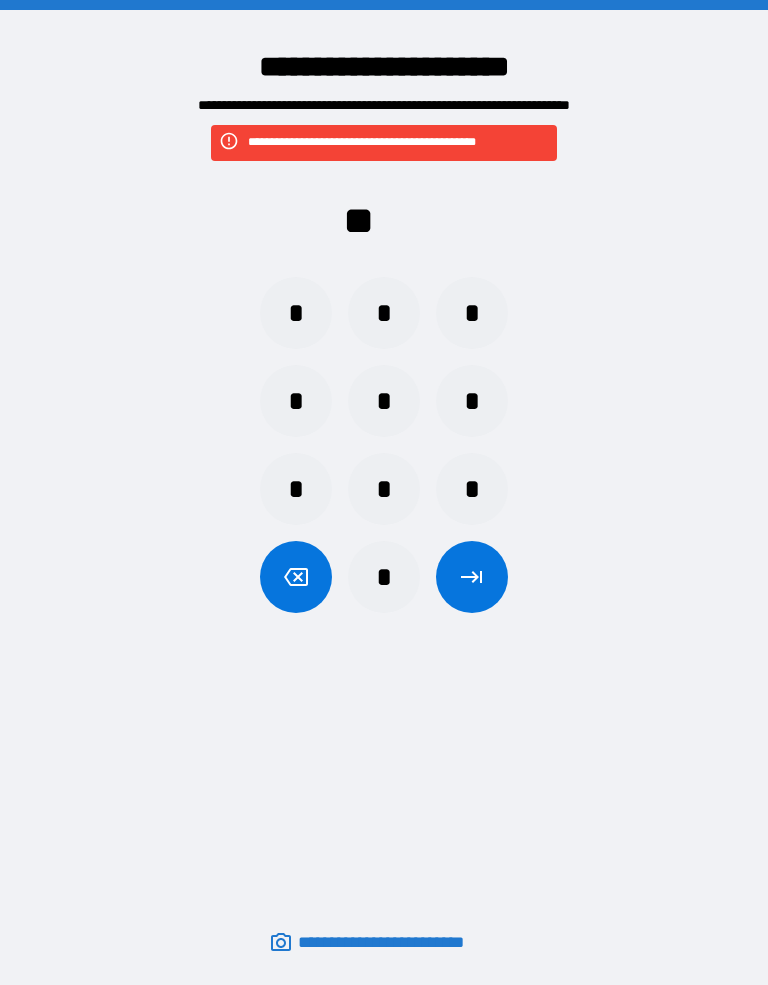 click on "*" at bounding box center [384, 489] 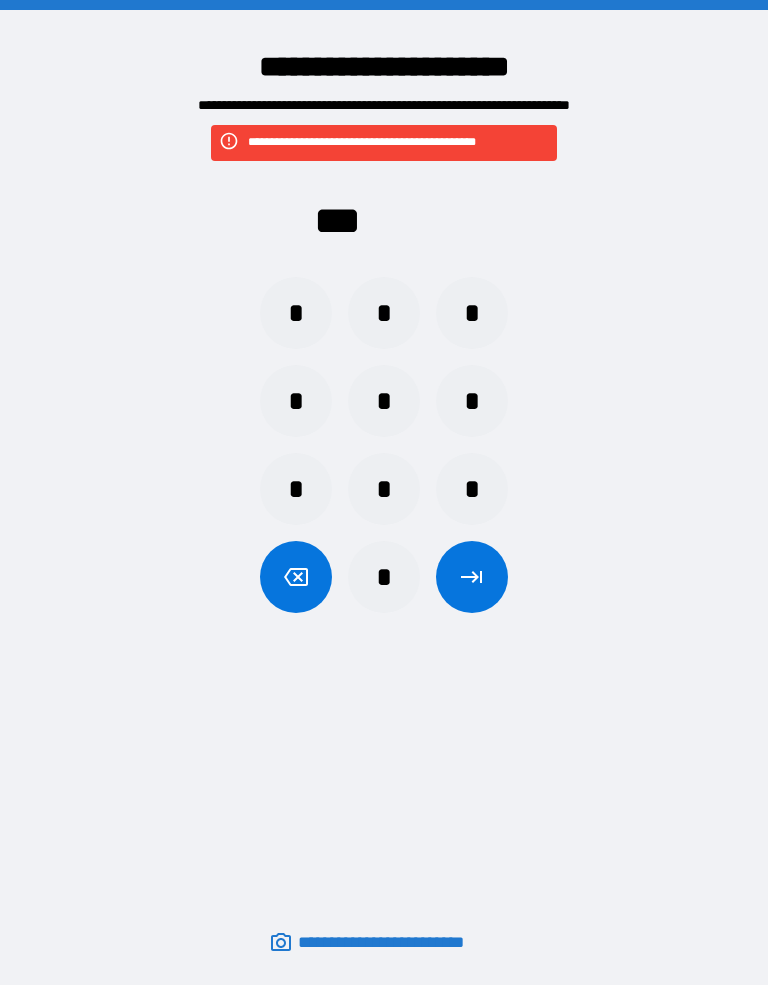 click on "*" at bounding box center [384, 401] 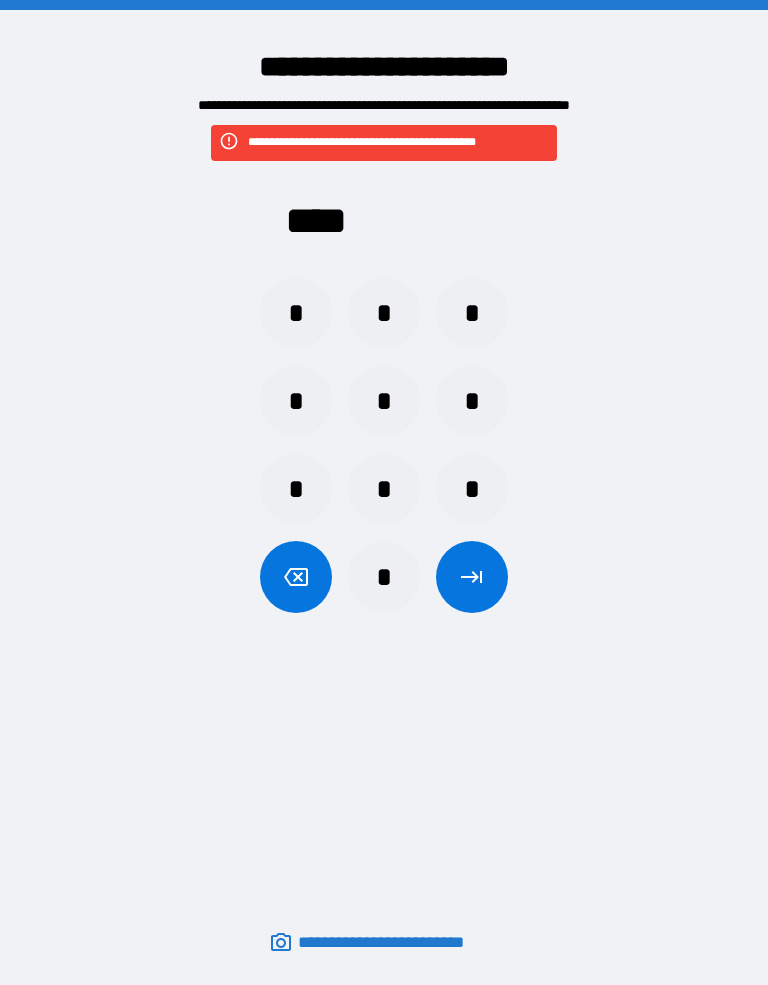 click at bounding box center (472, 577) 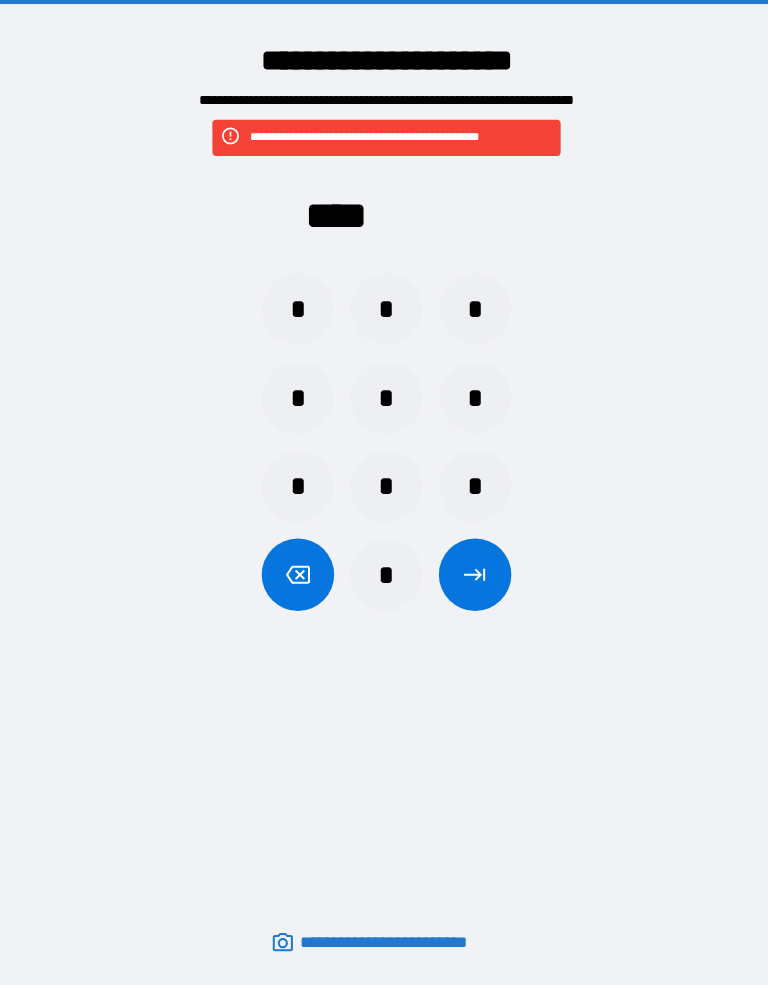 click on "*" at bounding box center [296, 313] 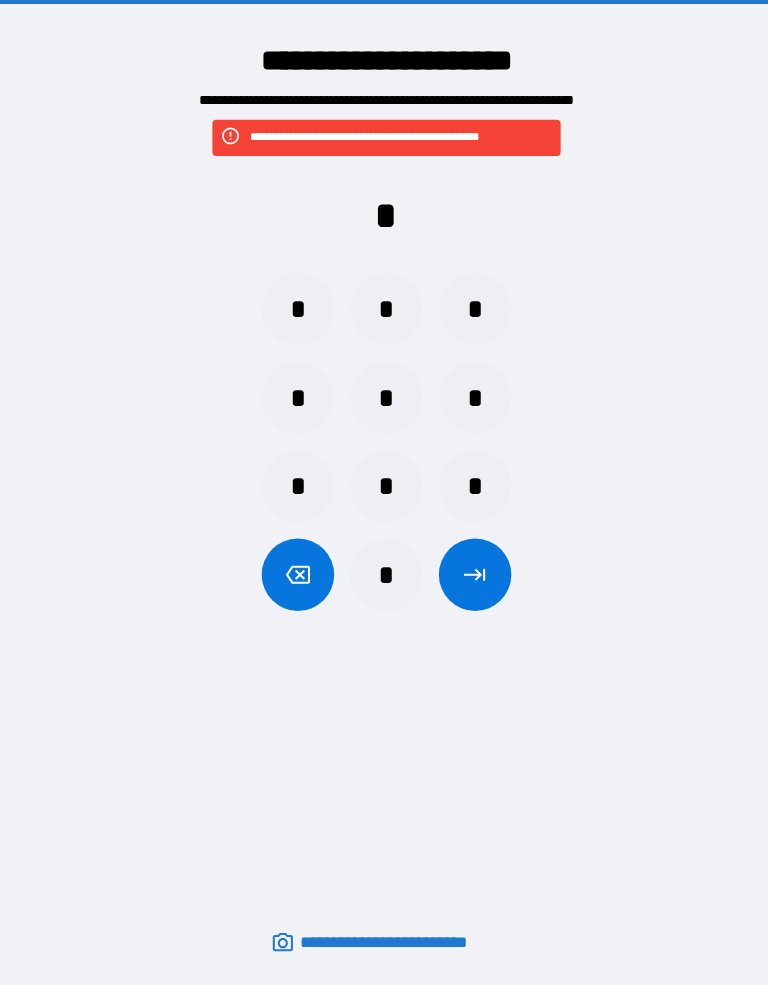 click at bounding box center (296, 577) 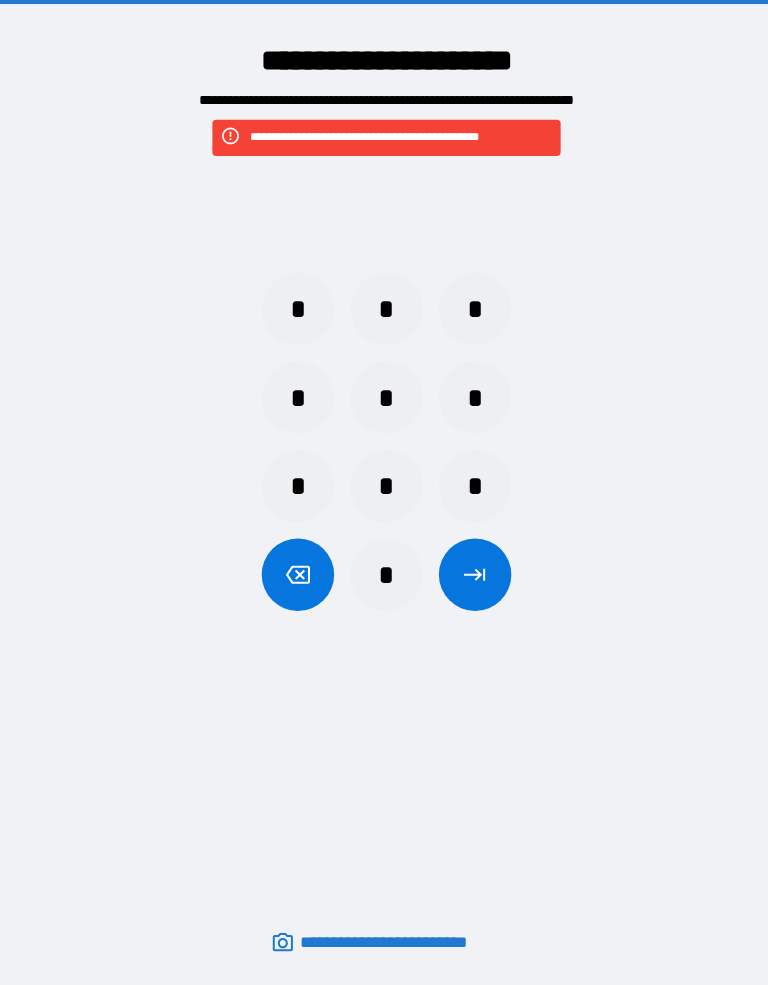 click on "*" at bounding box center [384, 313] 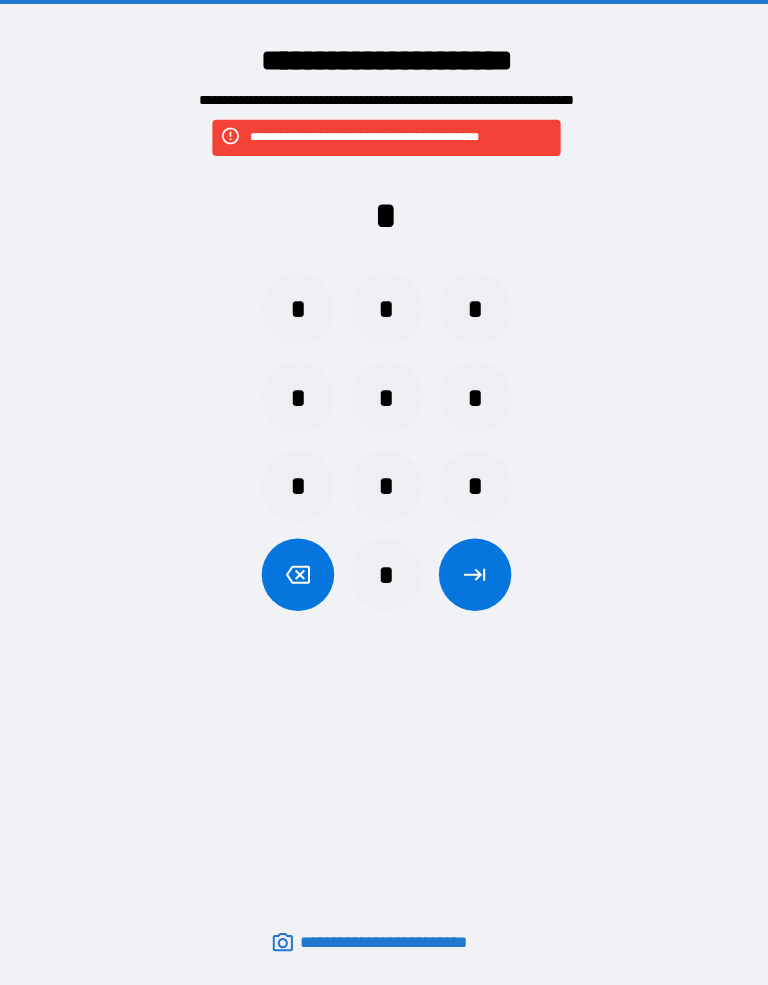 click on "*" at bounding box center [296, 313] 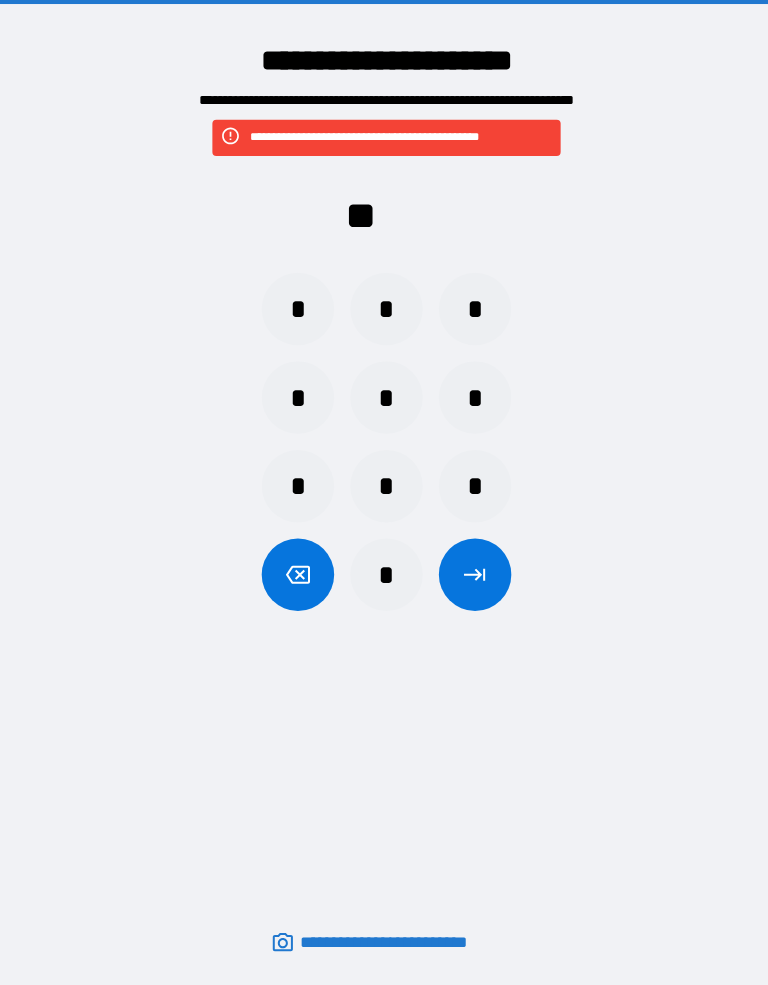 click on "*" at bounding box center [472, 313] 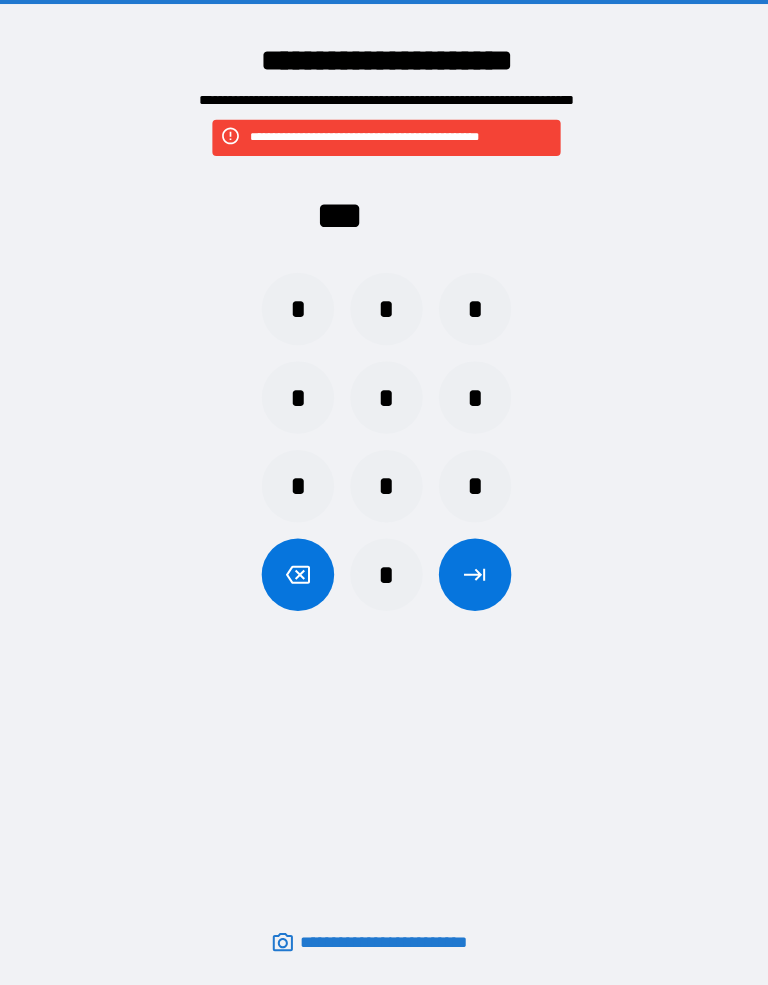 click on "*" at bounding box center (472, 401) 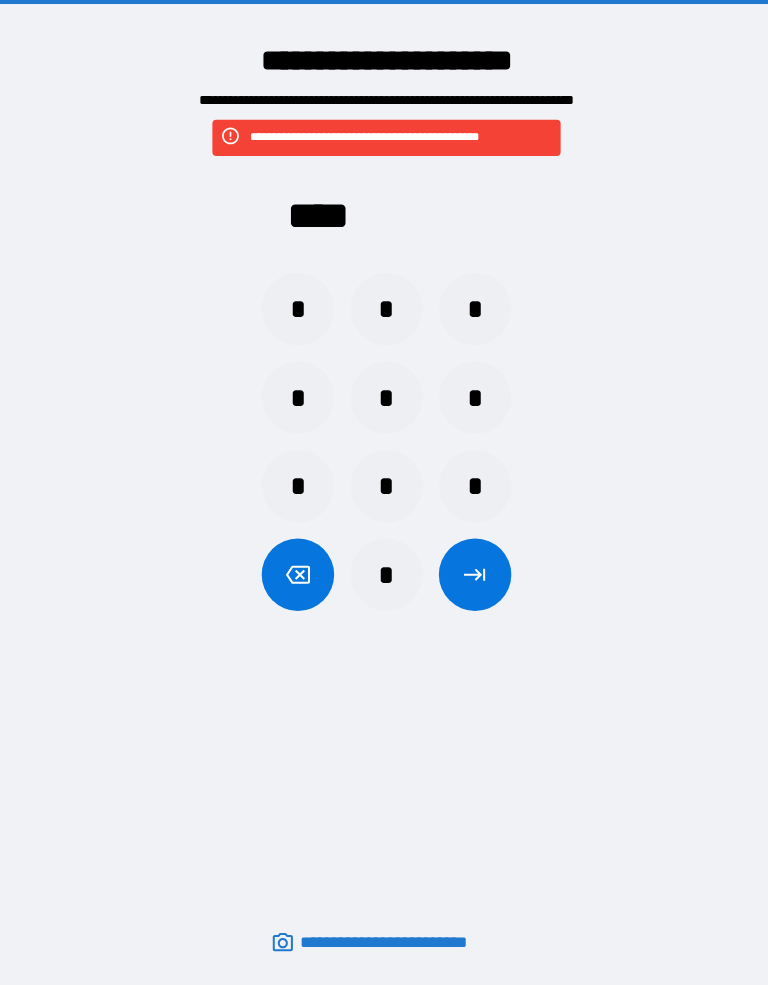 click at bounding box center (472, 577) 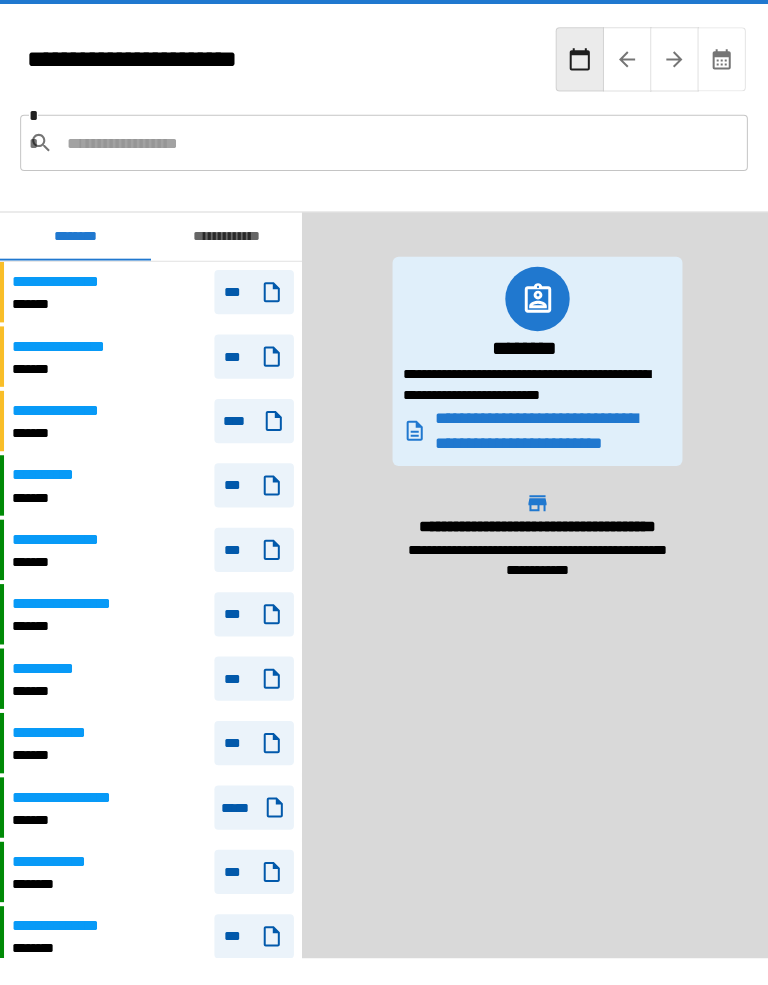 scroll, scrollTop: 660, scrollLeft: 0, axis: vertical 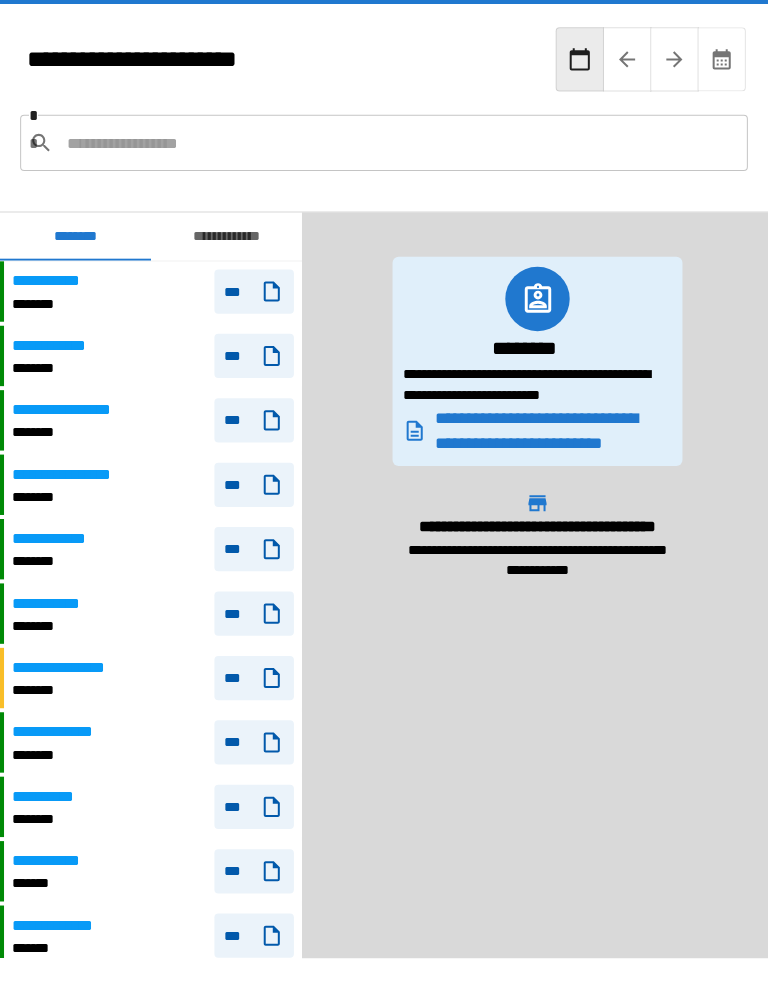 click at bounding box center (397, 148) 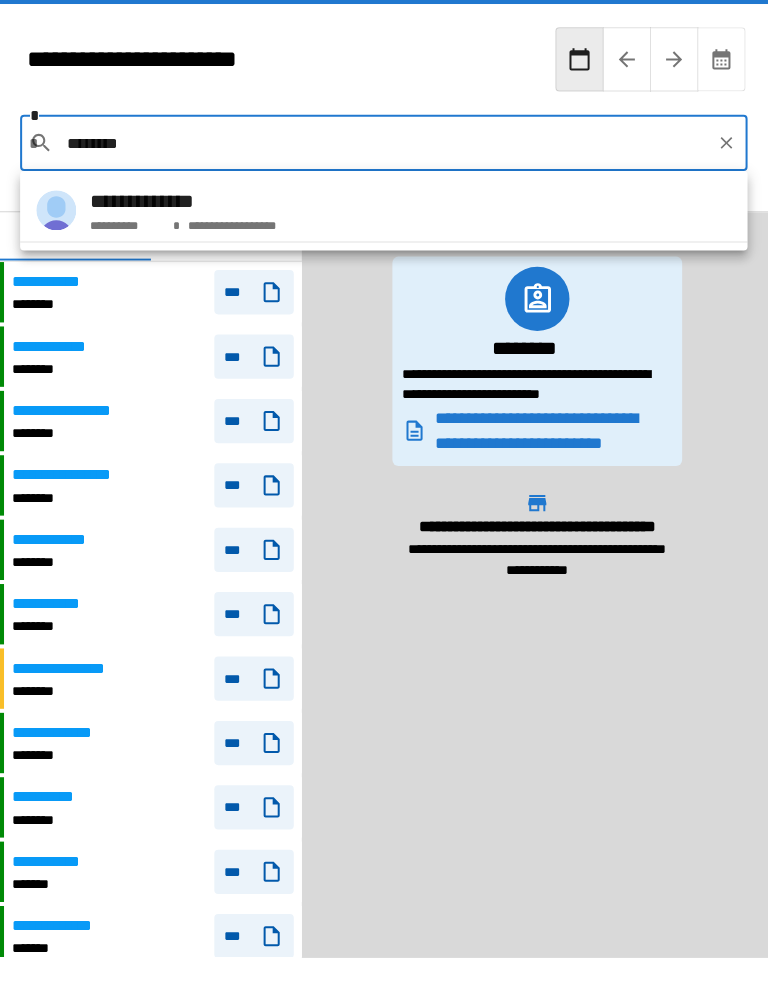 click on "**********" at bounding box center [381, 215] 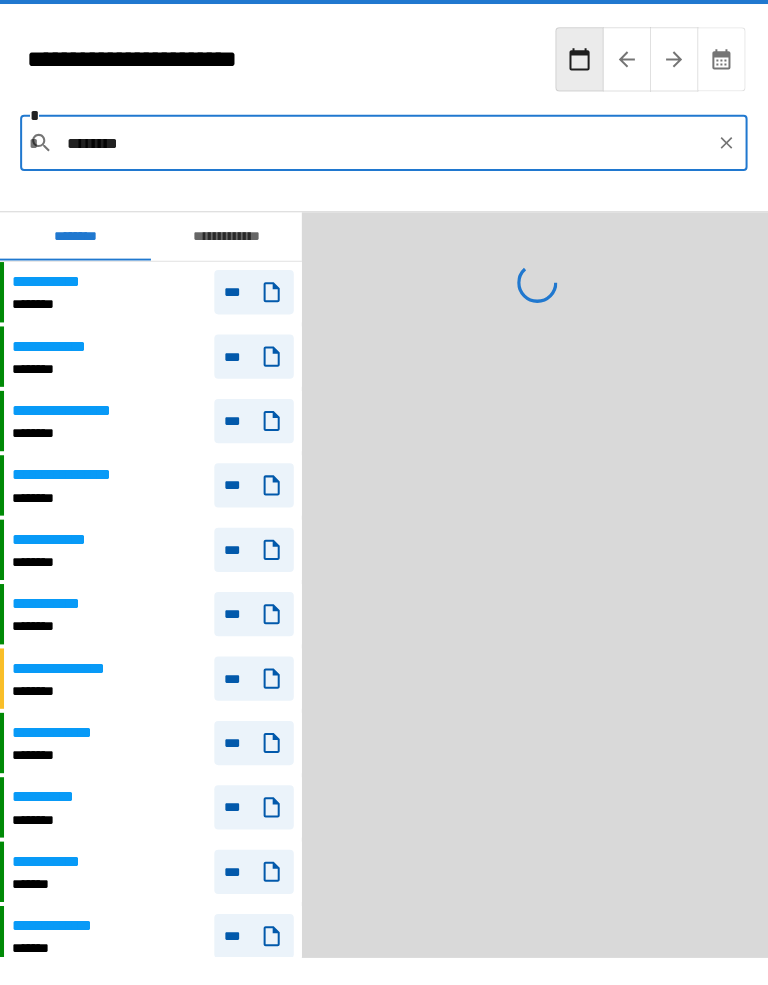 type on "**********" 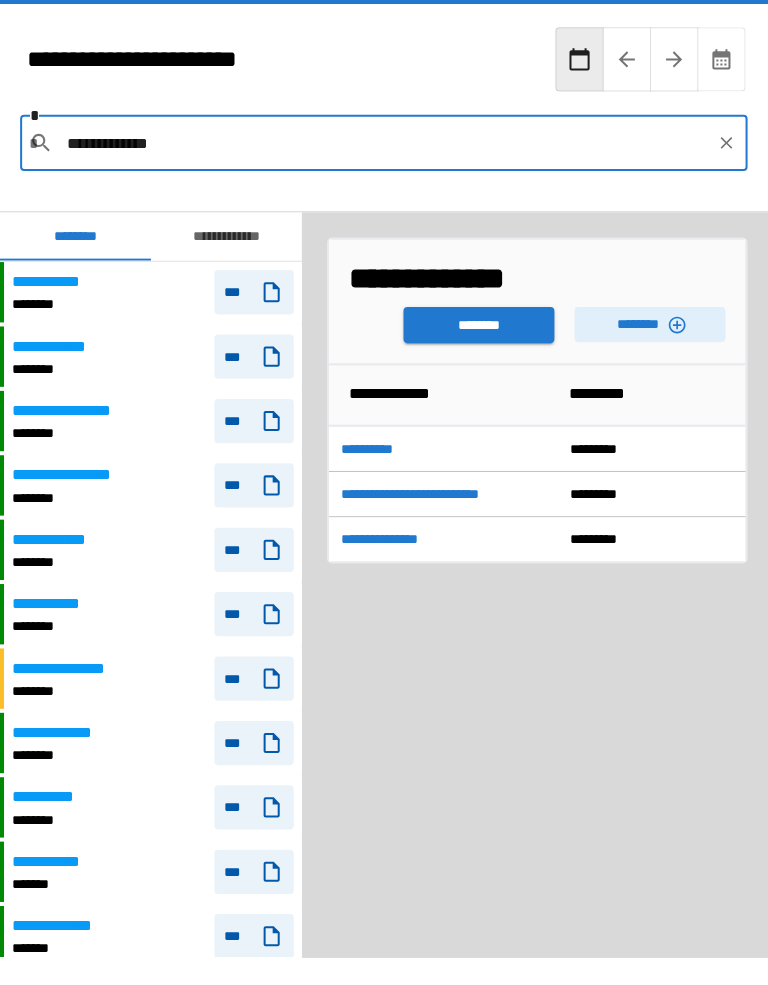 click 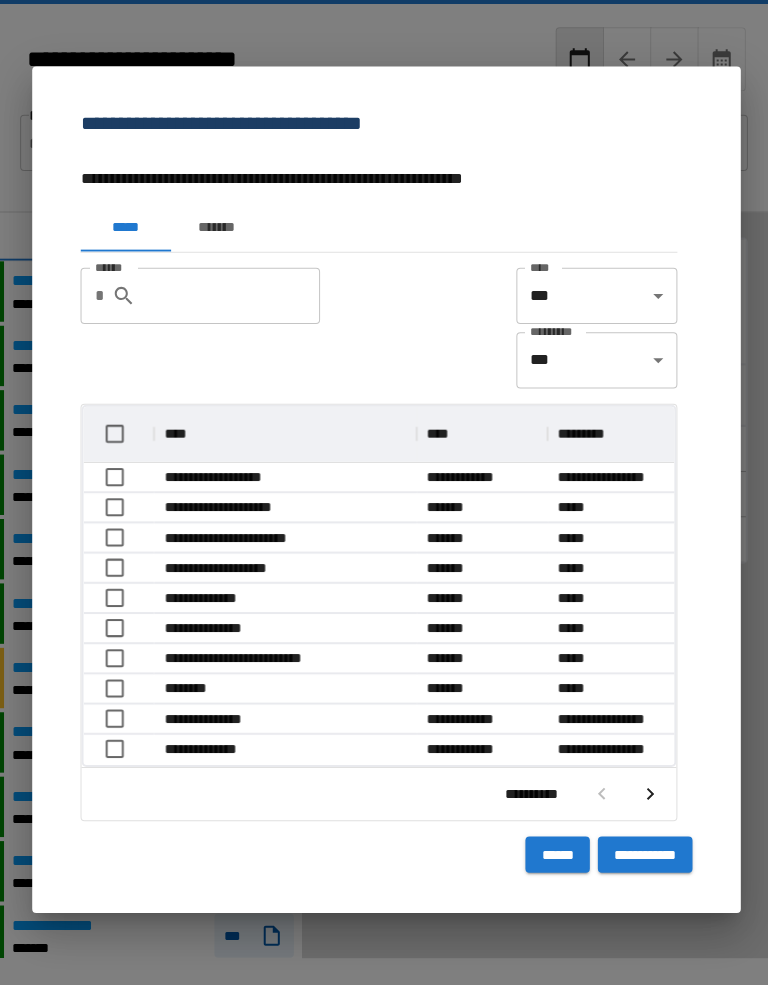 scroll, scrollTop: 116, scrollLeft: 587, axis: both 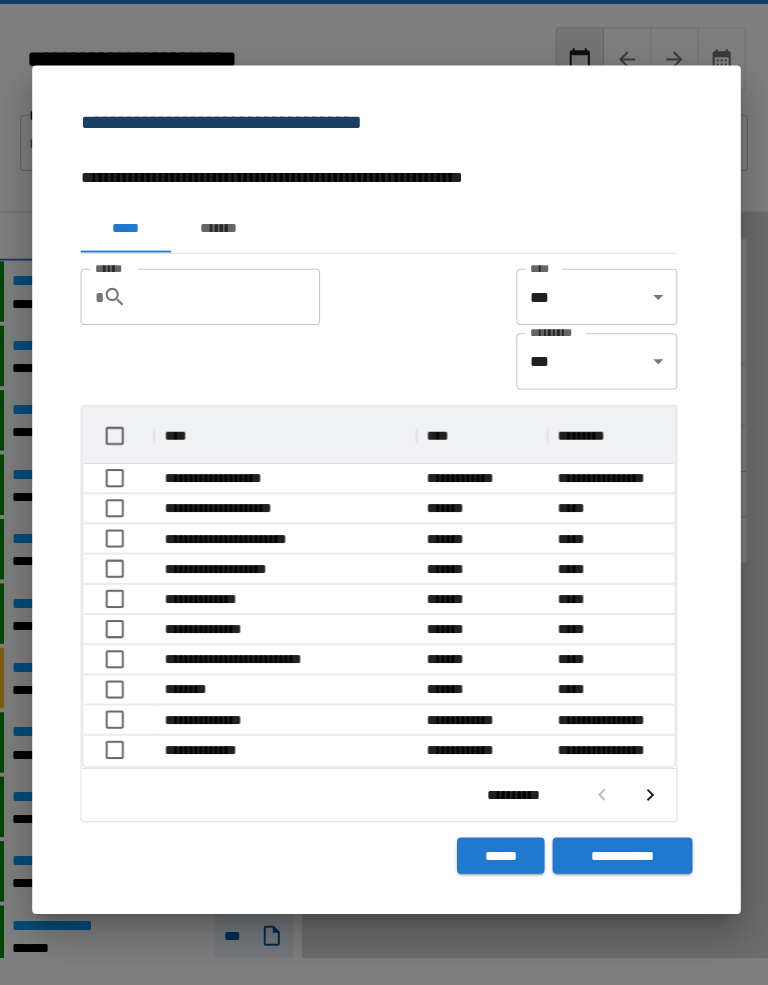 click 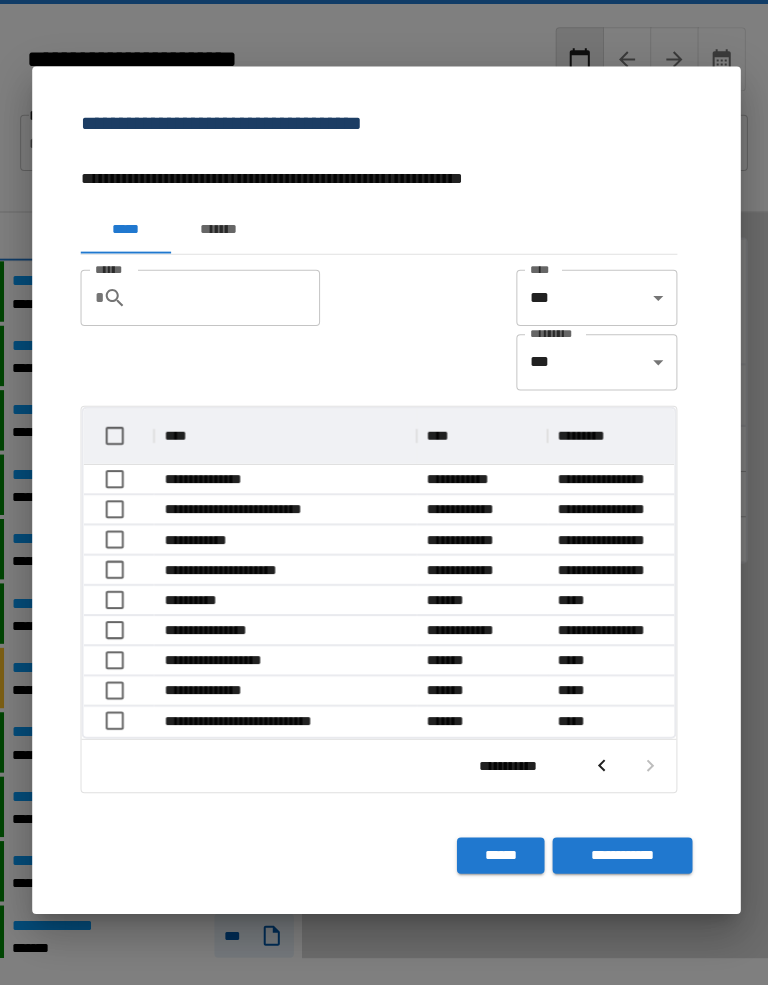 scroll, scrollTop: 326, scrollLeft: 587, axis: both 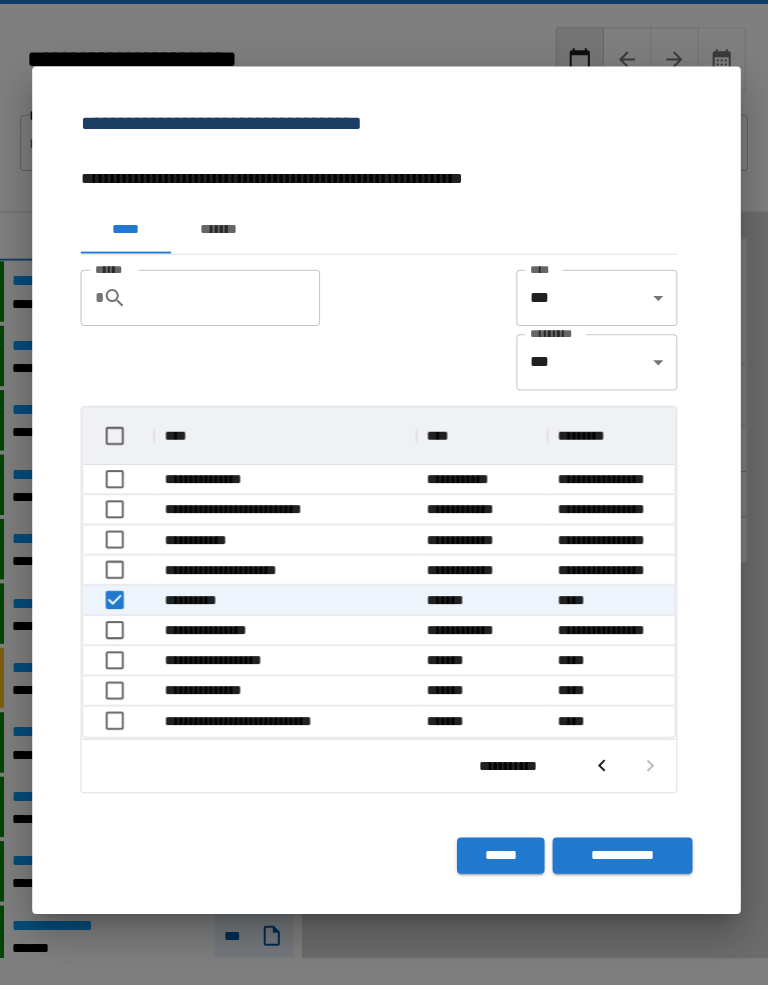 click on "**********" at bounding box center (618, 856) 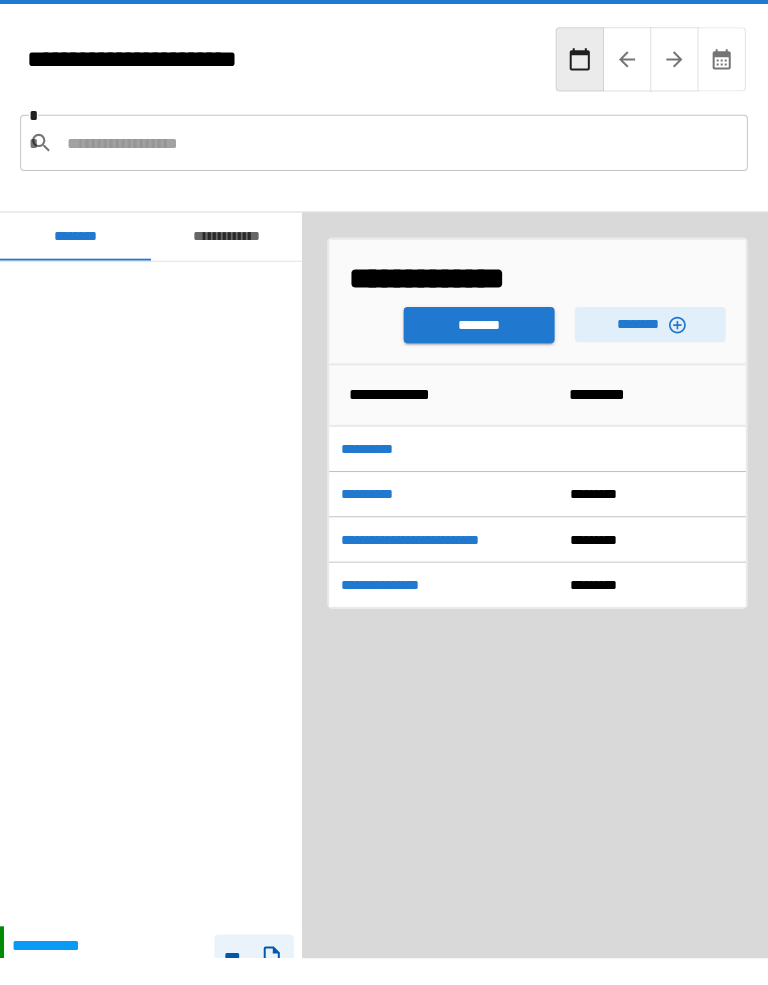 scroll, scrollTop: 660, scrollLeft: 0, axis: vertical 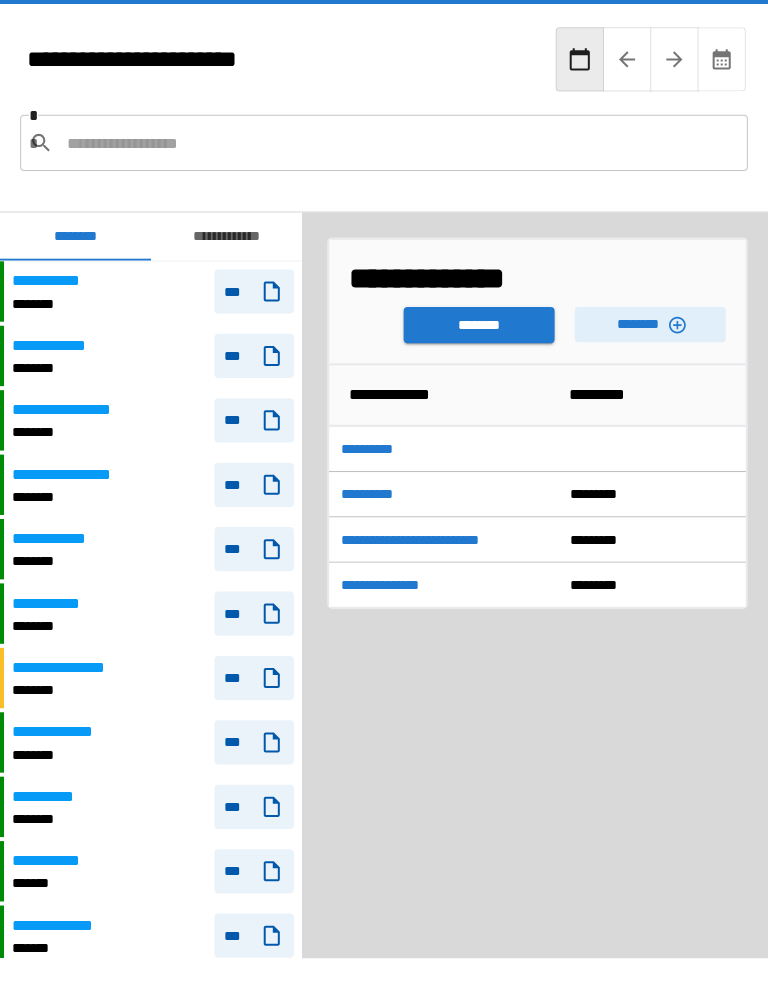 click on "********" at bounding box center (476, 329) 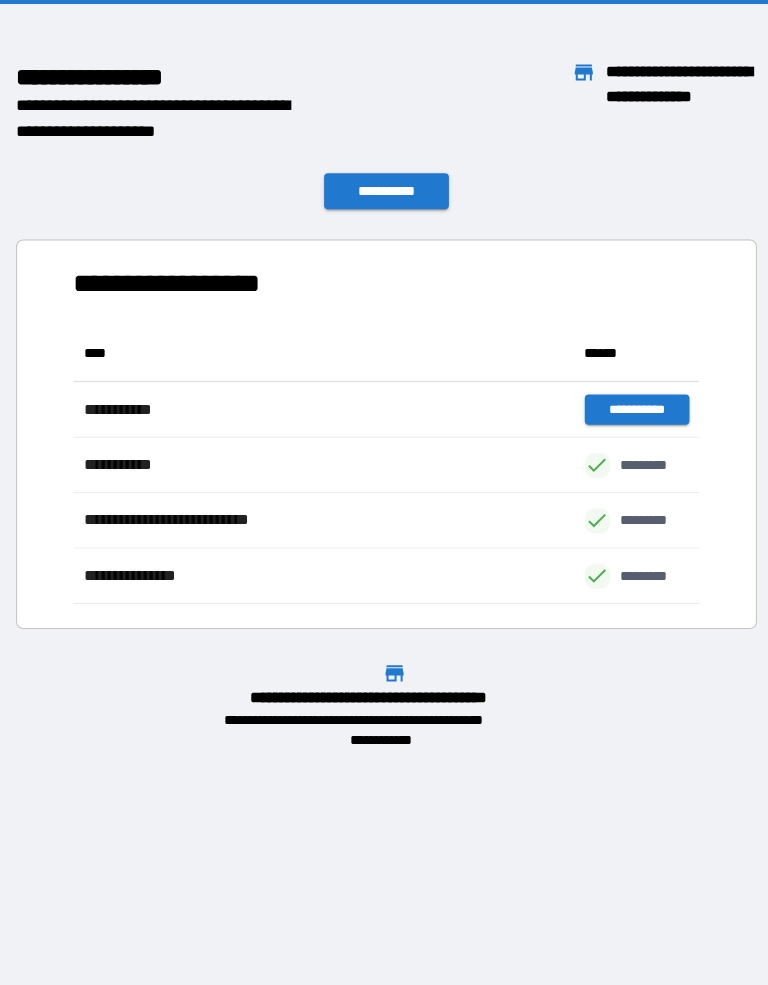 scroll, scrollTop: 276, scrollLeft: 622, axis: both 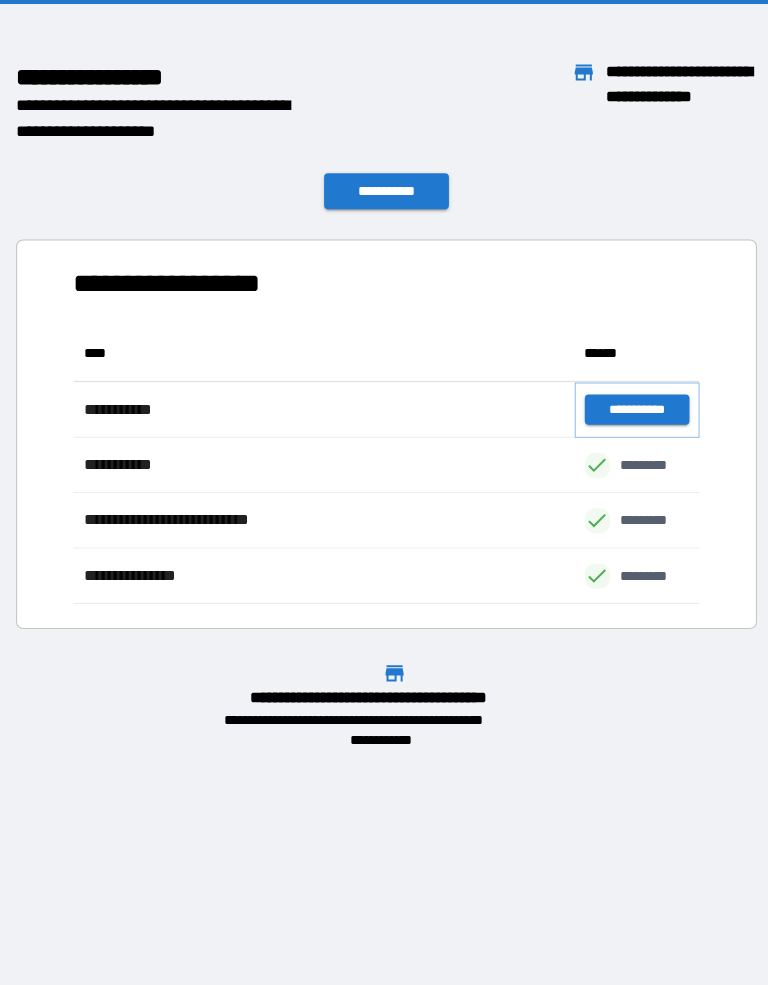 click on "**********" at bounding box center [633, 413] 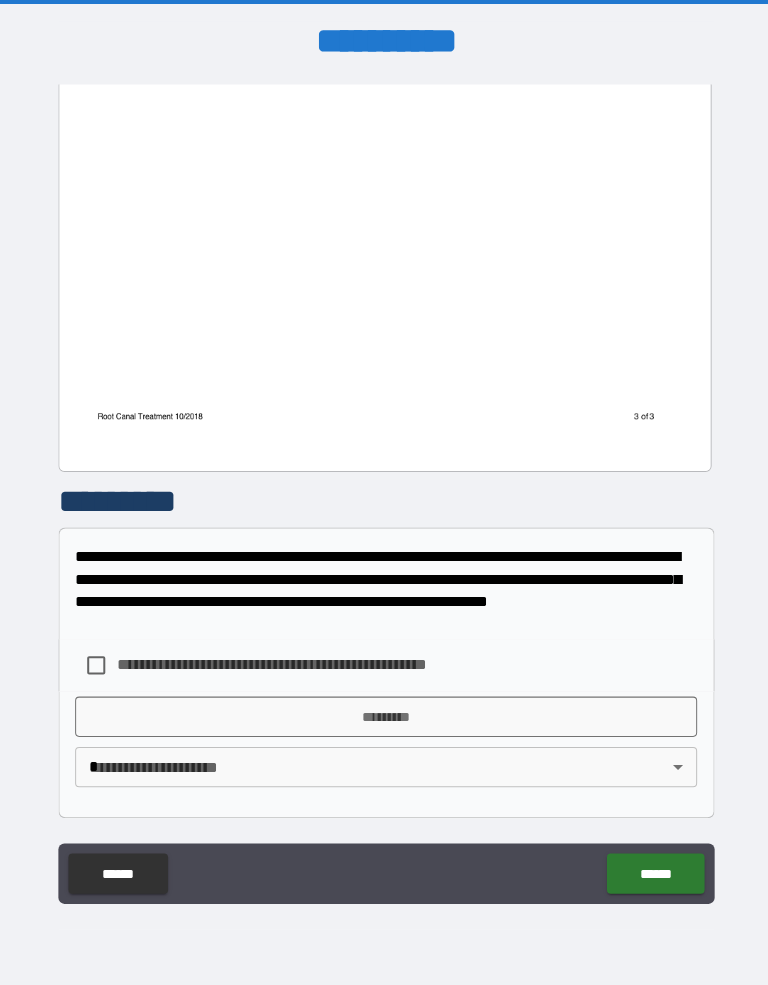scroll, scrollTop: 2233, scrollLeft: 0, axis: vertical 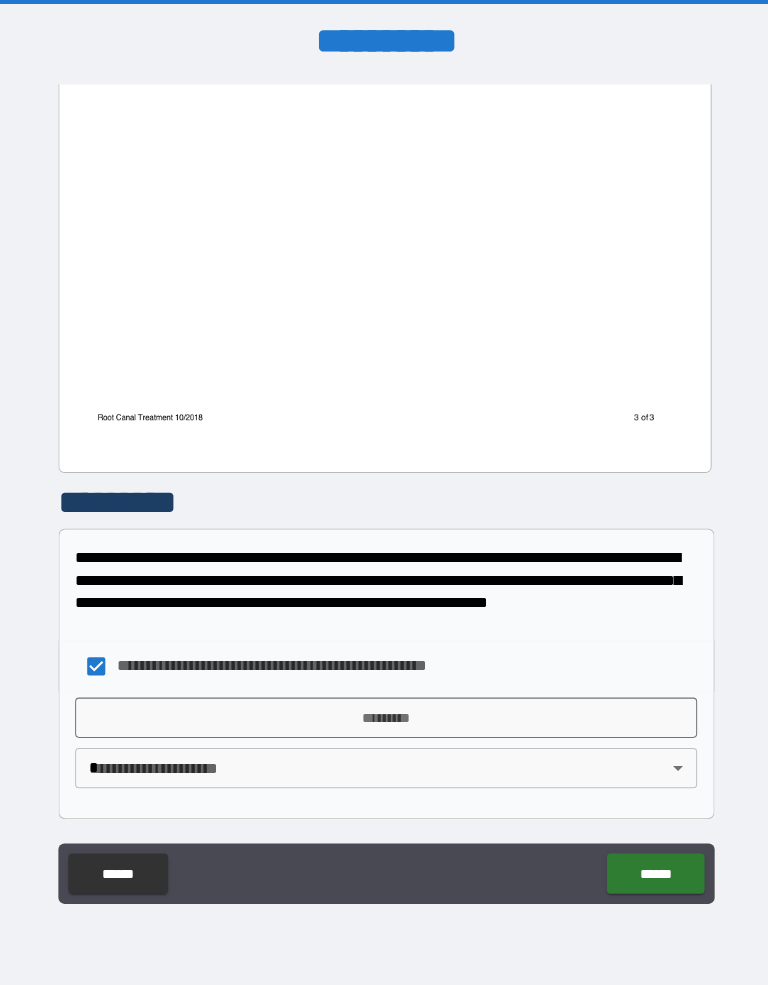 click on "**********" at bounding box center (384, 492) 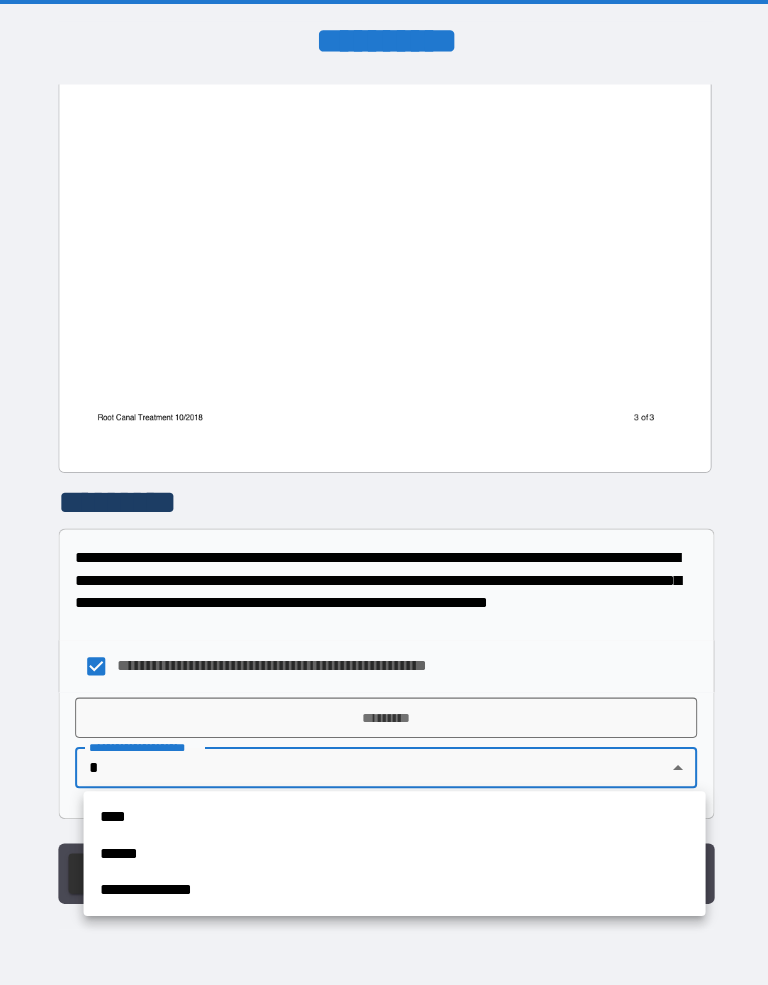 click on "****" at bounding box center [392, 818] 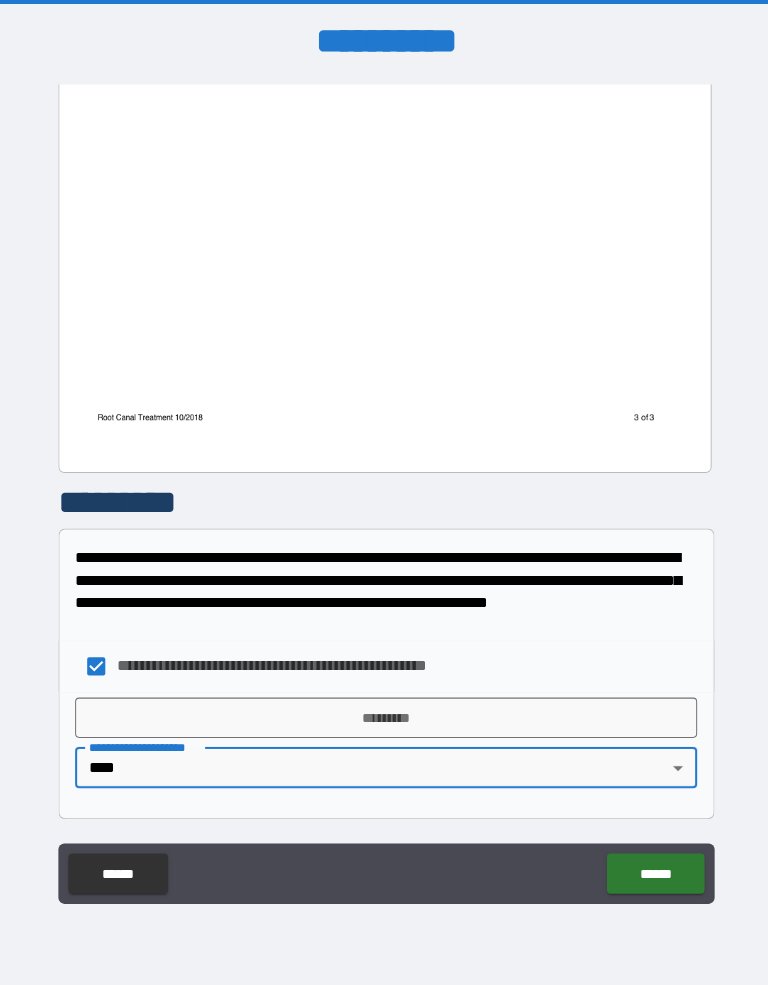 click on "*********" at bounding box center [384, 719] 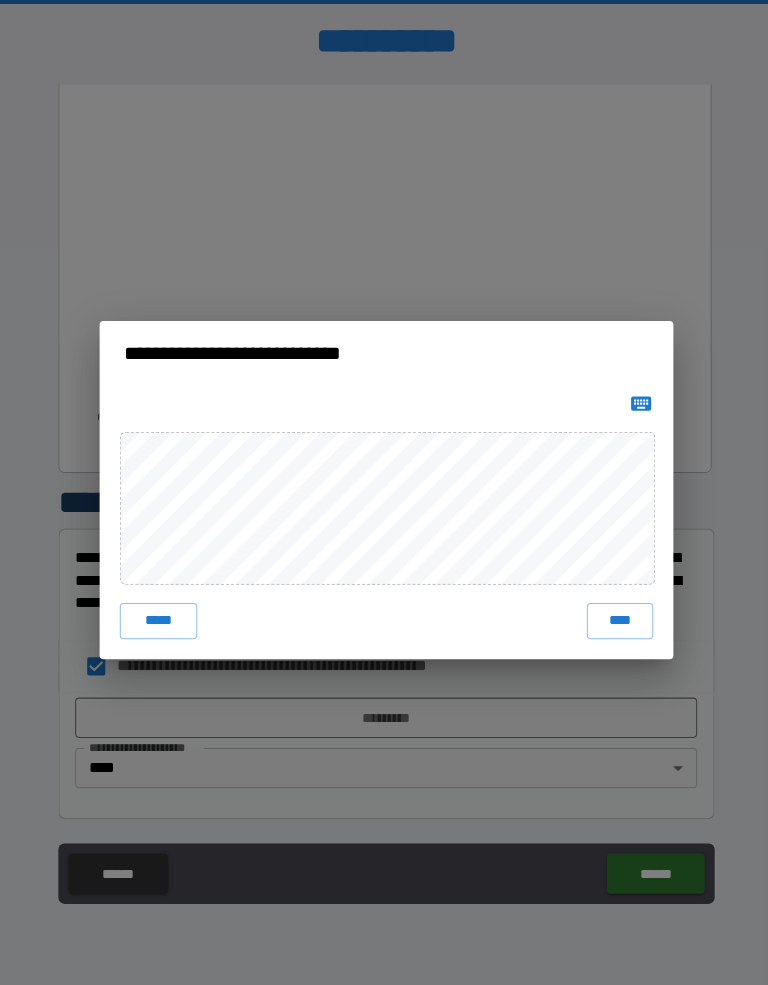 click on "****" at bounding box center [616, 623] 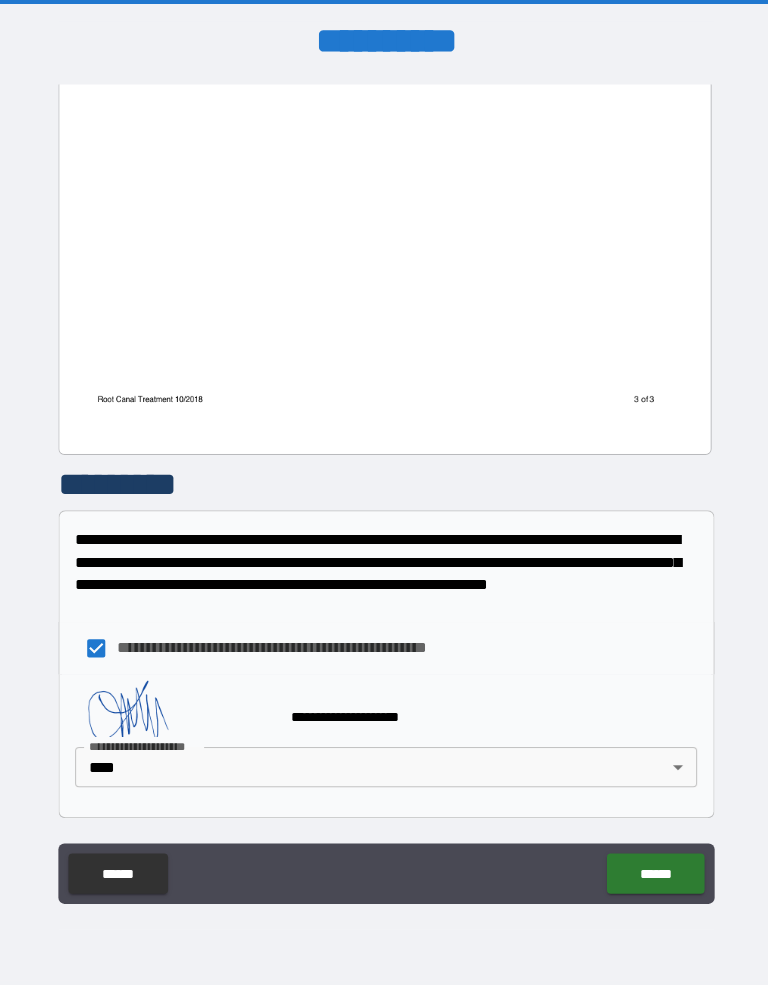 scroll, scrollTop: 2250, scrollLeft: 0, axis: vertical 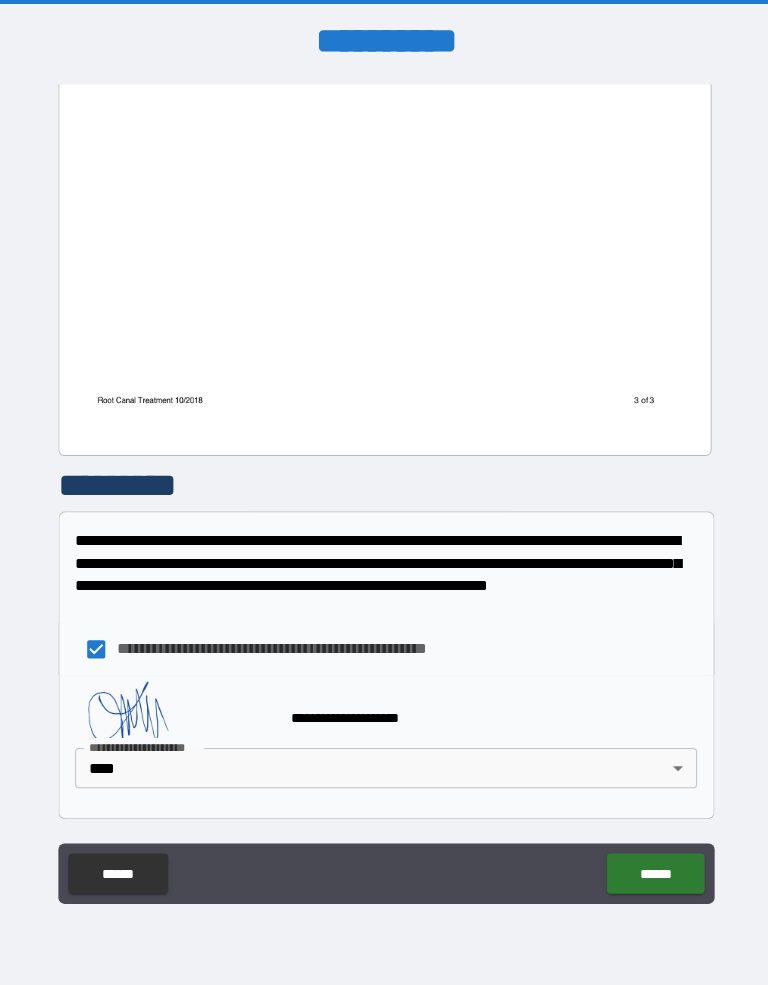 click on "**********" at bounding box center [384, 492] 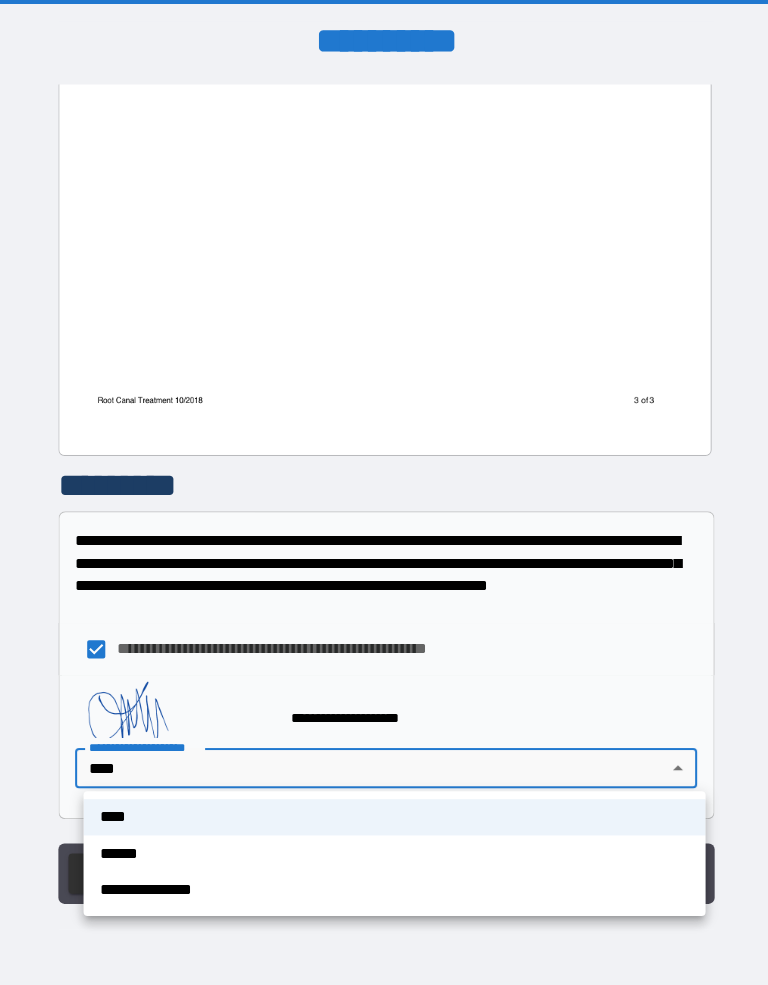 click on "**********" at bounding box center [392, 890] 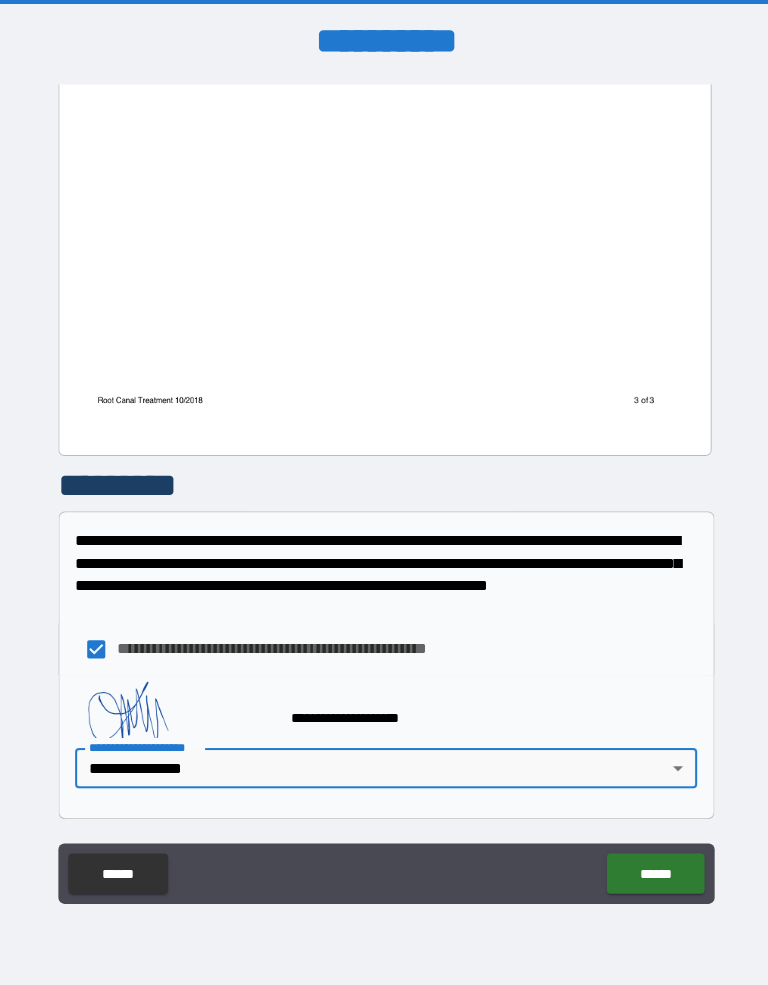 click on "******" at bounding box center [651, 874] 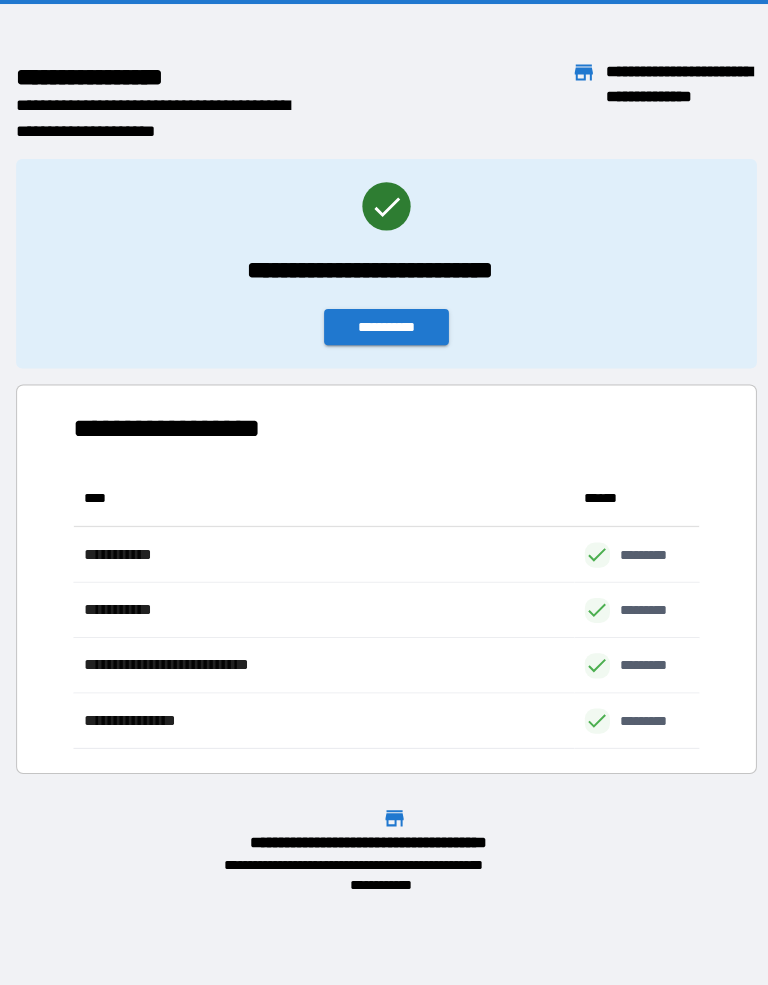 scroll, scrollTop: 276, scrollLeft: 622, axis: both 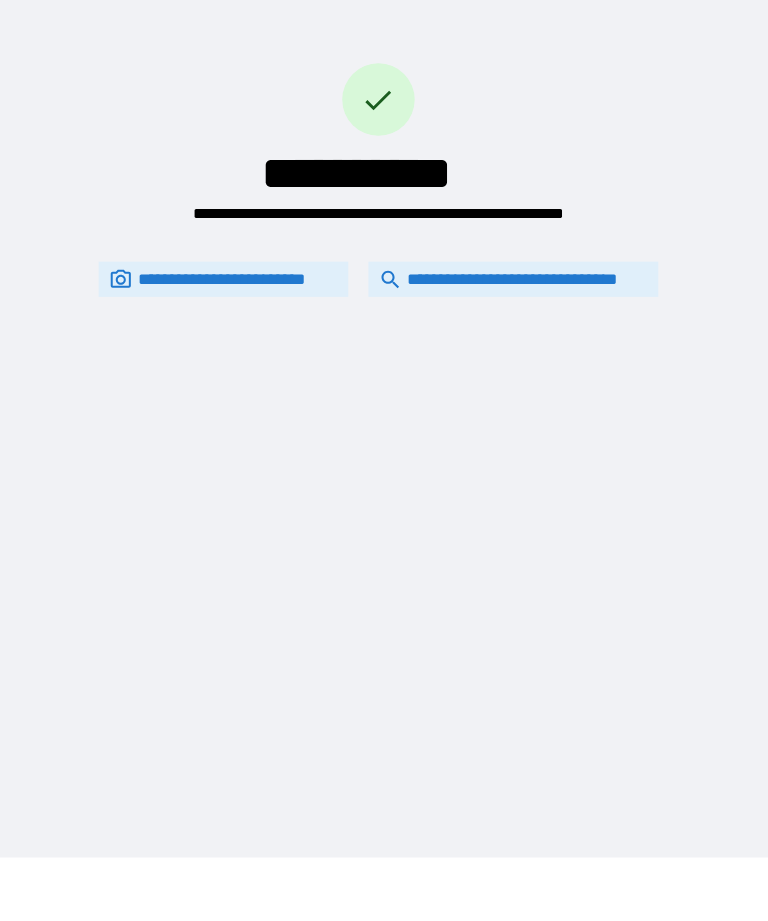 click on "**********" at bounding box center (510, 283) 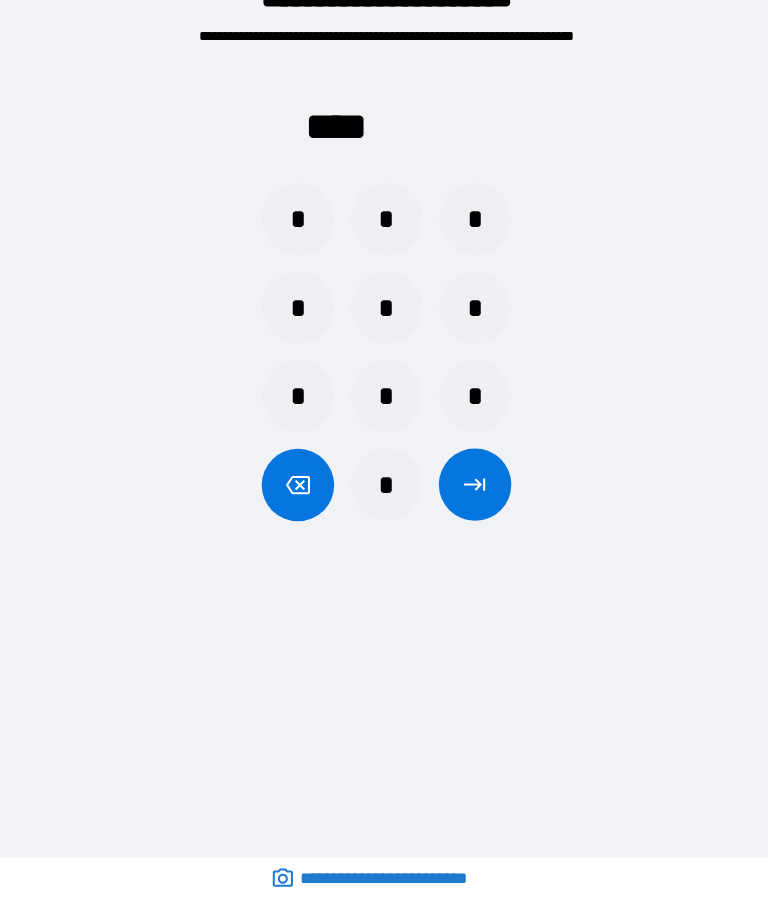 scroll, scrollTop: 64, scrollLeft: 0, axis: vertical 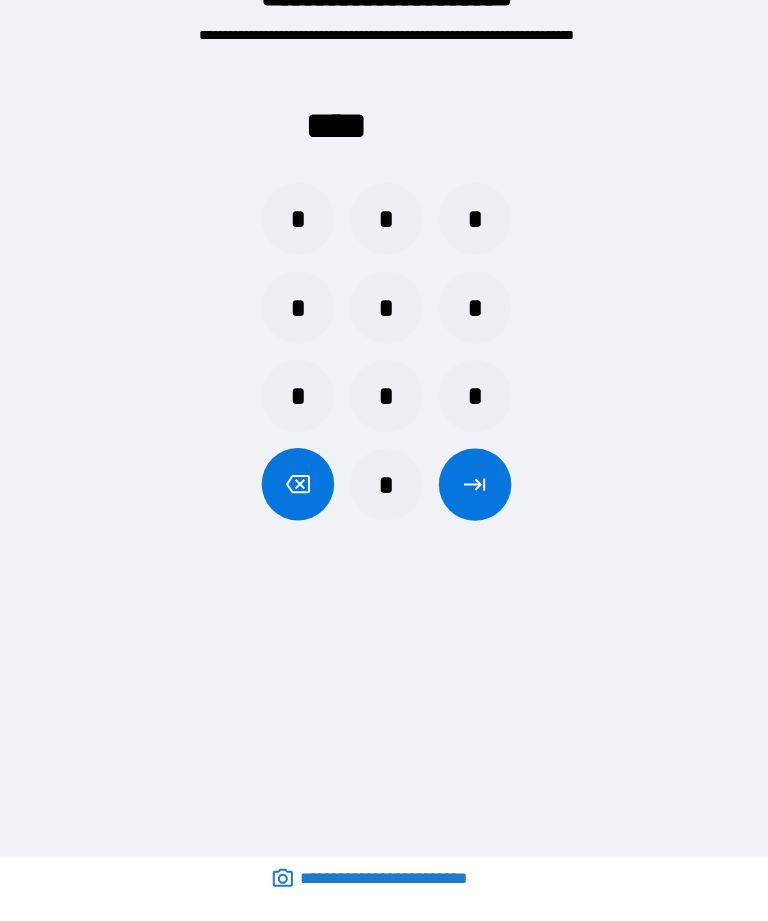 click on "*" at bounding box center [384, 223] 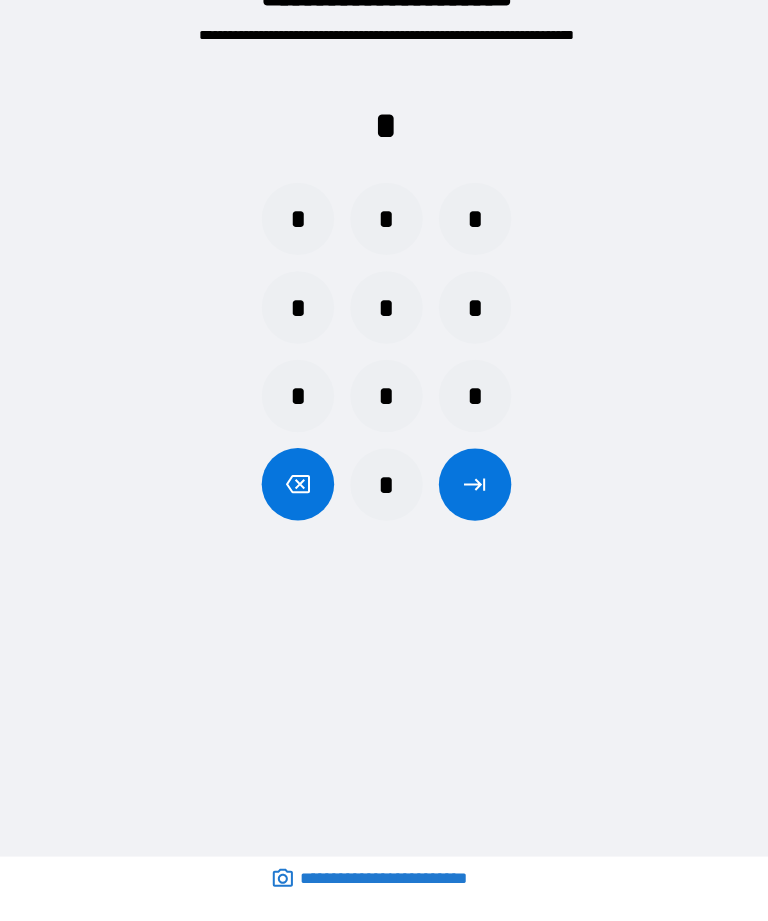 click on "* * *" at bounding box center (384, 223) 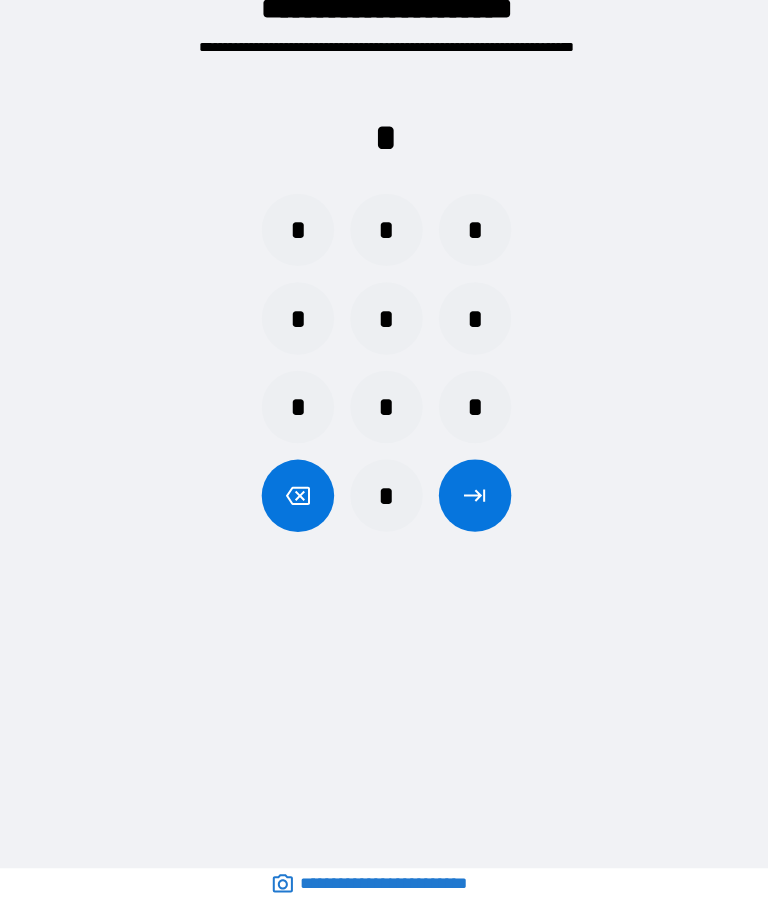 scroll, scrollTop: 33, scrollLeft: 0, axis: vertical 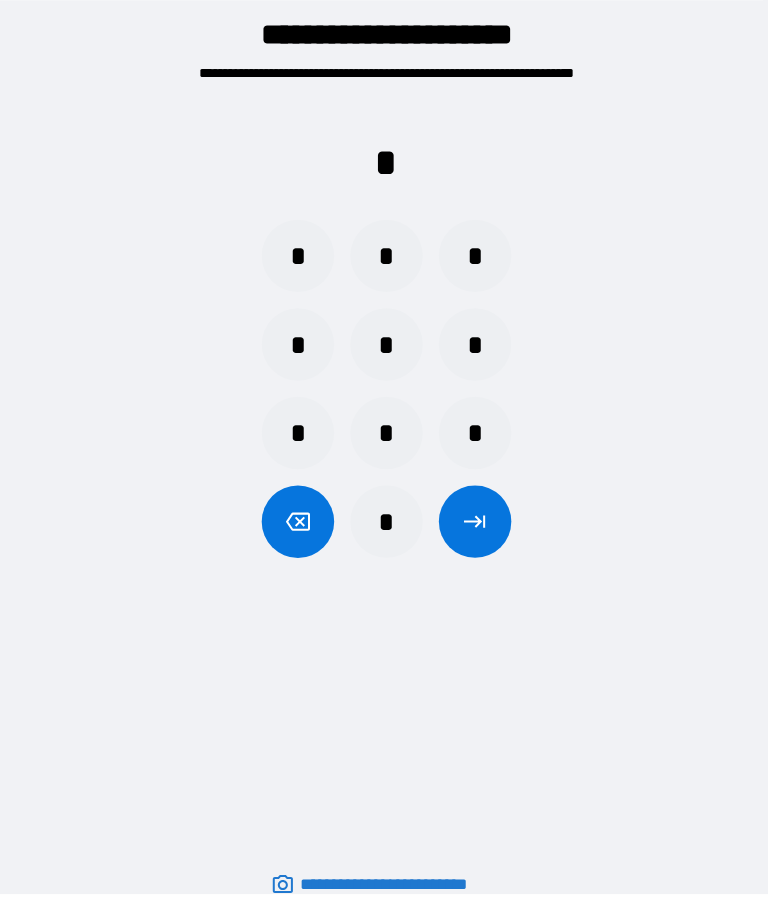 click on "*" at bounding box center (384, 254) 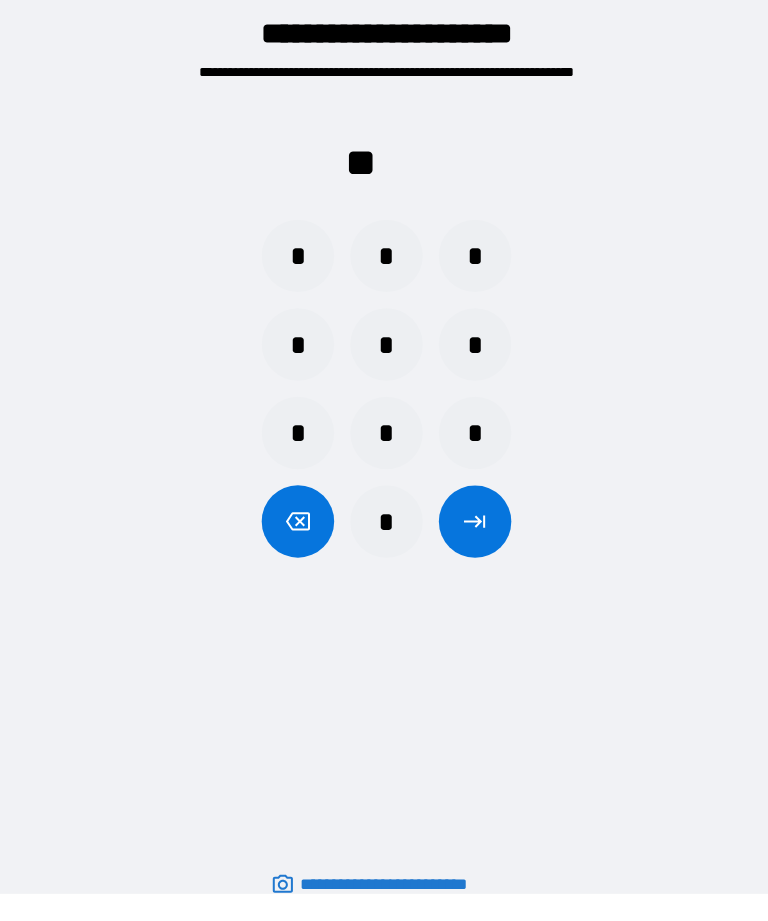 click 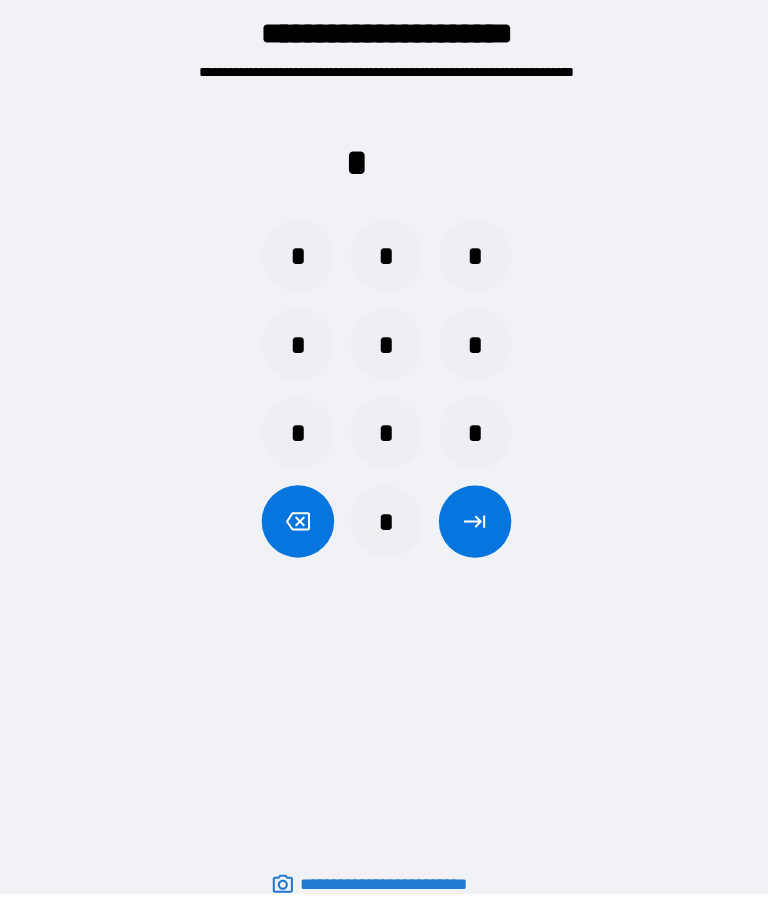 click 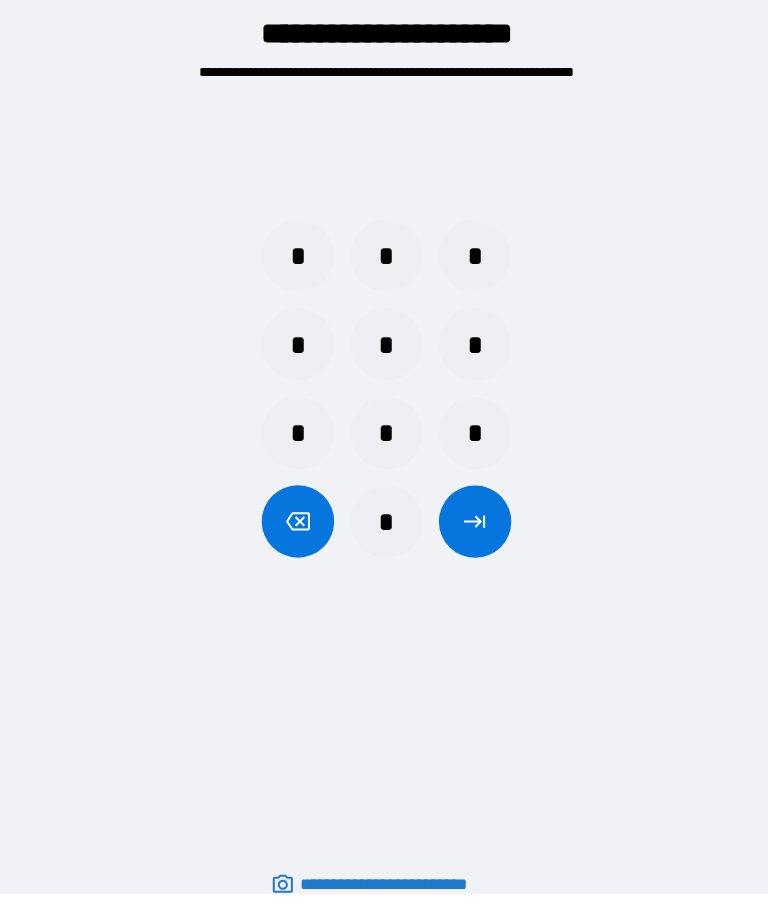 click on "*" at bounding box center (296, 254) 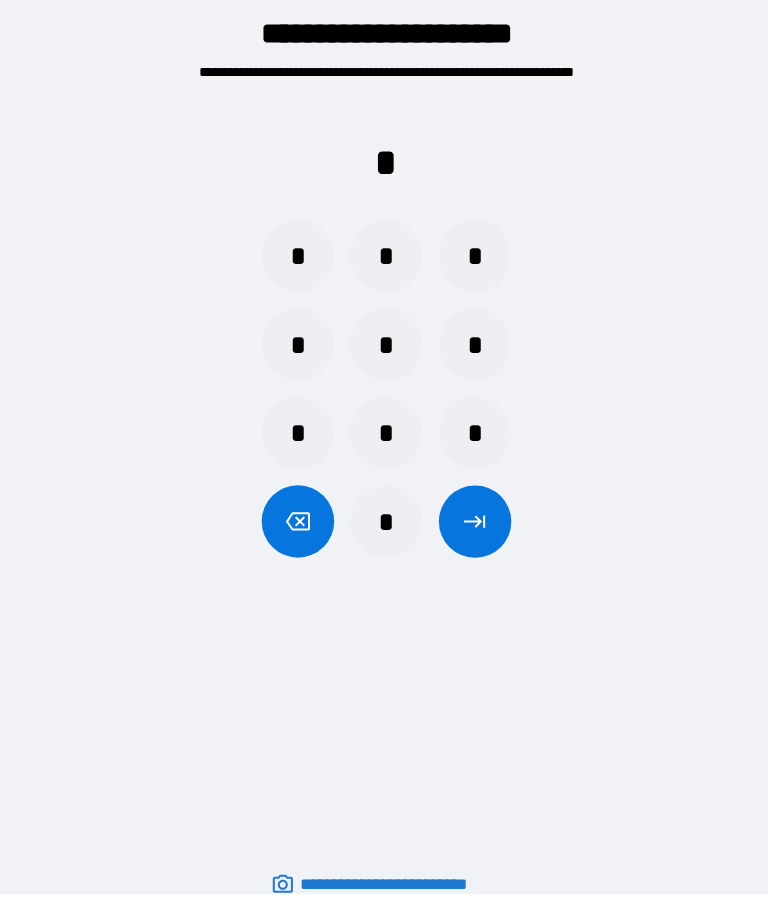 click on "*" at bounding box center [472, 254] 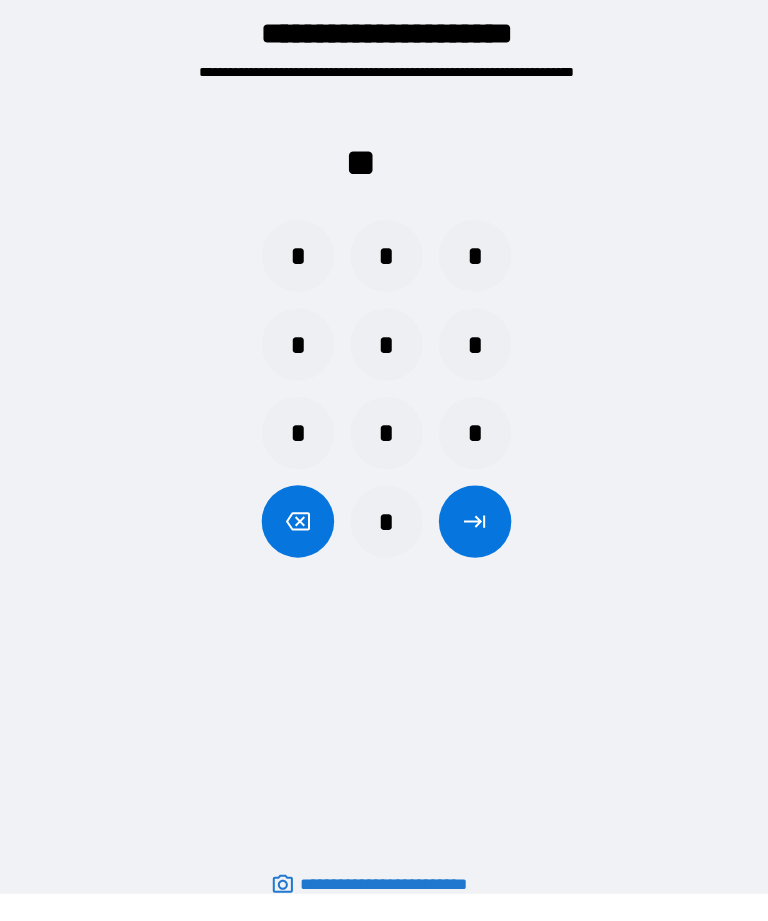 click 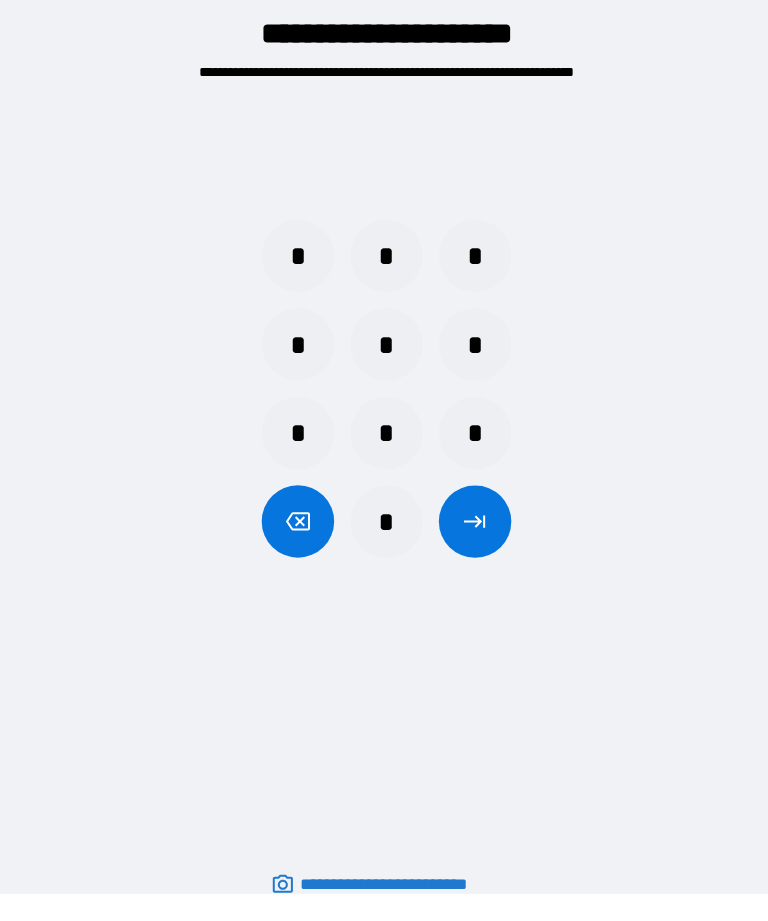 click 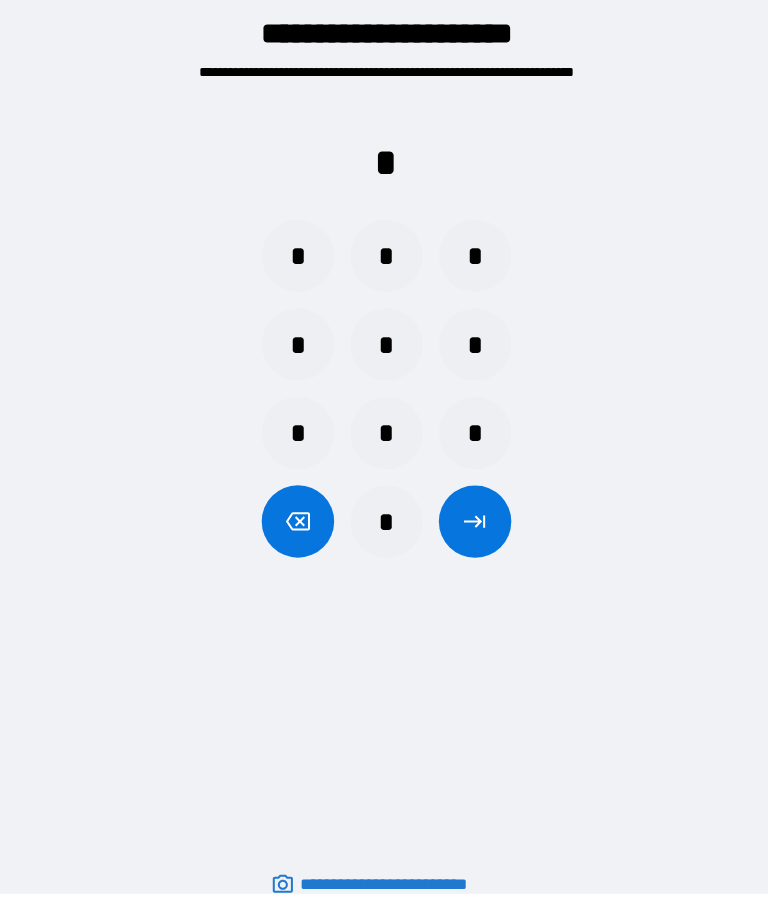 click on "*" at bounding box center [296, 254] 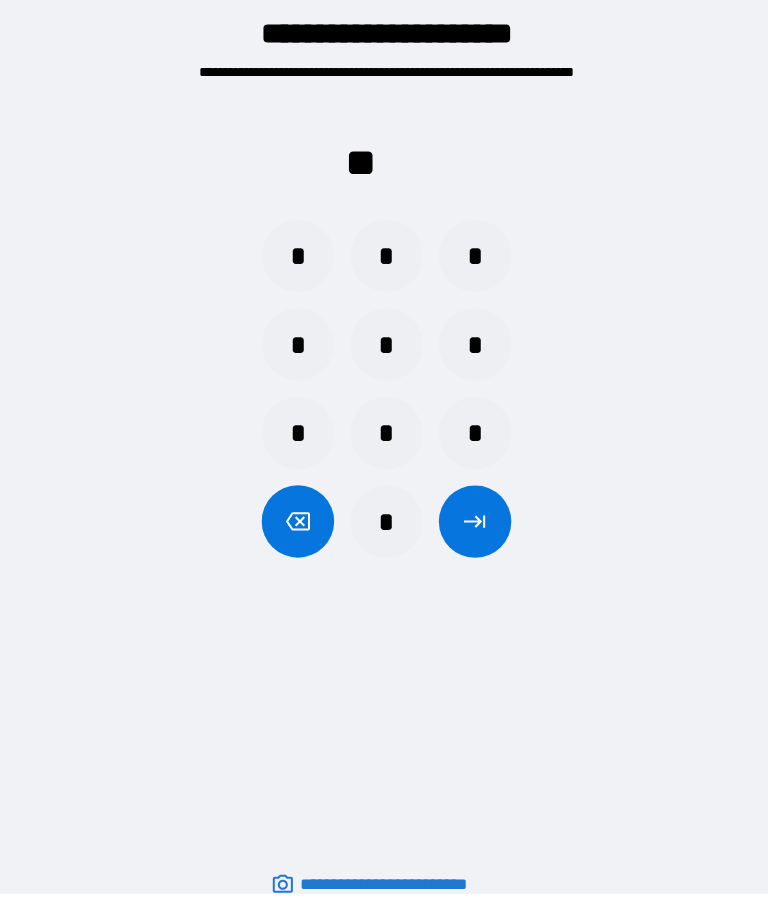 click on "*" at bounding box center (472, 254) 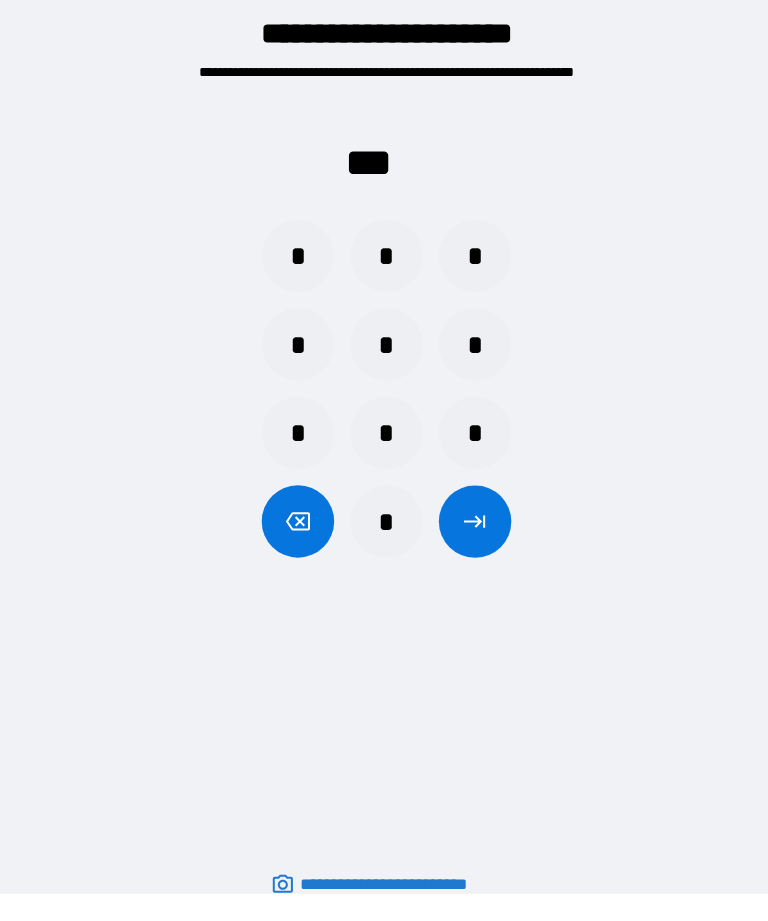 click on "*" at bounding box center [472, 342] 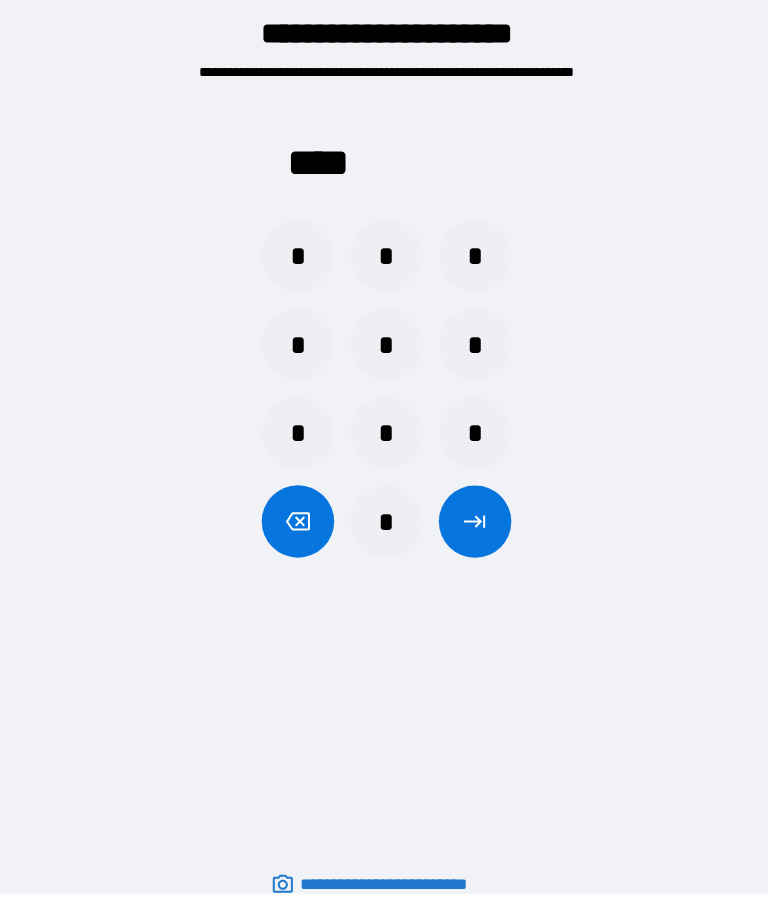 click at bounding box center (472, 518) 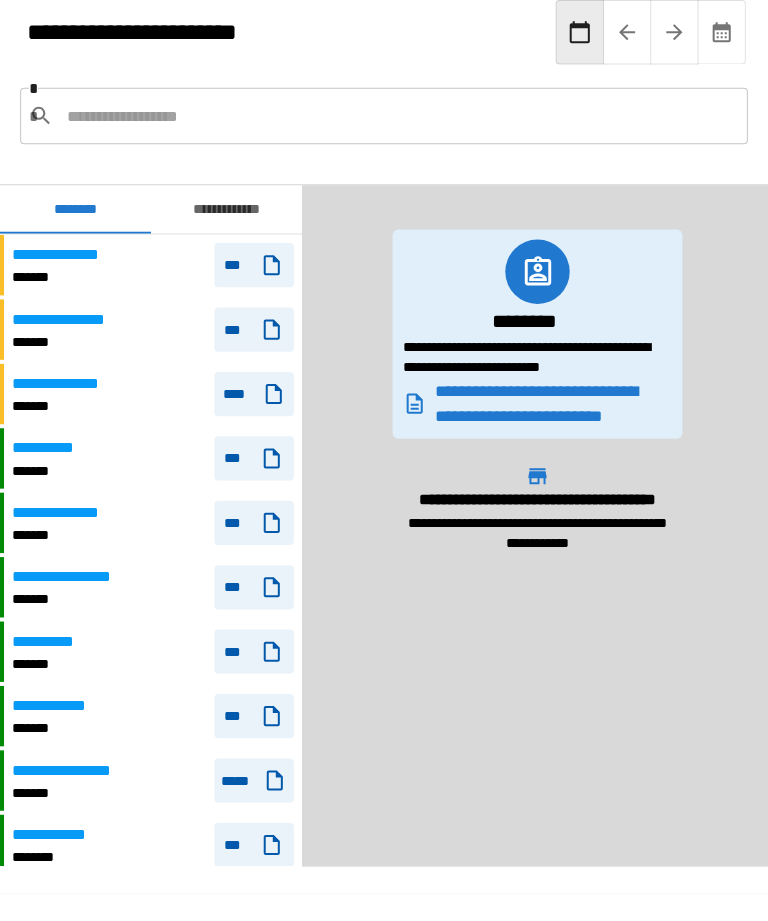 scroll, scrollTop: 720, scrollLeft: 0, axis: vertical 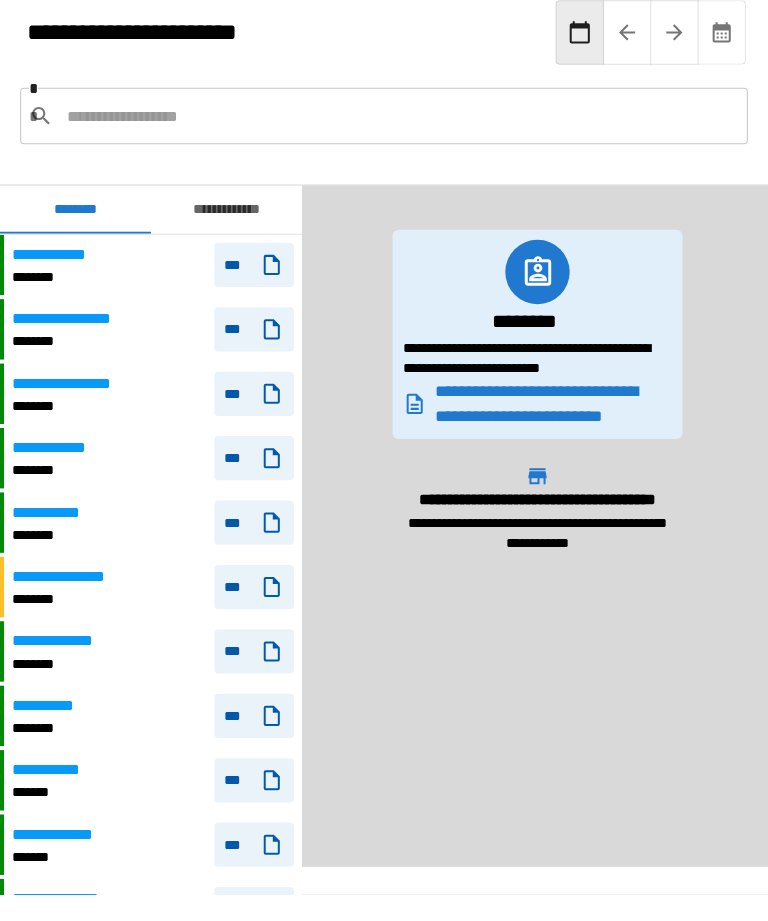click at bounding box center [397, 115] 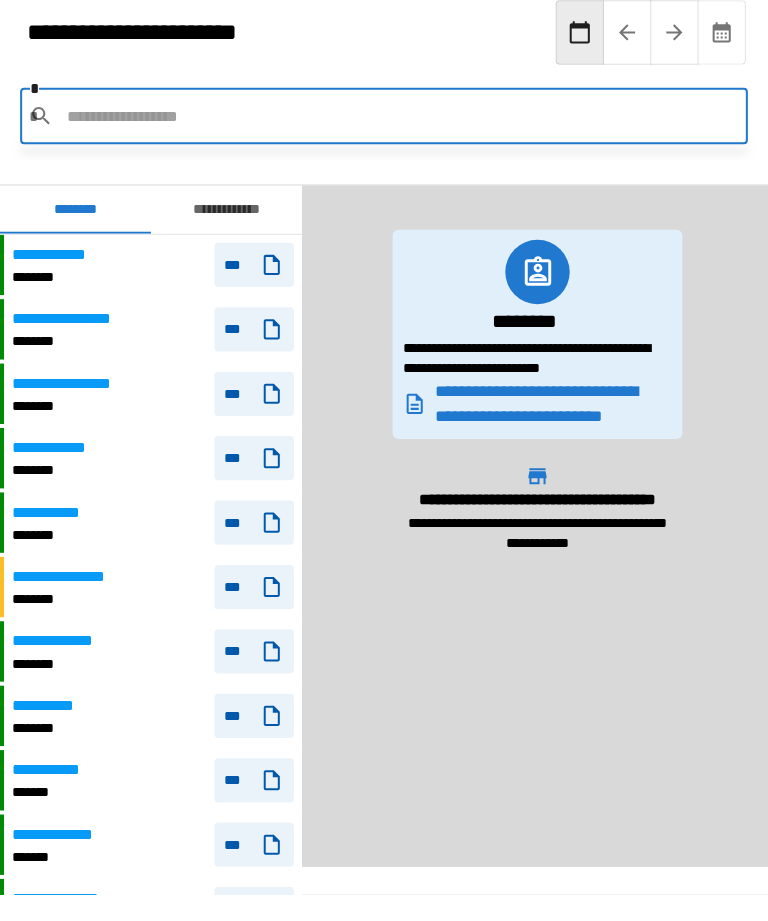 scroll, scrollTop: 33, scrollLeft: 0, axis: vertical 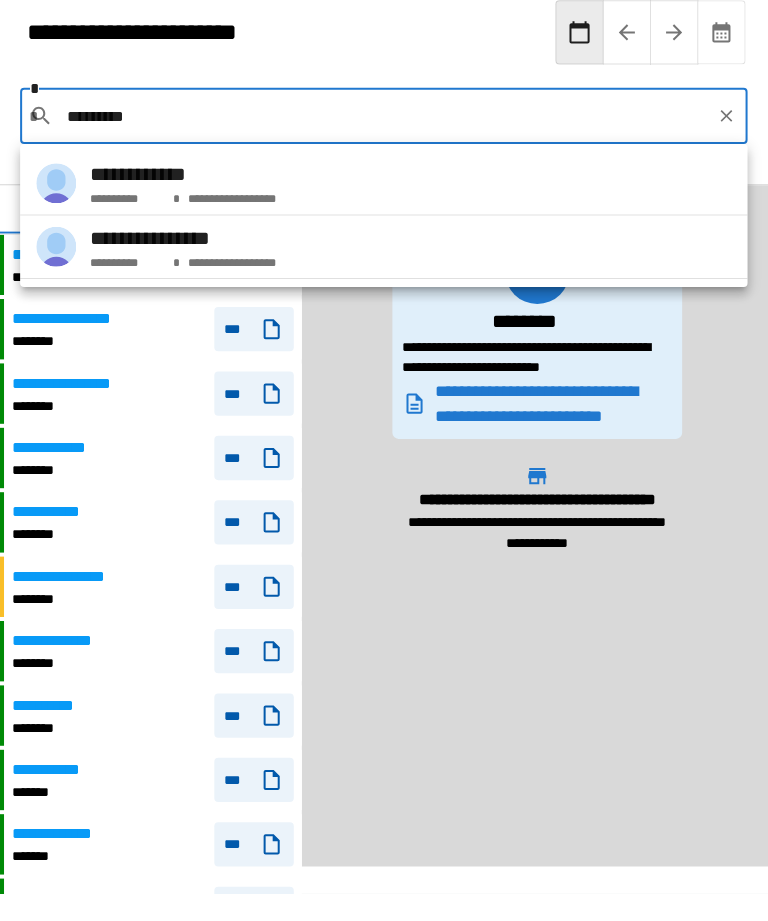 click on "**********" at bounding box center (182, 173) 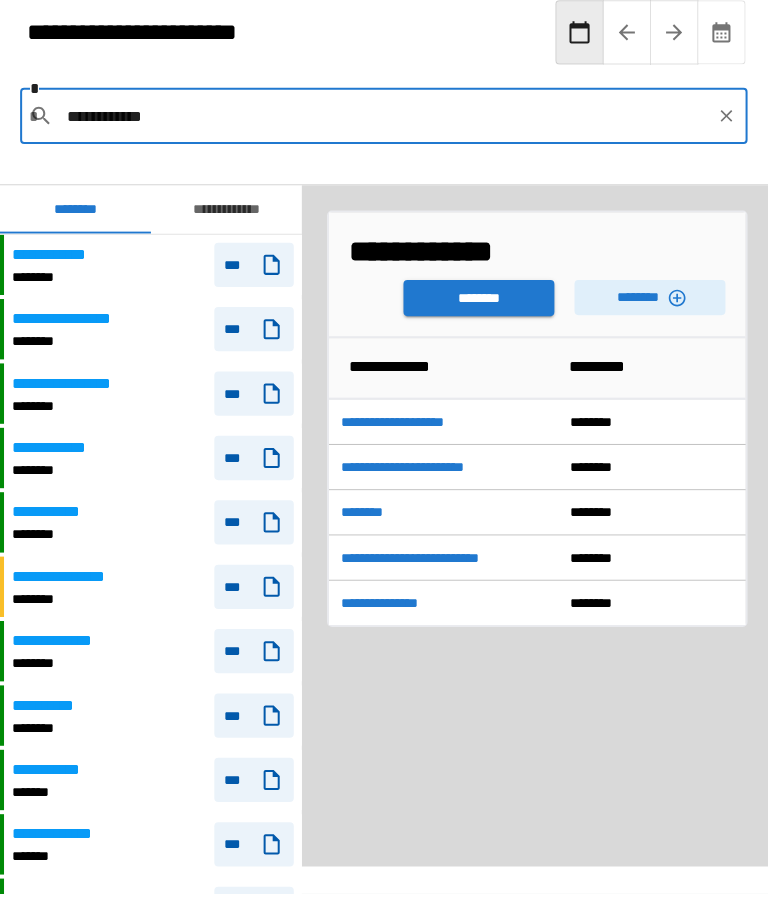 click on "********" at bounding box center (646, 295) 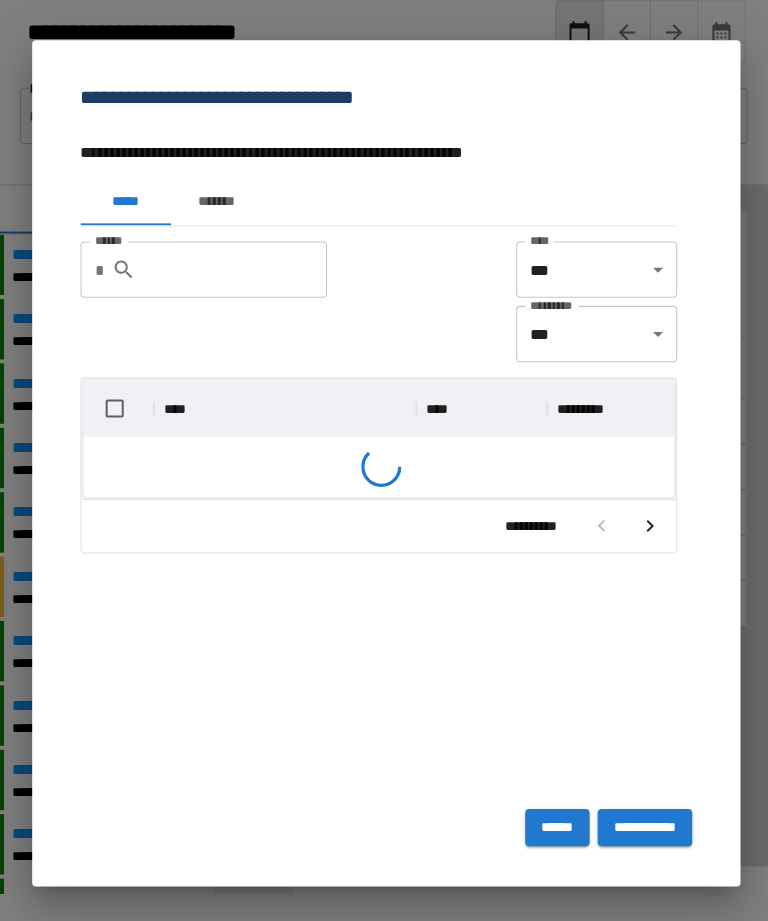 scroll, scrollTop: 33, scrollLeft: 0, axis: vertical 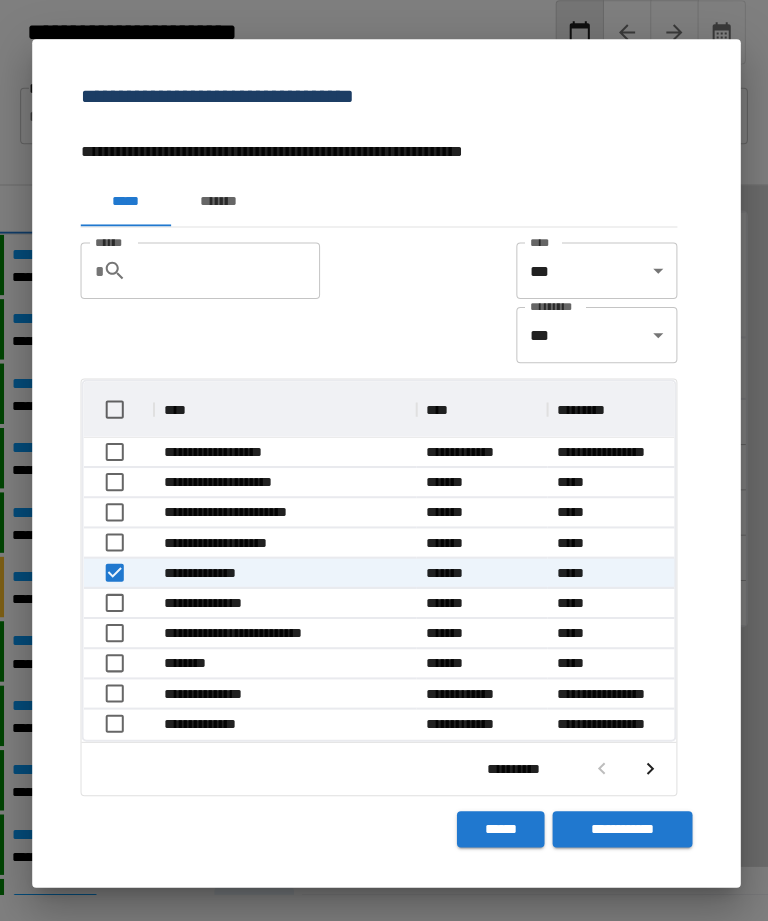 click on "**********" at bounding box center (618, 824) 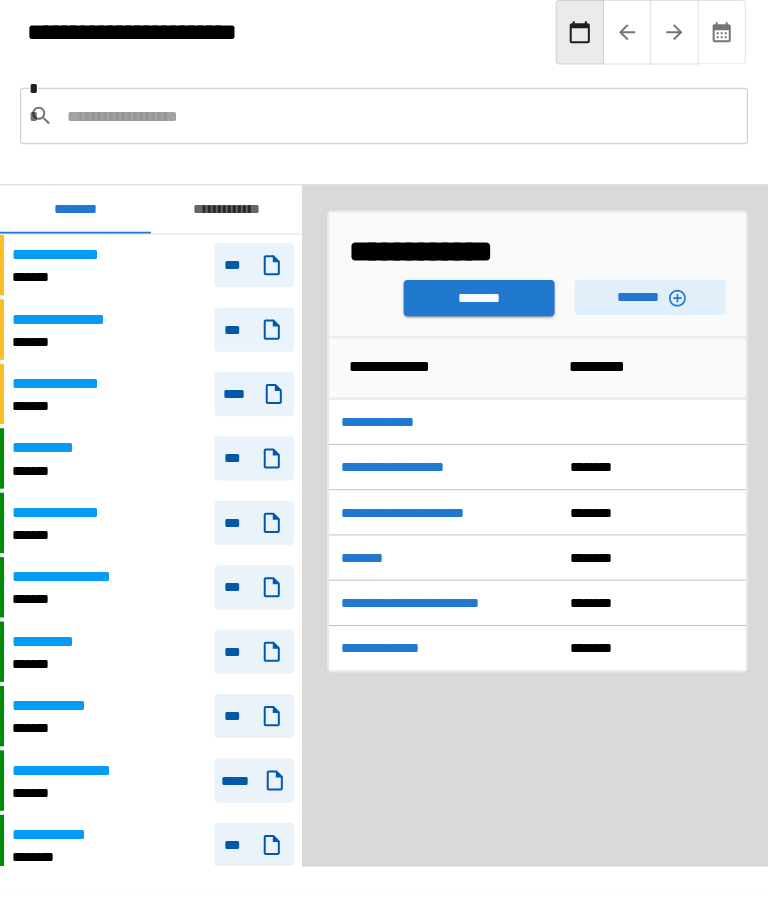 scroll, scrollTop: 720, scrollLeft: 0, axis: vertical 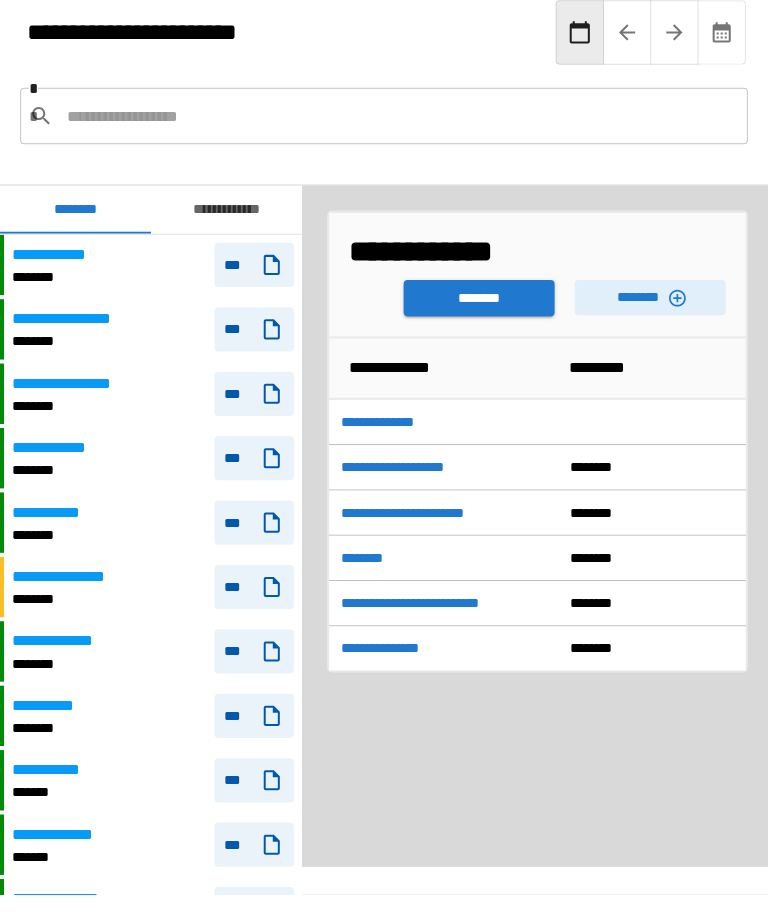 click on "********" at bounding box center (476, 296) 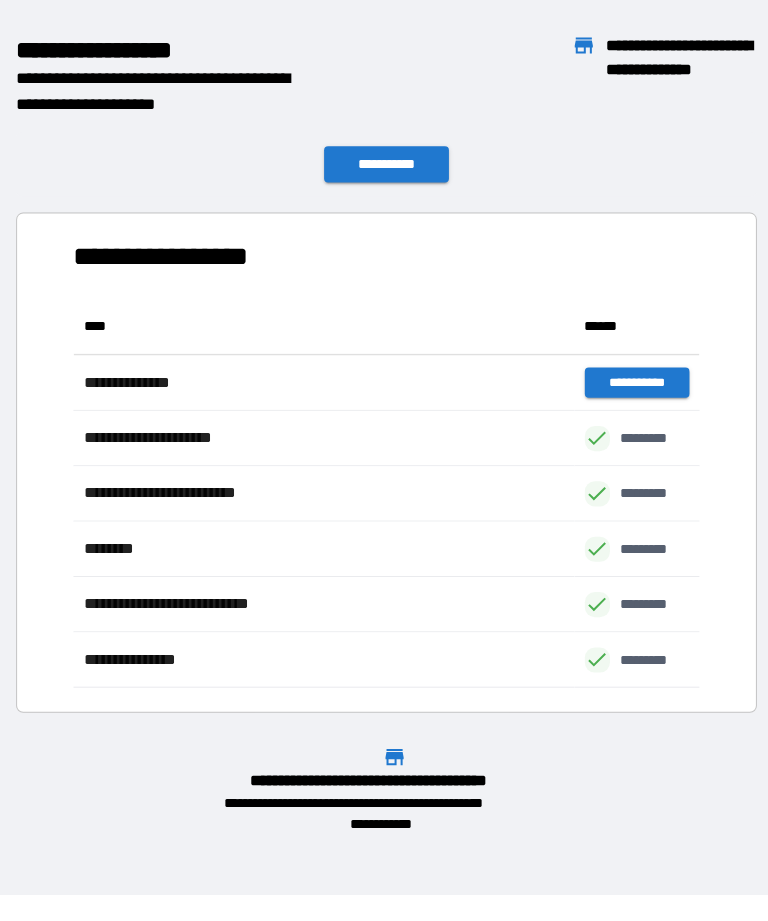 scroll, scrollTop: 386, scrollLeft: 622, axis: both 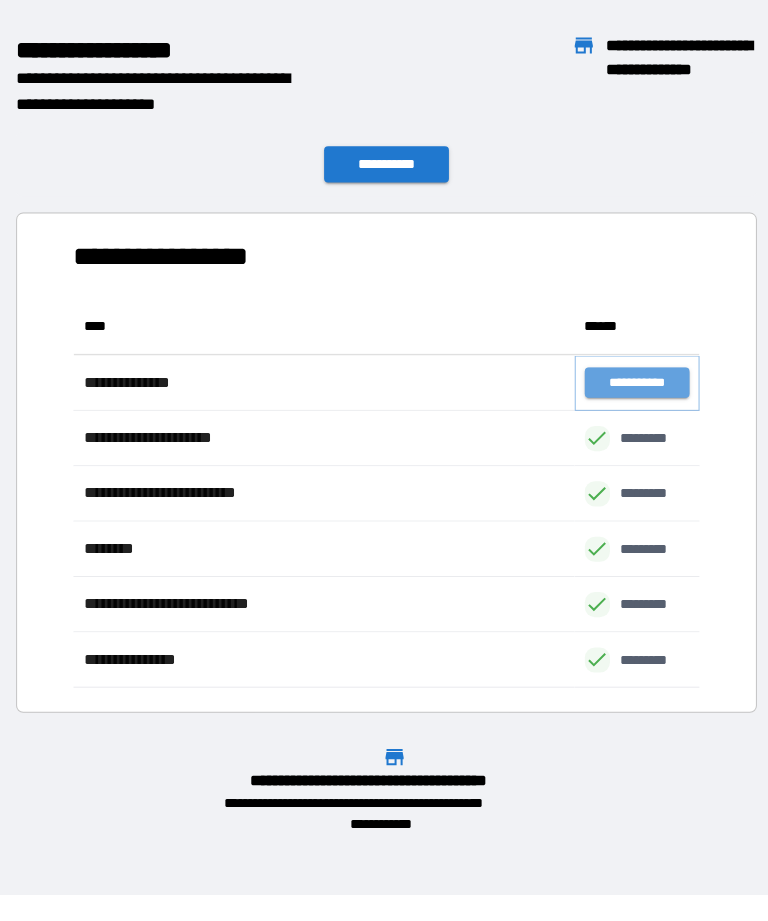 click on "**********" at bounding box center [633, 380] 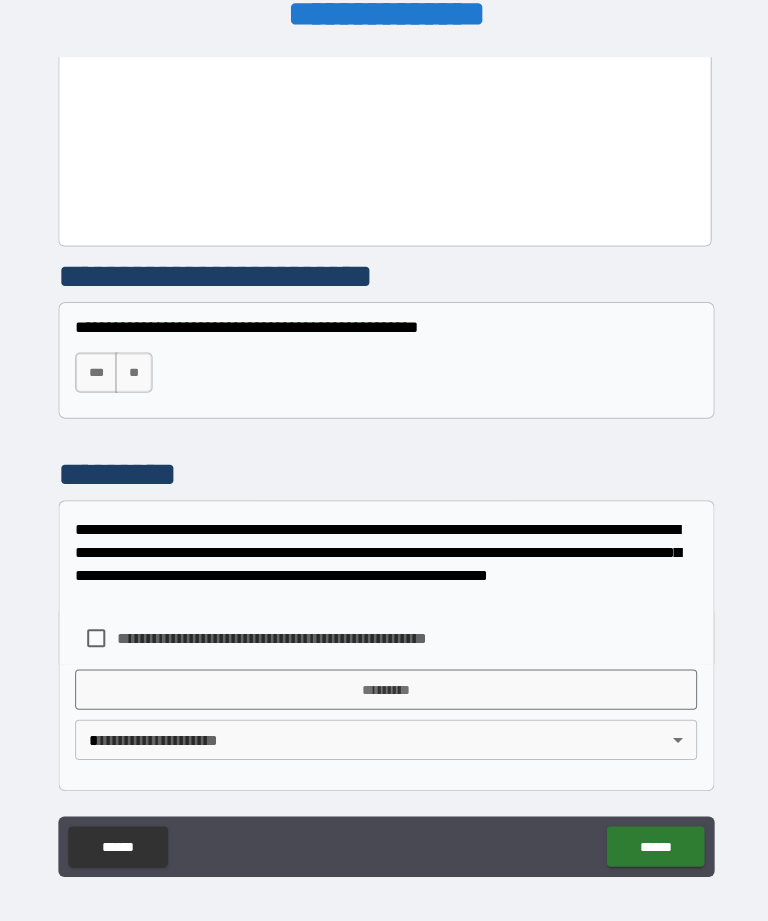 scroll, scrollTop: 682, scrollLeft: 0, axis: vertical 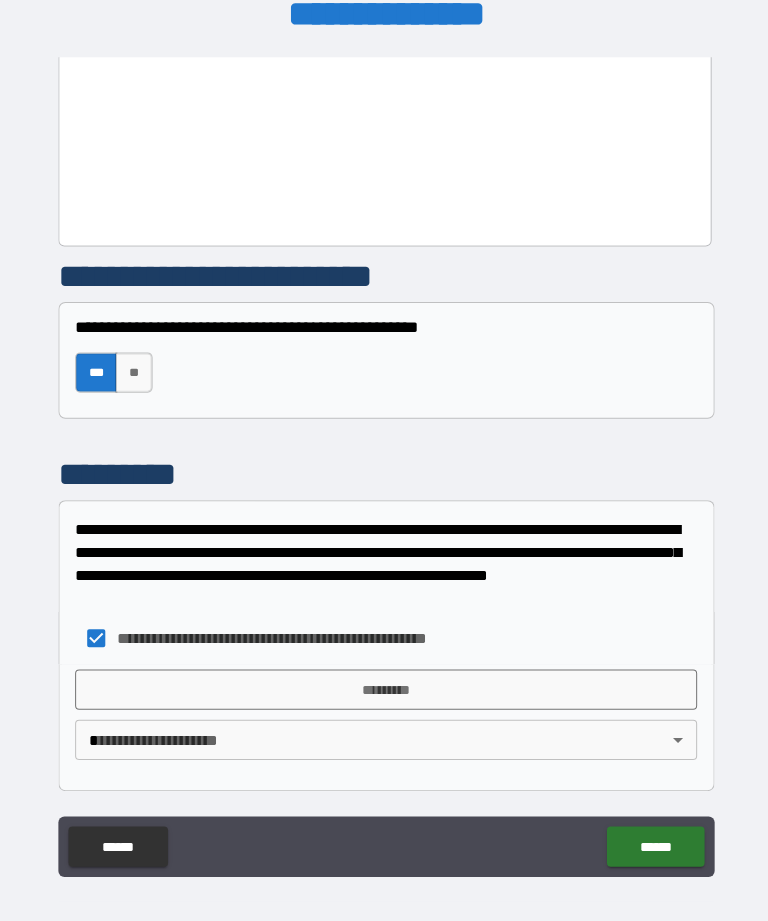 click on "*********" at bounding box center (384, 685) 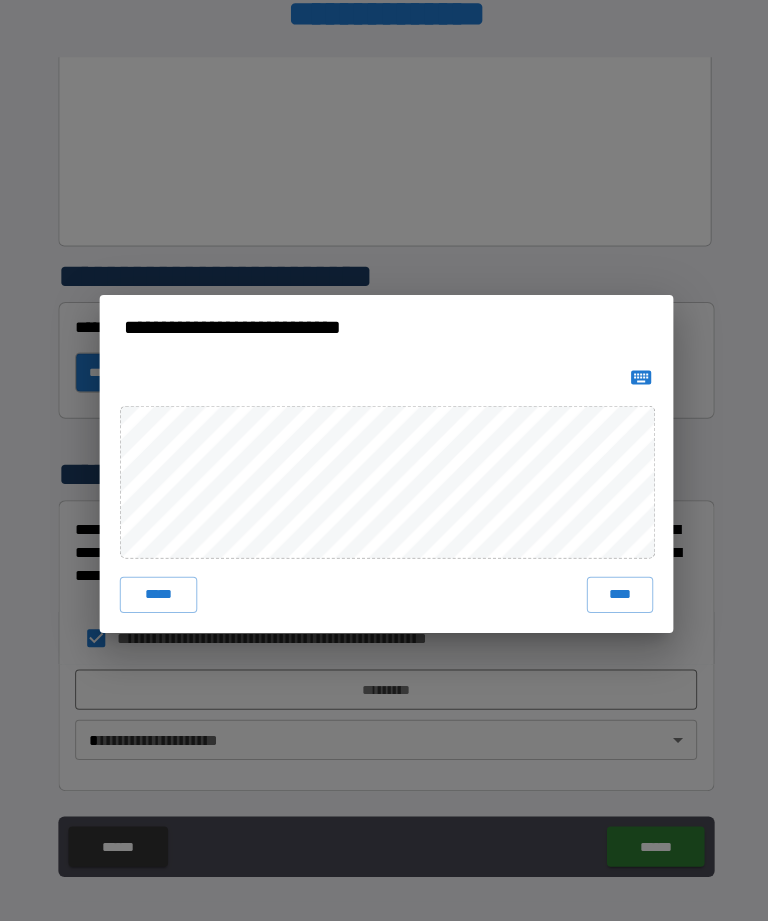 click on "****" at bounding box center [616, 591] 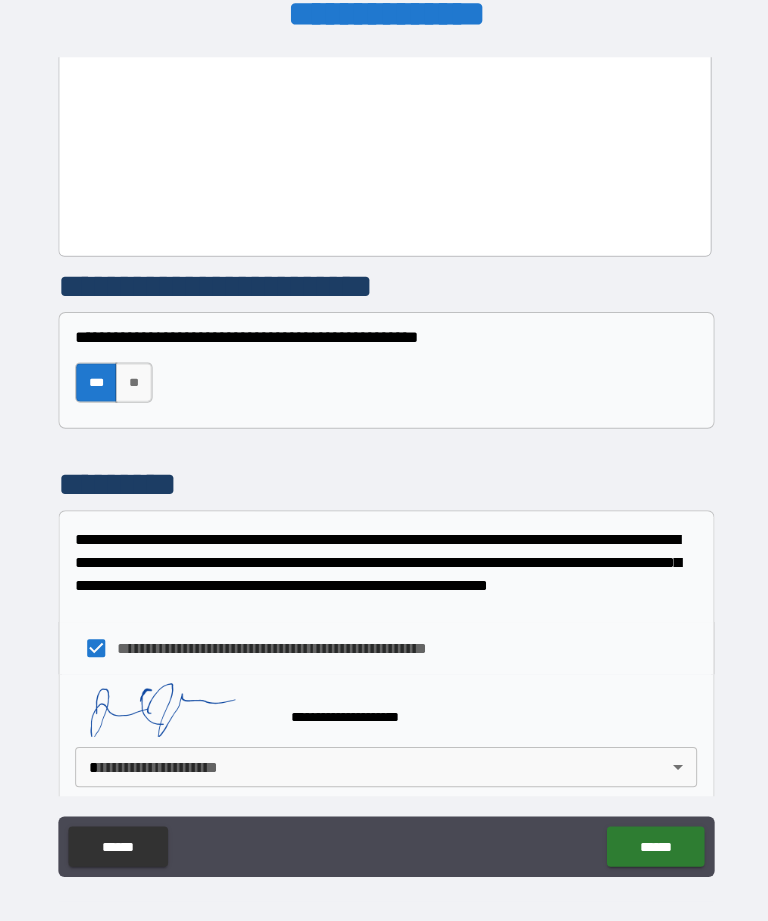 click on "**********" at bounding box center [384, 459] 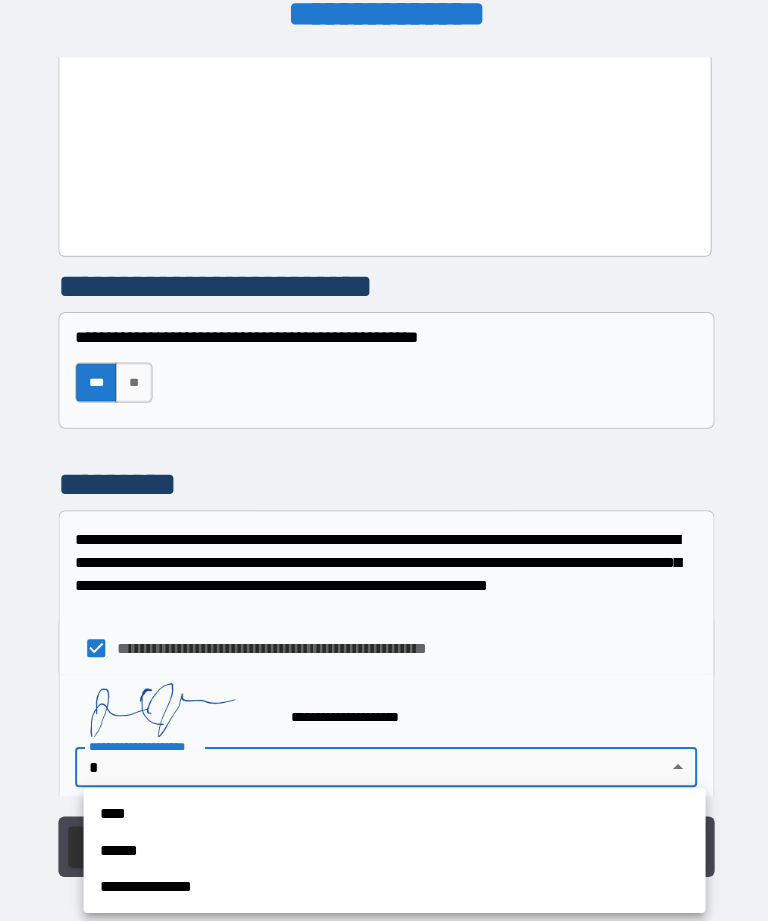 click on "****" at bounding box center [392, 809] 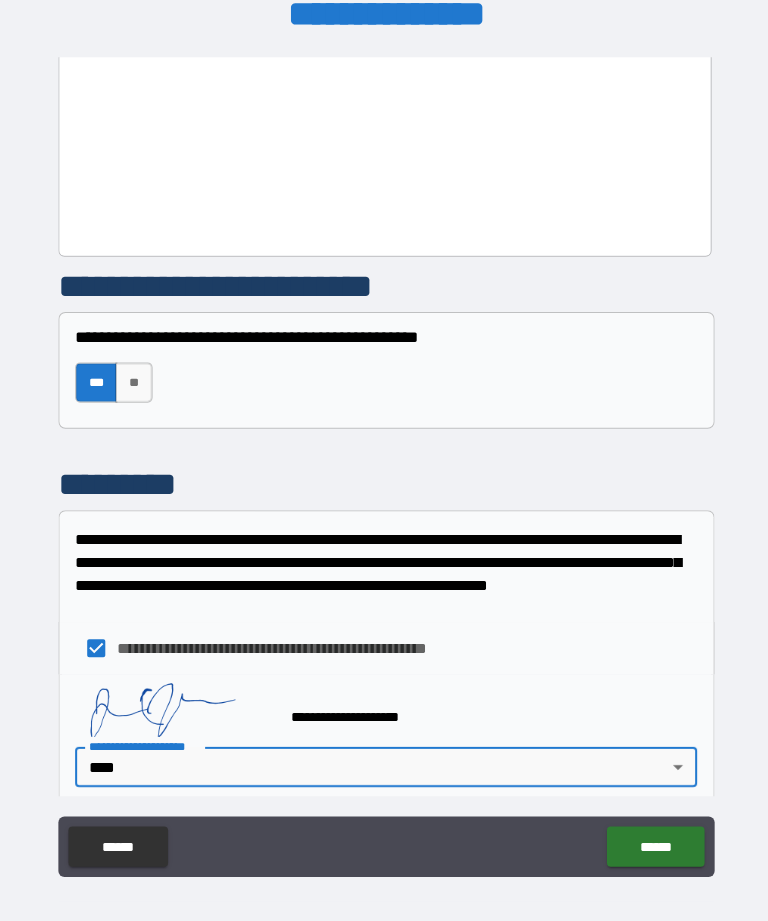 click on "******" at bounding box center (651, 841) 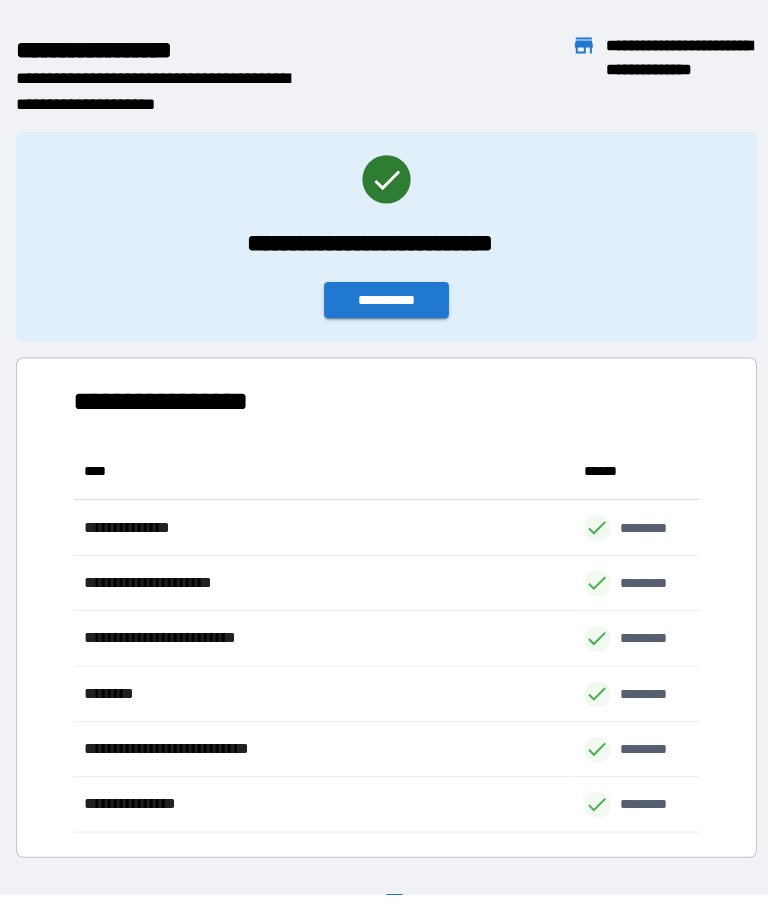 scroll, scrollTop: 1, scrollLeft: 1, axis: both 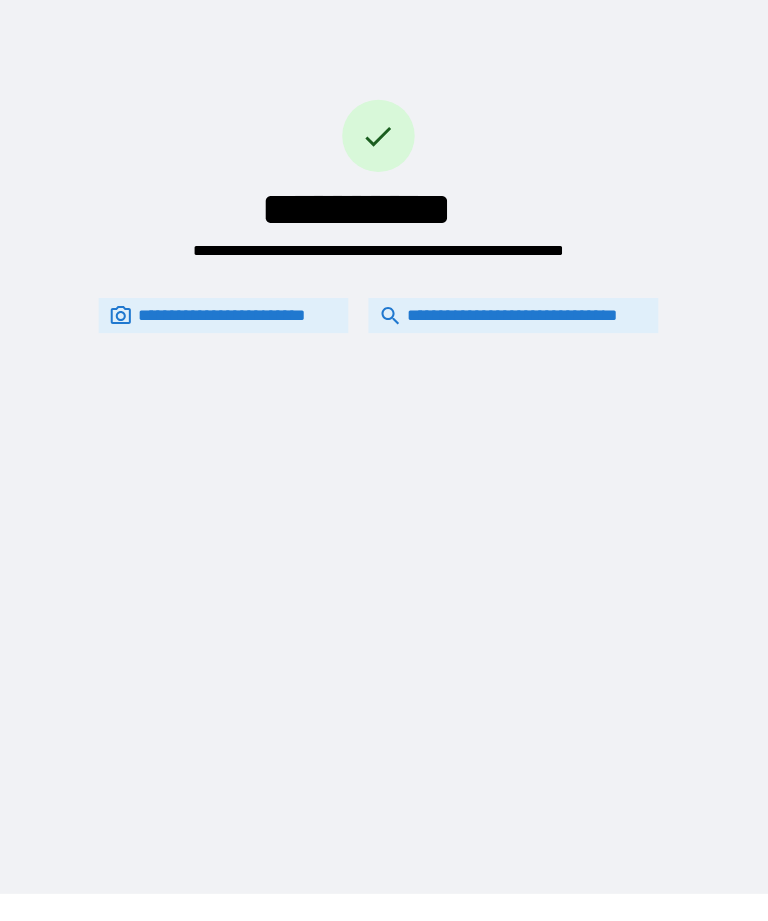 click on "**********" at bounding box center (510, 313) 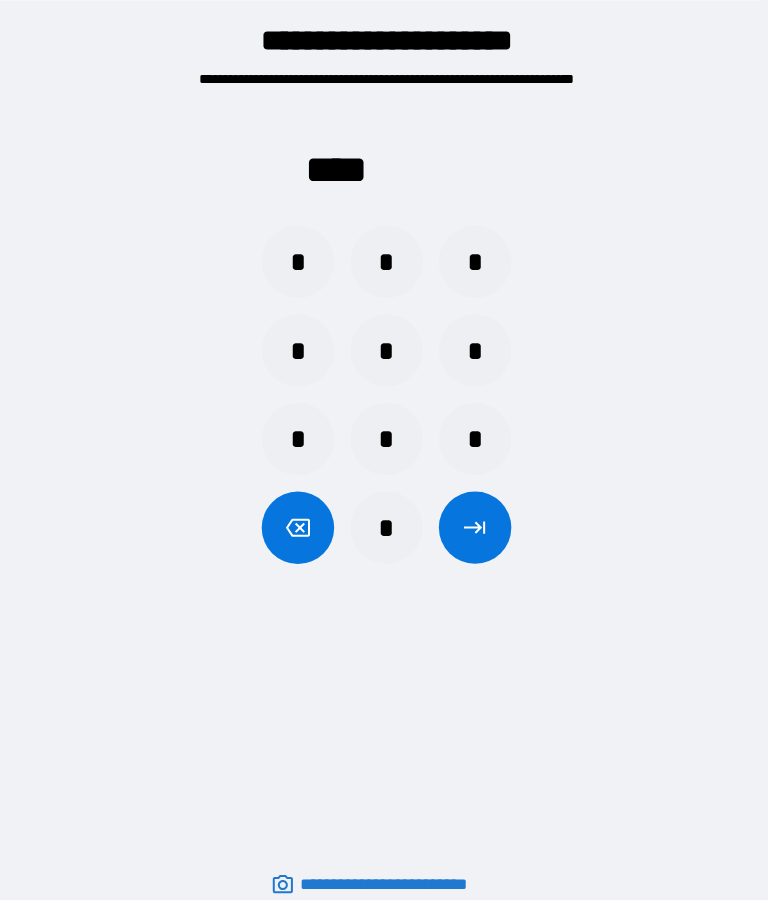scroll, scrollTop: 0, scrollLeft: 0, axis: both 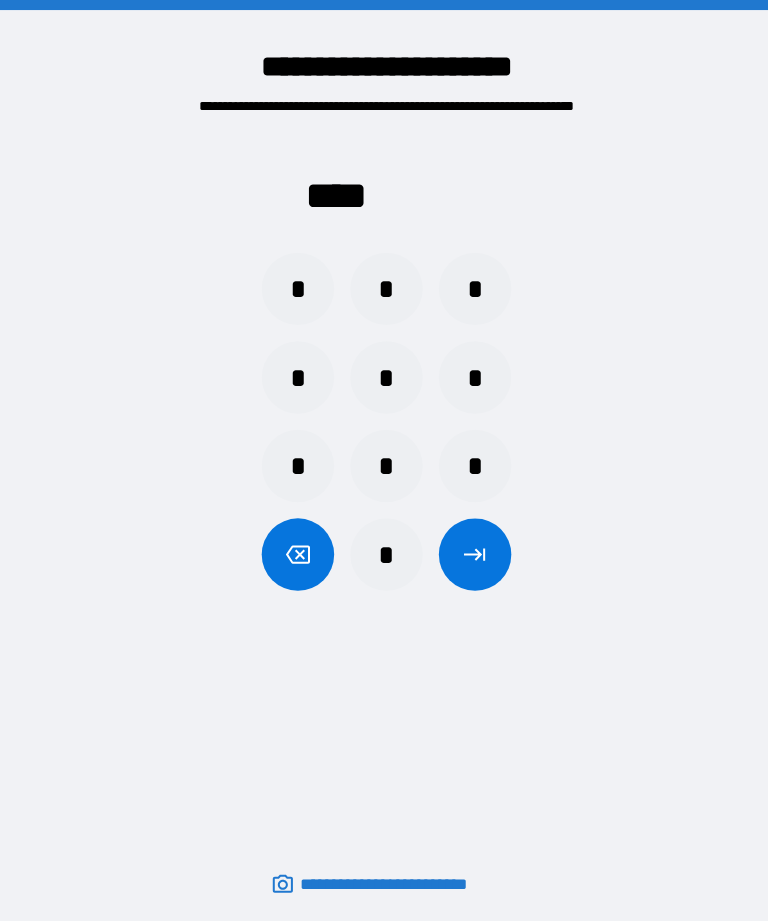 click on "*" at bounding box center (296, 375) 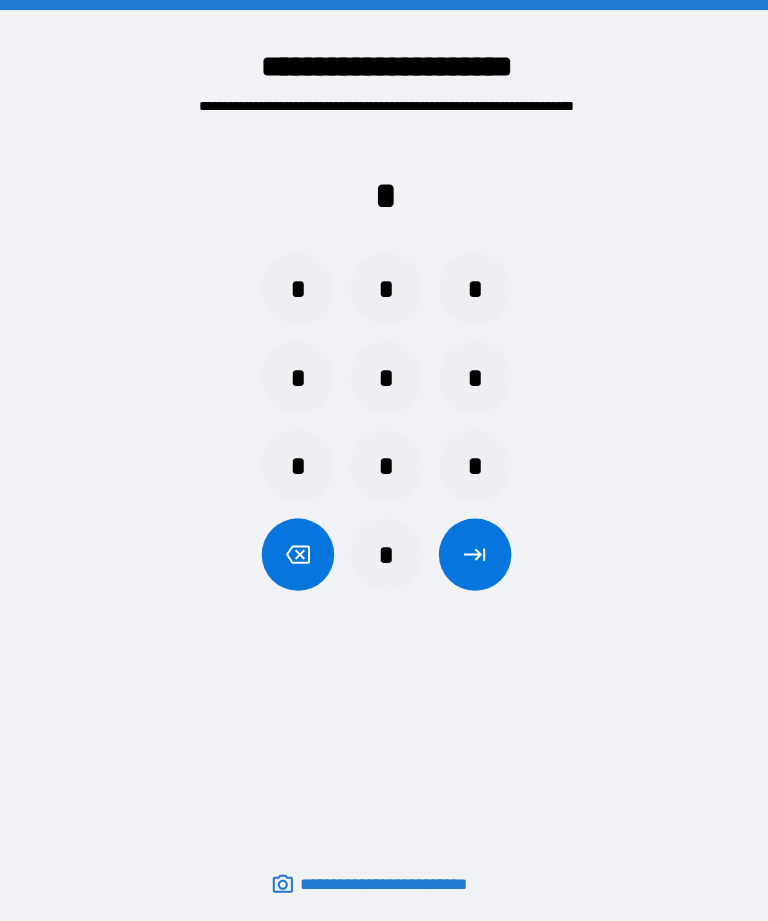 click on "*" at bounding box center [384, 463] 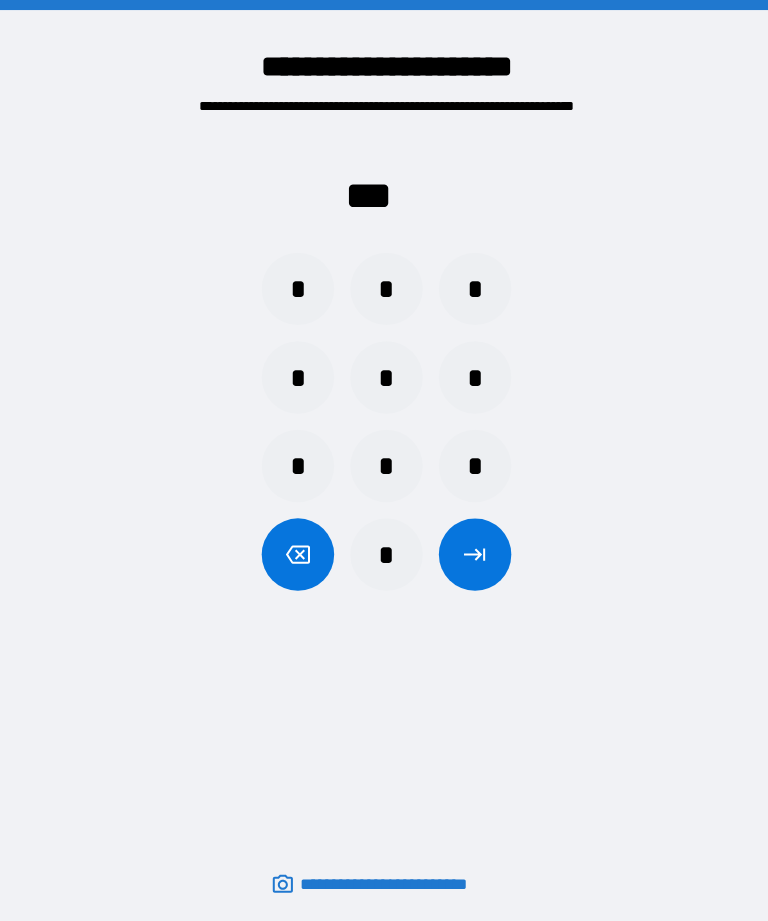 click on "*" at bounding box center (384, 287) 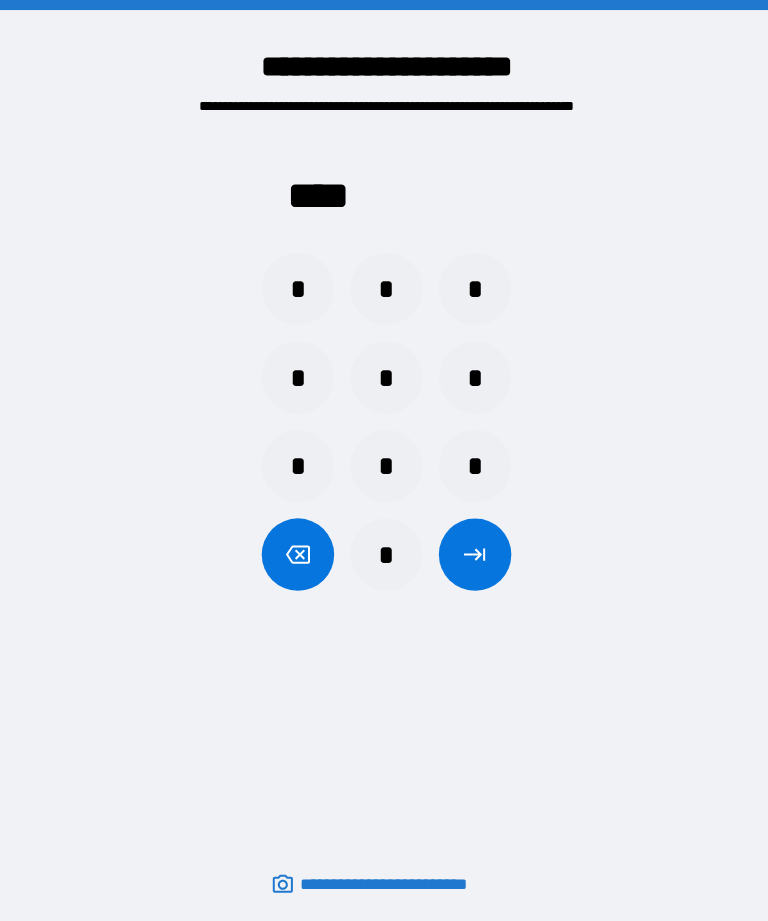 click at bounding box center [296, 551] 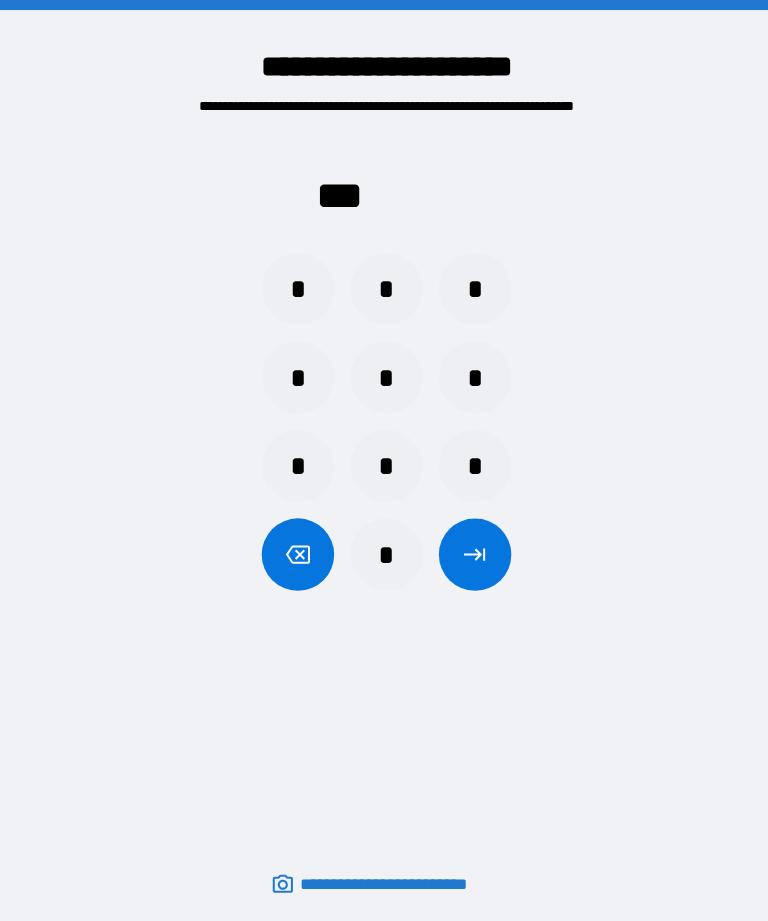 click at bounding box center (296, 551) 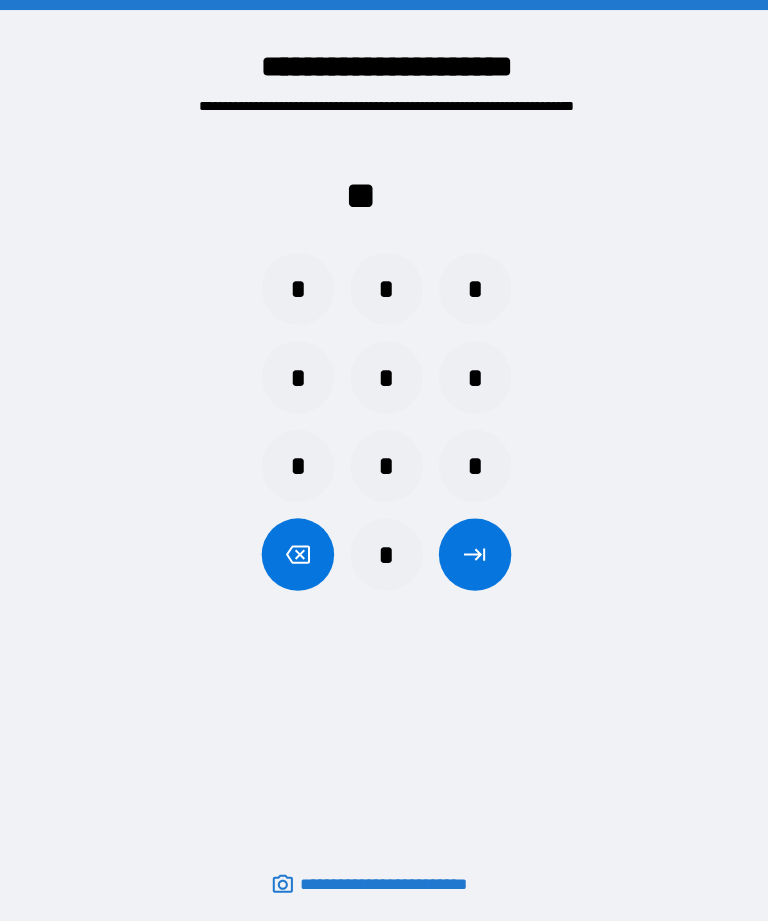 click 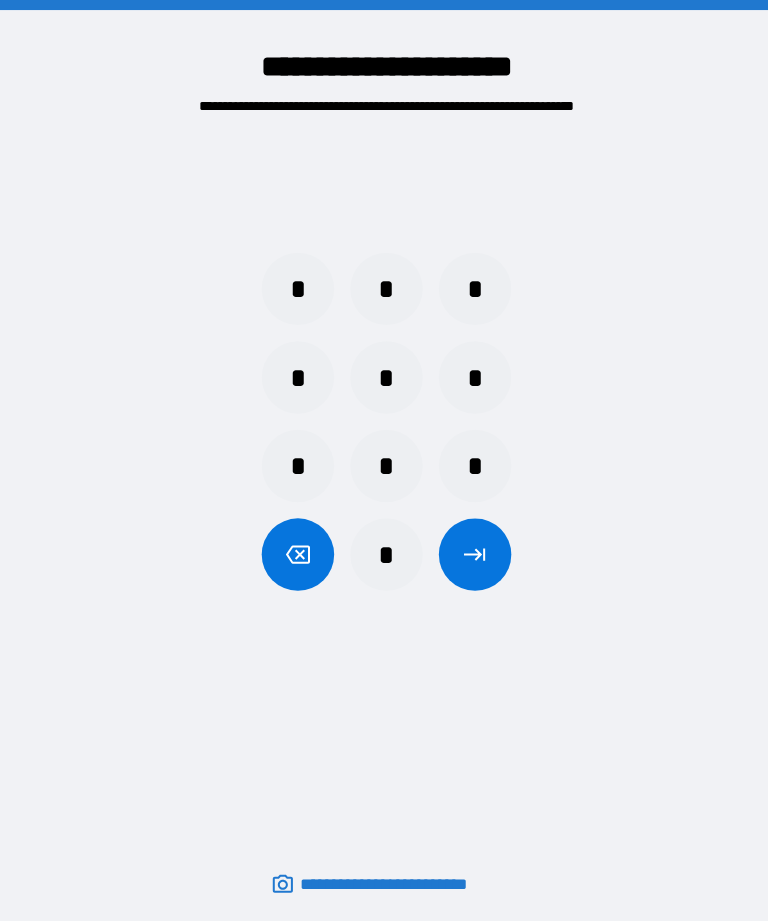 click on "*" at bounding box center [296, 287] 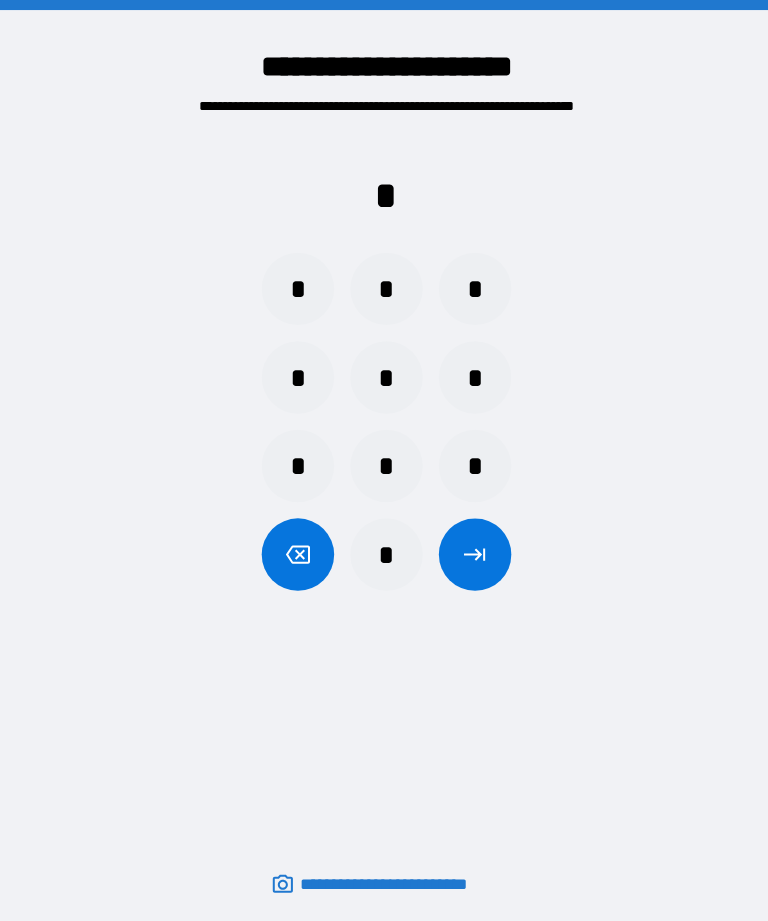 click 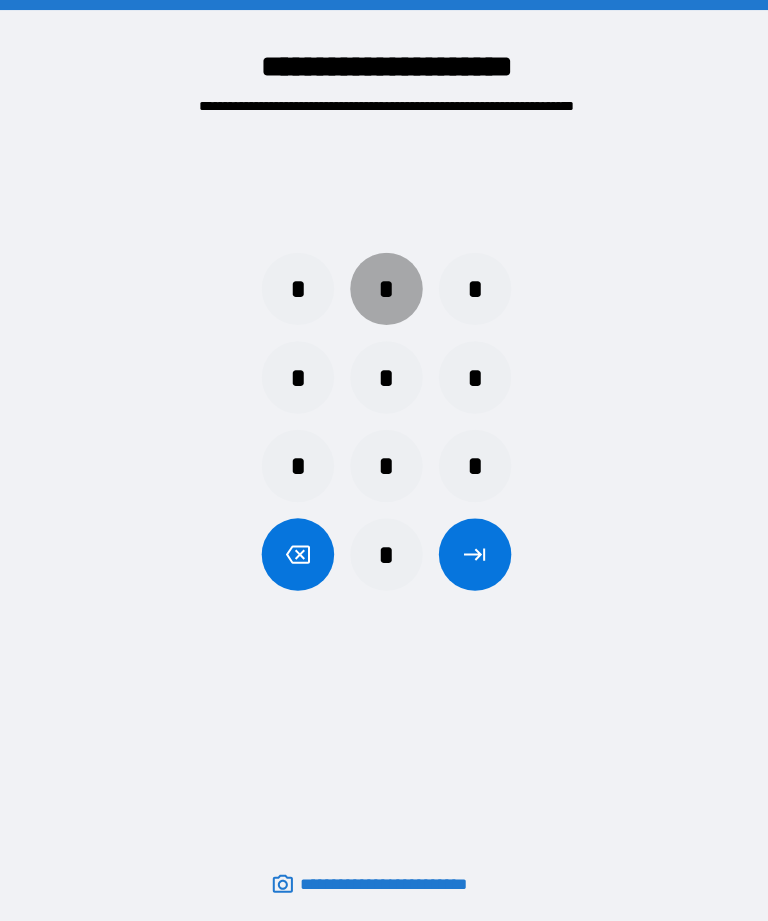 click on "*" at bounding box center [384, 287] 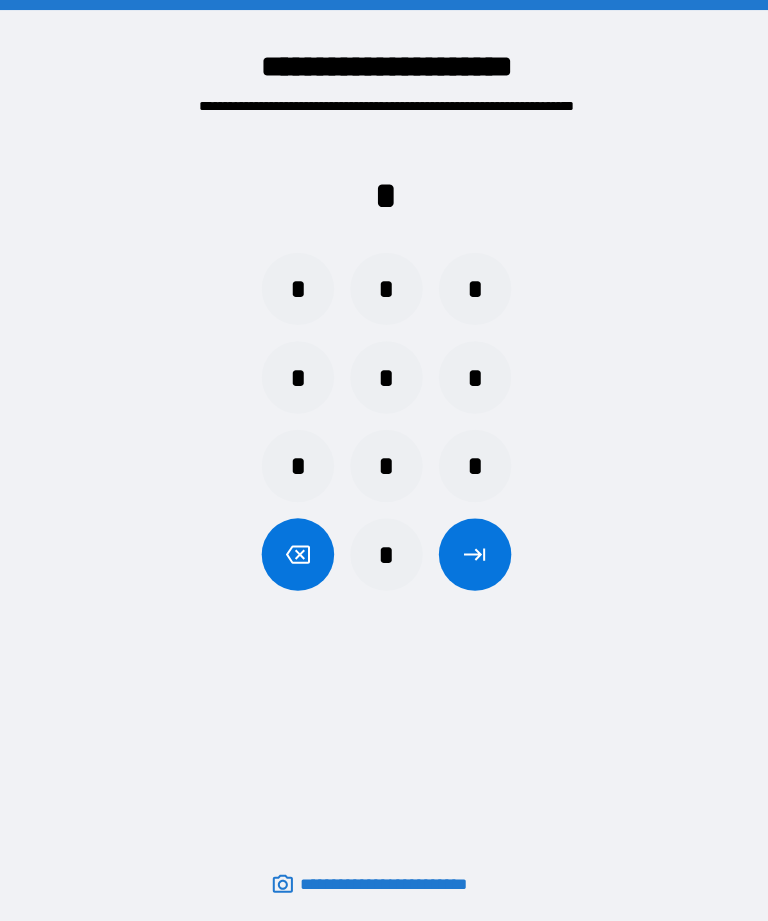 click on "*" at bounding box center (296, 287) 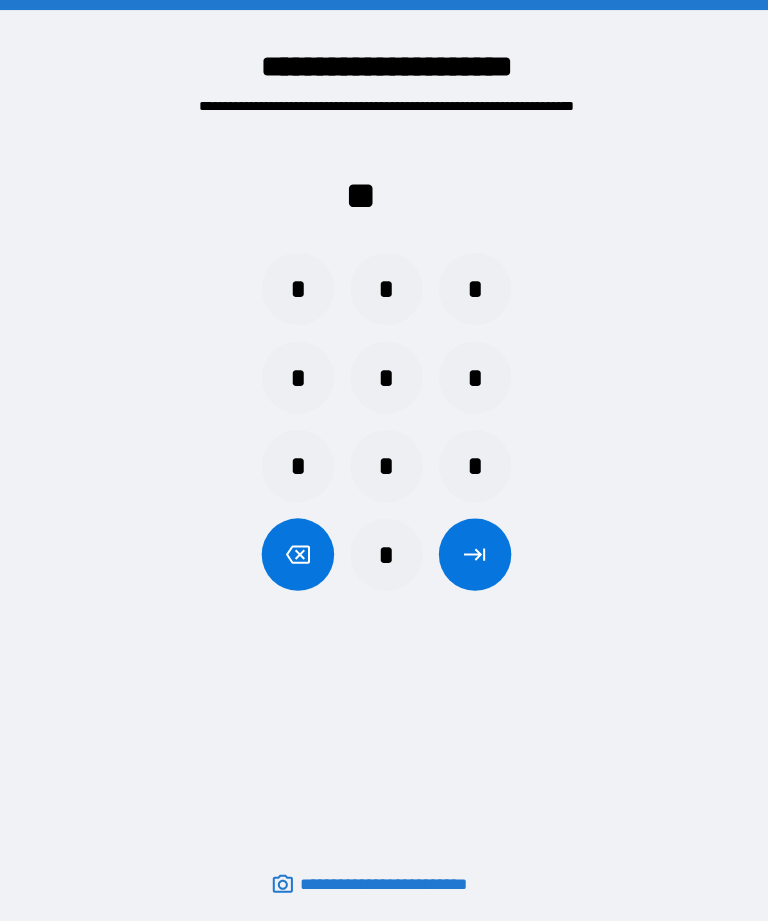 click on "*" at bounding box center (472, 287) 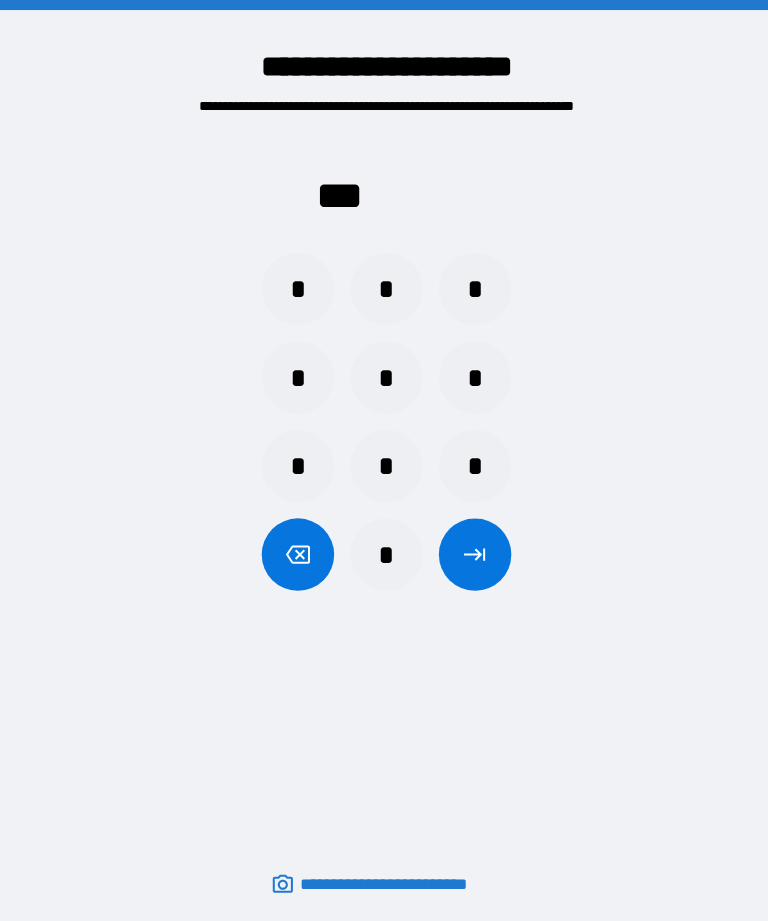 click on "*" at bounding box center [472, 375] 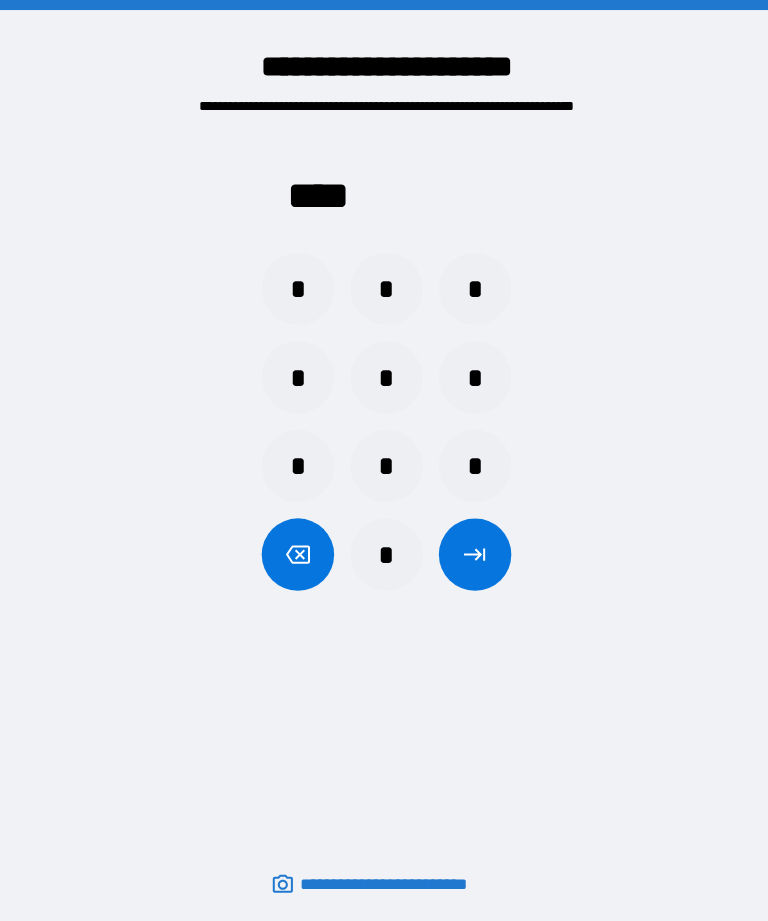 click 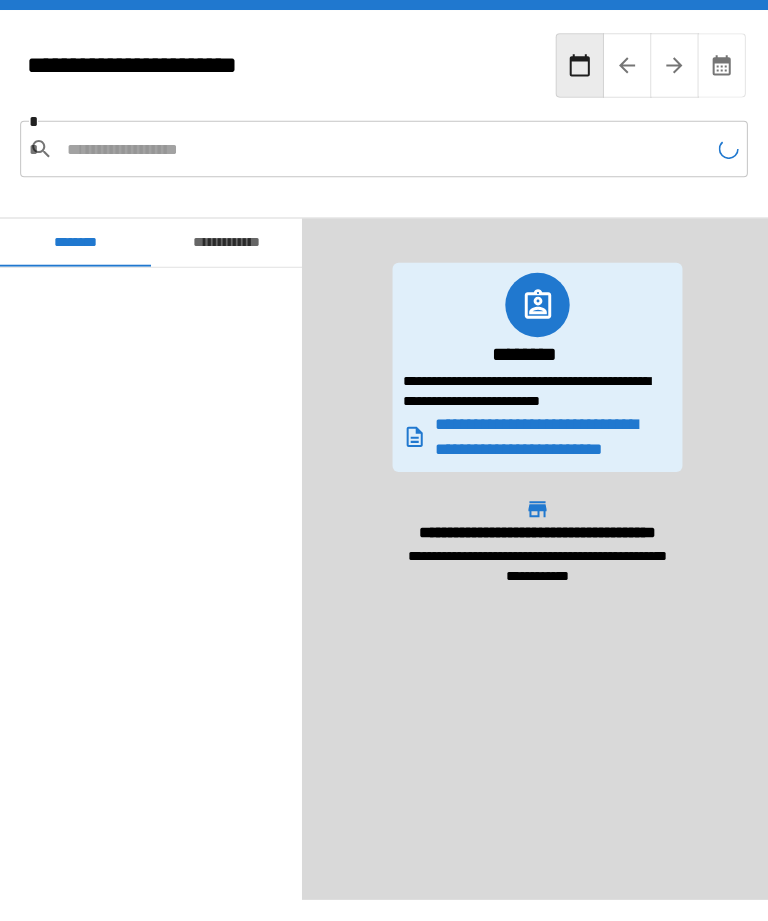 scroll, scrollTop: 780, scrollLeft: 0, axis: vertical 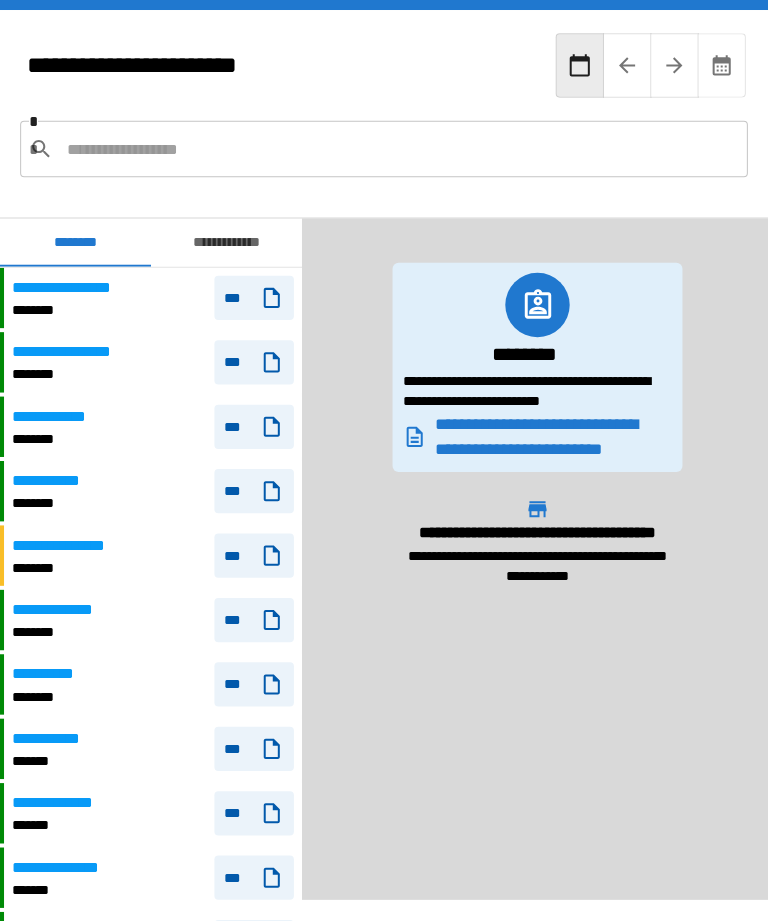 click at bounding box center (397, 148) 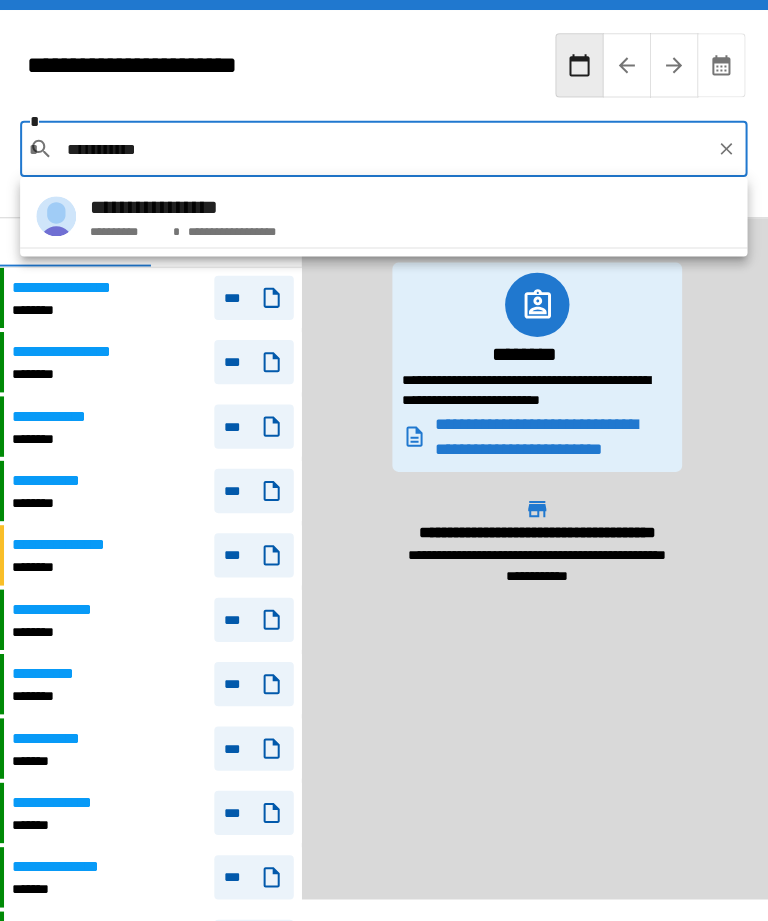 click on "**********" at bounding box center (381, 215) 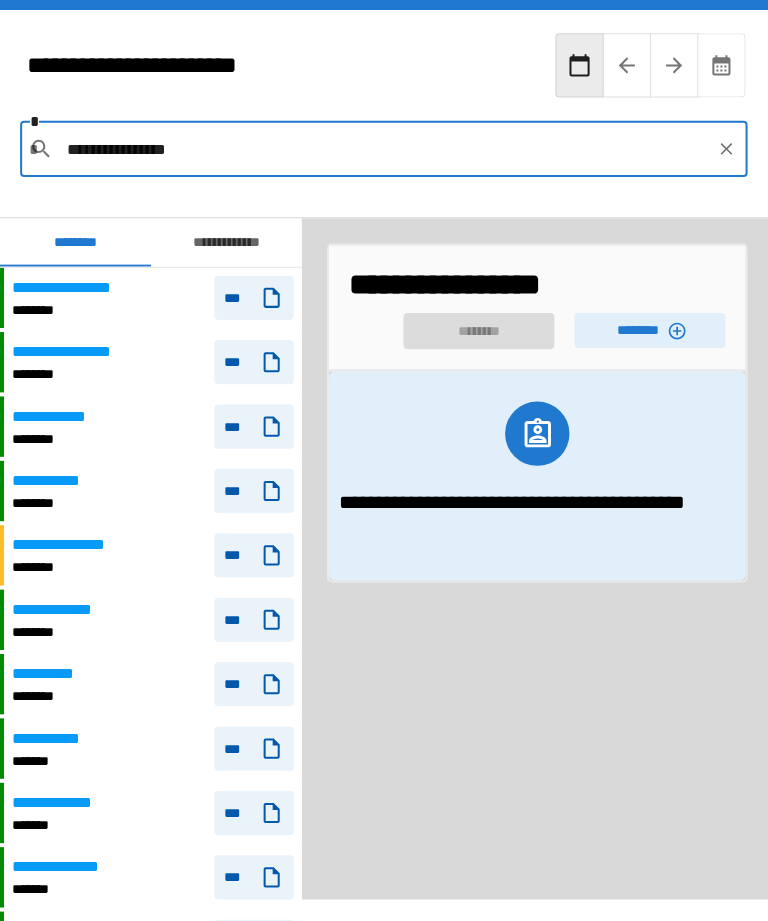click on "********" at bounding box center [646, 328] 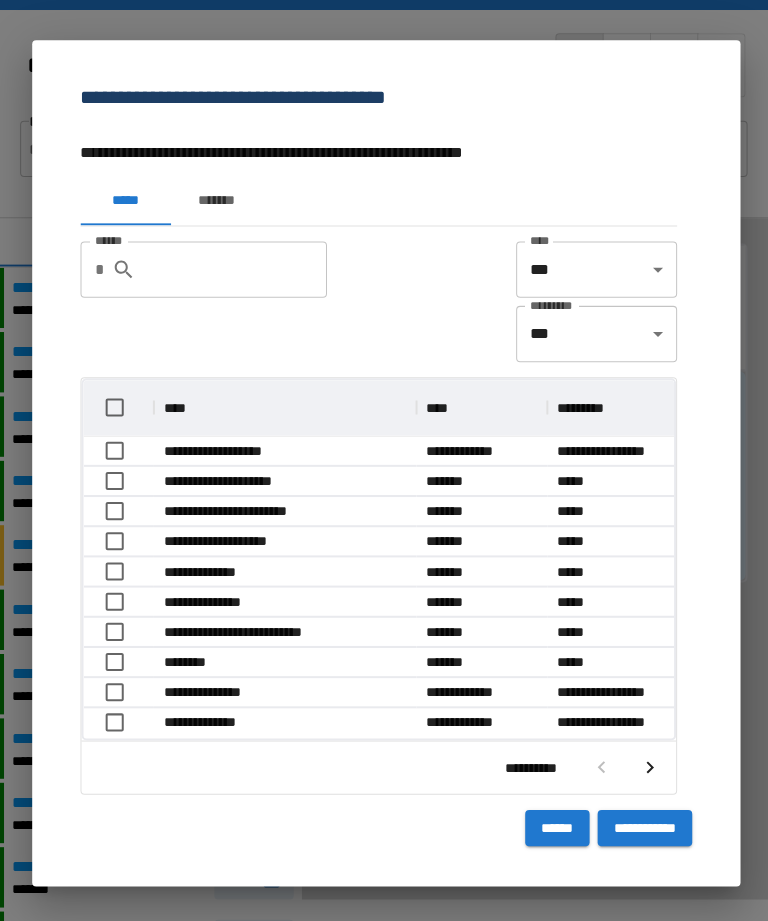 type 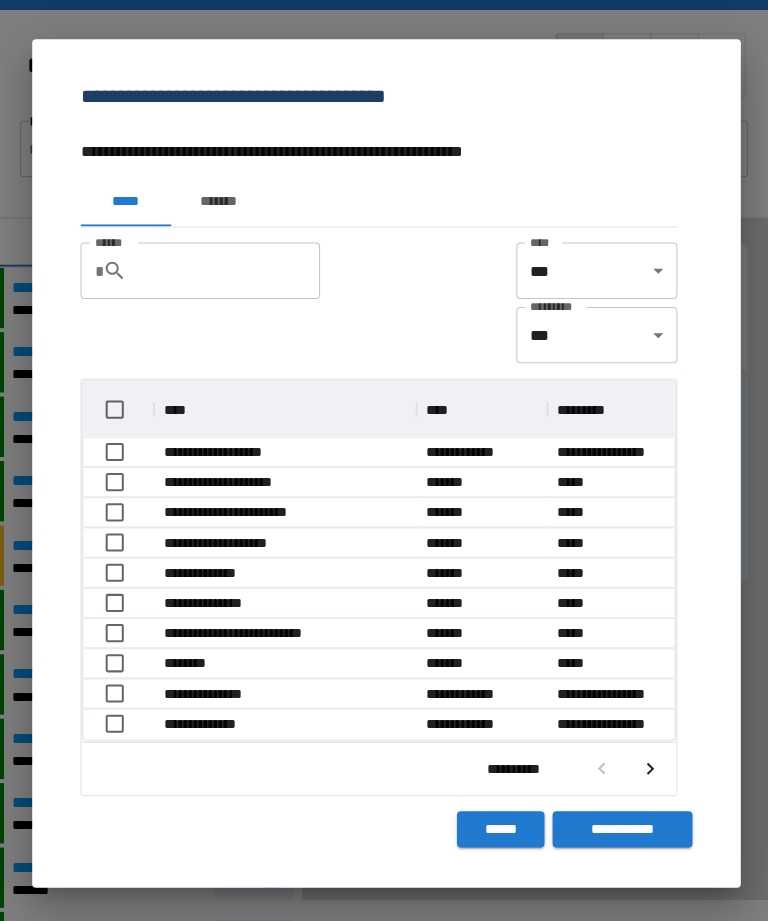 scroll, scrollTop: 356, scrollLeft: 587, axis: both 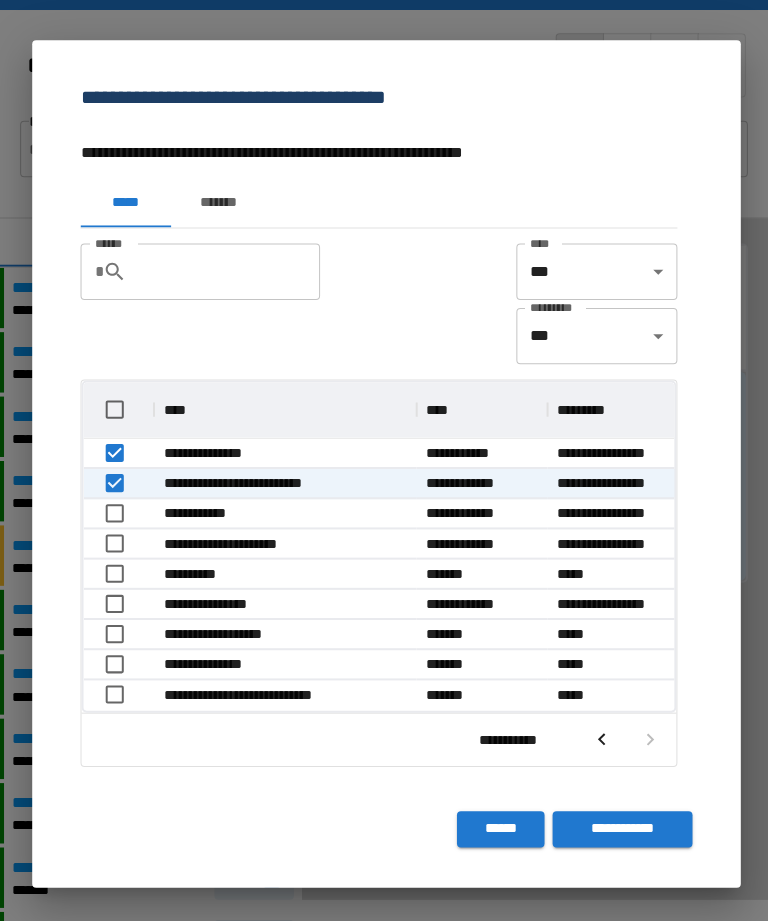 click on "**********" at bounding box center (618, 824) 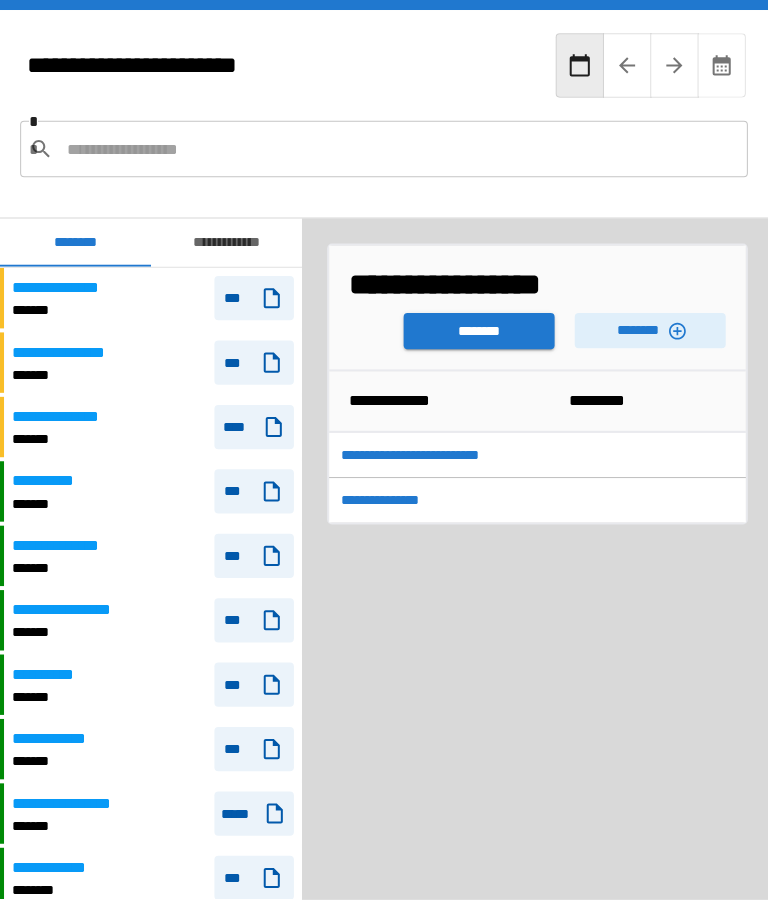 scroll, scrollTop: 780, scrollLeft: 0, axis: vertical 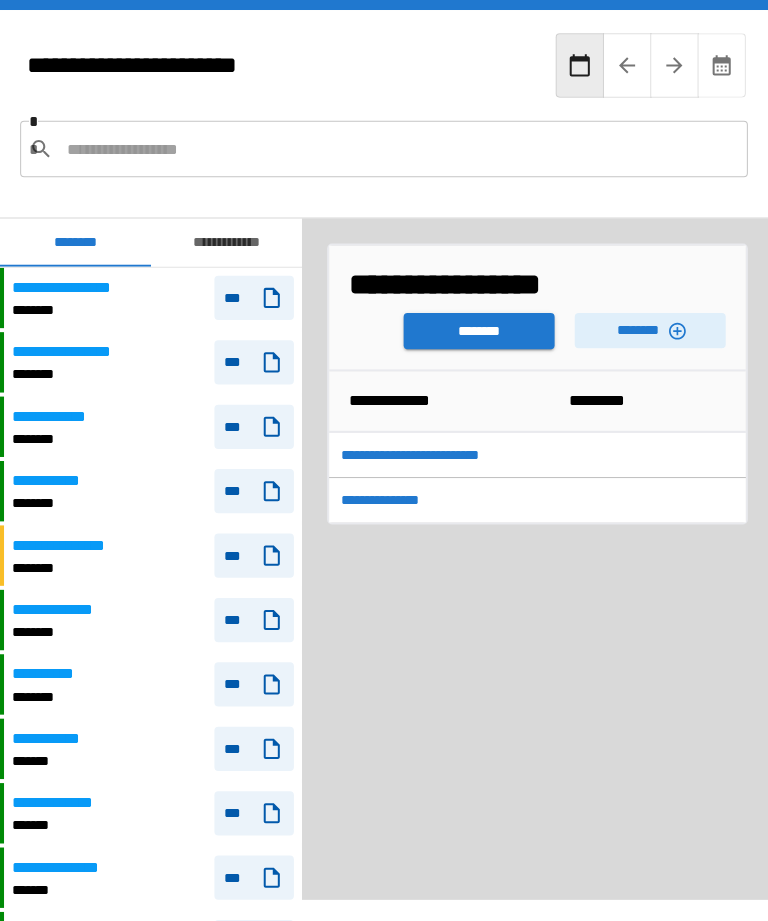 click on "********" at bounding box center (476, 329) 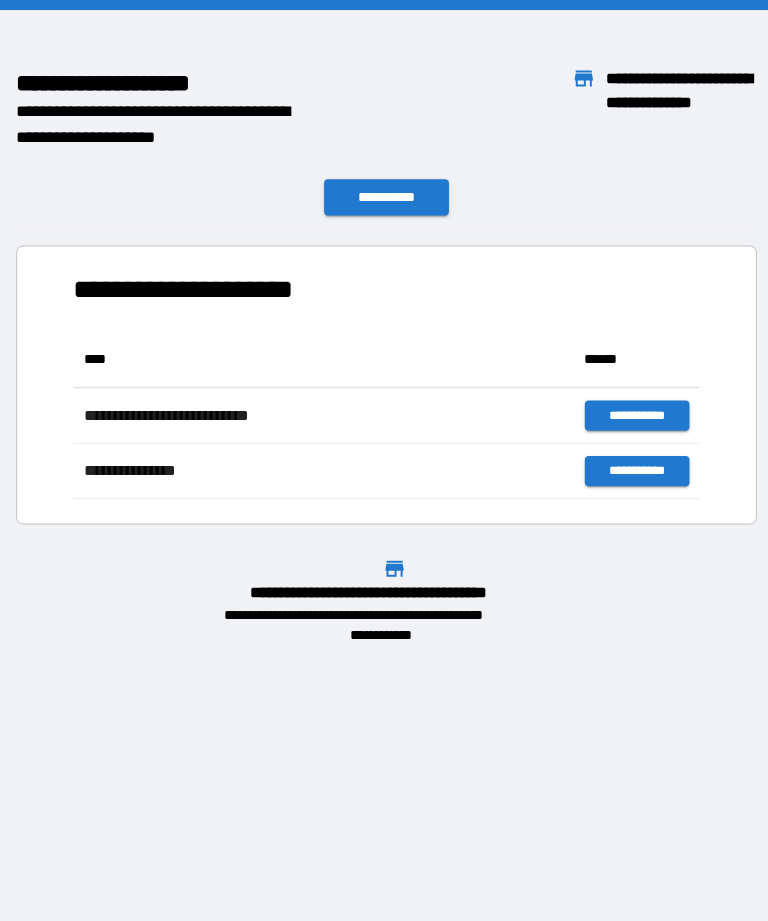 scroll, scrollTop: 166, scrollLeft: 622, axis: both 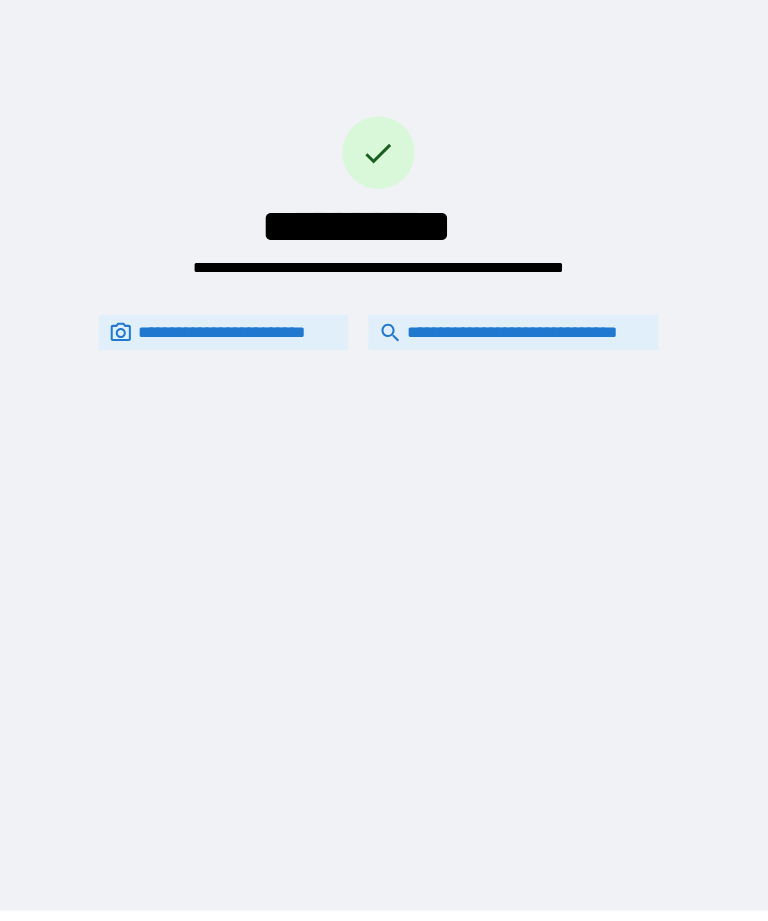 click on "**********" at bounding box center (510, 335) 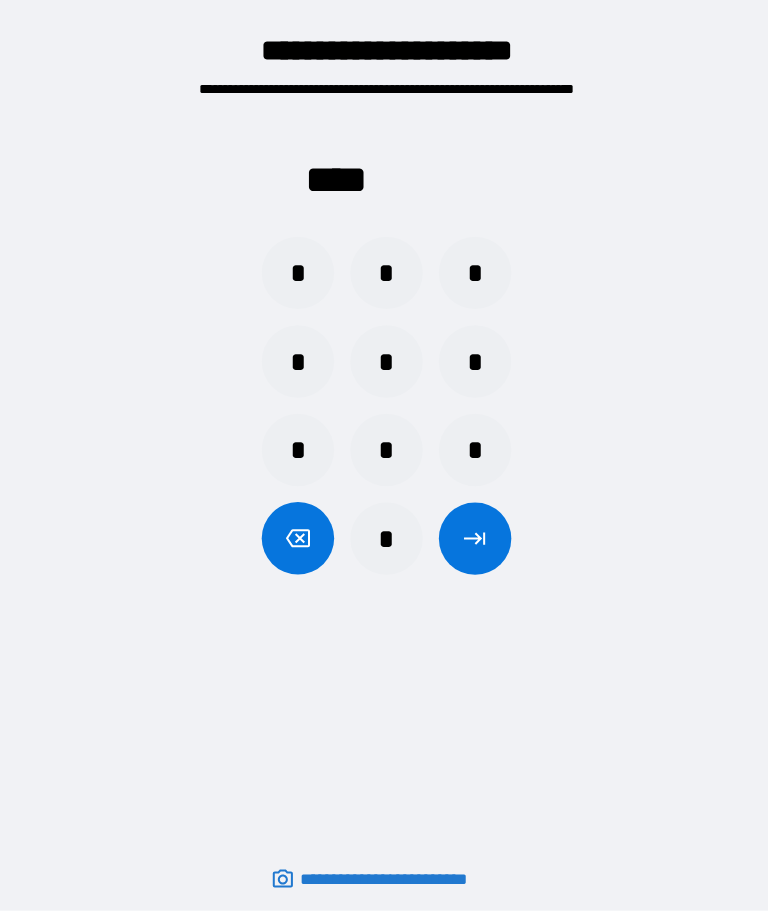 click on "*" at bounding box center (384, 276) 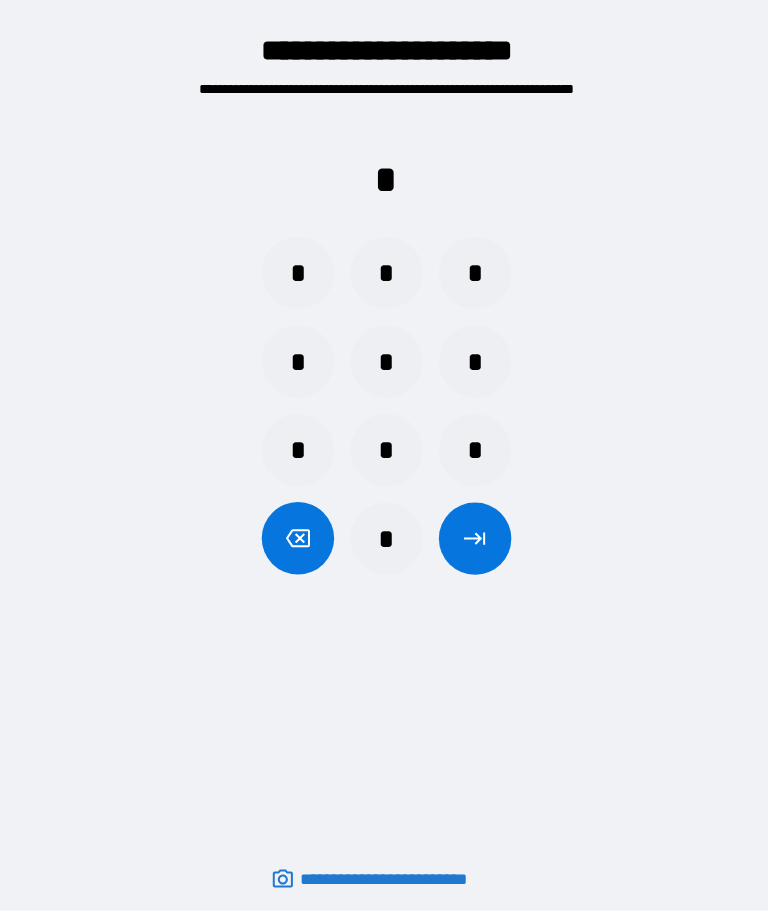 click on "*" at bounding box center (296, 276) 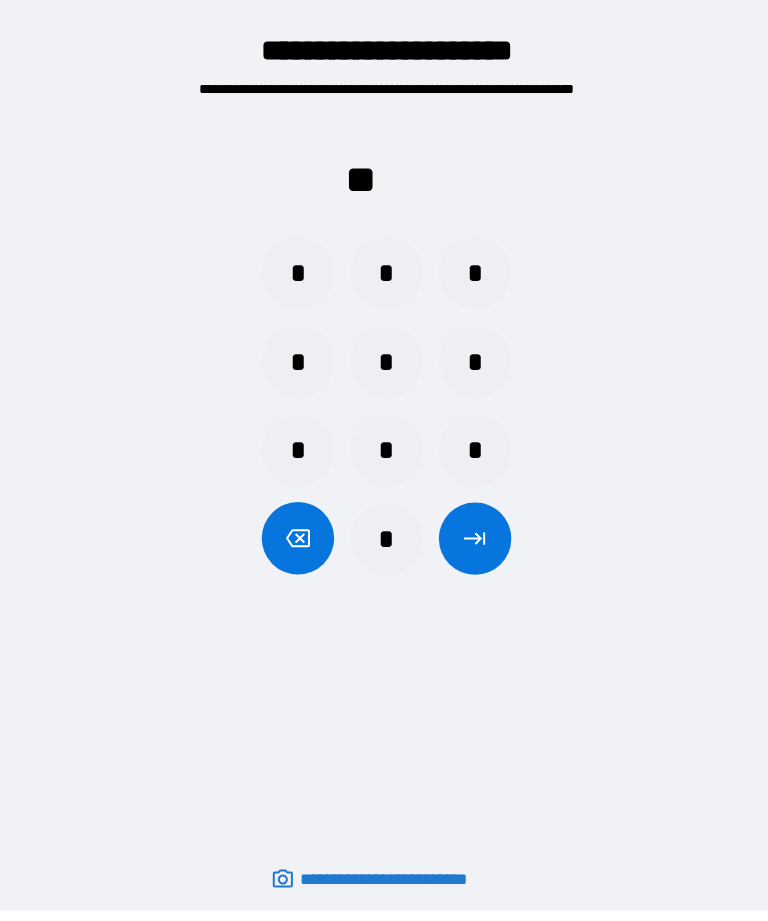 click on "*" at bounding box center [472, 276] 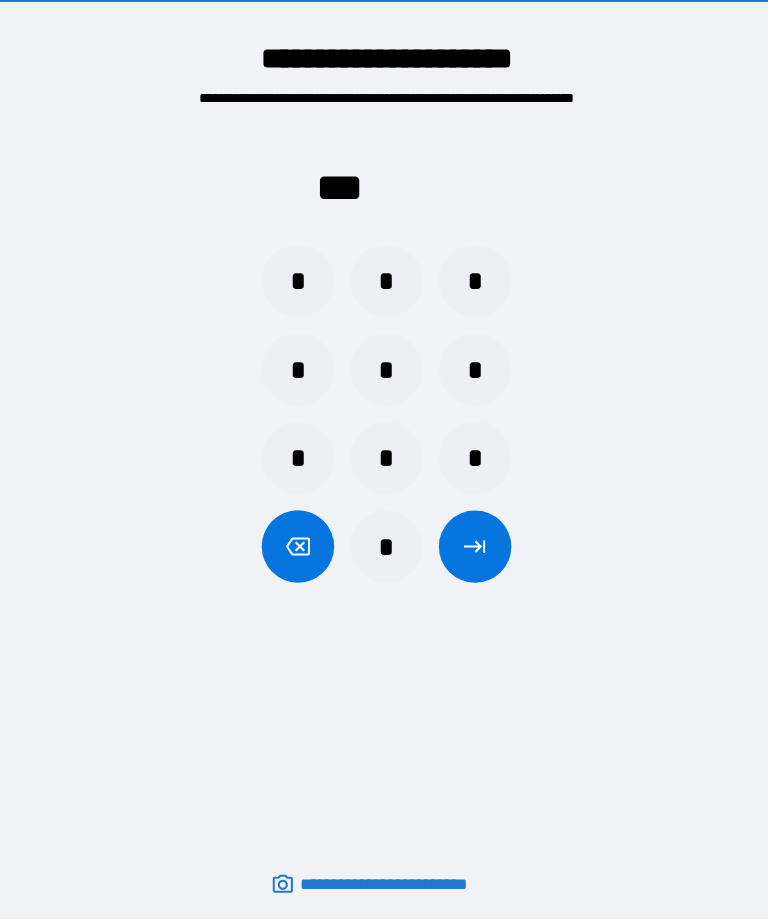 scroll, scrollTop: 0, scrollLeft: 0, axis: both 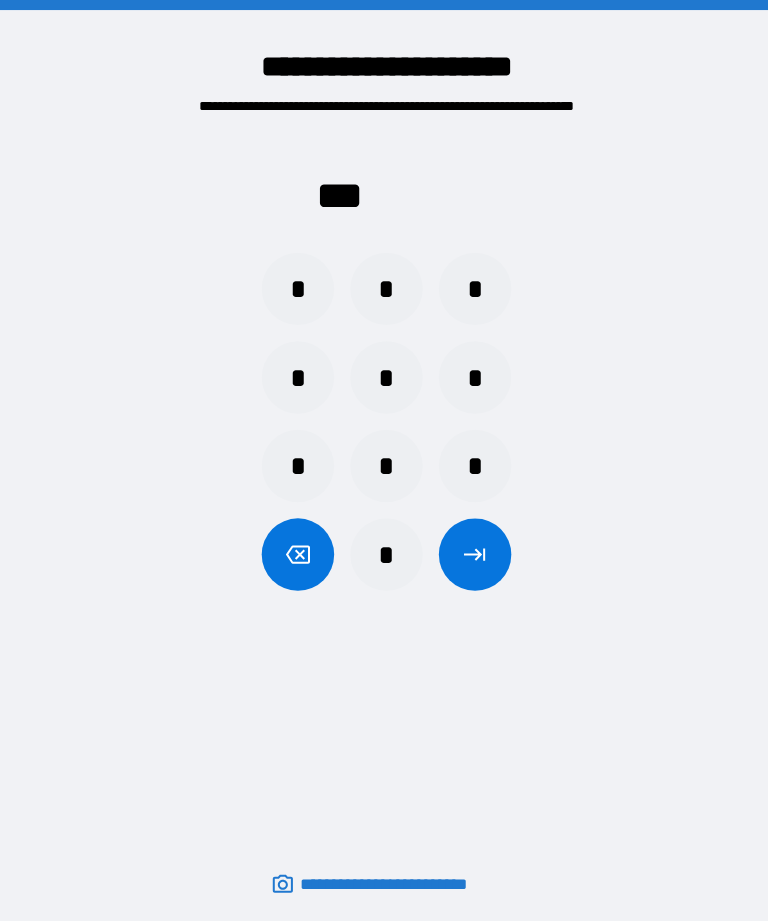 click on "*" at bounding box center (472, 375) 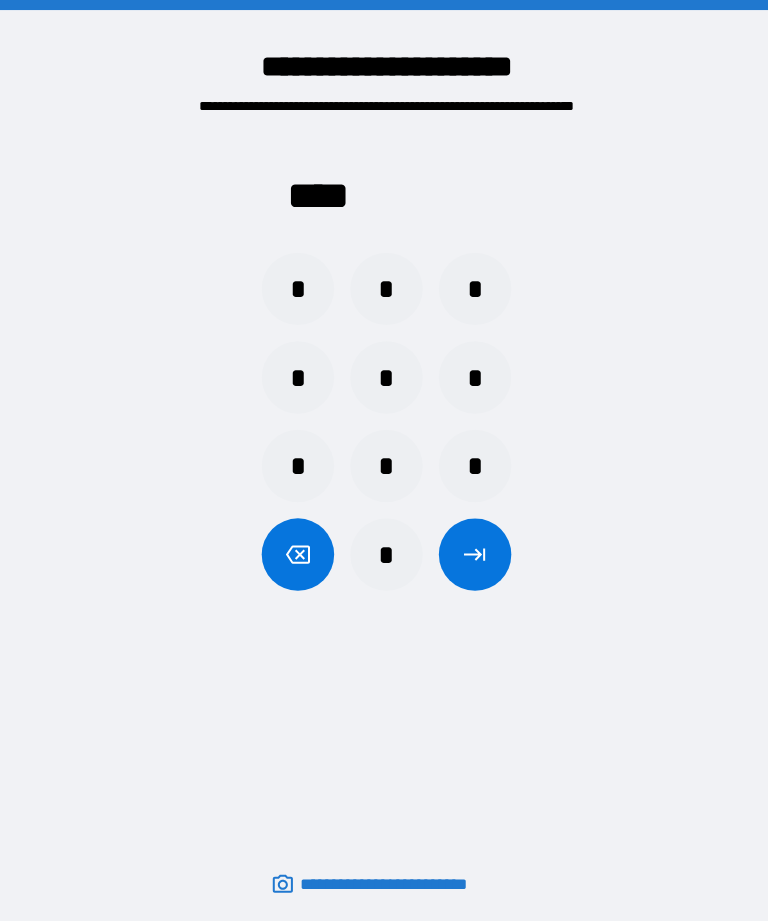 click 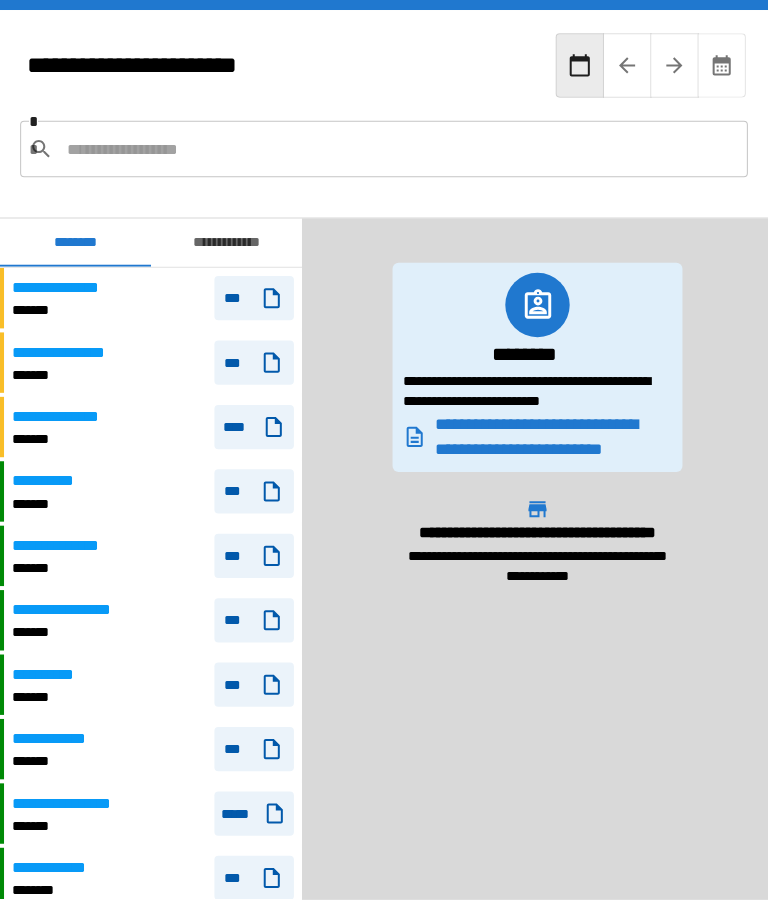 scroll, scrollTop: 960, scrollLeft: 0, axis: vertical 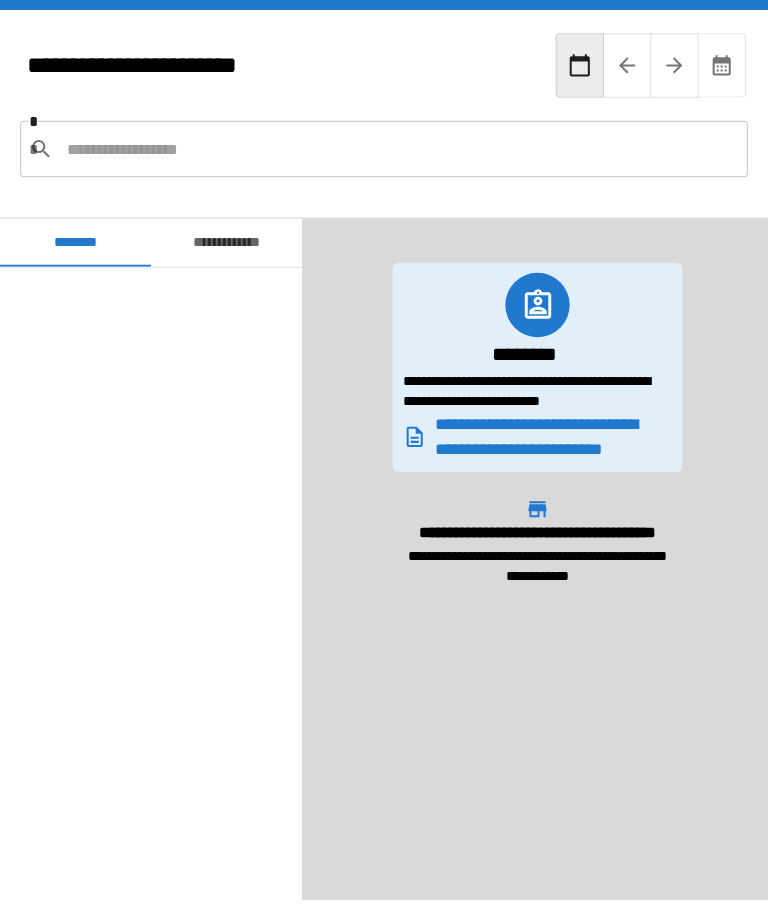 click at bounding box center [397, 148] 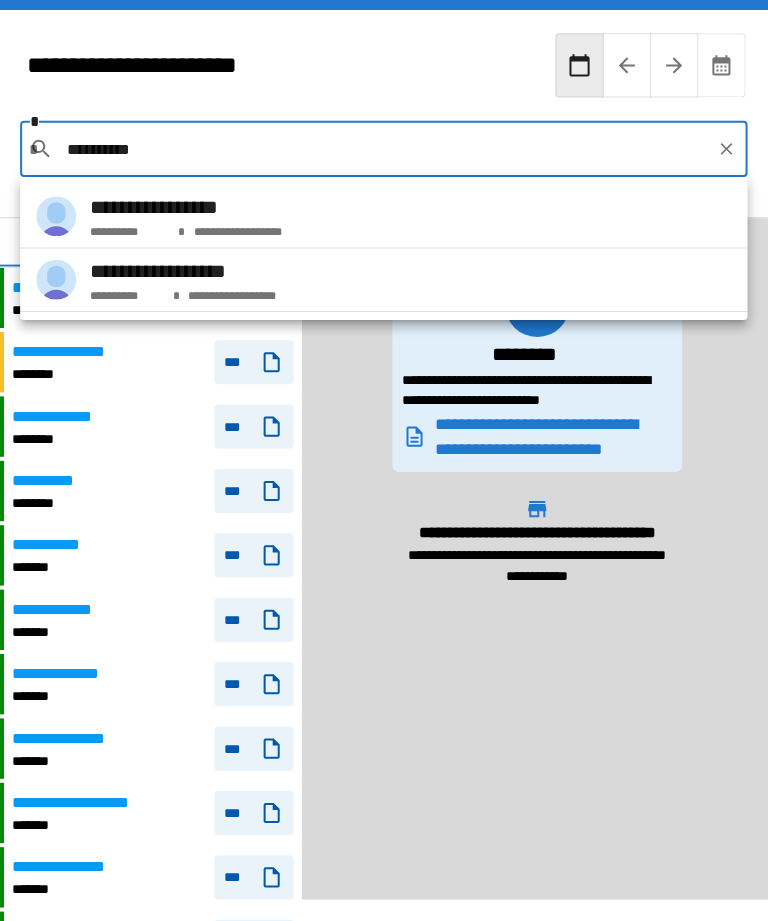 click on "**********" at bounding box center [129, 231] 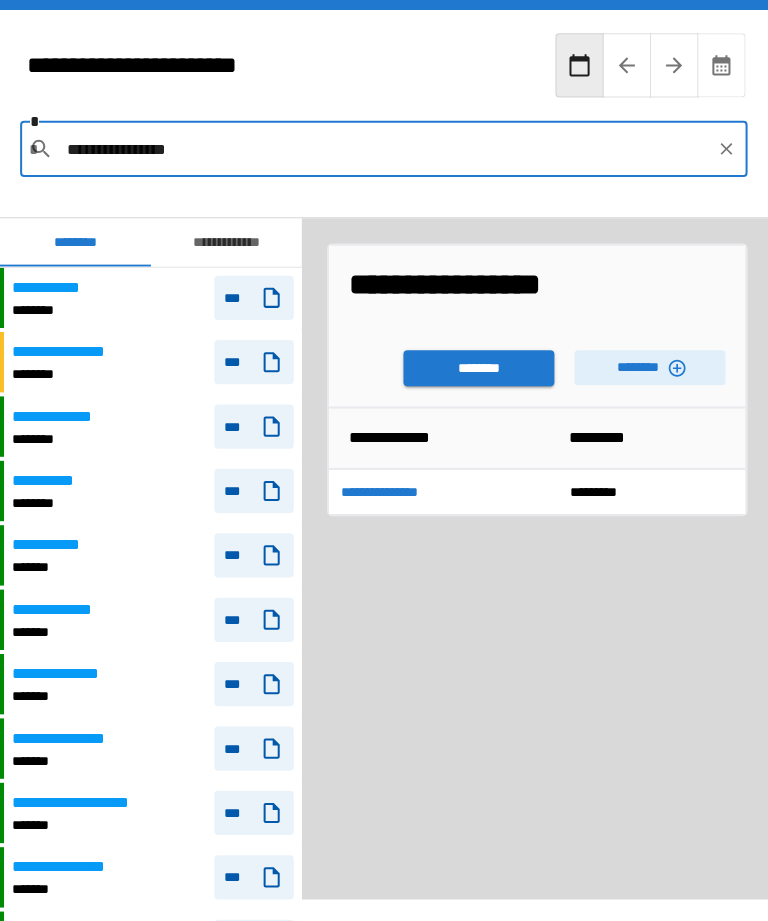 click on "********" at bounding box center [646, 365] 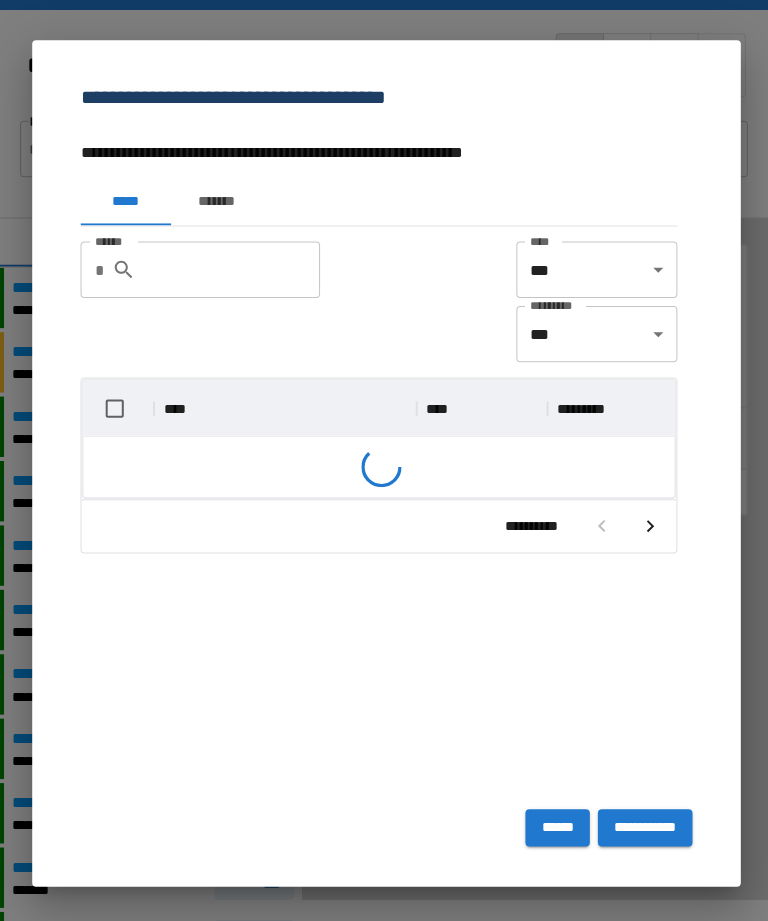 scroll, scrollTop: 0, scrollLeft: 1, axis: horizontal 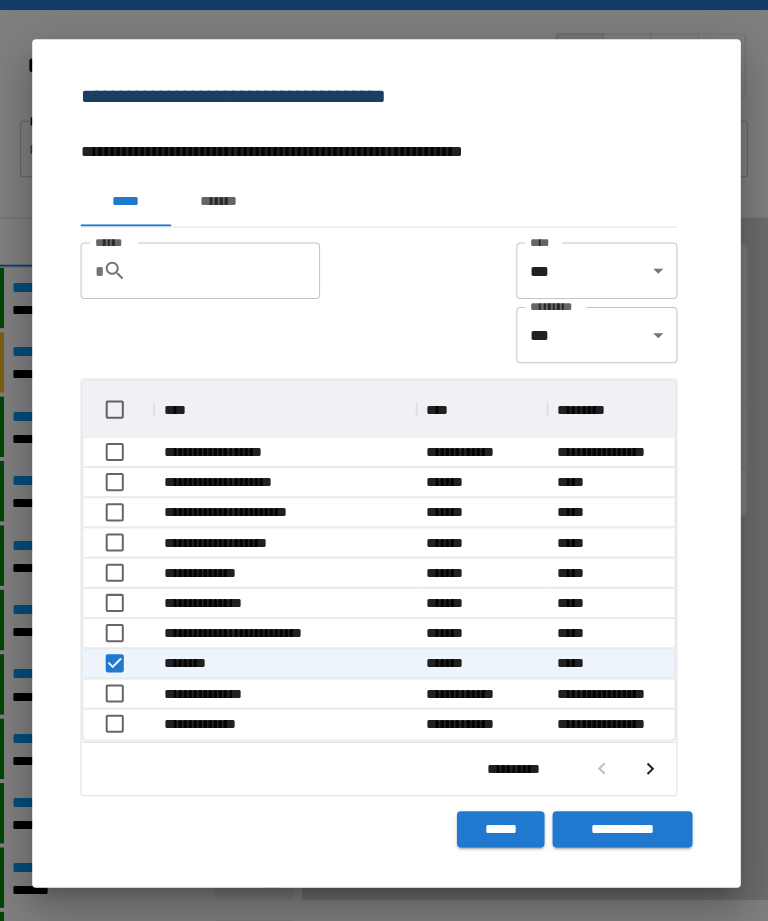click on "**********" at bounding box center (618, 824) 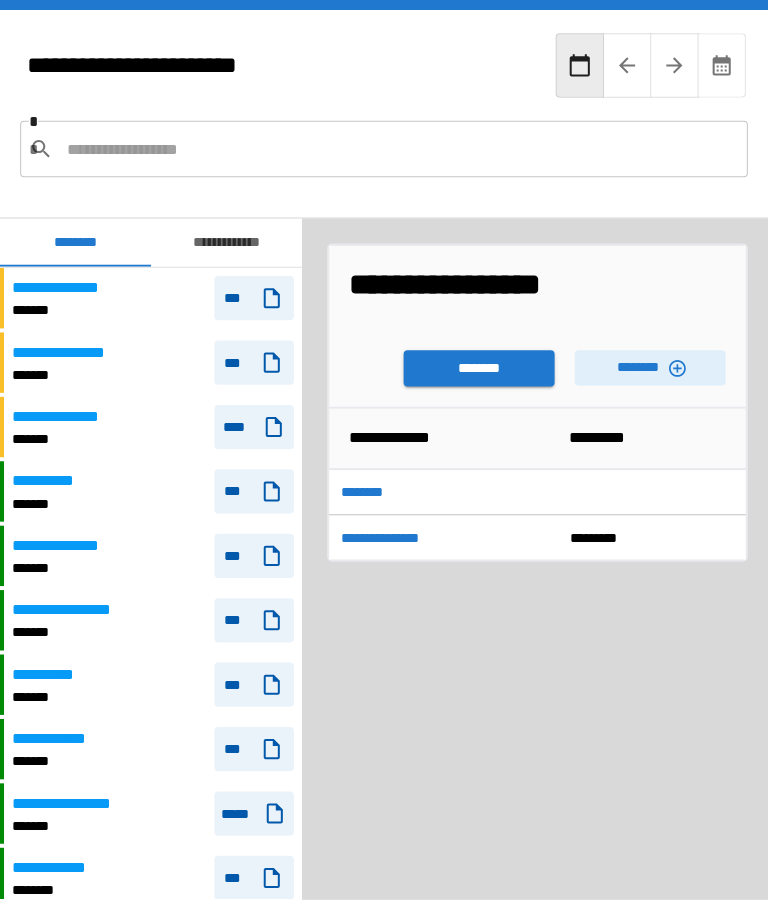 scroll, scrollTop: 960, scrollLeft: 0, axis: vertical 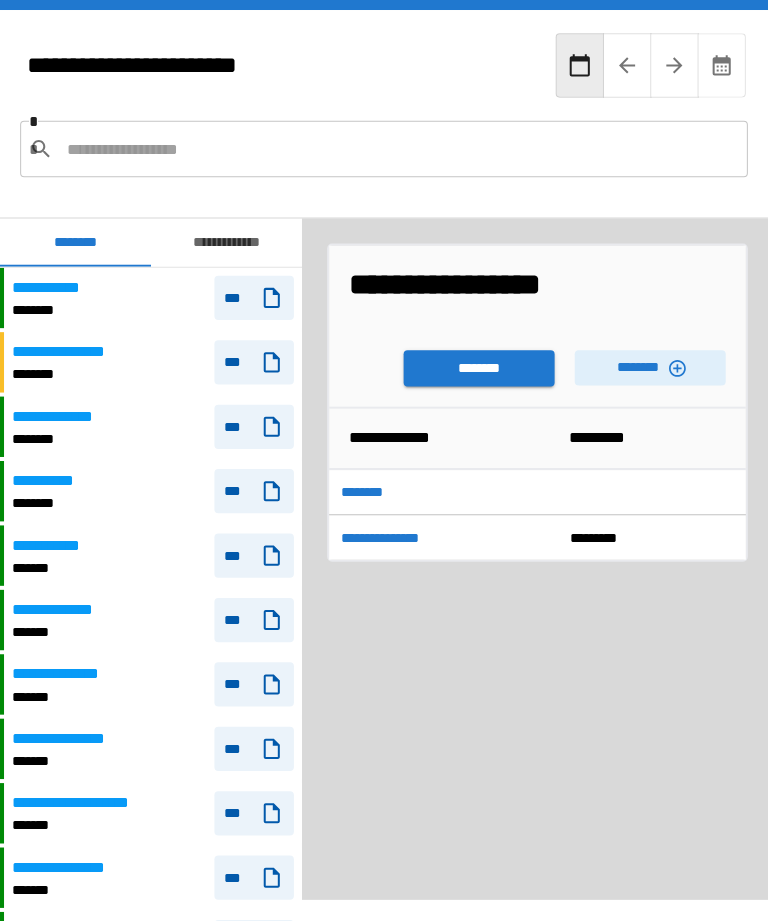 click on "********" at bounding box center [476, 366] 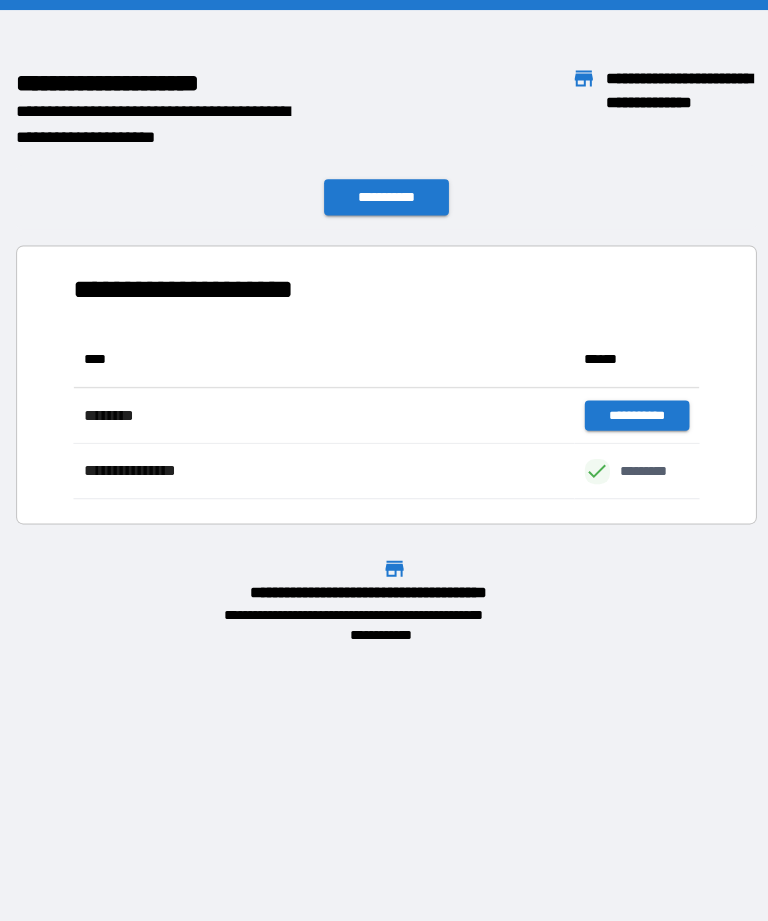scroll, scrollTop: 166, scrollLeft: 622, axis: both 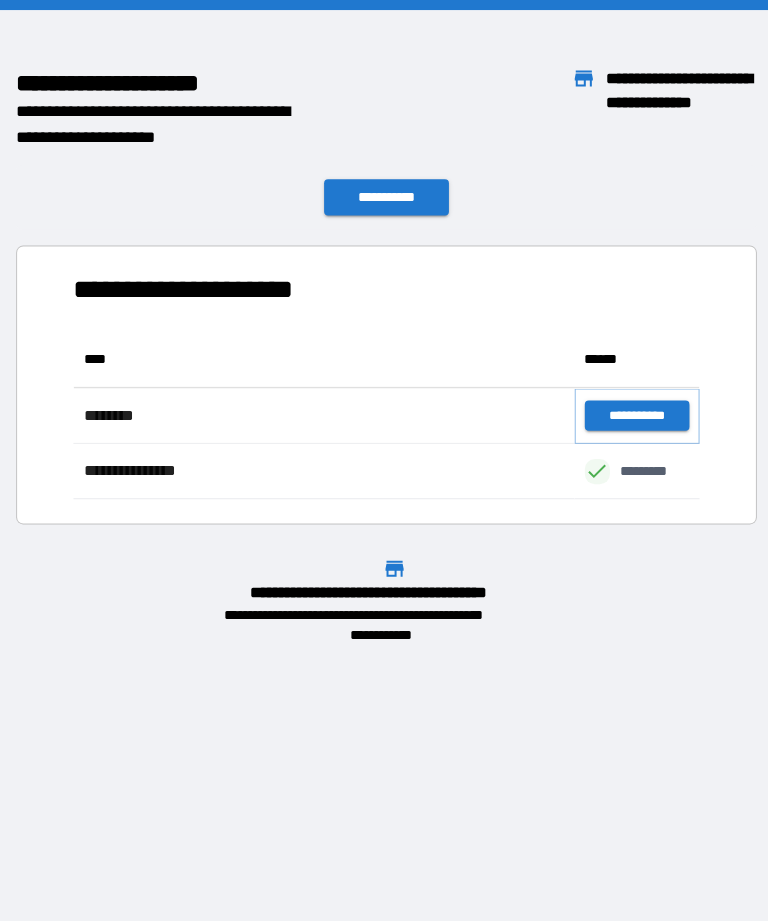 click on "**********" at bounding box center (633, 413) 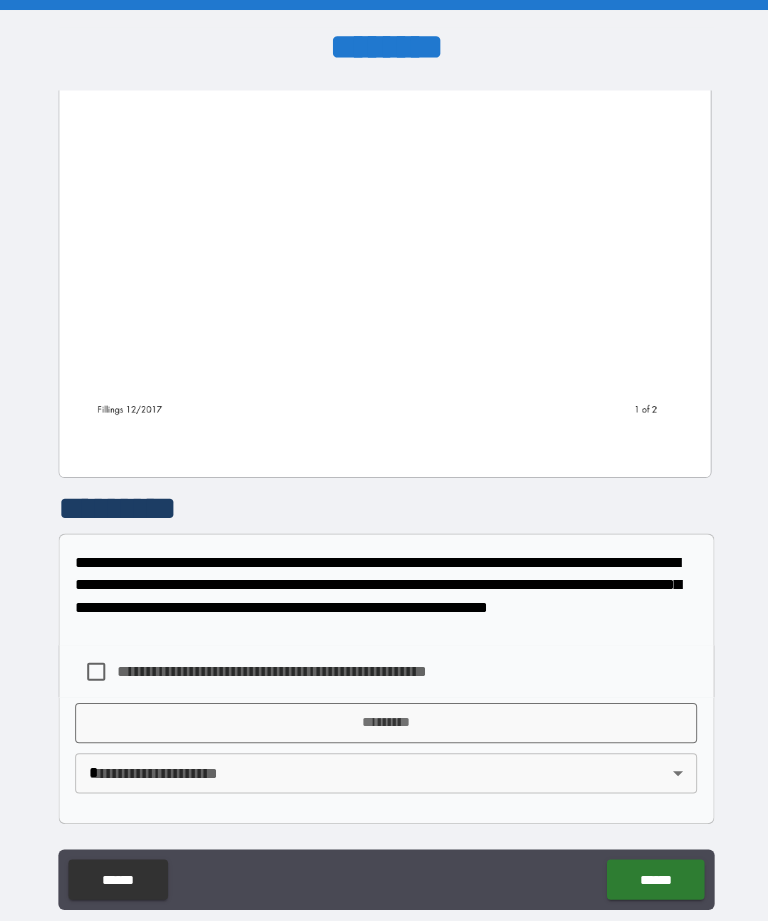 scroll, scrollTop: 1359, scrollLeft: 0, axis: vertical 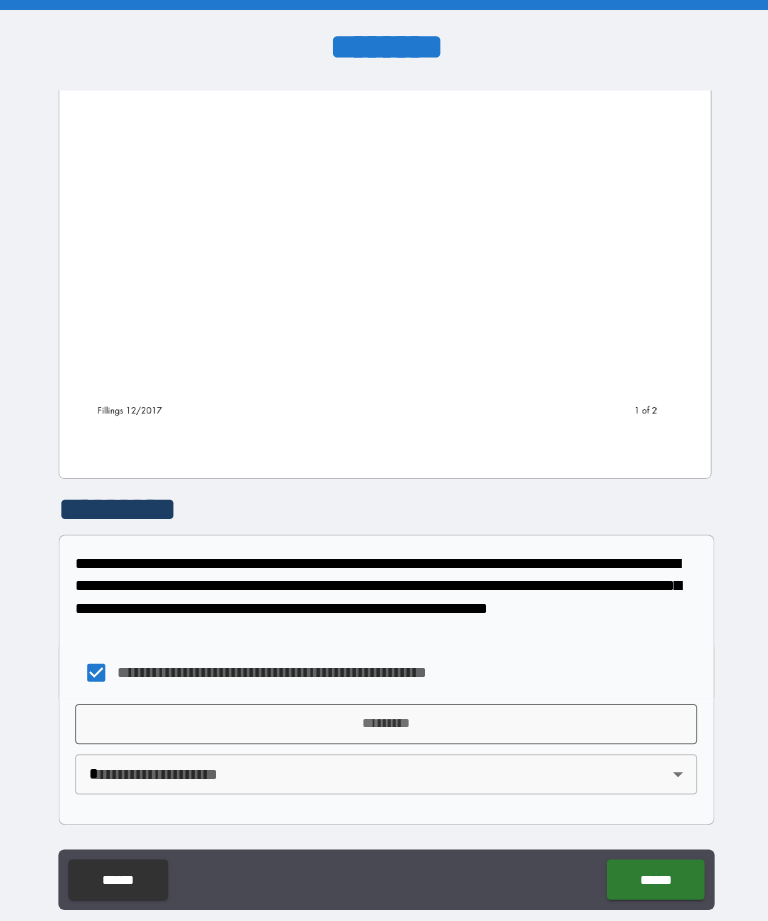 click on "*********" at bounding box center (384, 719) 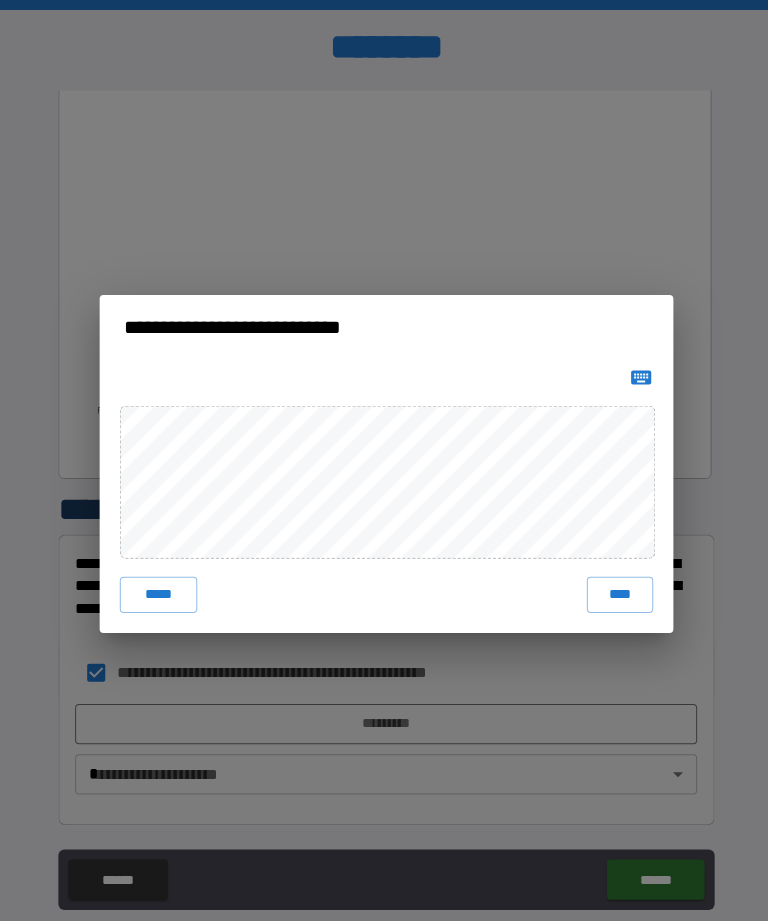 click on "*****" at bounding box center [157, 591] 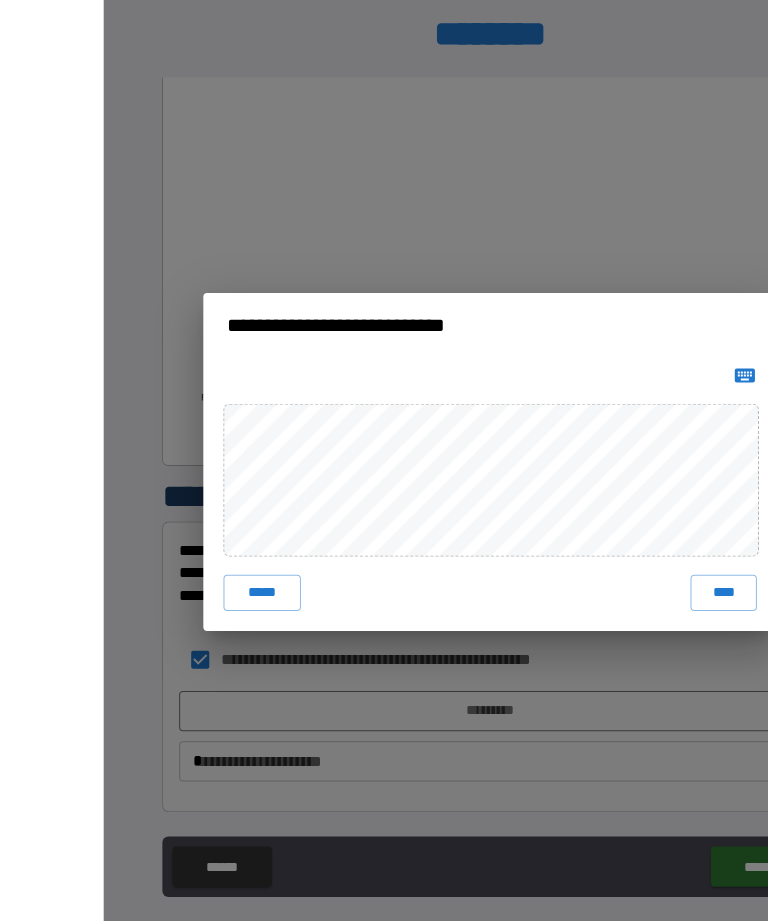 scroll, scrollTop: 0, scrollLeft: 0, axis: both 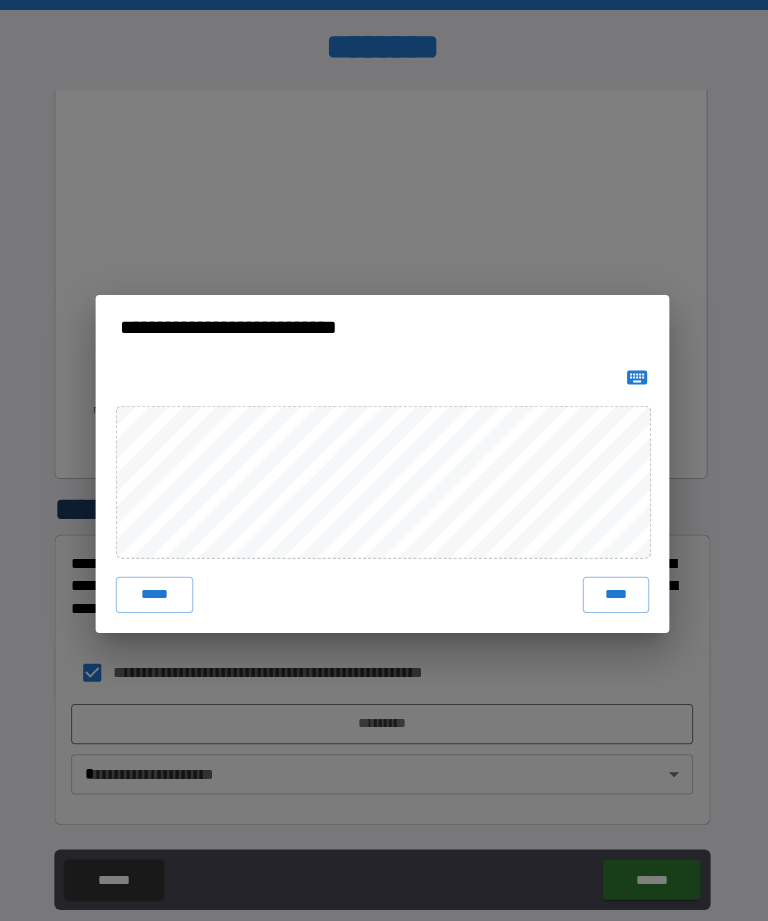 click on "****" at bounding box center [616, 591] 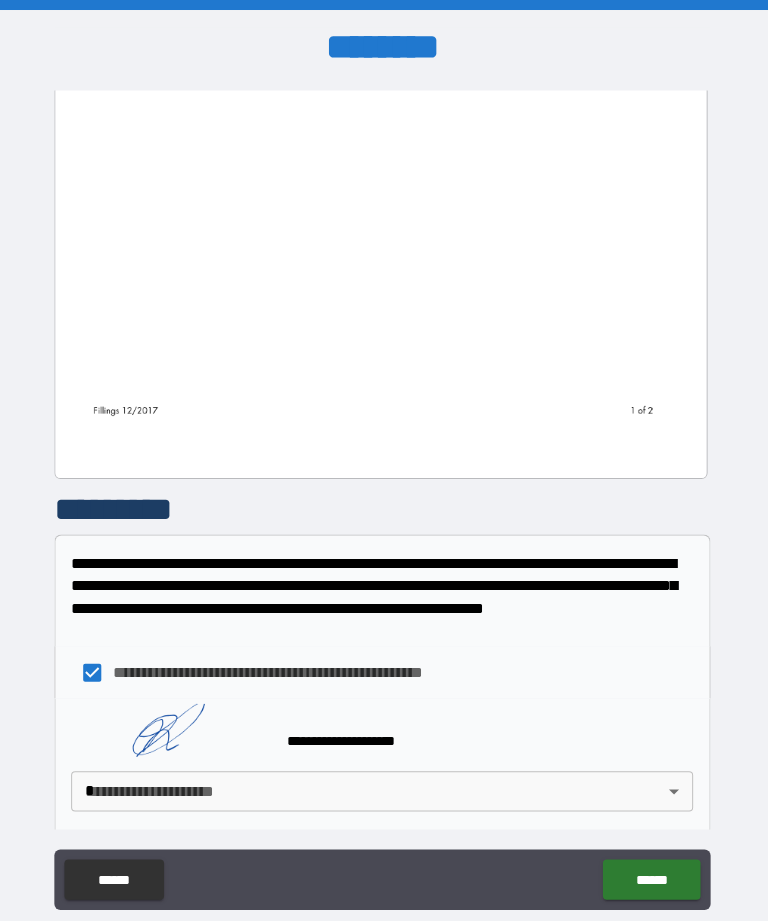 click on "**********" at bounding box center (384, 492) 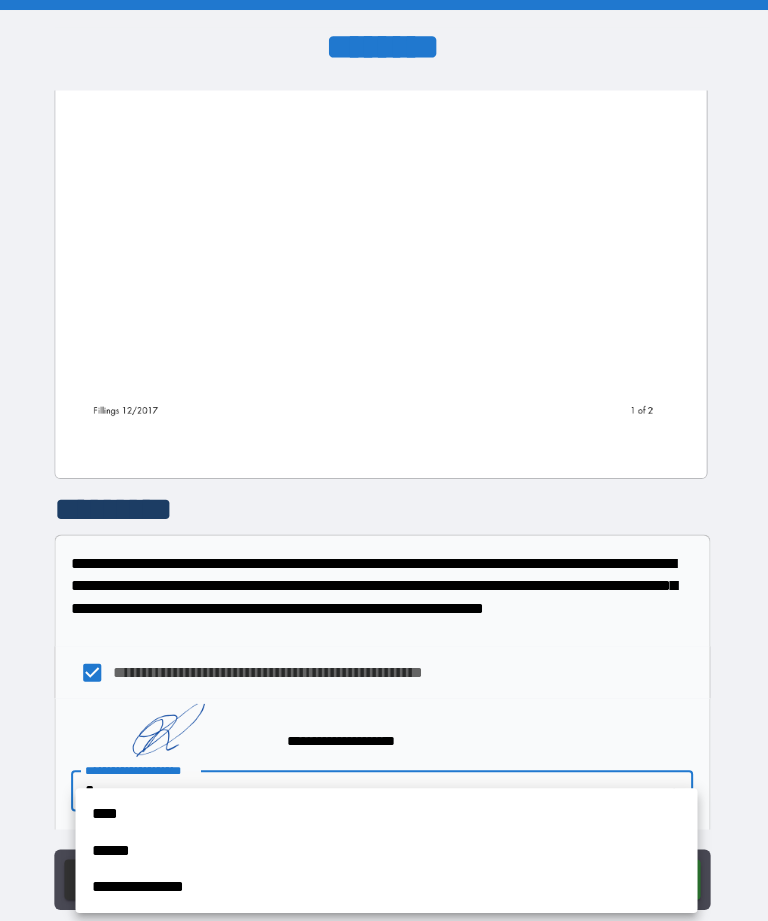 click on "****" at bounding box center [388, 809] 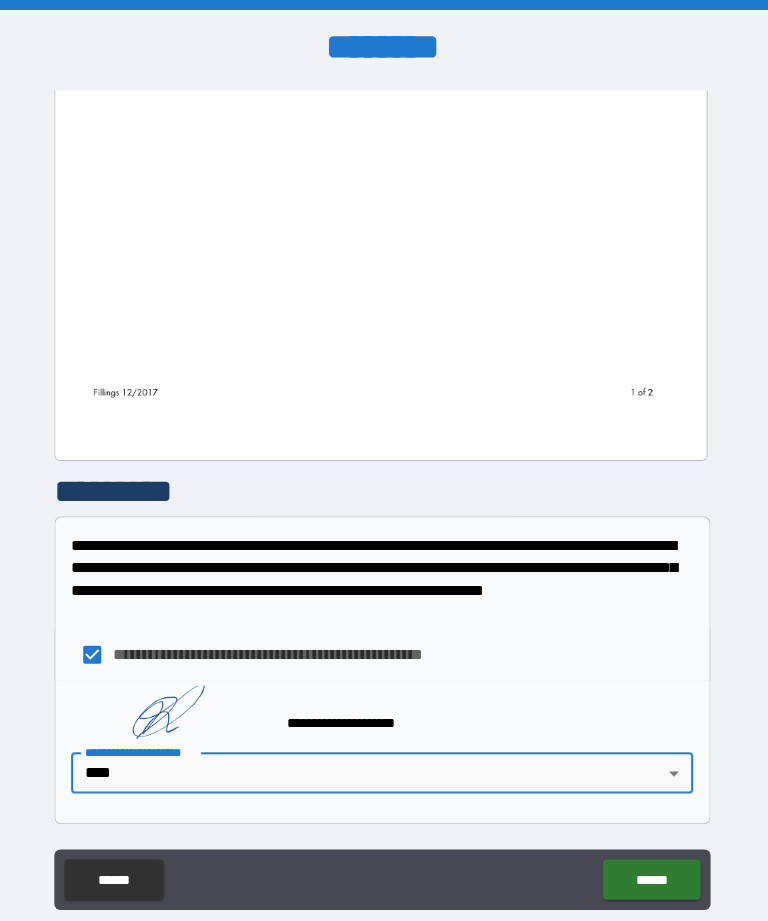 scroll, scrollTop: 1376, scrollLeft: 0, axis: vertical 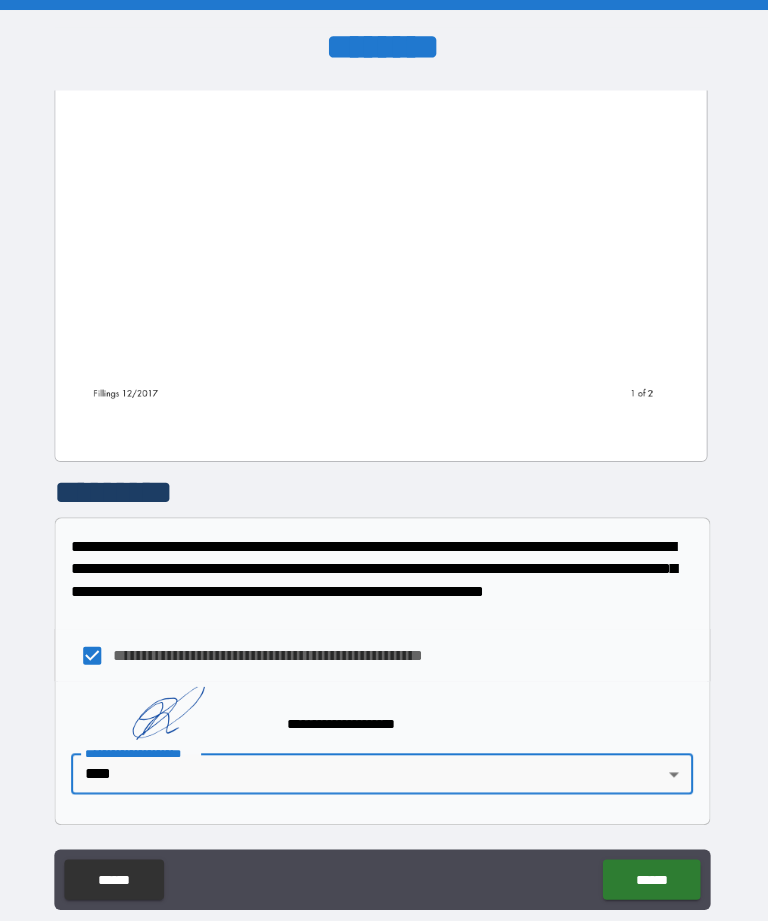 click on "******" at bounding box center [651, 874] 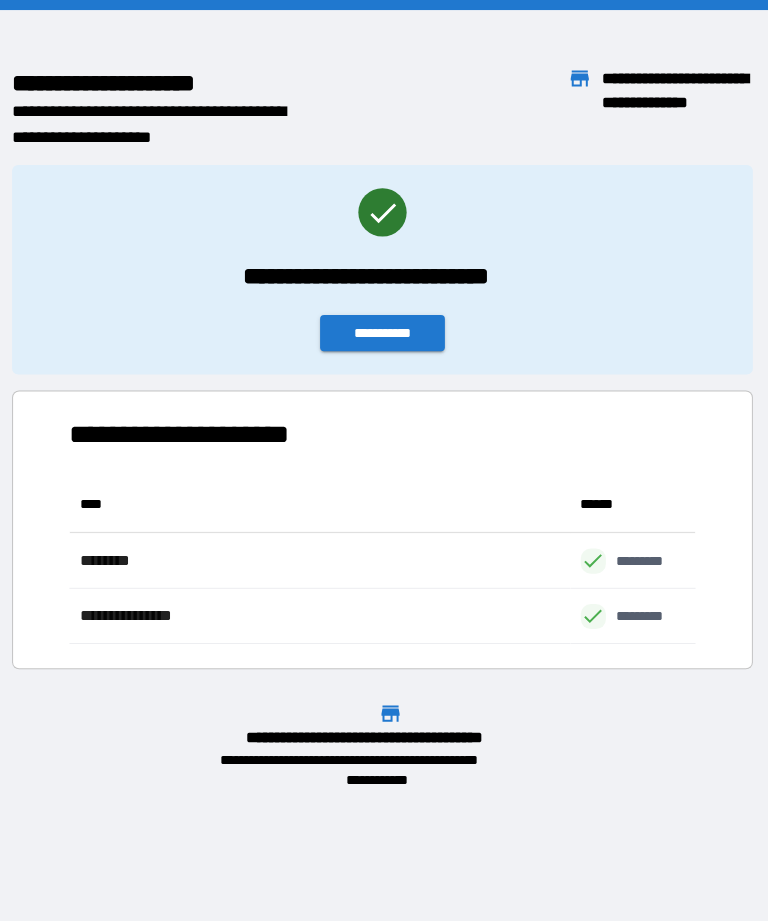 scroll, scrollTop: 166, scrollLeft: 622, axis: both 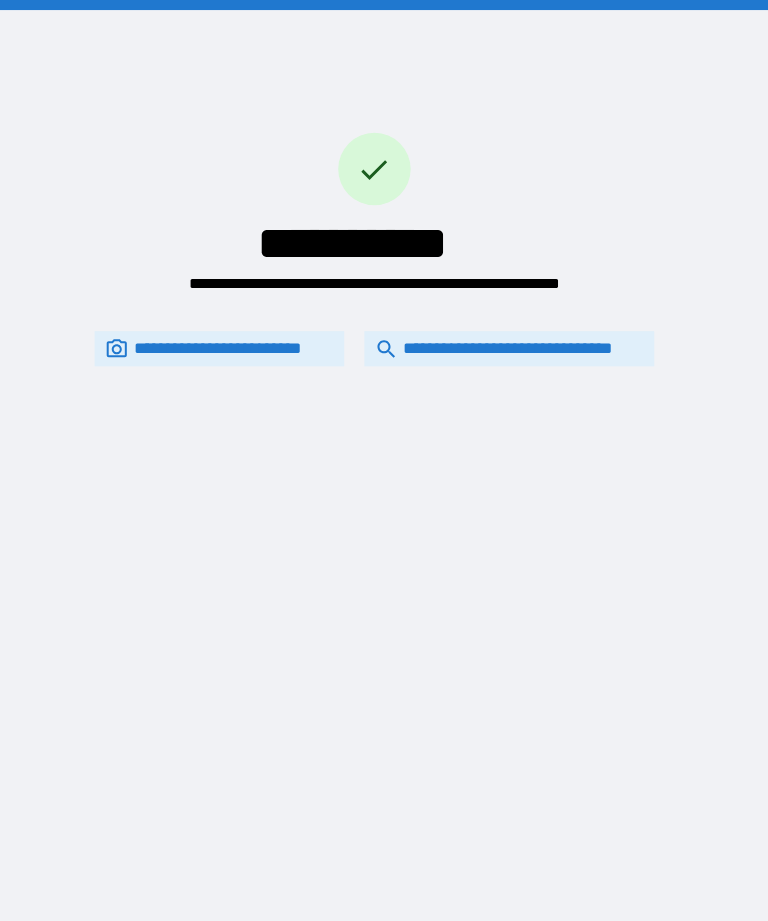 click on "**********" at bounding box center [384, 460] 